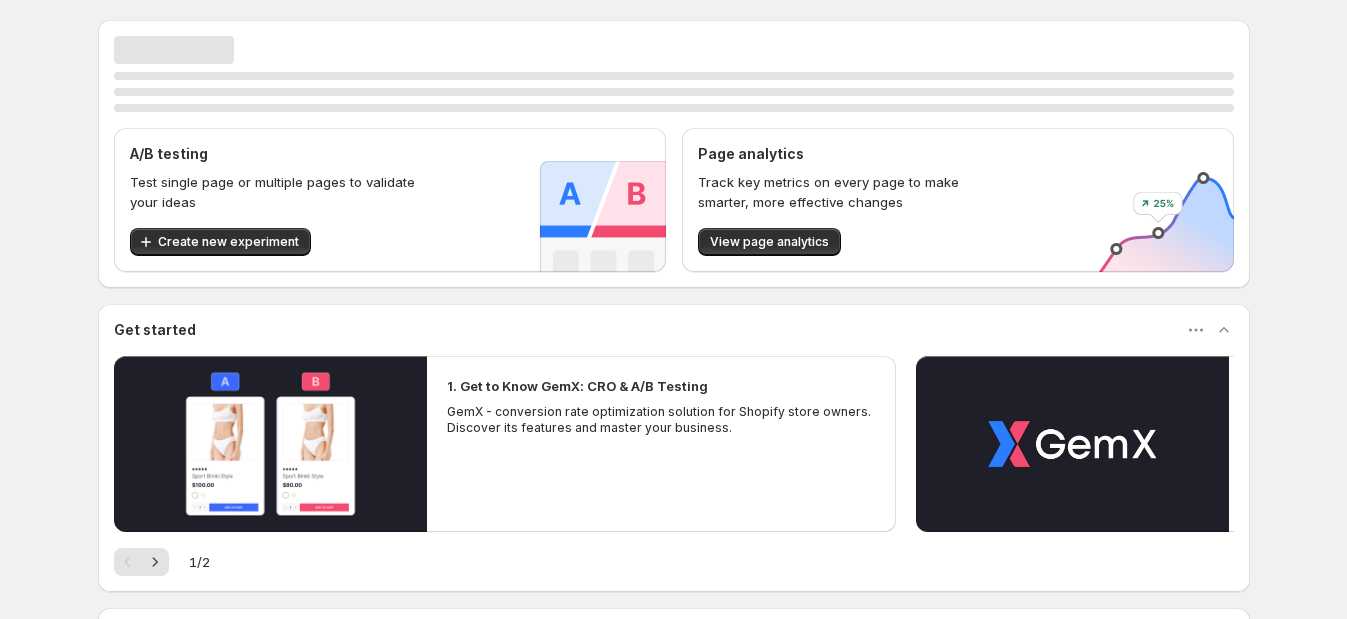 scroll, scrollTop: 0, scrollLeft: 0, axis: both 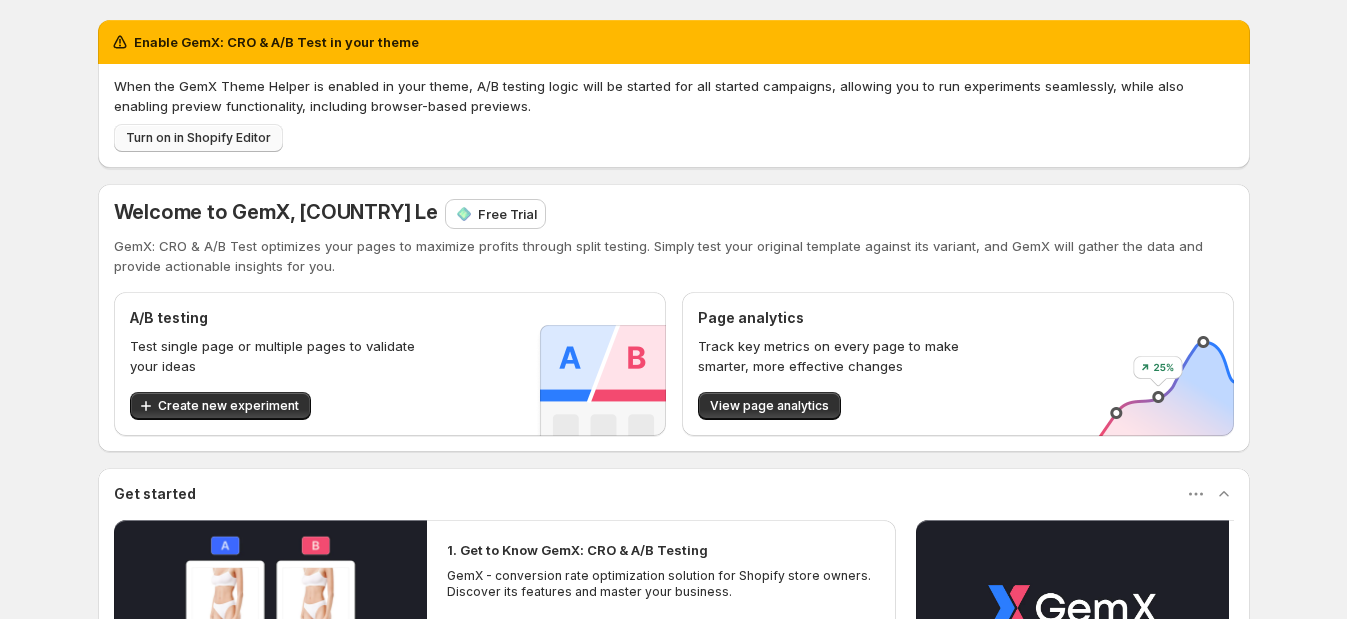 click on "Turn on in Shopify Editor" at bounding box center (198, 138) 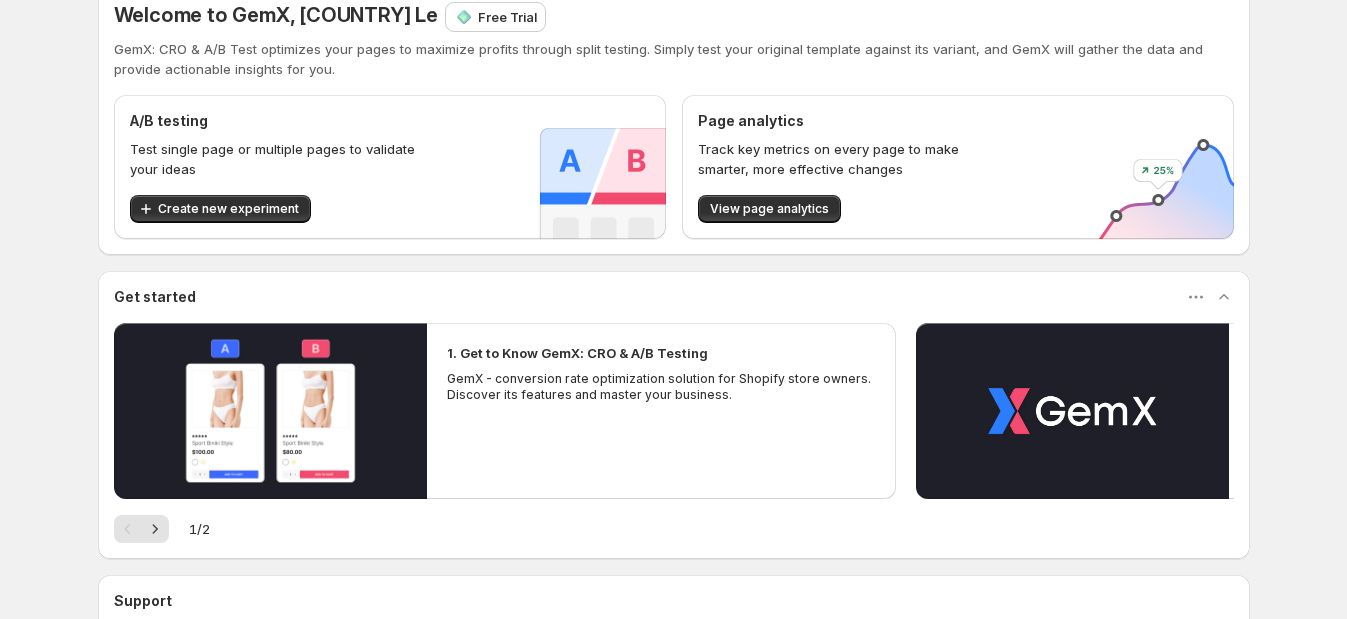 scroll, scrollTop: 0, scrollLeft: 0, axis: both 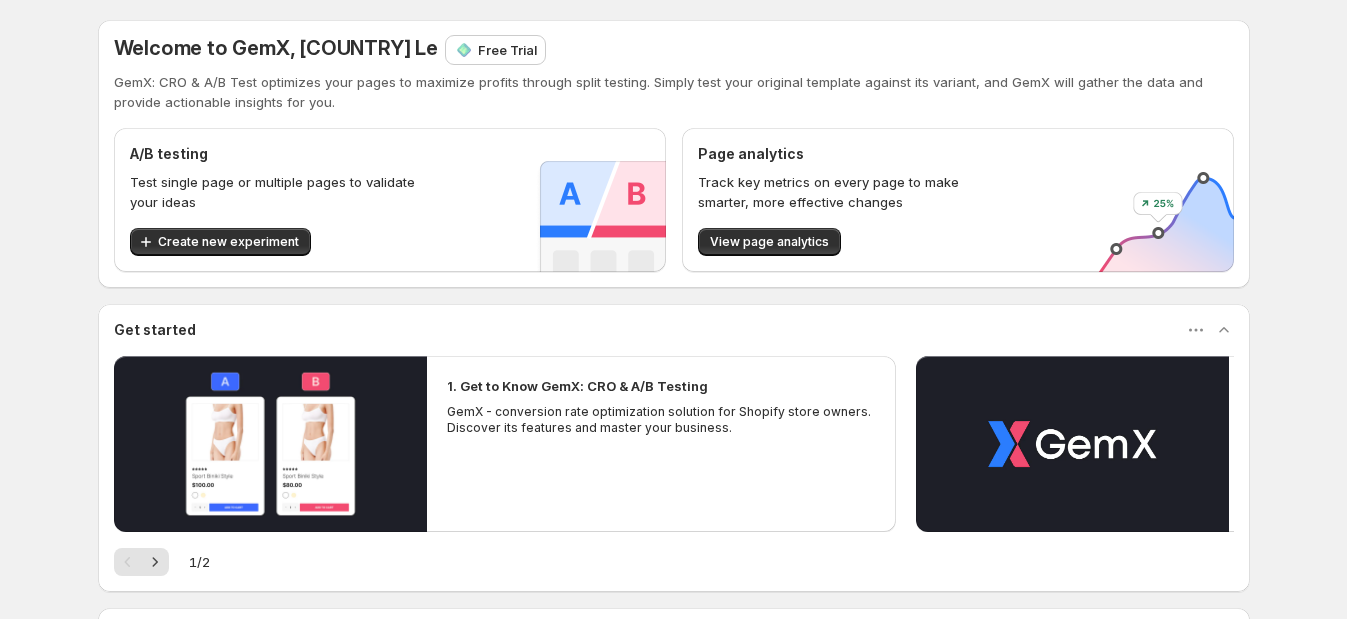 click on "Free Trial" at bounding box center (507, 50) 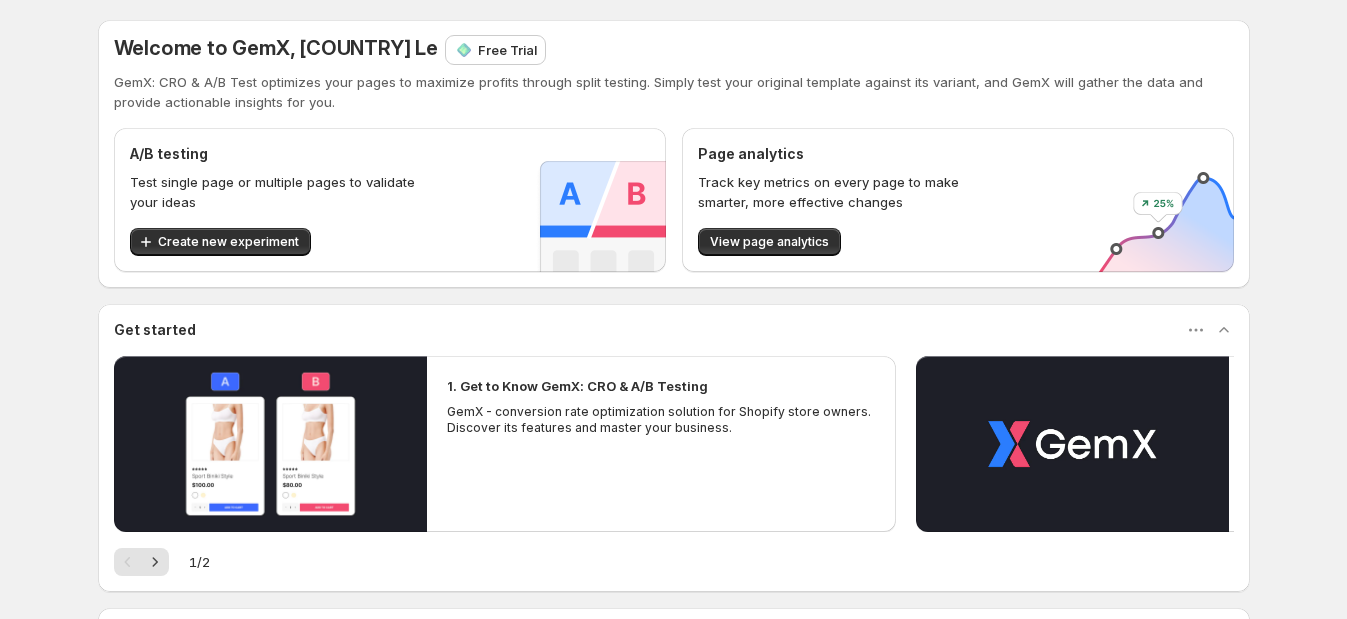 click on "Free Trial" at bounding box center (507, 50) 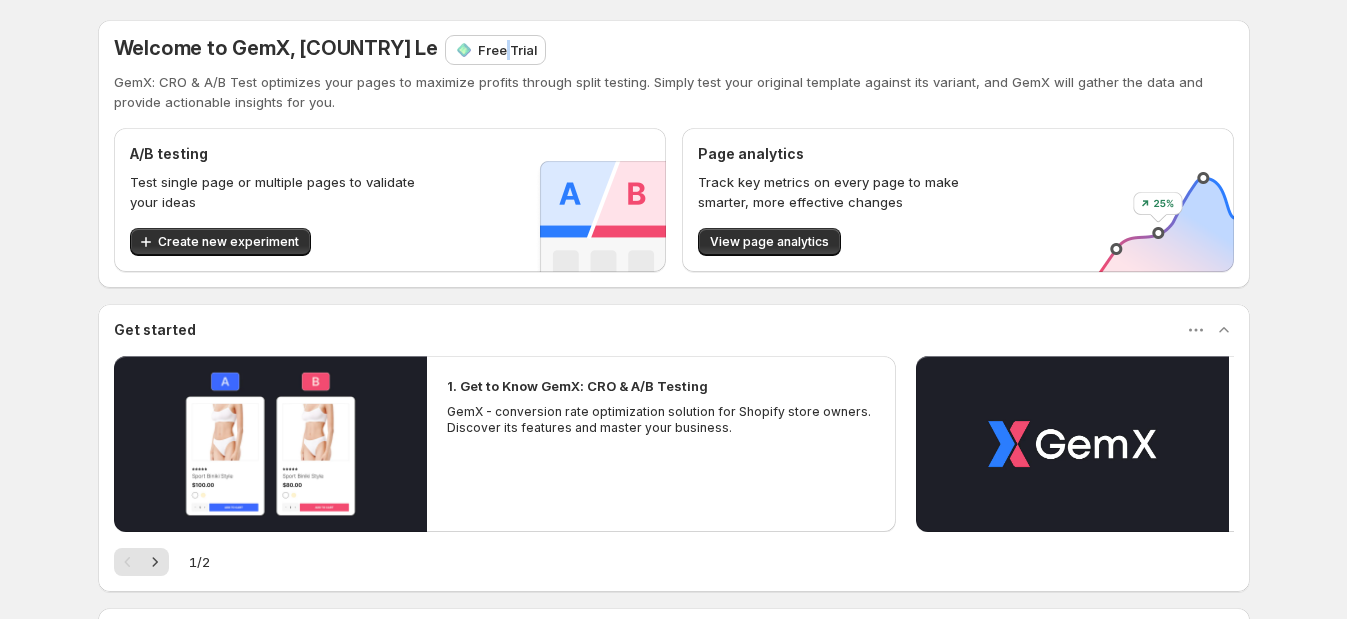 click on "Free Trial" at bounding box center (507, 50) 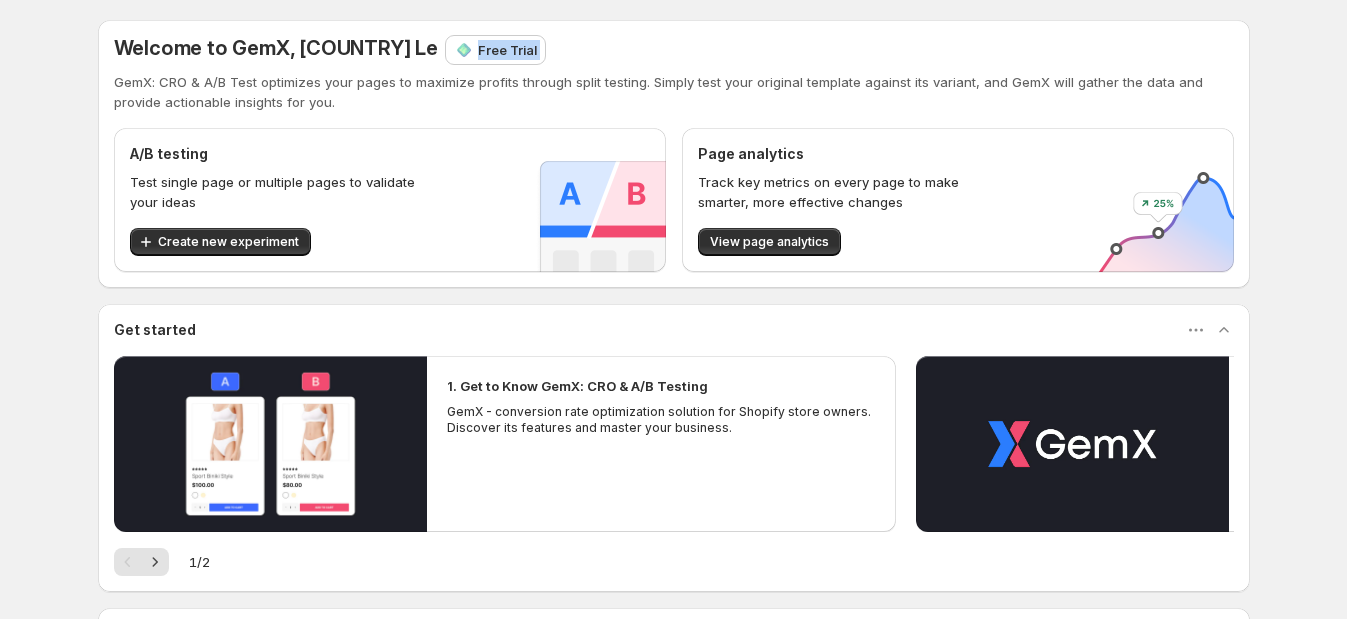 click on "Free Trial" at bounding box center (507, 50) 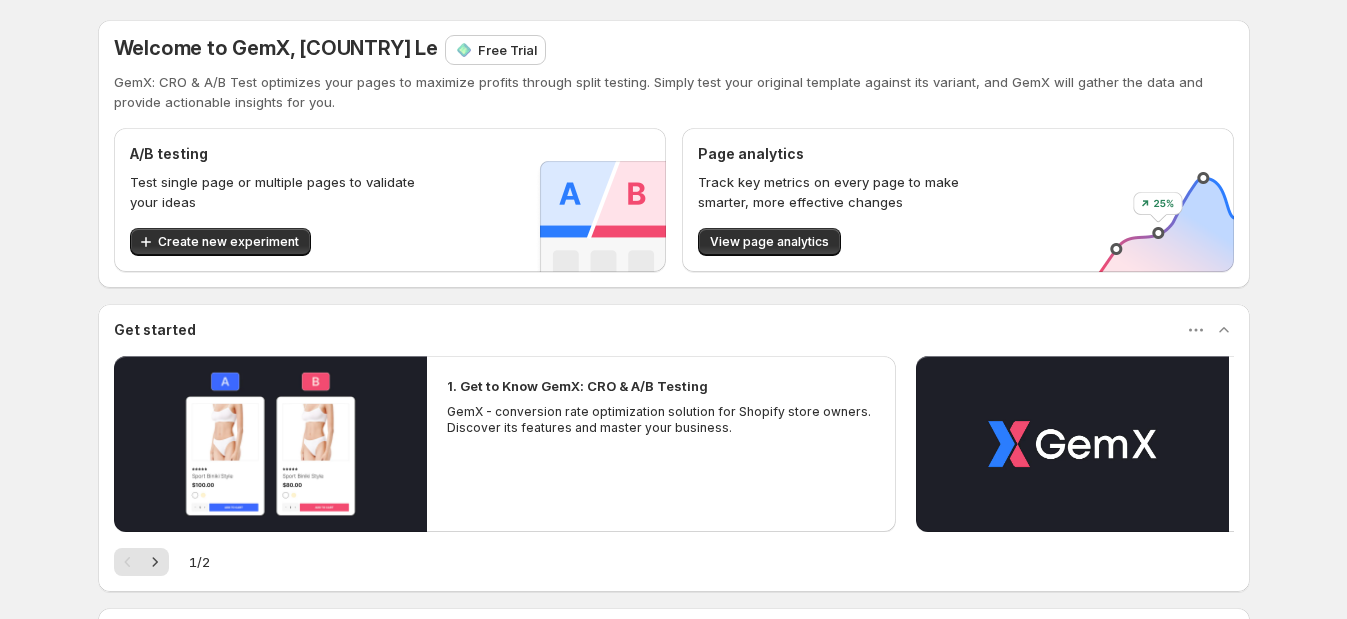 click on "Welcome to GemX, Russia Le Free Trial GemX: CRO & A/B Test optimizes your pages to maximize profits through split testing. Simply test your original template against its variant, and GemX will gather the data and provide actionable insights for you. A/B testing Test single page or multiple pages to validate your ideas Create new experiment Page analytics Track key metrics on every page to make smarter, more effective changes View page analytics Get started 1. Get to Know GemX: CRO & A/B Testing GemX - conversion rate optimization solution for Shopify store owners. Discover its features and master your business. 2. Explore GemX: CRO & A/B Testing Use Cases Explore GemX: CRO & A/B testing Use Cases to boost conversion rates and drive growth. 1 / 2 Support Live chat Feature request" at bounding box center (674, 368) 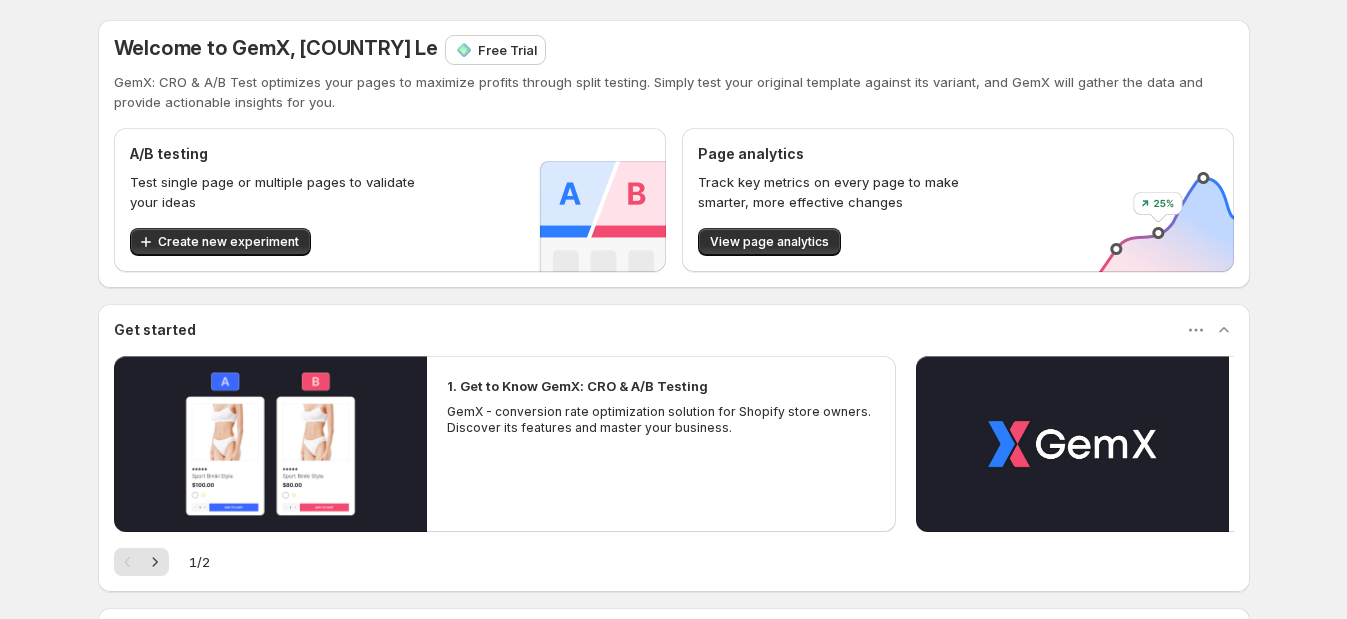click on "Welcome to GemX, Russia Le Free Trial GemX: CRO & A/B Test optimizes your pages to maximize profits through split testing. Simply test your original template against its variant, and GemX will gather the data and provide actionable insights for you. A/B testing Test single page or multiple pages to validate your ideas Create new experiment Page analytics Track key metrics on every page to make smarter, more effective changes View page analytics Get started 1. Get to Know GemX: CRO & A/B Testing GemX - conversion rate optimization solution for Shopify store owners. Discover its features and master your business. 2. Explore GemX: CRO & A/B Testing Use Cases Explore GemX: CRO & A/B testing Use Cases to boost conversion rates and drive growth. 1 / 2 Support Live chat Feature request" at bounding box center (674, 368) 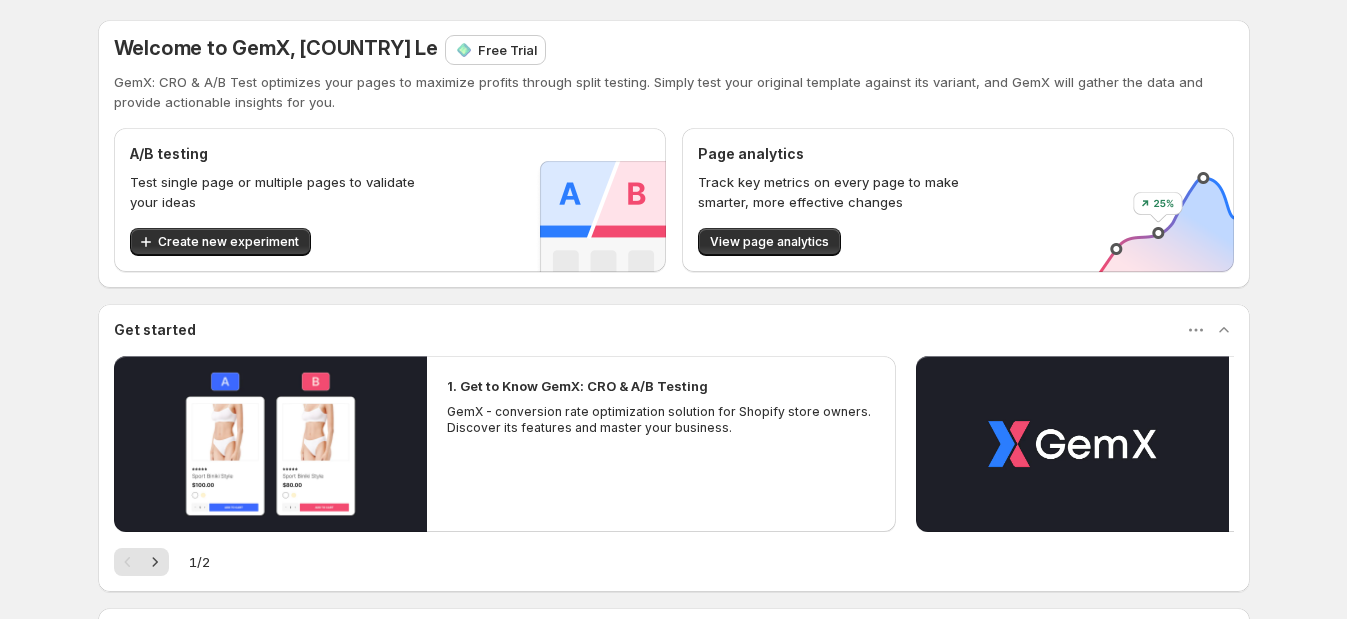 click on "Welcome to GemX, Russia Le Free Trial GemX: CRO & A/B Test optimizes your pages to maximize profits through split testing. Simply test your original template against its variant, and GemX will gather the data and provide actionable insights for you. A/B testing Test single page or multiple pages to validate your ideas Create new experiment Page analytics Track key metrics on every page to make smarter, more effective changes View page analytics Get started 1. Get to Know GemX: CRO & A/B Testing GemX - conversion rate optimization solution for Shopify store owners. Discover its features and master your business. 2. Explore GemX: CRO & A/B Testing Use Cases Explore GemX: CRO & A/B testing Use Cases to boost conversion rates and drive growth. 1 / 2 Support Live chat Feature request" at bounding box center (673, 422) 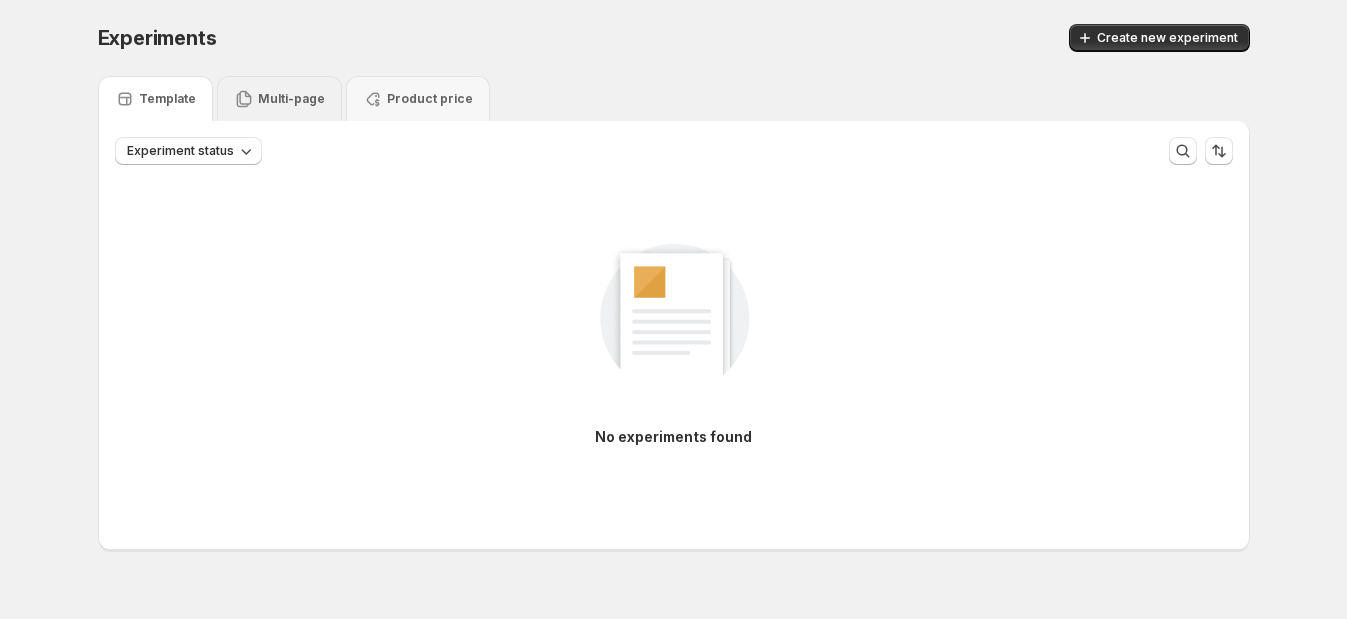 click on "Multi-page" at bounding box center [279, 98] 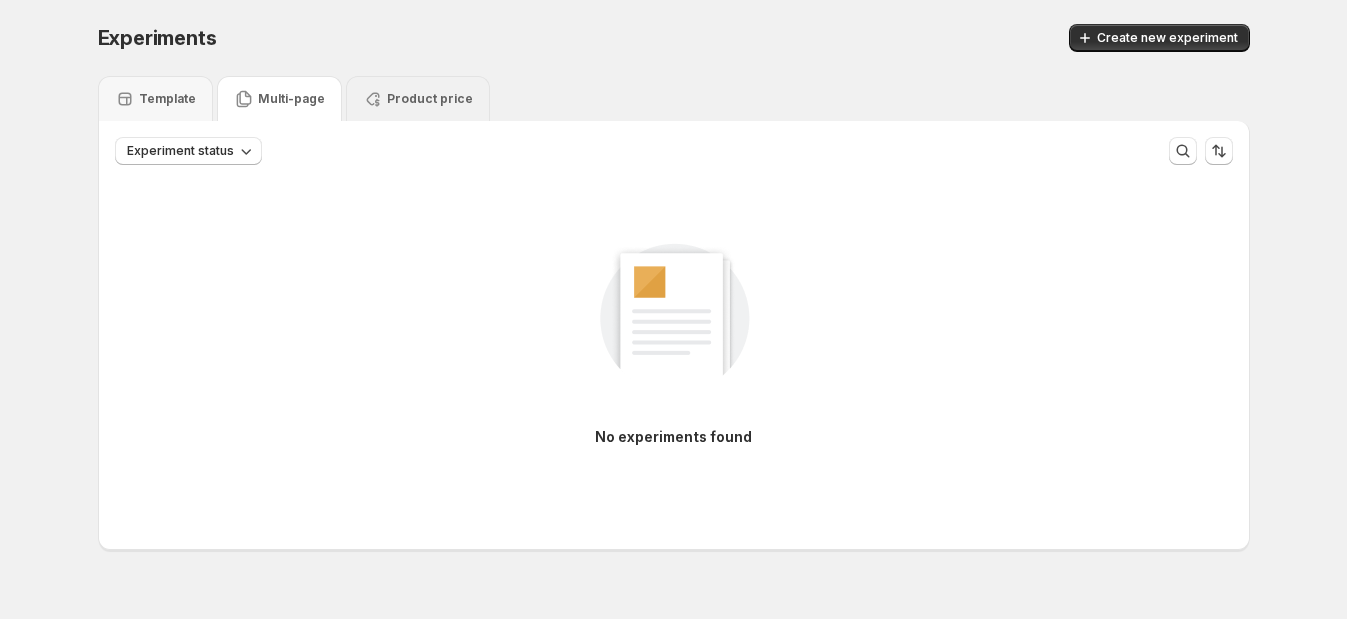 click on "Product price" at bounding box center (430, 99) 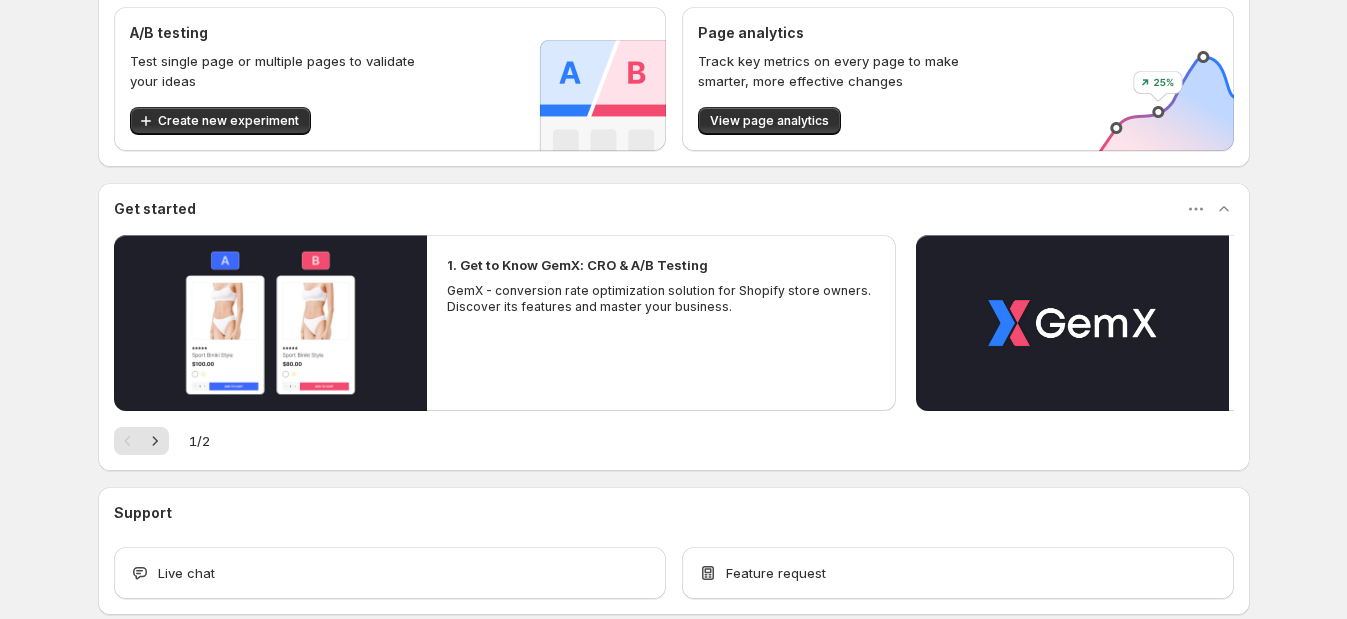scroll, scrollTop: 99, scrollLeft: 0, axis: vertical 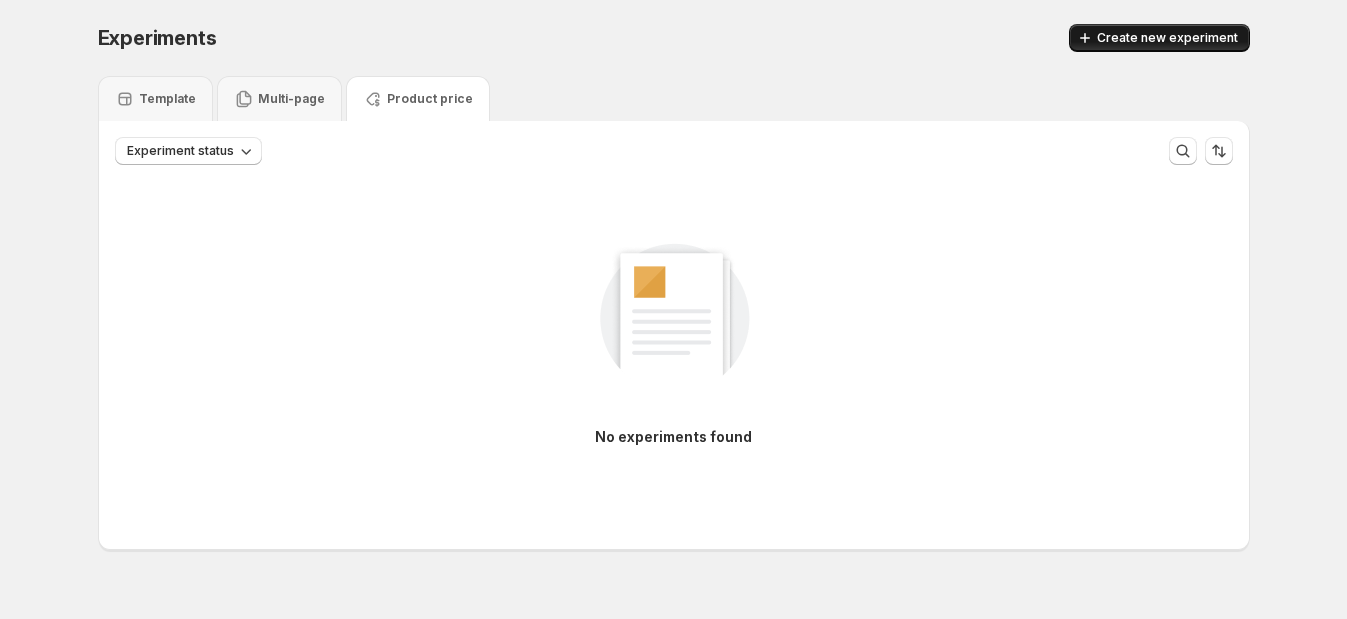 click on "Create new experiment" at bounding box center [1159, 38] 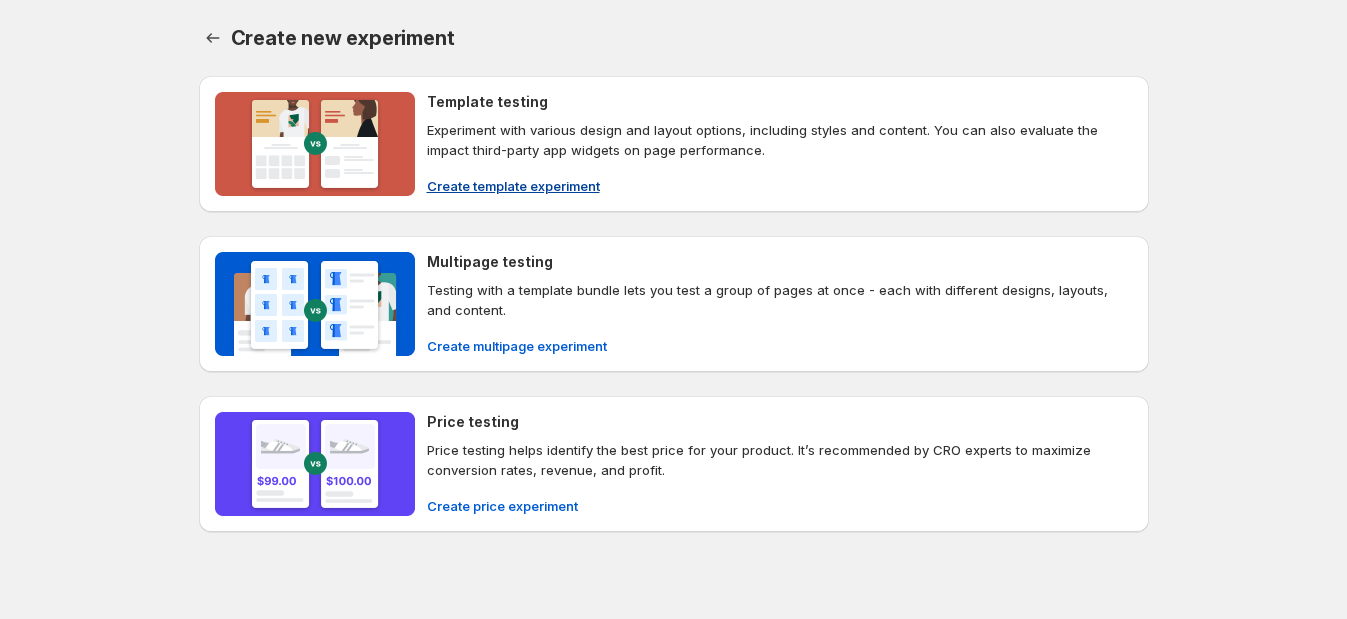 click on "Create template experiment" at bounding box center (513, 186) 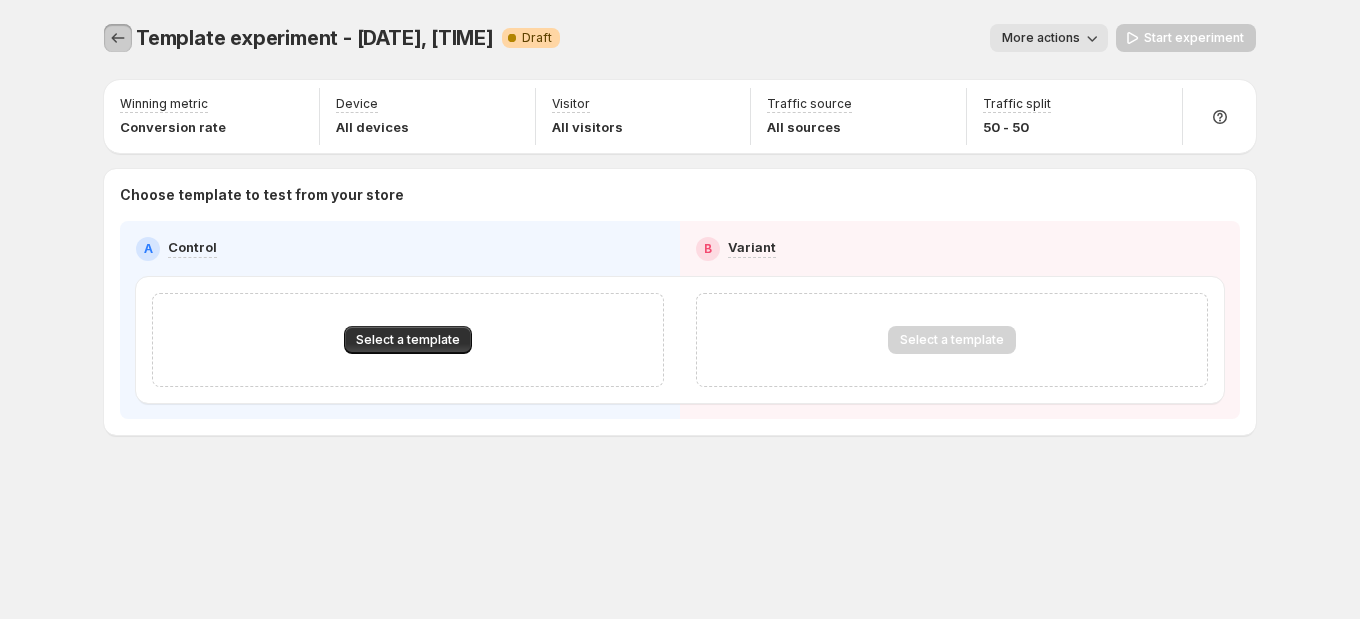 click 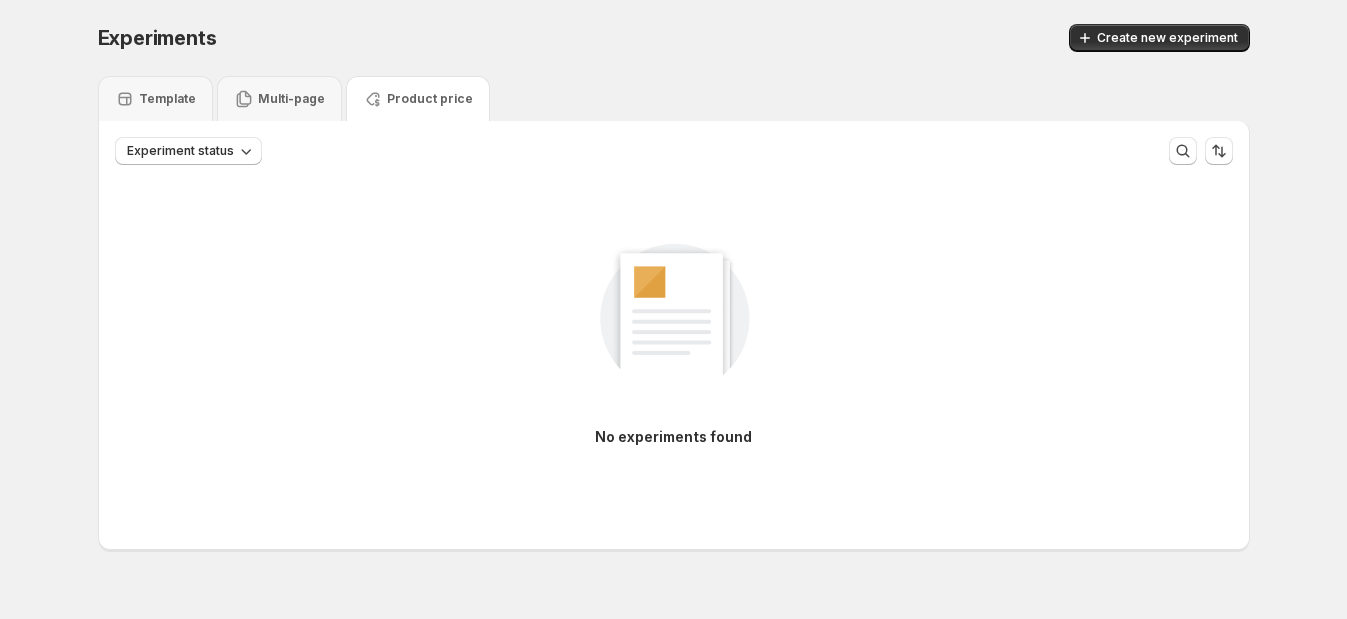 click on "No experiments found" at bounding box center [674, 335] 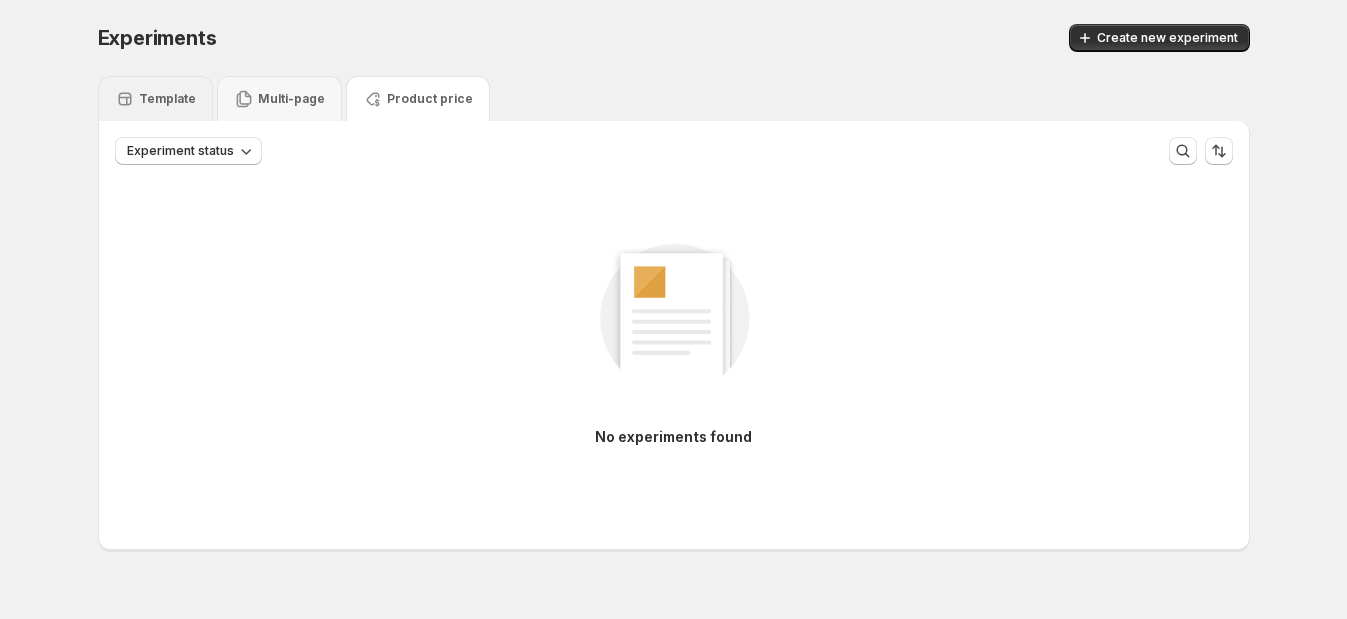click on "Template" at bounding box center [167, 99] 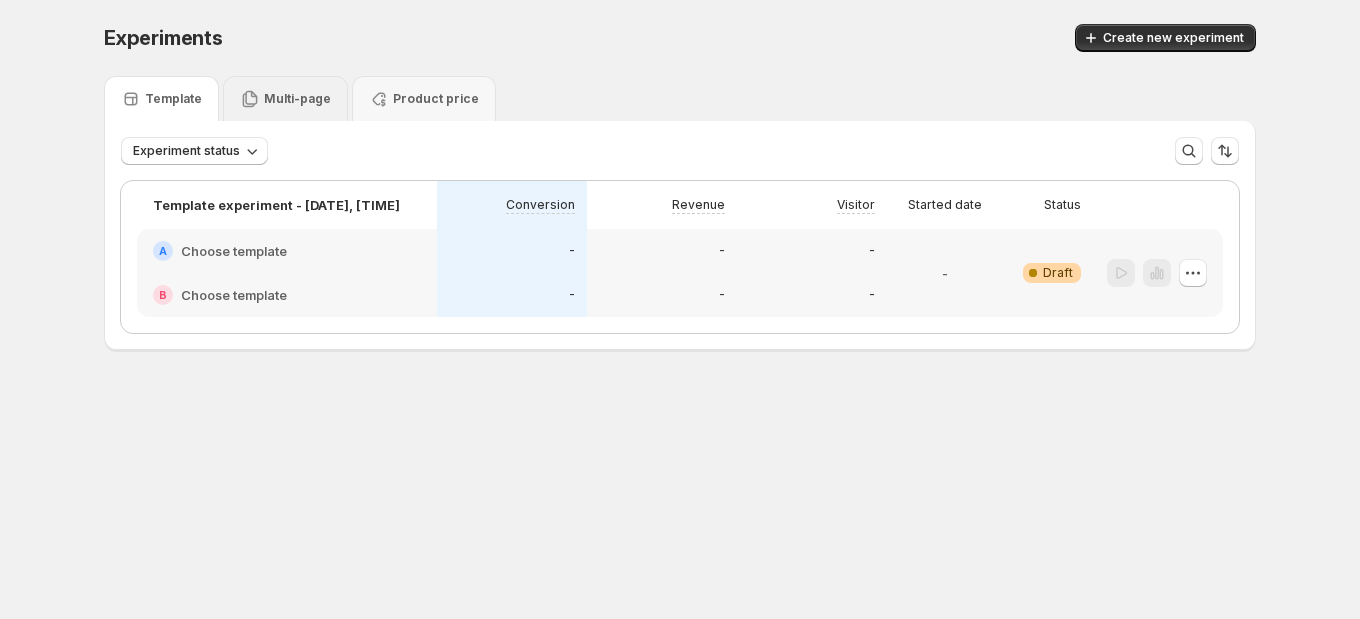 click on "Multi-page" at bounding box center [285, 98] 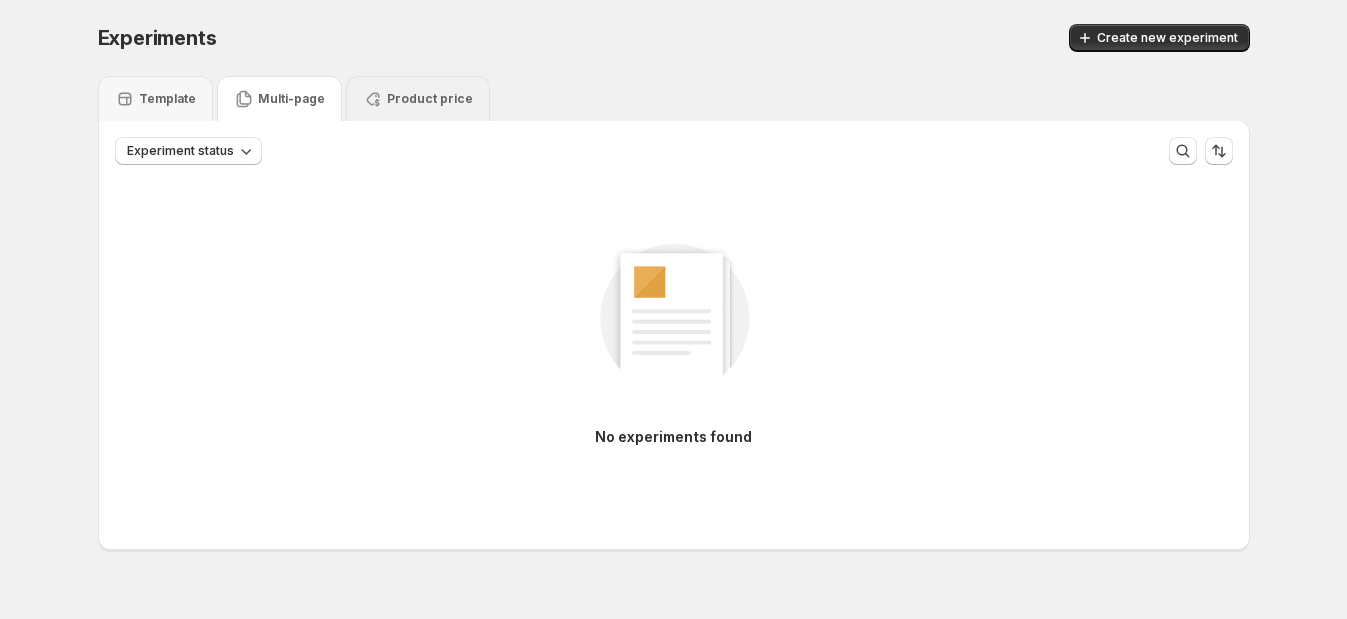 click on "Product price" at bounding box center [430, 99] 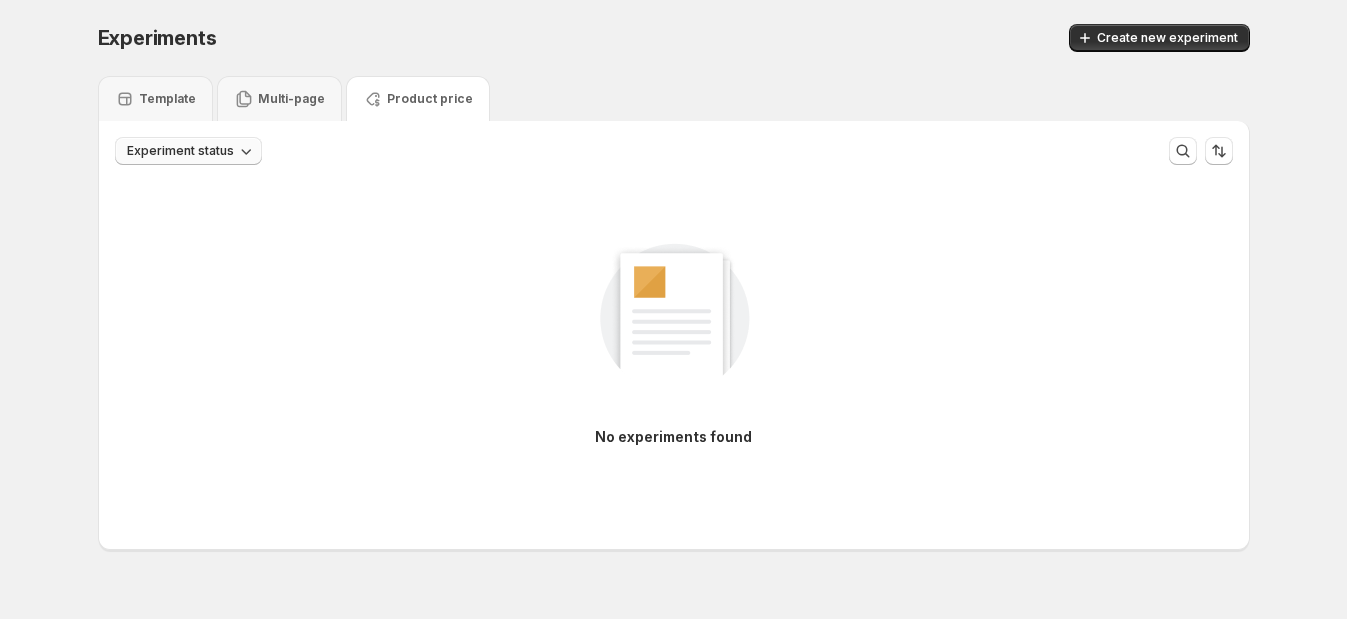 click 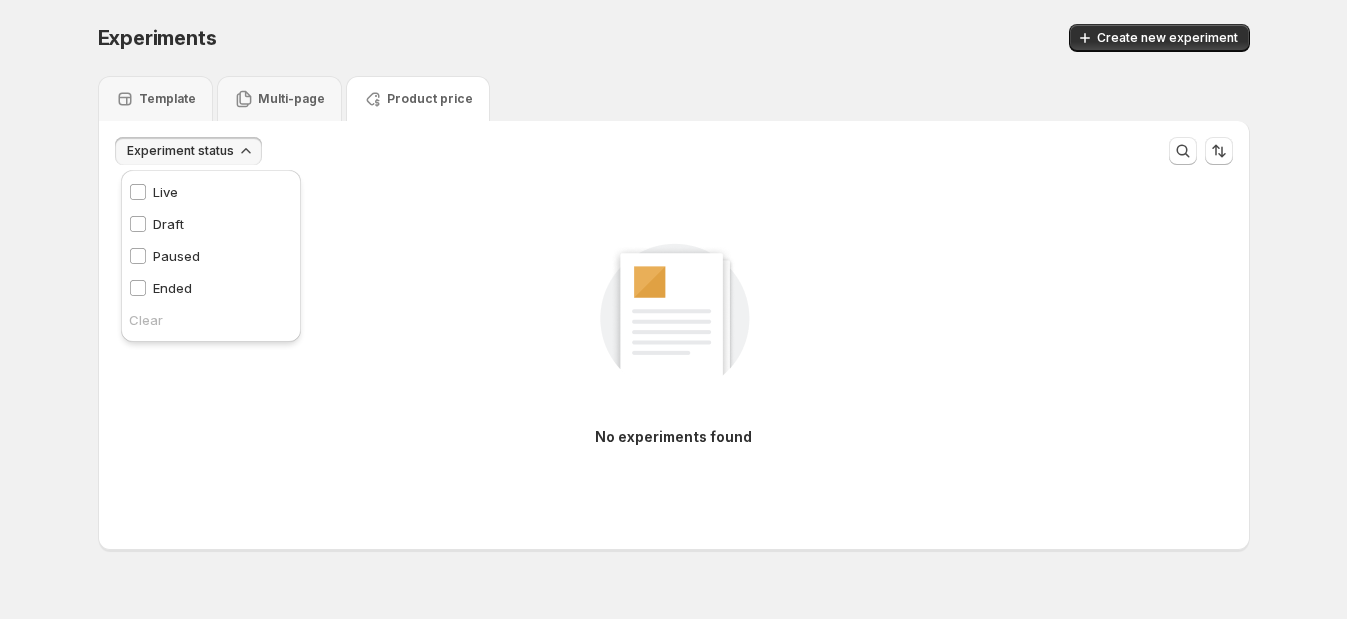 click on "Live Live" at bounding box center (211, 192) 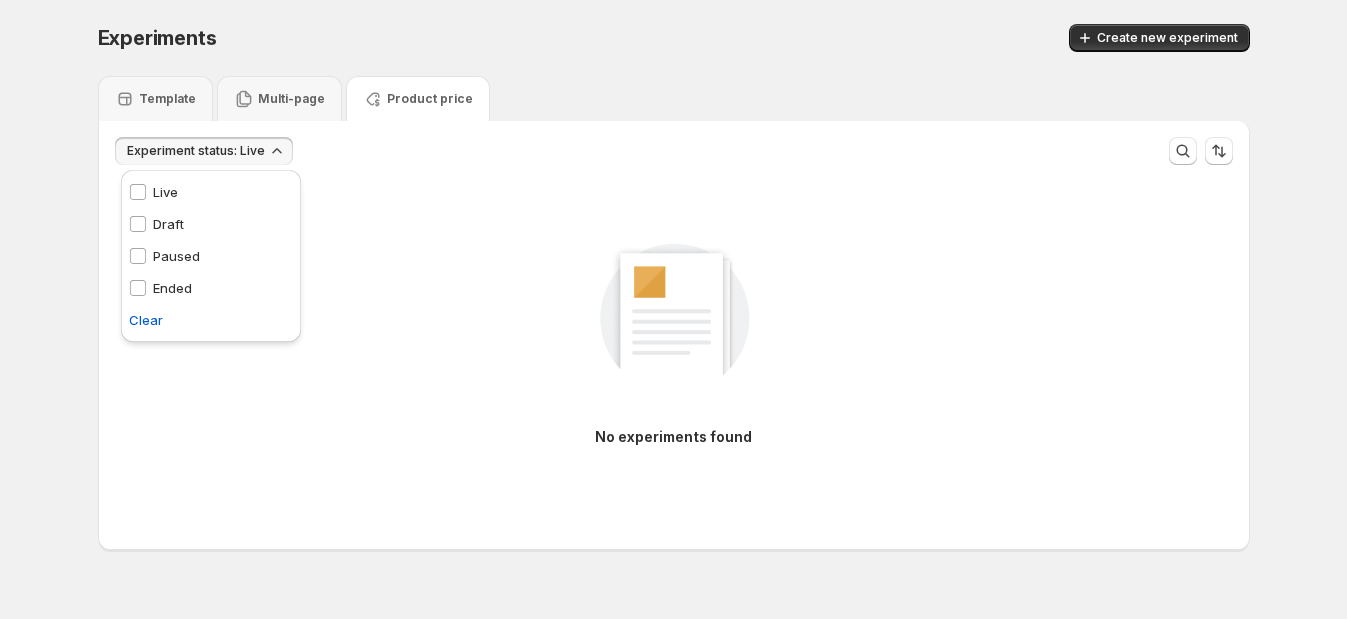 click on "No experiments found" at bounding box center [674, 335] 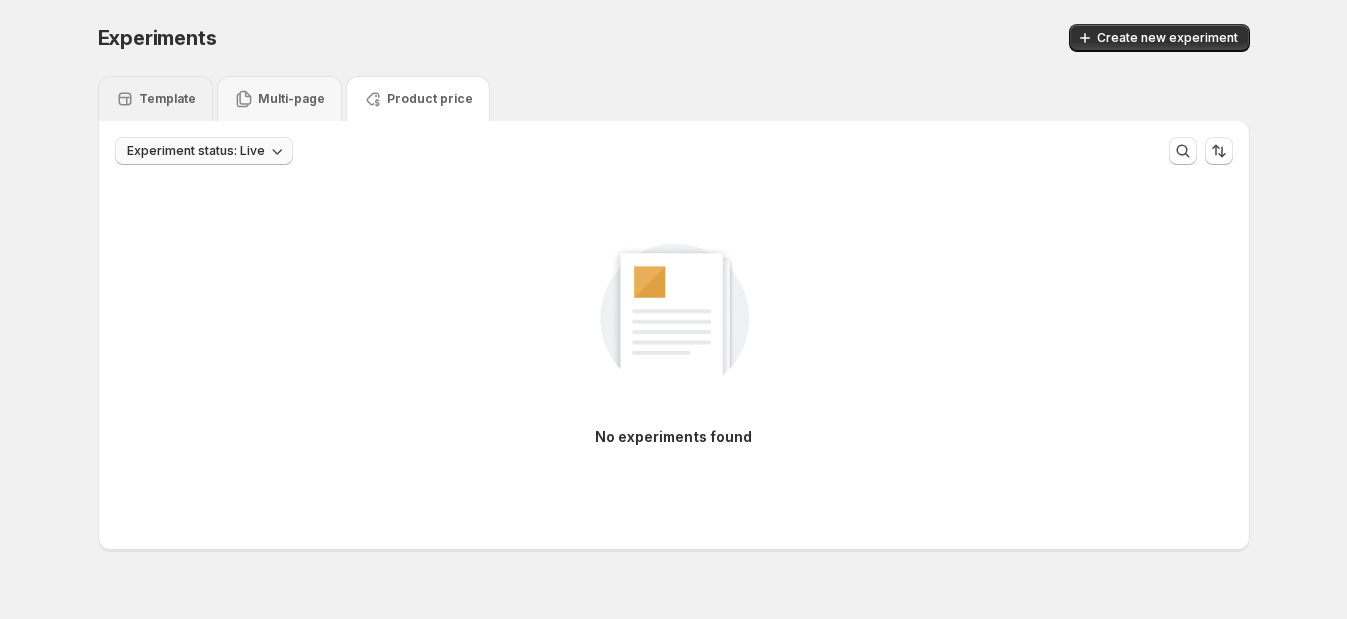 click on "Template" at bounding box center (167, 99) 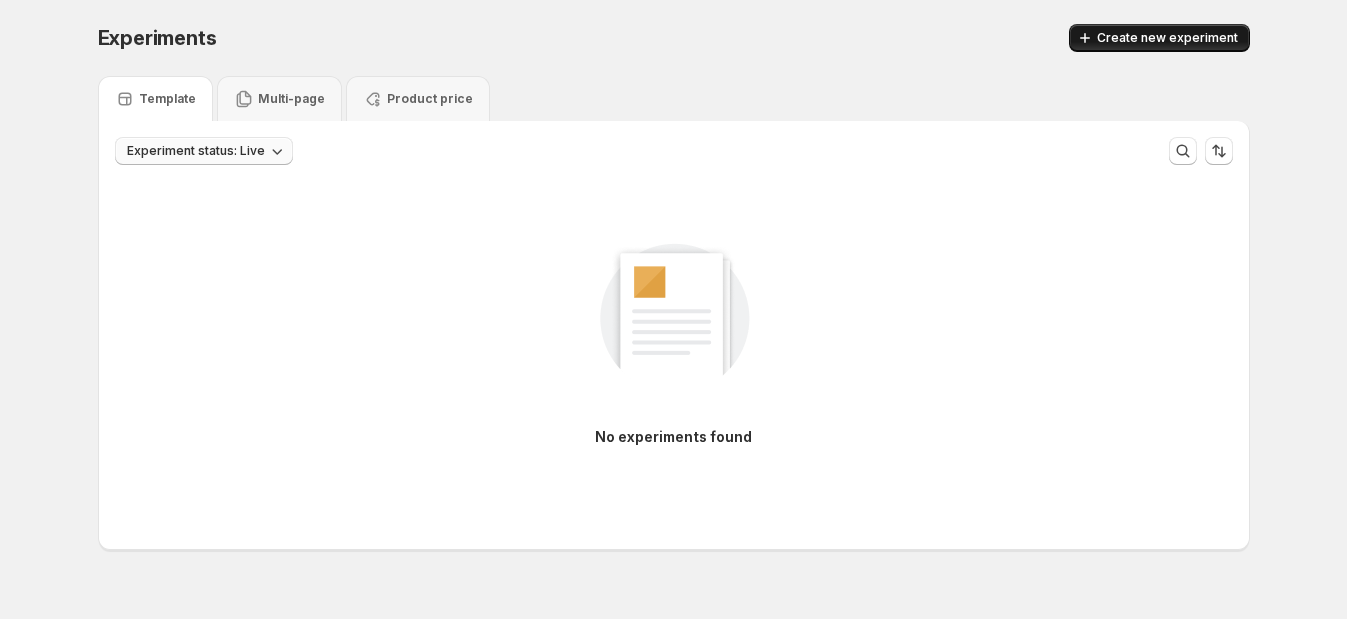 click on "Create new experiment" at bounding box center [1167, 38] 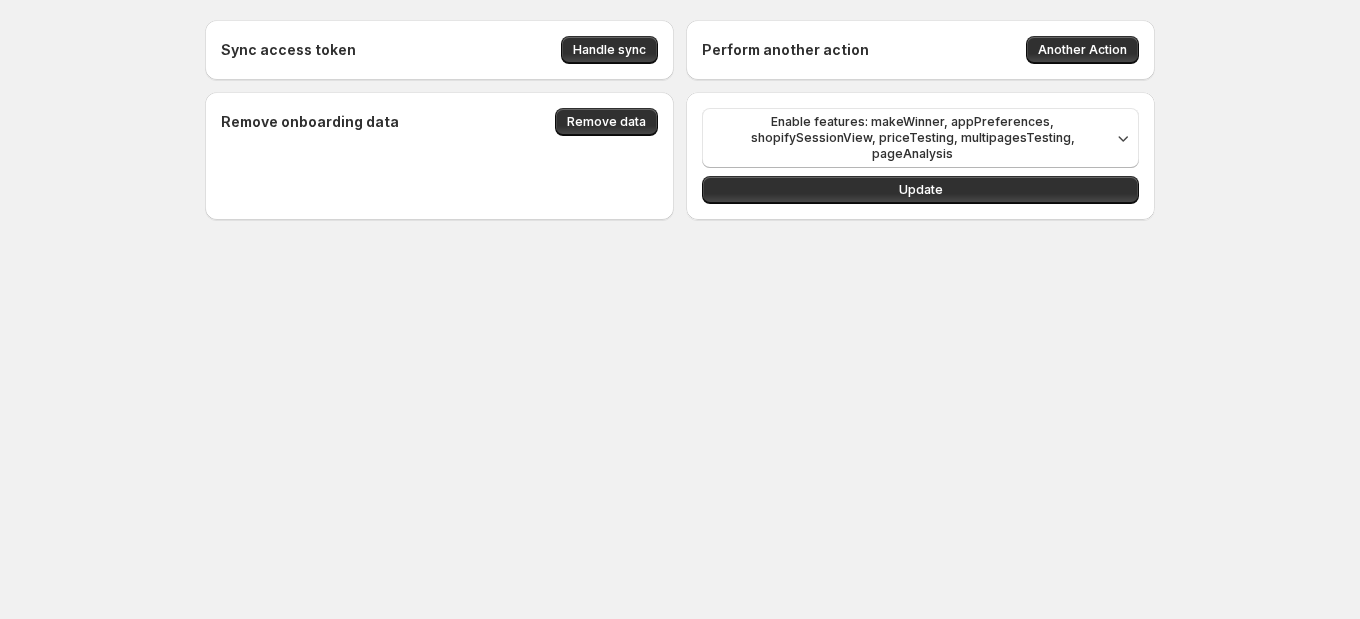 click on "Sync access token Handle sync Perform another action Another Action Remove onboarding data Remove data Enable features: makeWinner, appPreferences, shopifySessionView, priceTesting, multipagesTesting, pageAnalysis Update Leverage GemX with tailored optimization plans Pay as you grow — based on your actual revenue. Select your revenue range below to see your price: Page Optimization $ 49  / month Select Page Optimization Experiments 10 live experiments Template testing Advanced targeting: audiences, devices & sources Insight 10 pages for analytics Support Live chat support Recommended for scaling stores Funnel Optimization $ 99  / month Subscription $ 49 Usage fee $ 0 Select Funnel Optimization Experiments Unlimited experiments Template testing Multipage testing Advanced targeting: audiences, devices & sources Insight Unlimited pages for in-depth analytics Path analysis Support Live chat support Close all features $49" at bounding box center [680, 309] 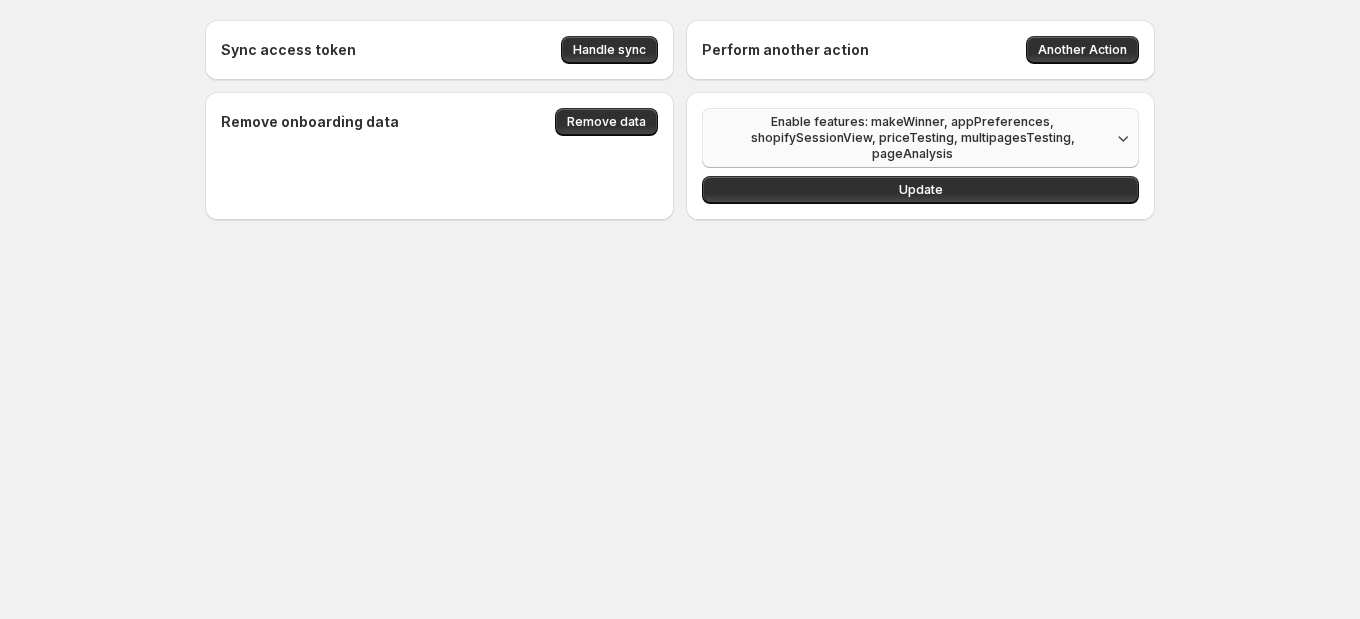click on "Enable features: makeWinner, appPreferences, shopifySessionView, priceTesting, multipagesTesting, pageAnalysis" at bounding box center (912, 138) 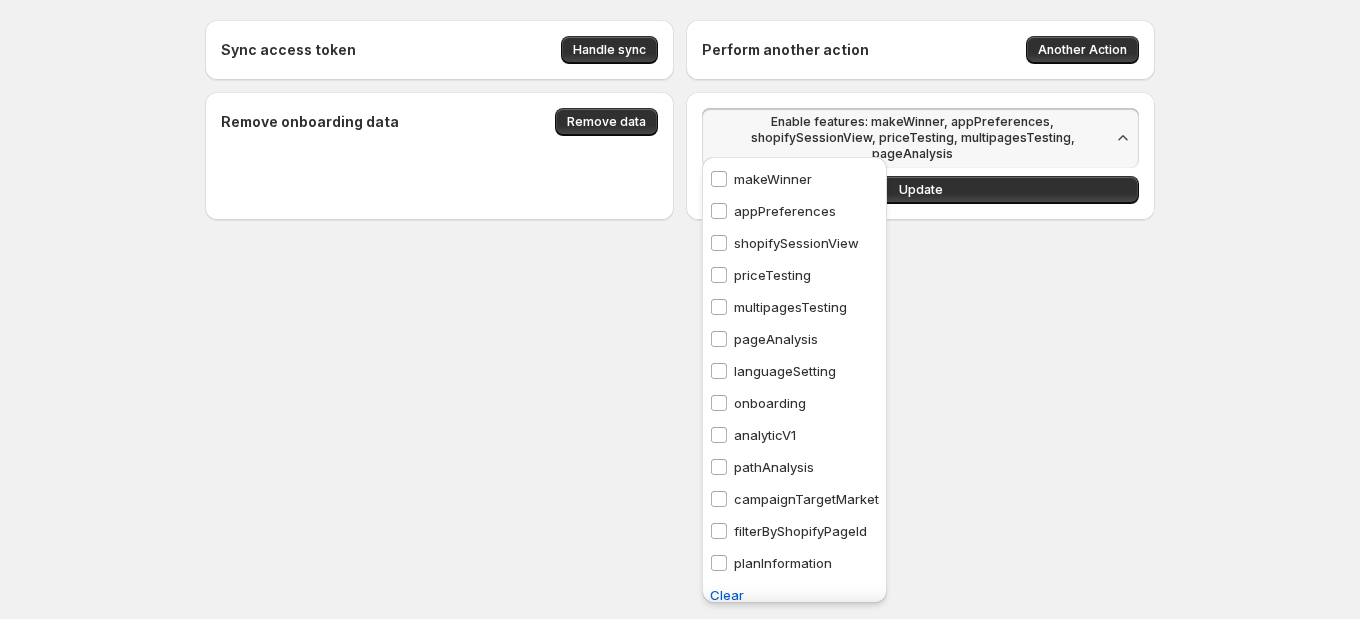click on "onboarding" at bounding box center [770, 403] 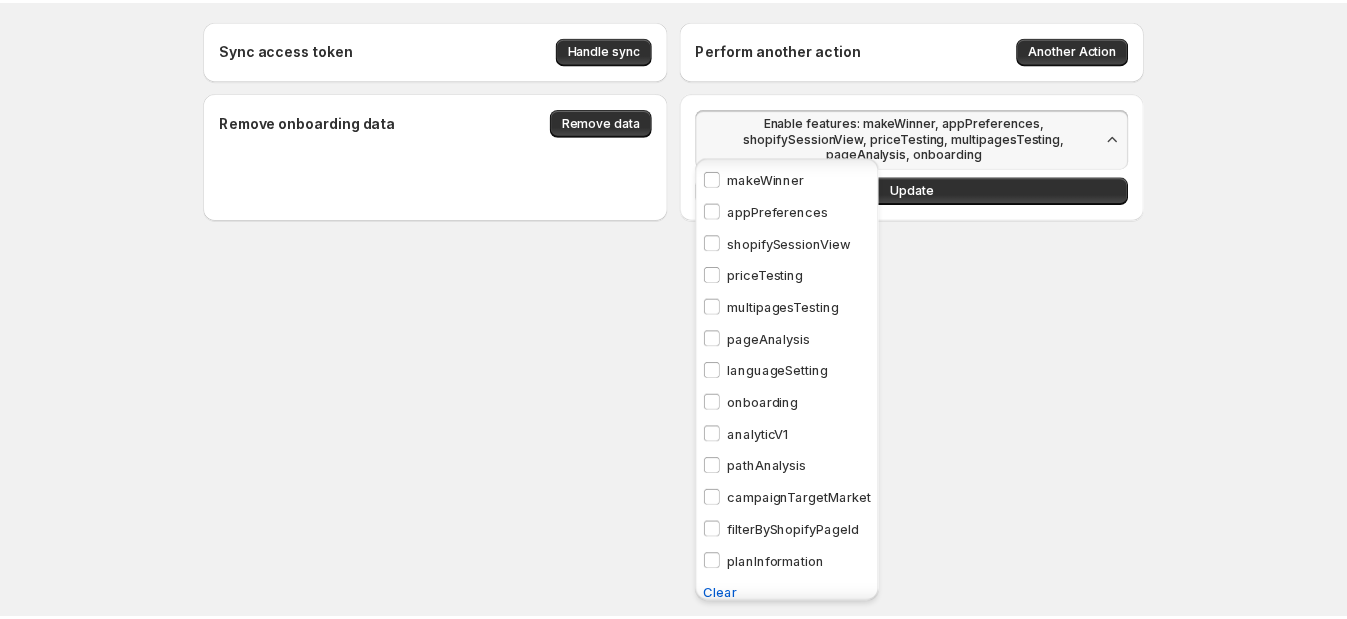 scroll, scrollTop: 13, scrollLeft: 0, axis: vertical 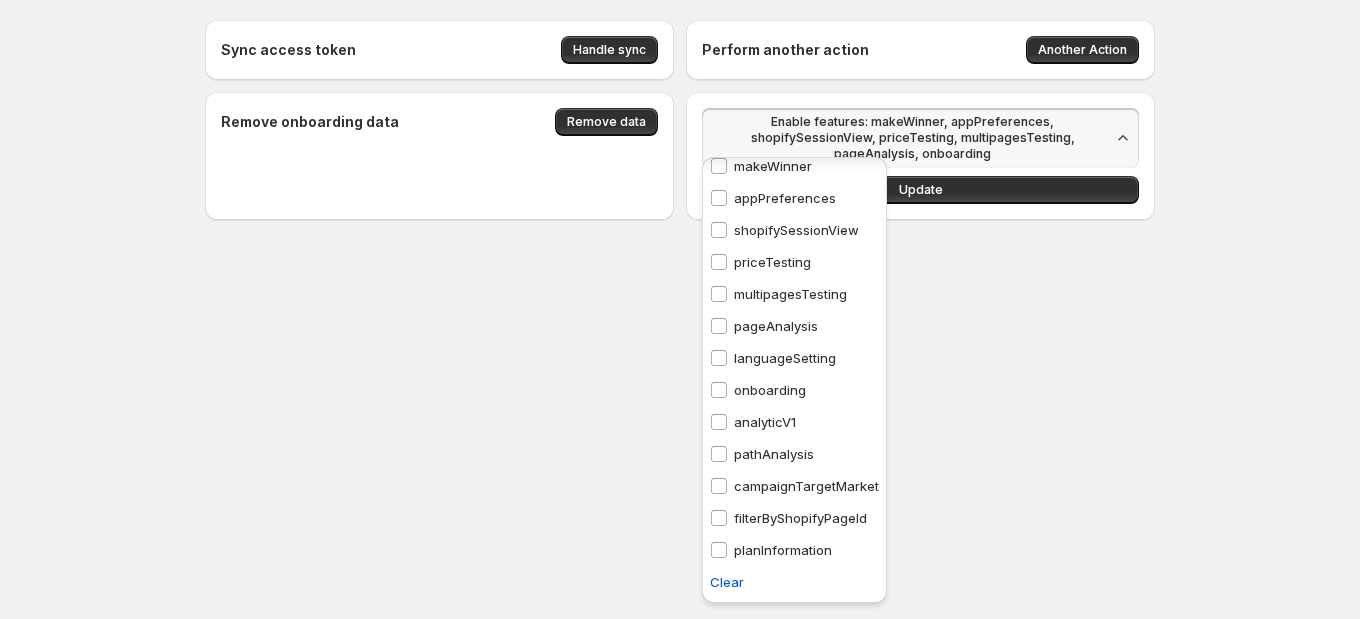 click on "Sync access token Handle sync Perform another action Another Action Remove onboarding data Remove data Enable features: makeWinner, appPreferences, shopifySessionView, priceTesting, multipagesTesting, pageAnalysis, onboarding Update Leverage GemX with tailored optimization plans Pay as you grow — based on your actual revenue. Select your revenue range below to see your price: Page Optimization $ 49  / month Select Page Optimization Experiments 10 live experiments Template testing Advanced targeting: audiences, devices & sources Insight 10 pages for analytics Support Live chat support Recommended for scaling stores Funnel Optimization $ 99  / month Subscription $ 49 Usage fee $ 0 Select Funnel Optimization Experiments Unlimited experiments Template testing Multipage testing Advanced targeting: audiences, devices & sources Insight Unlimited pages for in-depth analytics Path analysis Support Live chat support Adjust $49" at bounding box center (680, 309) 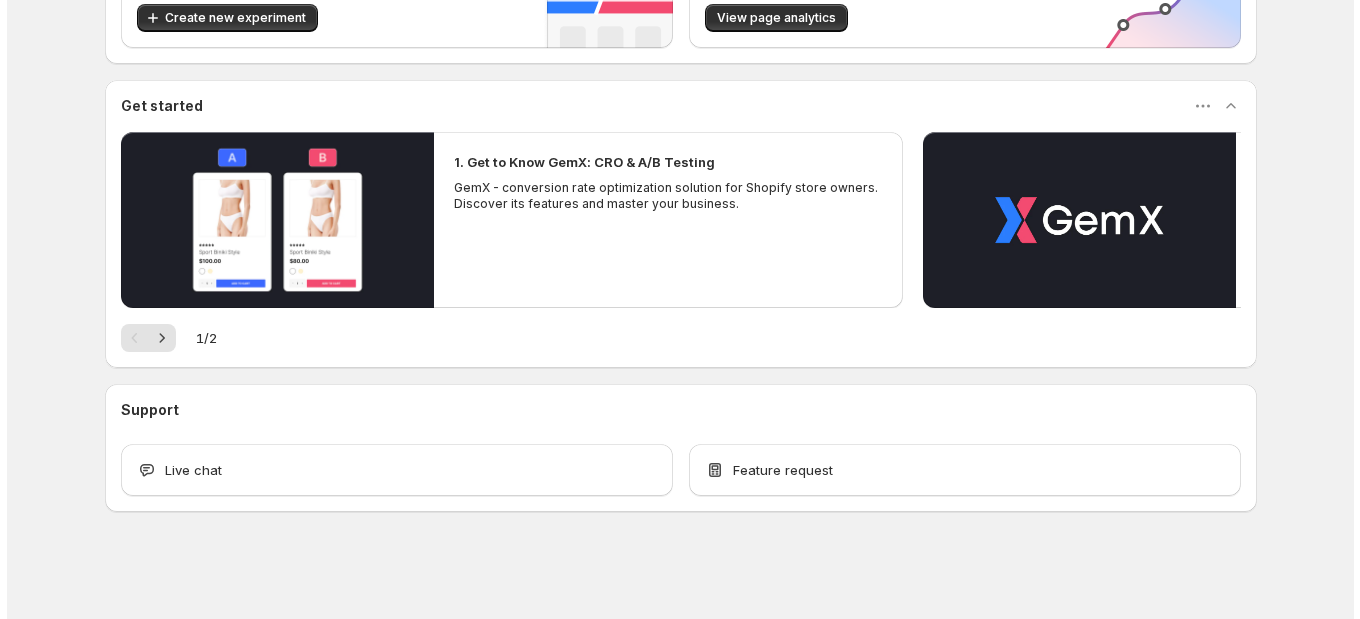scroll, scrollTop: 0, scrollLeft: 0, axis: both 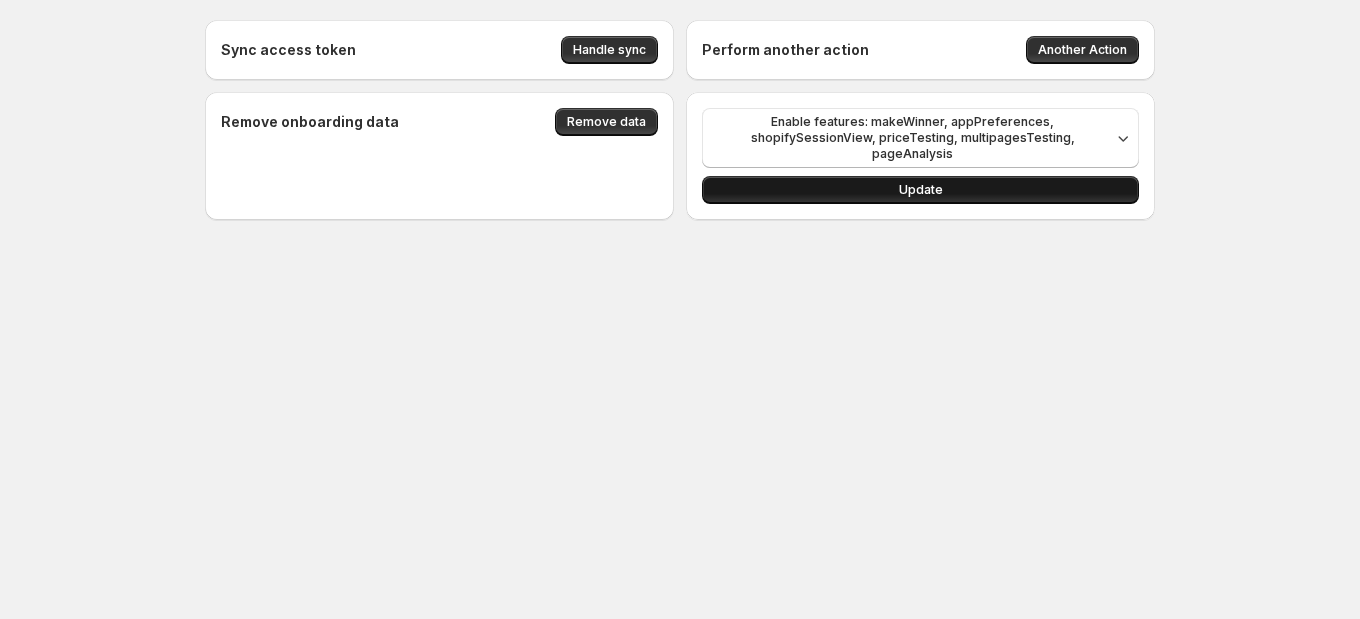 click on "Update" at bounding box center [920, 190] 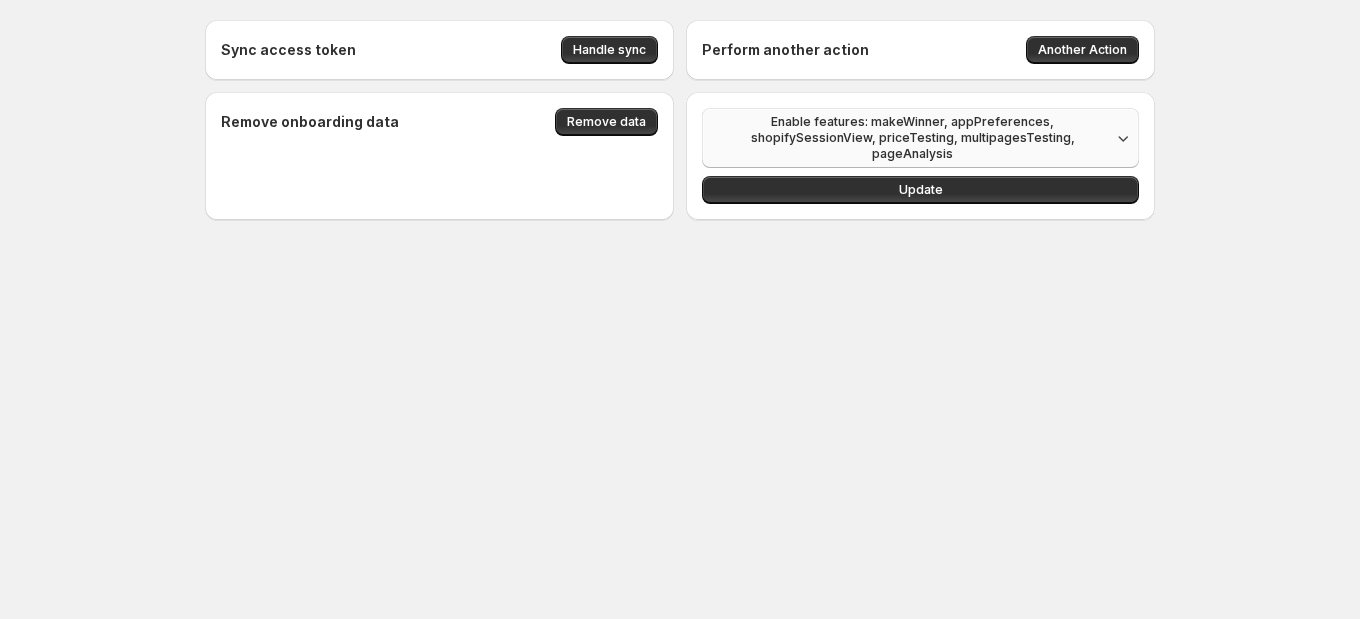 click on "Enable features: makeWinner, appPreferences, shopifySessionView, priceTesting, multipagesTesting, pageAnalysis" at bounding box center (920, 138) 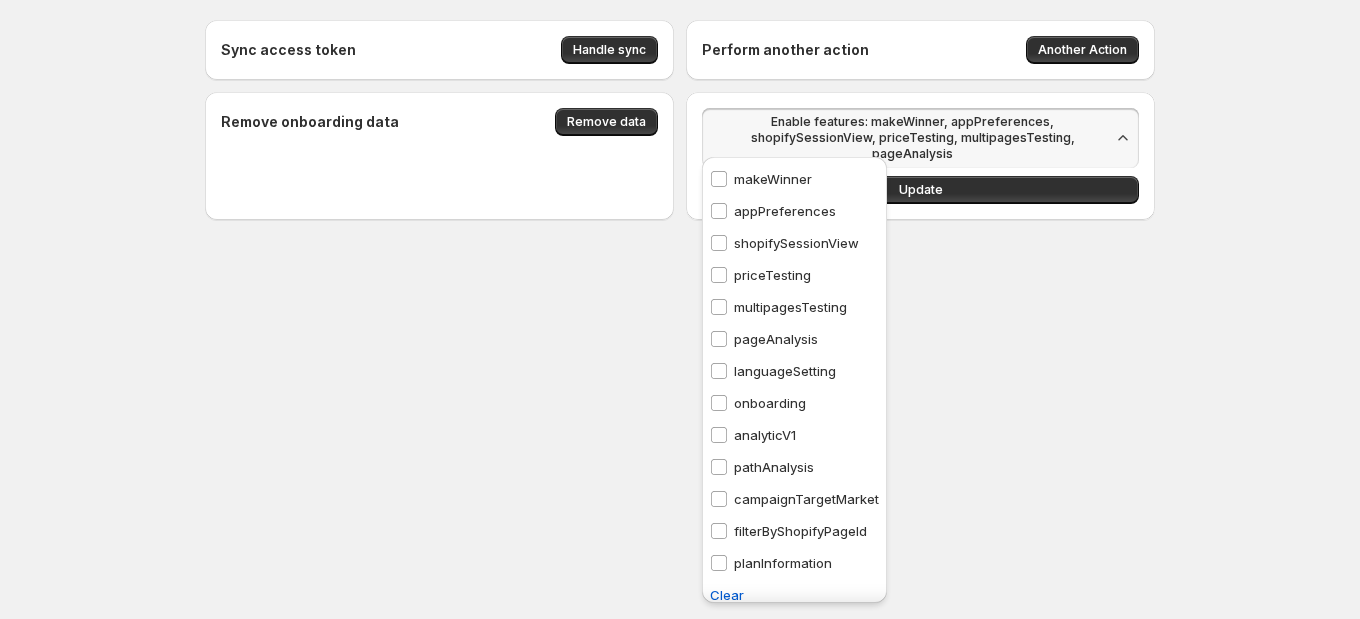click on "onboarding" at bounding box center [770, 403] 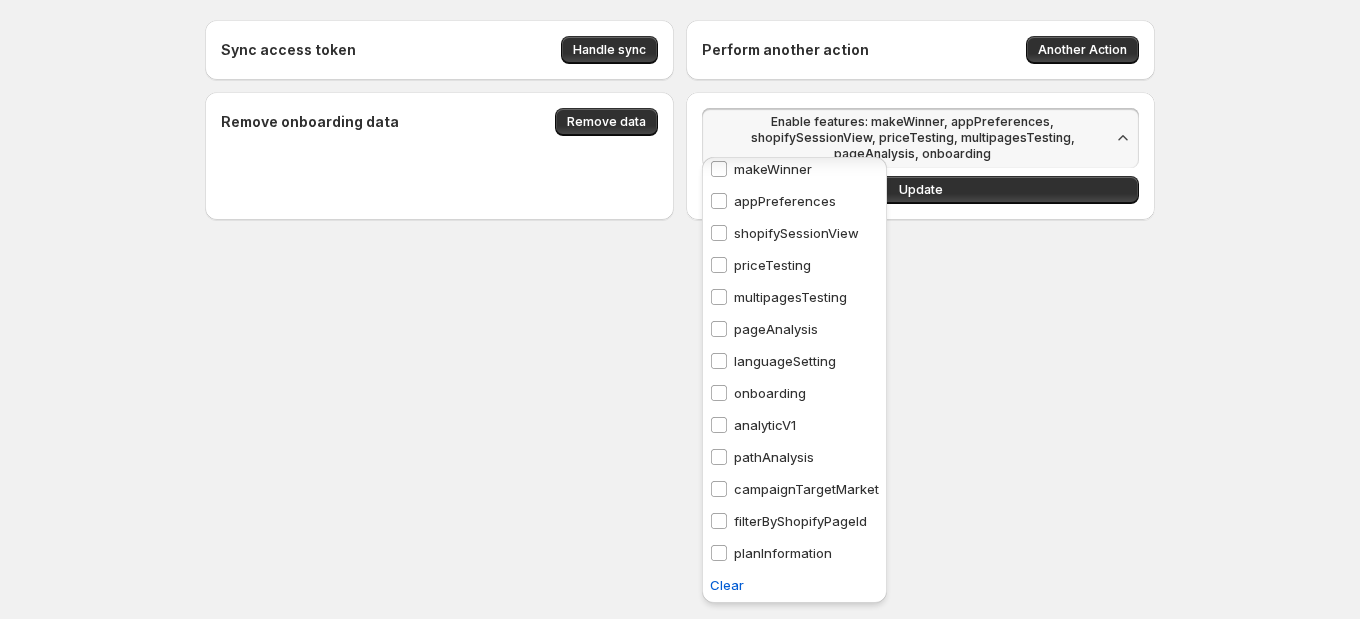scroll, scrollTop: 13, scrollLeft: 0, axis: vertical 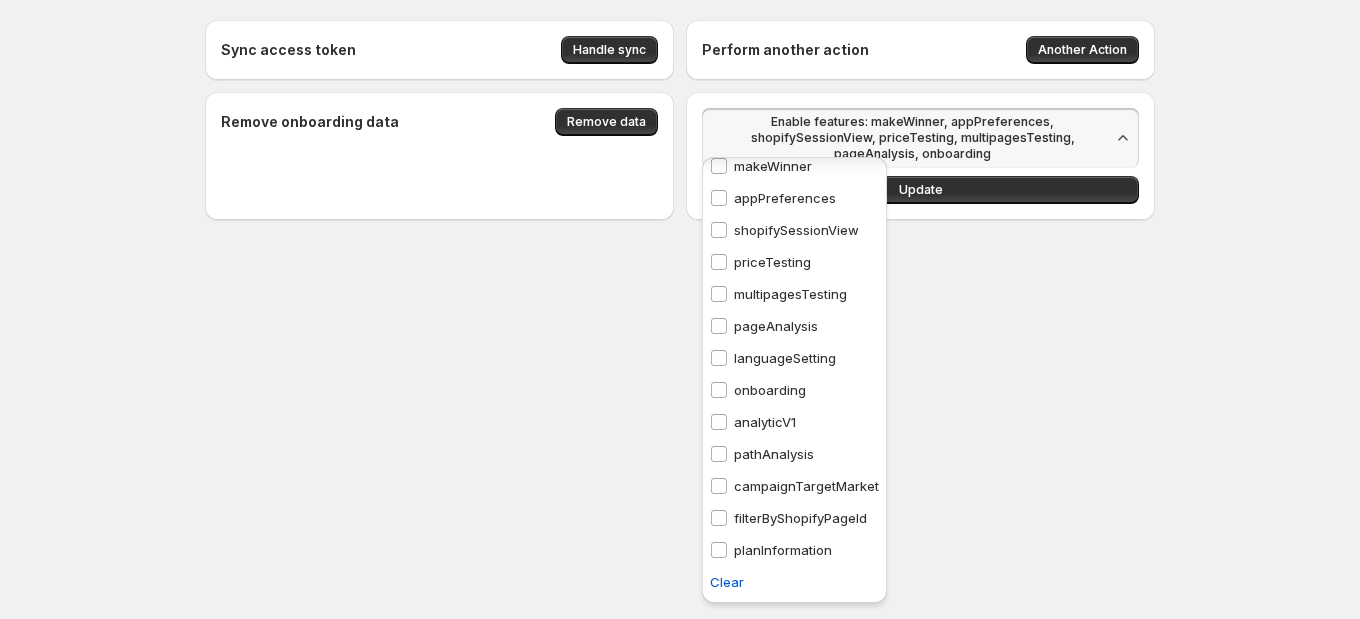 click on "Sync access token Handle sync Perform another action Another Action Remove onboarding data Remove data Enable features: makeWinner, appPreferences, shopifySessionView, priceTesting, multipagesTesting, pageAnalysis, onboarding Update Leverage GemX with tailored optimization plans Pay as you grow — based on your actual revenue. Select your revenue range below to see your price: Page Optimization $ 49  / month Select Page Optimization Experiments 10 live experiments Template testing Advanced targeting: audiences, devices & sources Insight 10 pages for analytics Support Live chat support Recommended for scaling stores Funnel Optimization $ 99  / month Subscription $ 49 Usage fee $ 0 Select Funnel Optimization Experiments Unlimited experiments Template testing Multipage testing Advanced targeting: audiences, devices & sources Insight Unlimited pages for in-depth analytics Path analysis Support Live chat support Adjust $49" at bounding box center (680, 309) 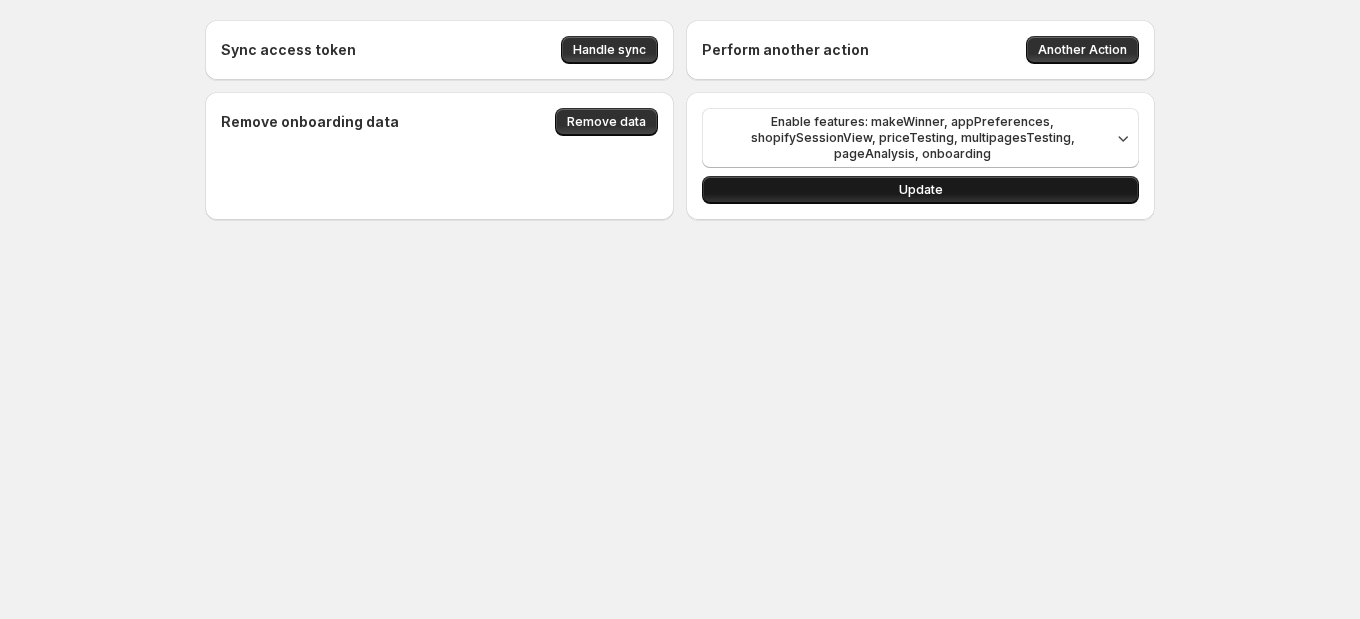 click on "Update" at bounding box center [920, 190] 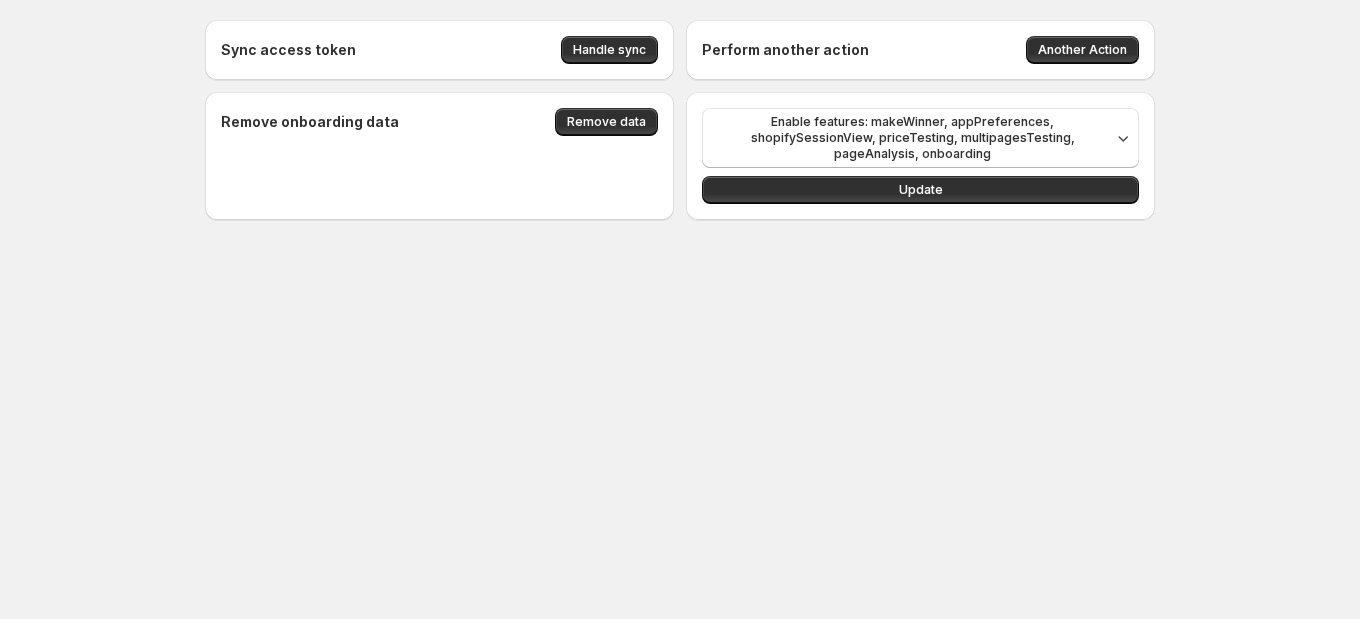 scroll, scrollTop: 0, scrollLeft: 0, axis: both 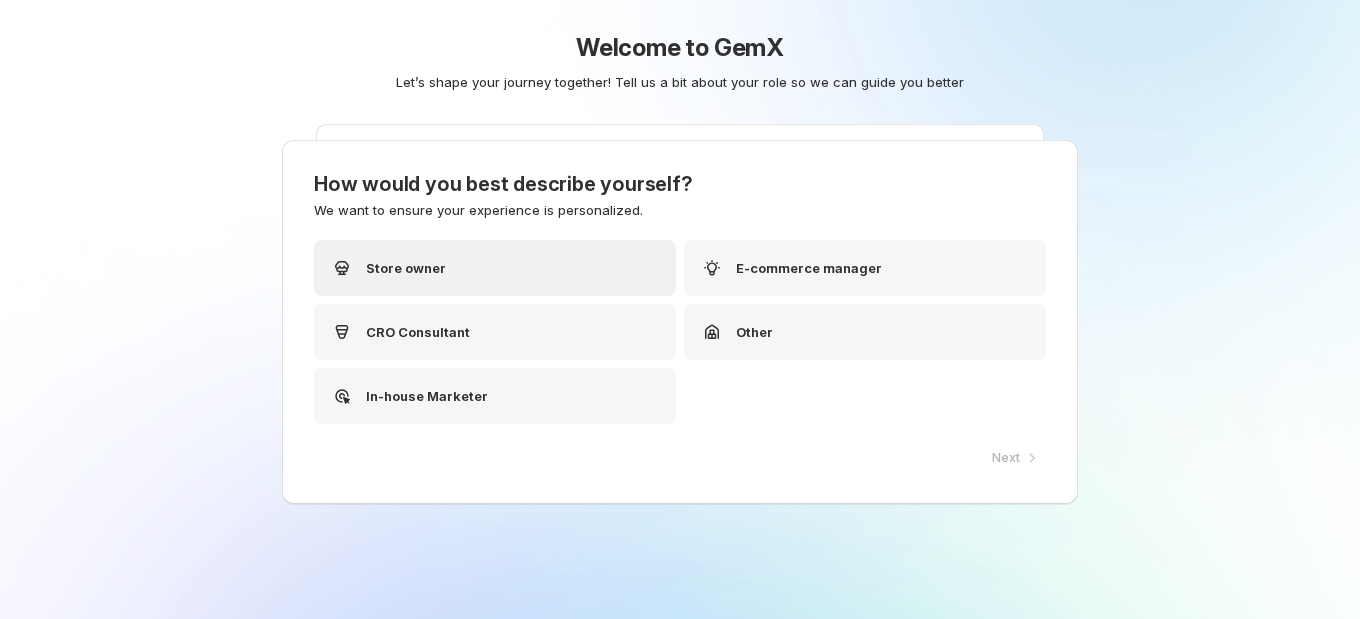 click on "Store owner" at bounding box center [495, 268] 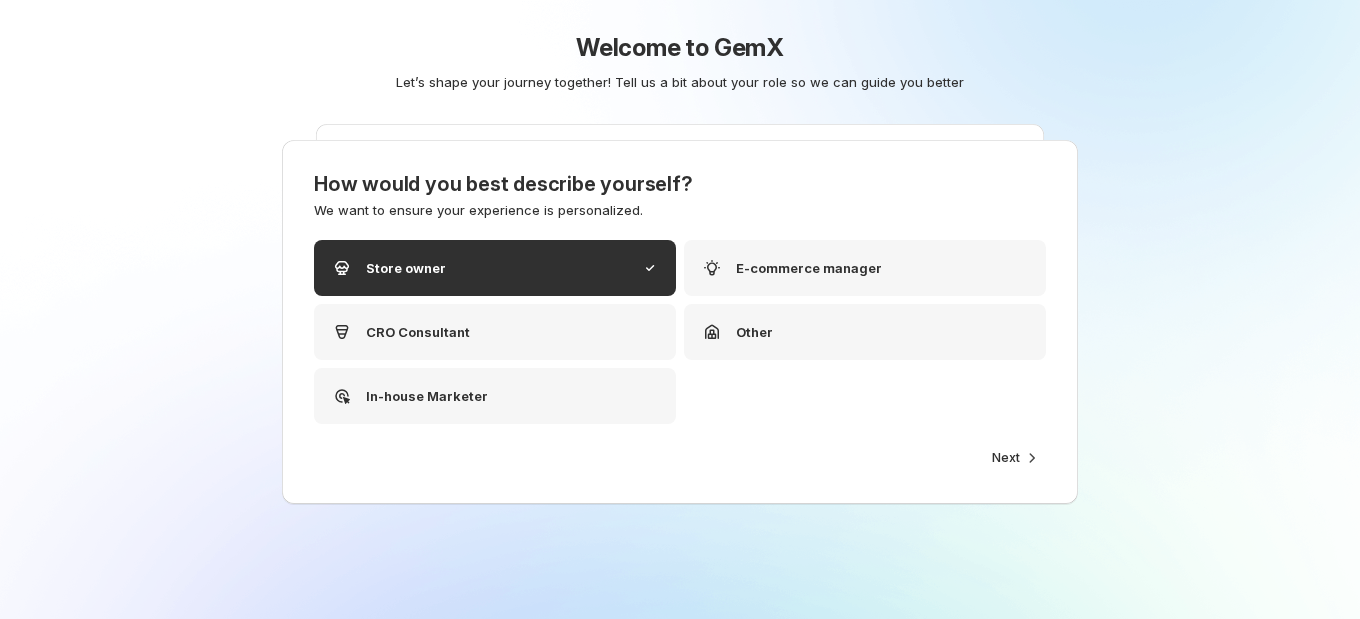 click on "Store owner E-commerce manager CRO Consultant Other In-house Marketer" at bounding box center (680, 332) 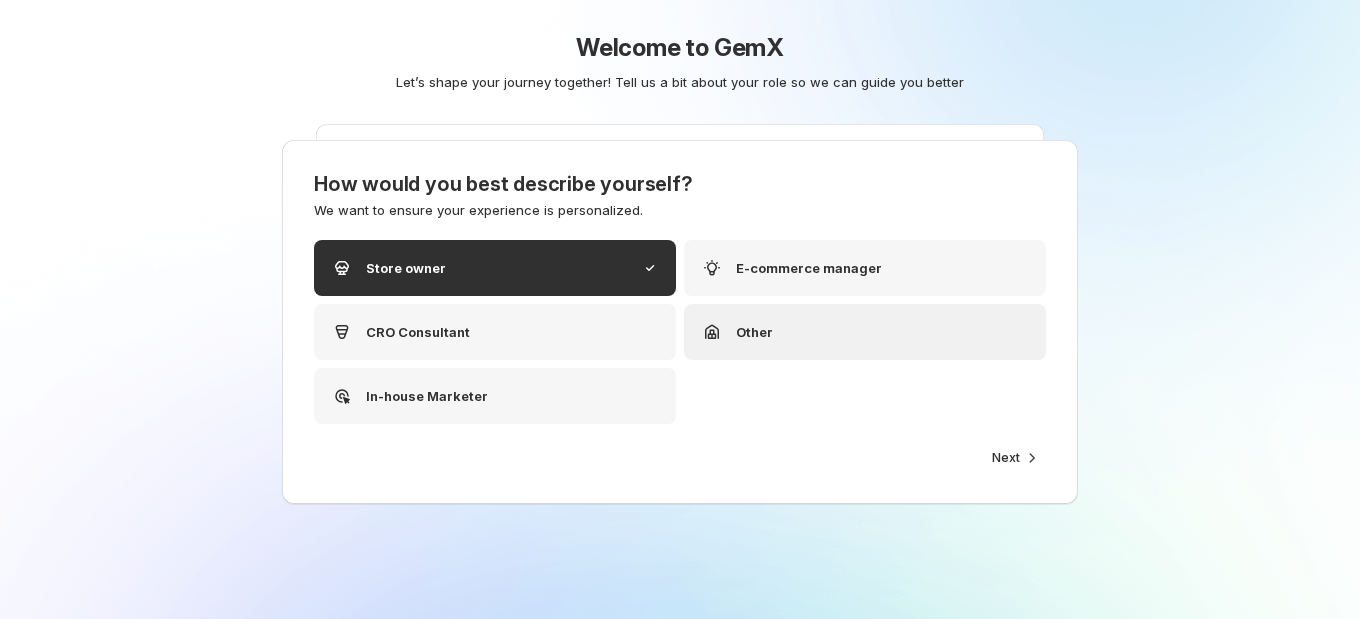 click on "Other" at bounding box center (865, 332) 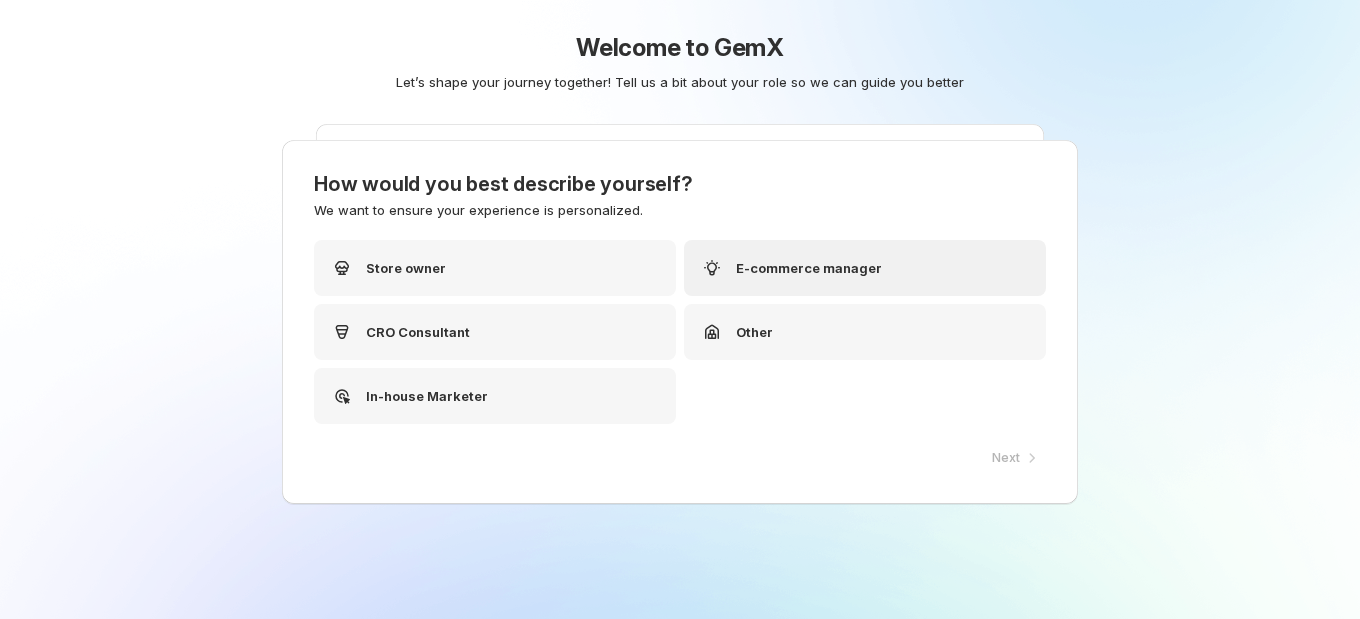 click on "E-commerce manager" at bounding box center [865, 268] 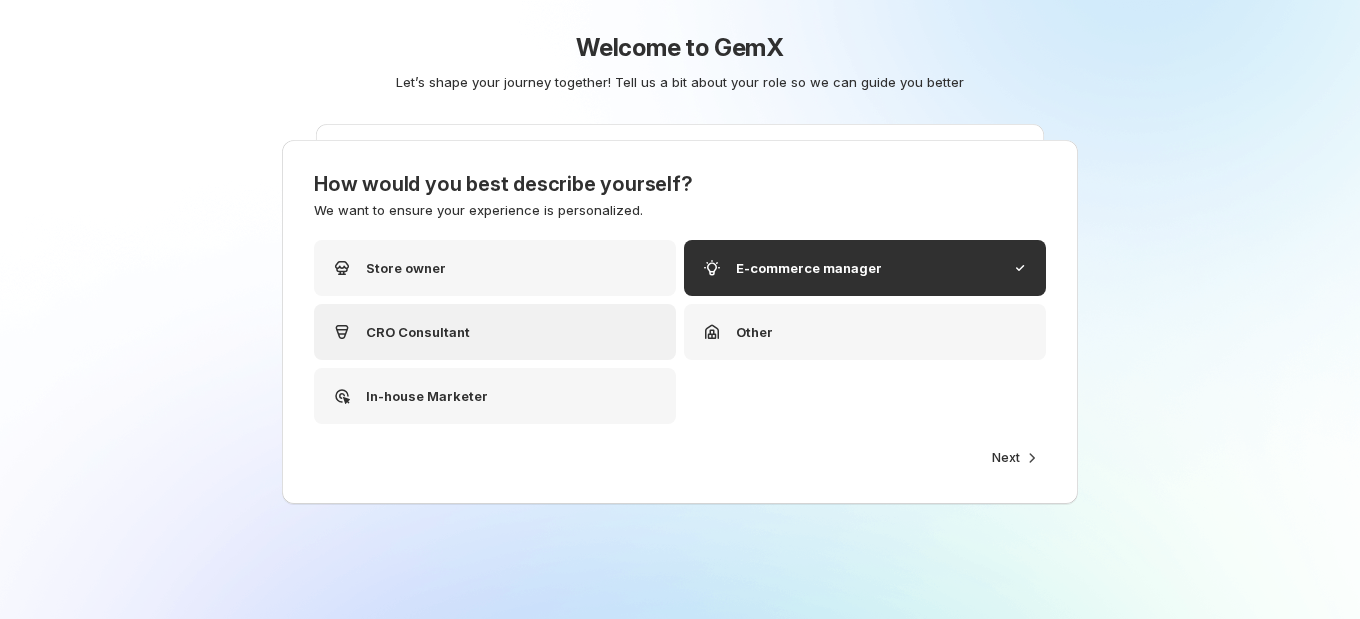 click on "CRO Consultant" at bounding box center [495, 332] 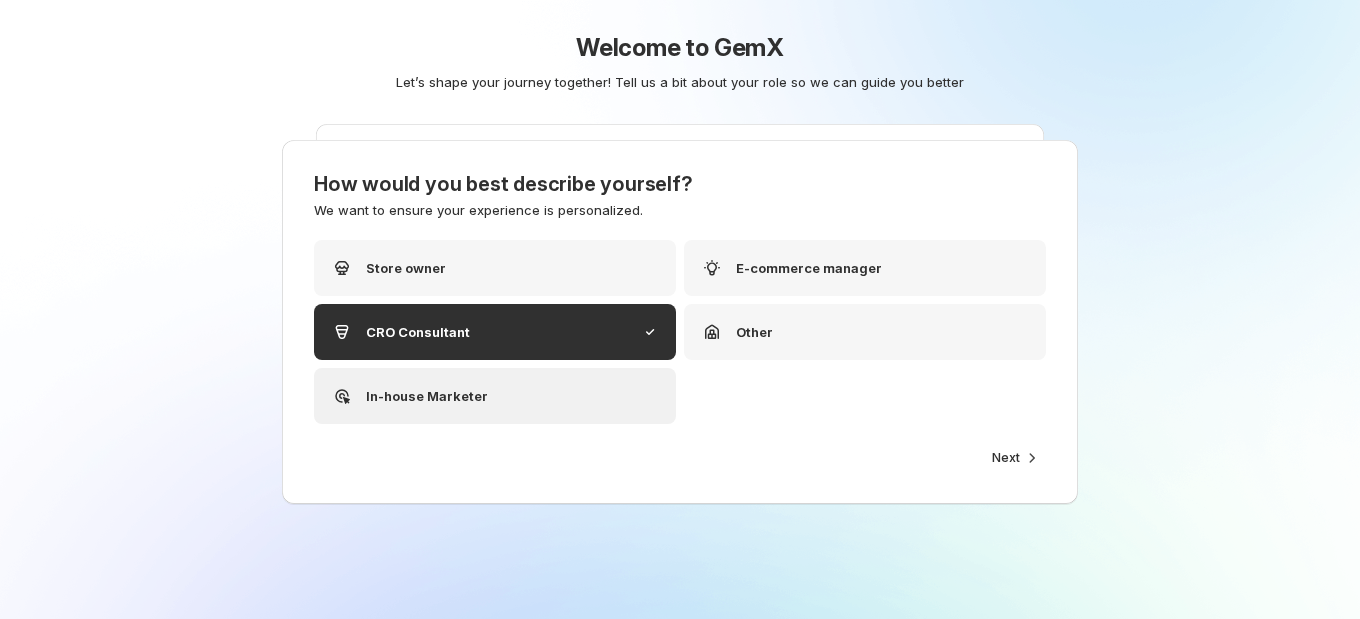click on "In-house Marketer" at bounding box center (495, 396) 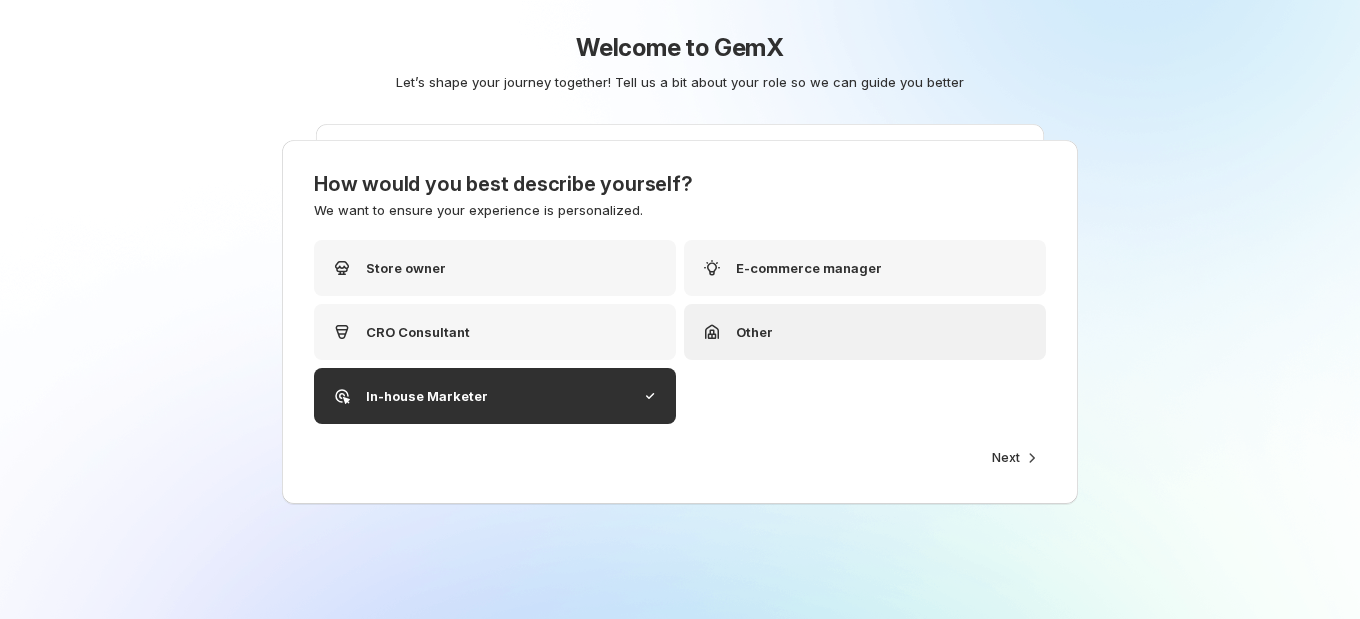 click on "Other" at bounding box center [865, 332] 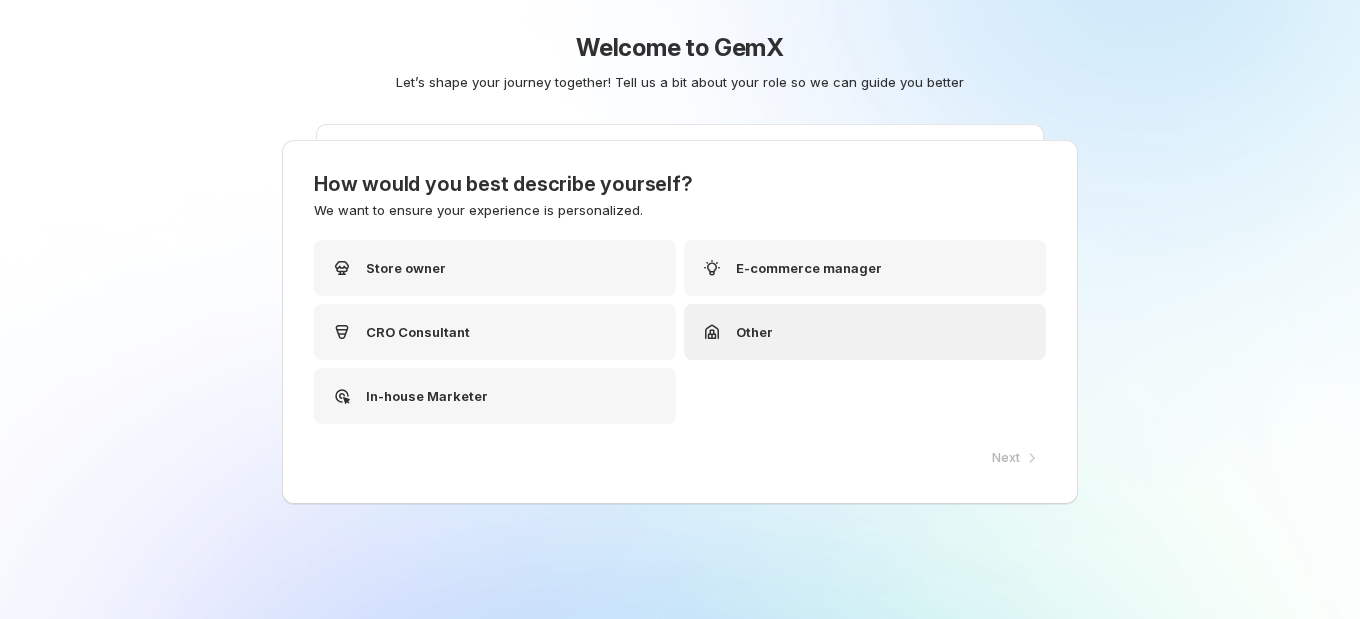 click on "Other" at bounding box center [865, 332] 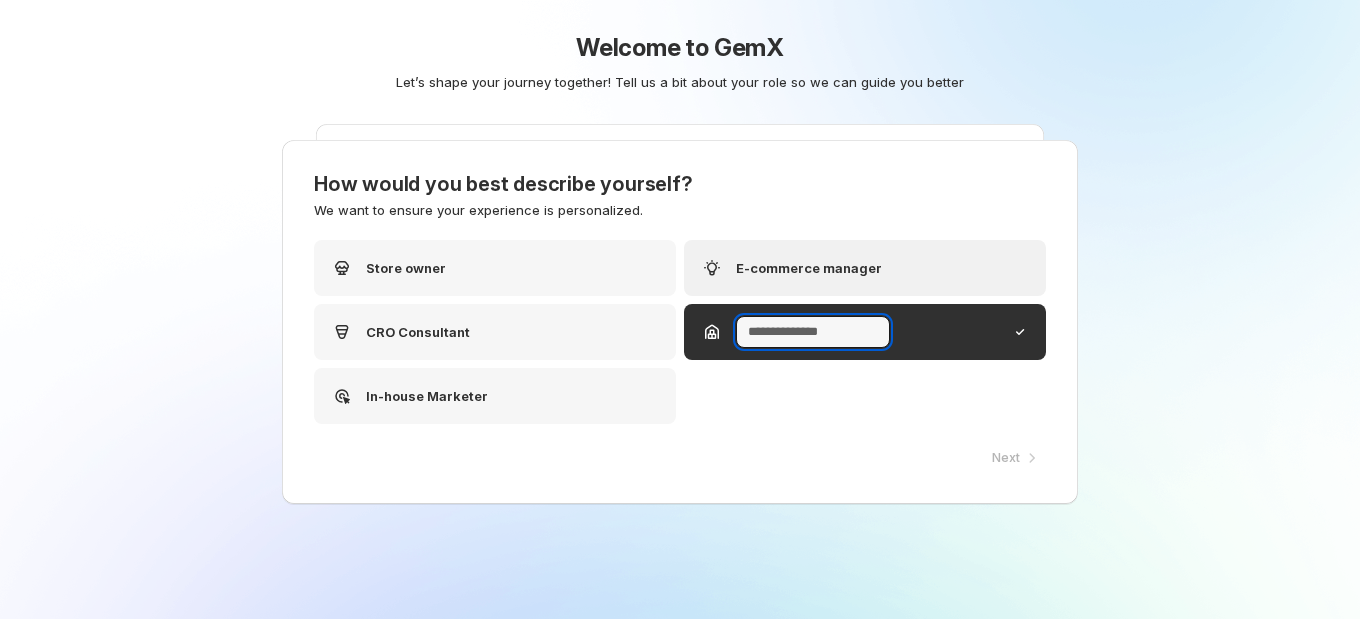 click on "E-commerce manager" at bounding box center (865, 268) 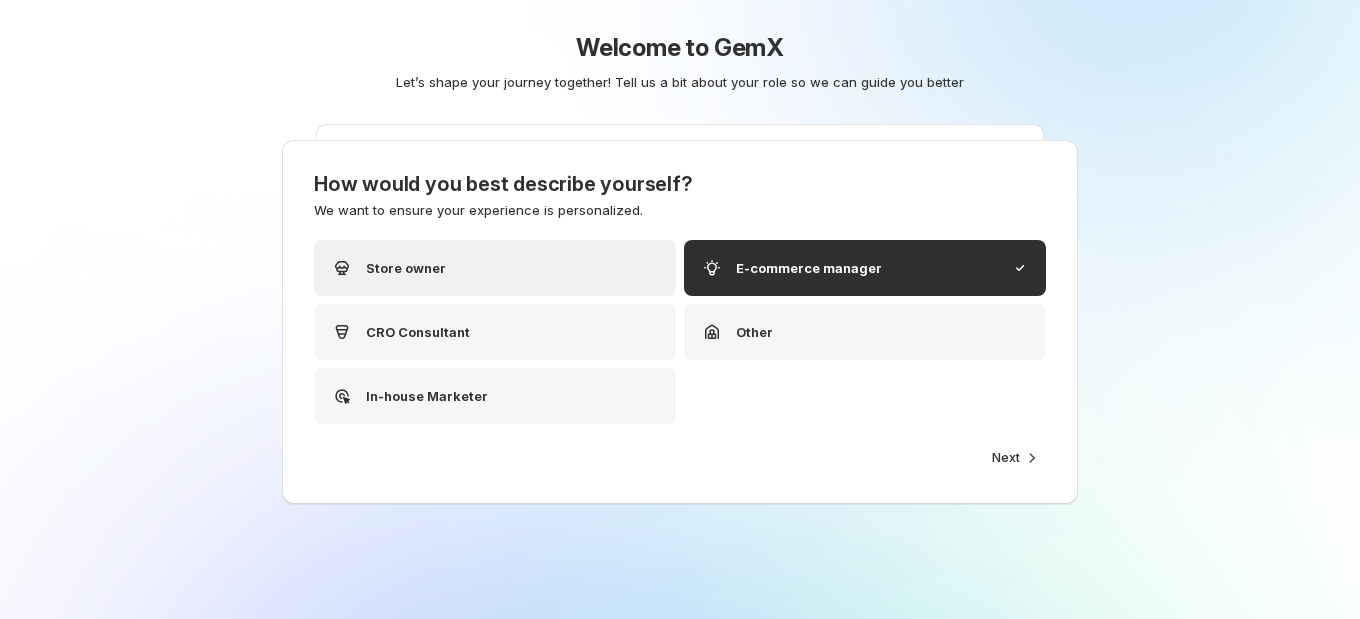 click on "Store owner" at bounding box center [495, 268] 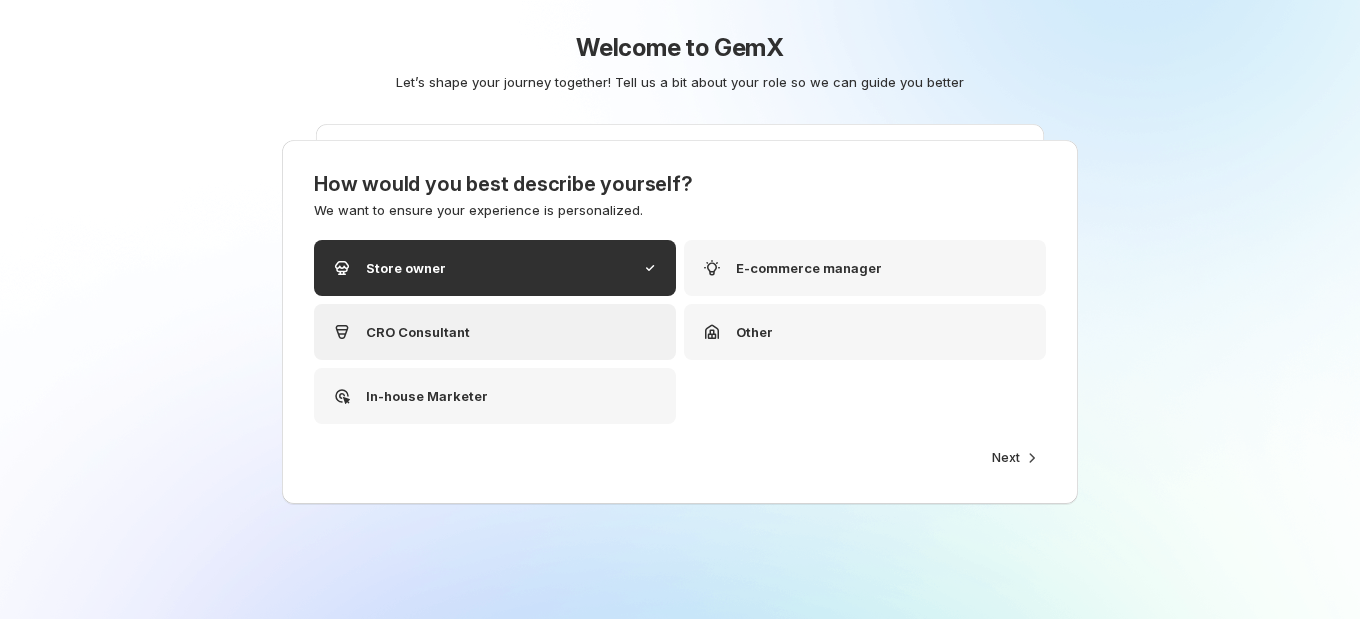 click on "CRO Consultant" at bounding box center [495, 332] 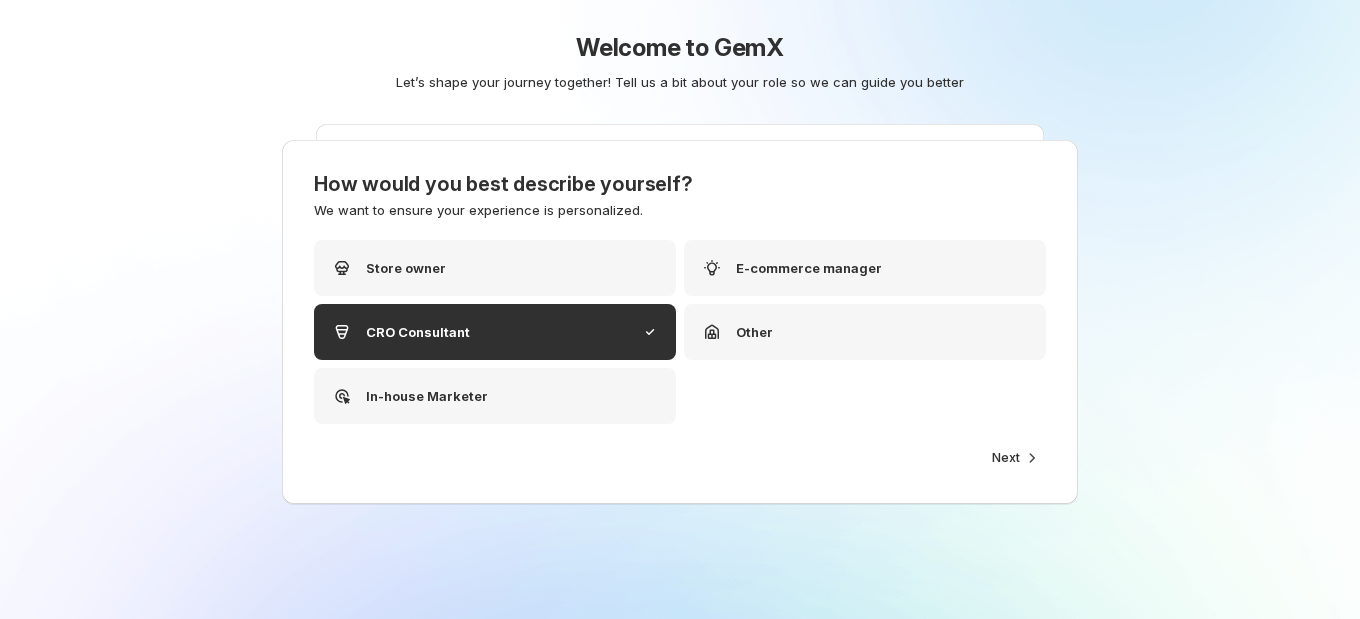 click on "How would you best describe yourself?" at bounding box center (680, 184) 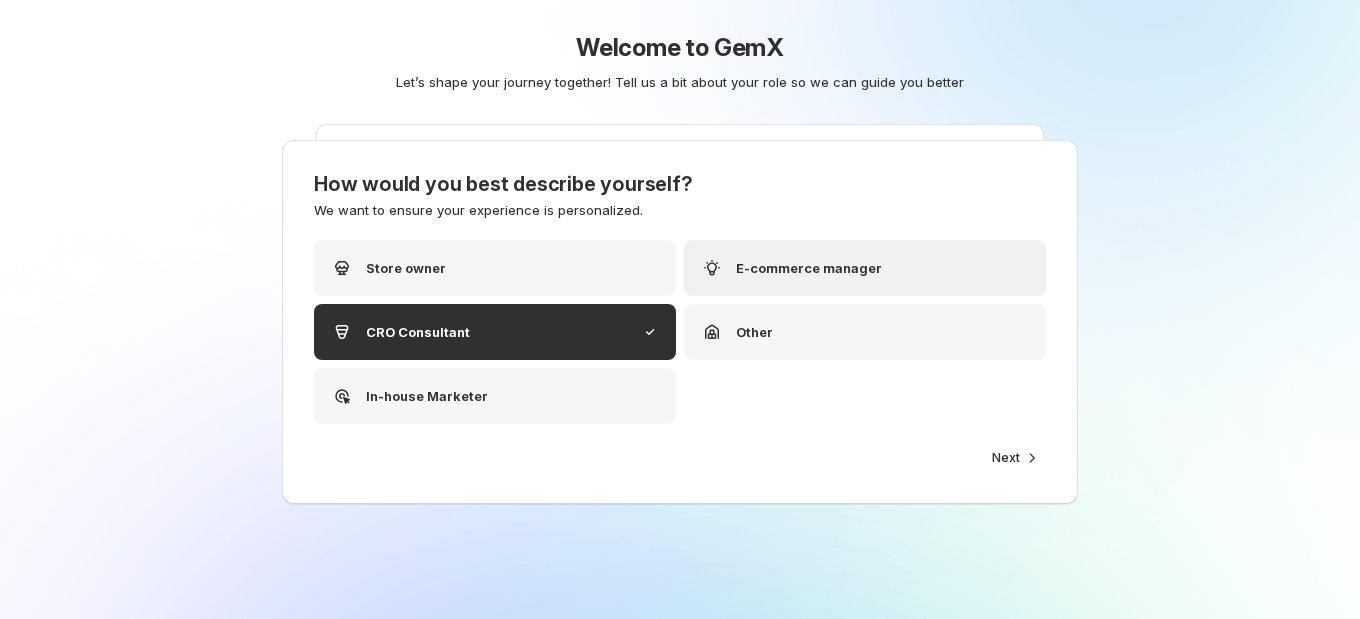 click on "E-commerce manager" at bounding box center [809, 268] 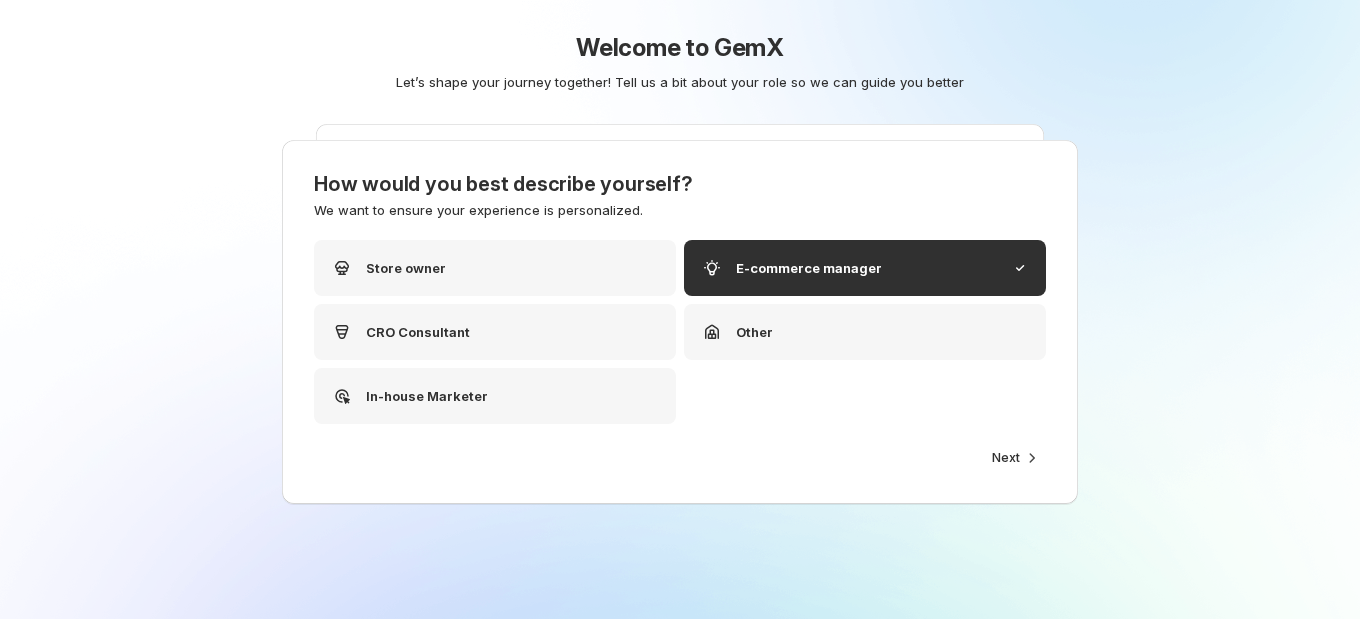 click on "Next" at bounding box center (1006, 458) 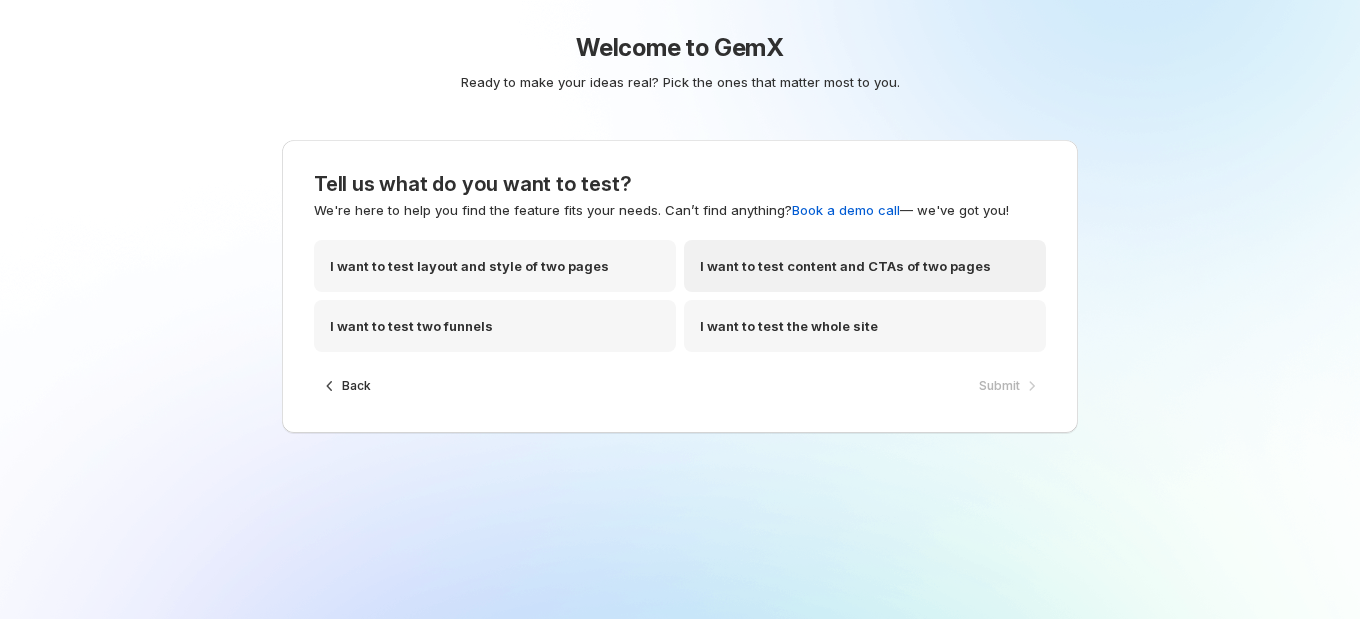 click on "I want to test content and CTAs of two pages" at bounding box center [845, 266] 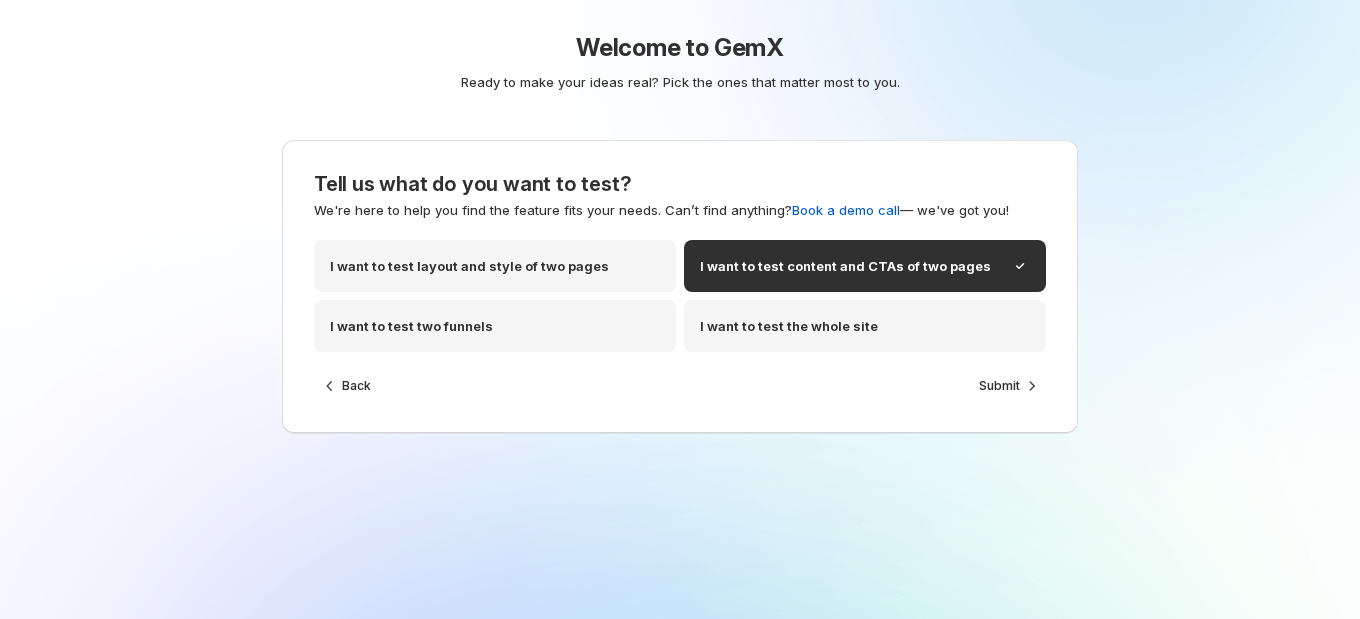 click on "Book a demo call" at bounding box center [846, 210] 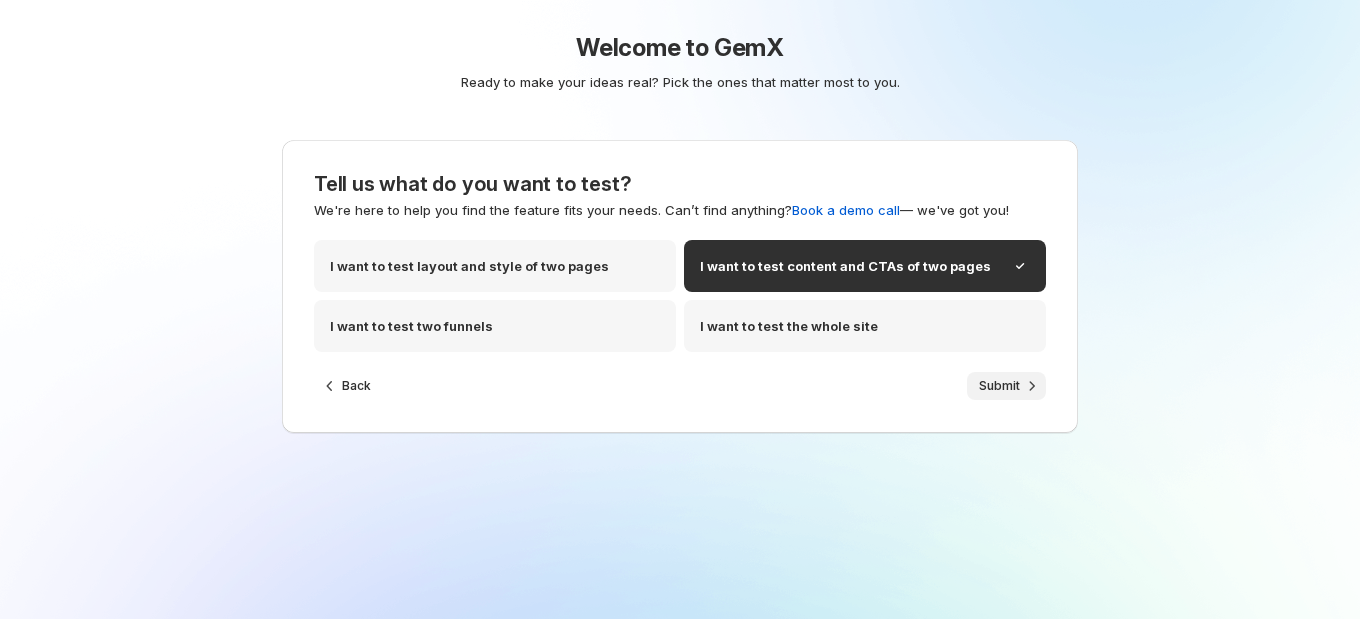 click on "Submit" at bounding box center (999, 386) 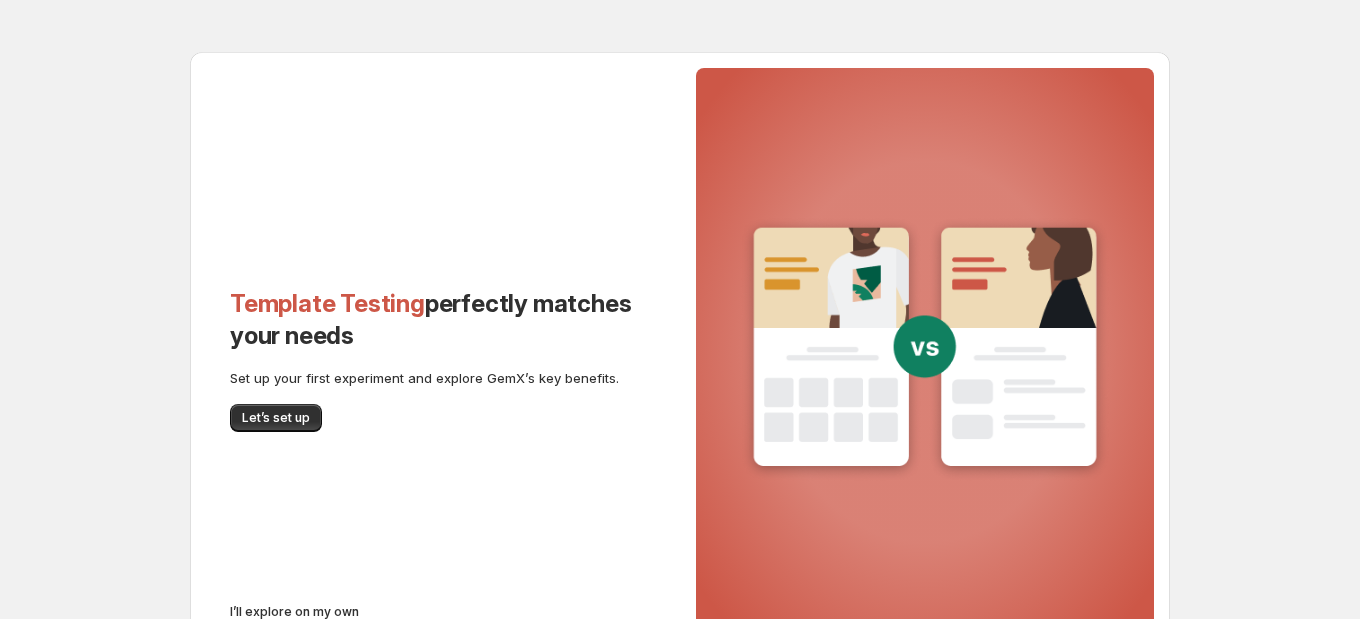 click on "Template Testing  perfectly matches your needs Set up your first experiment and explore GemX’s key benefits. Let’s set up I’ll explore on my own" at bounding box center (680, 326) 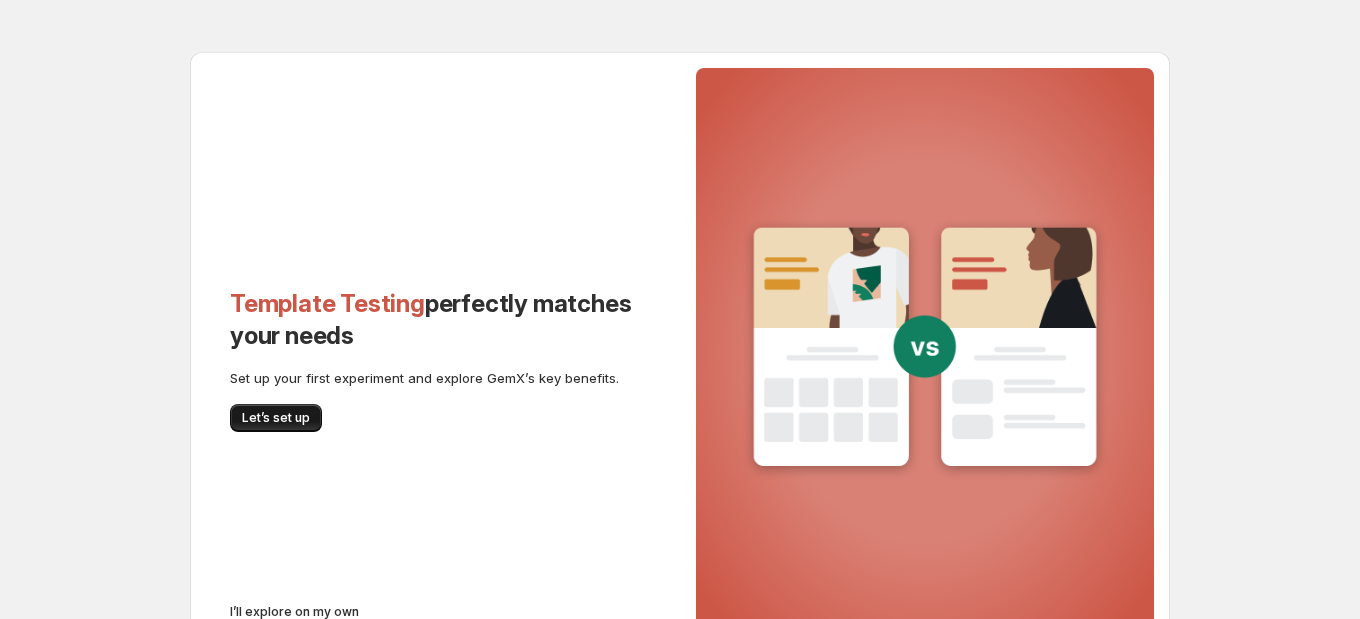 click on "Let’s set up" at bounding box center [276, 418] 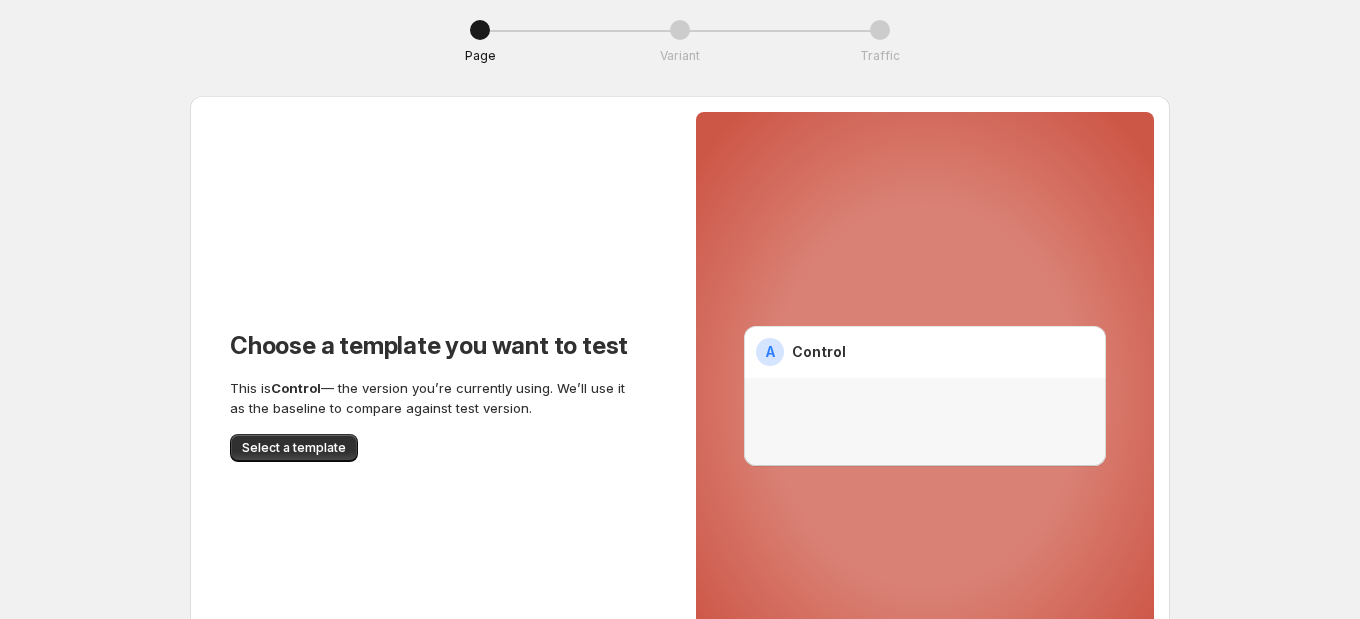 click at bounding box center (925, 422) 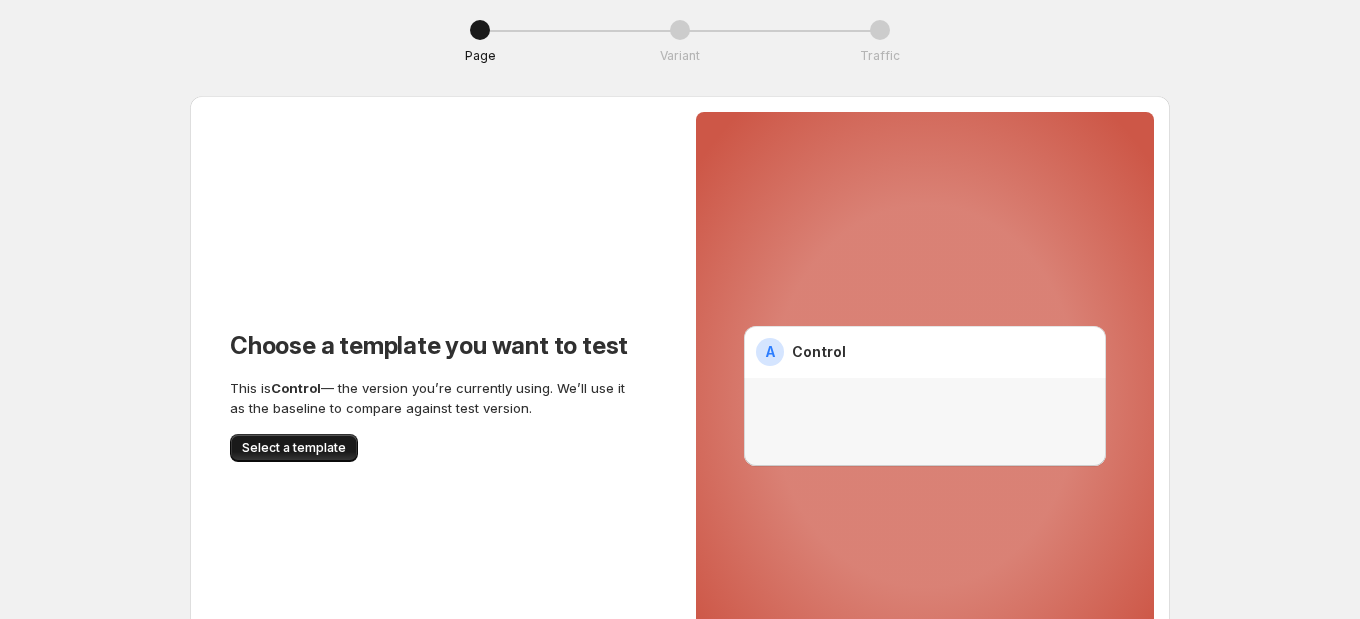 click on "Select a template" at bounding box center (294, 448) 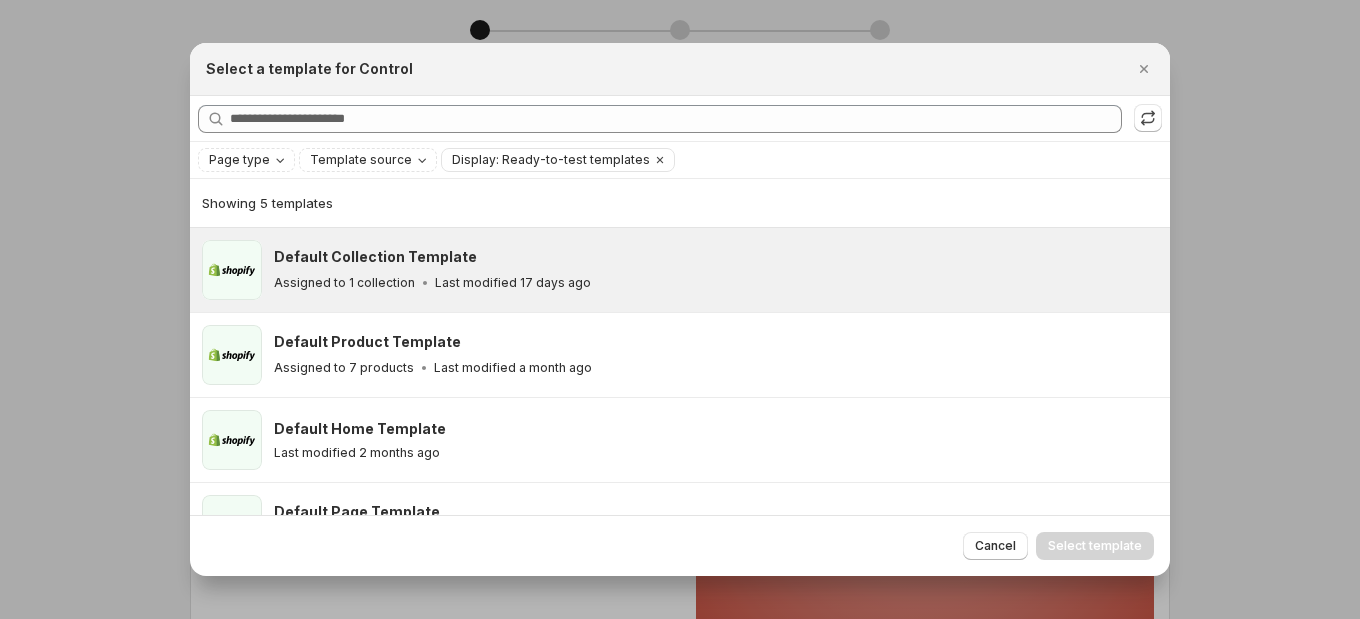 click on "Assigned to 1 collection" at bounding box center [344, 283] 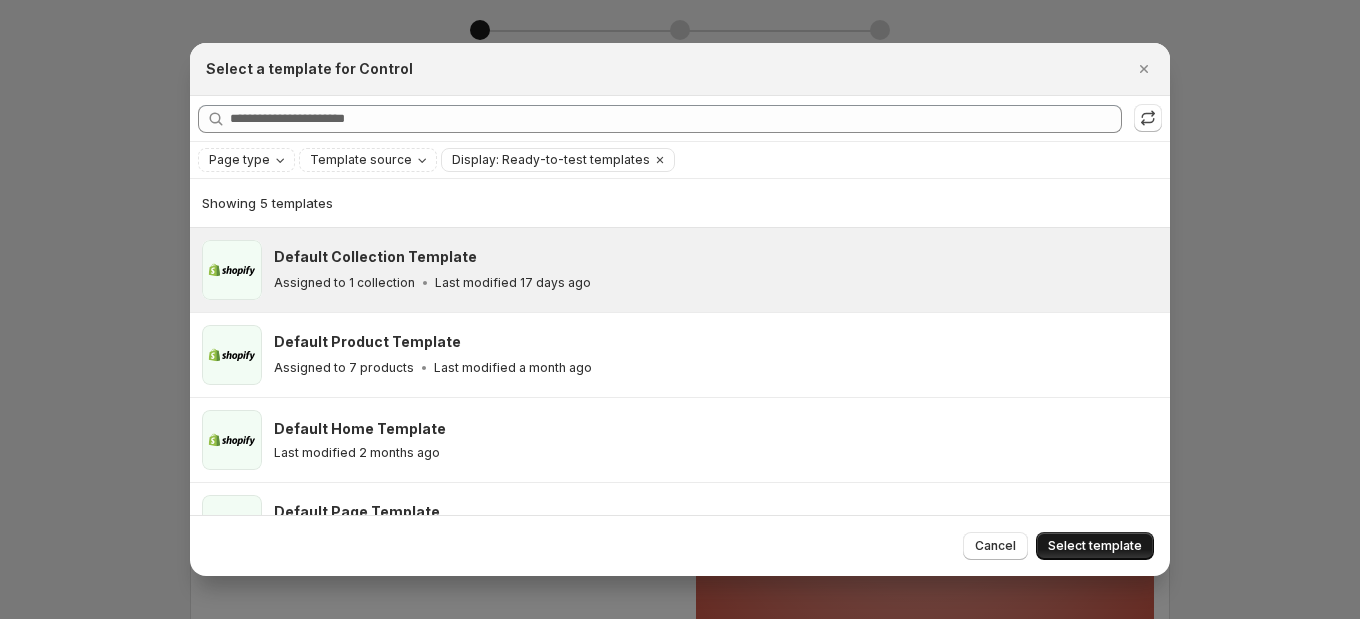 click on "Select template" at bounding box center [1095, 546] 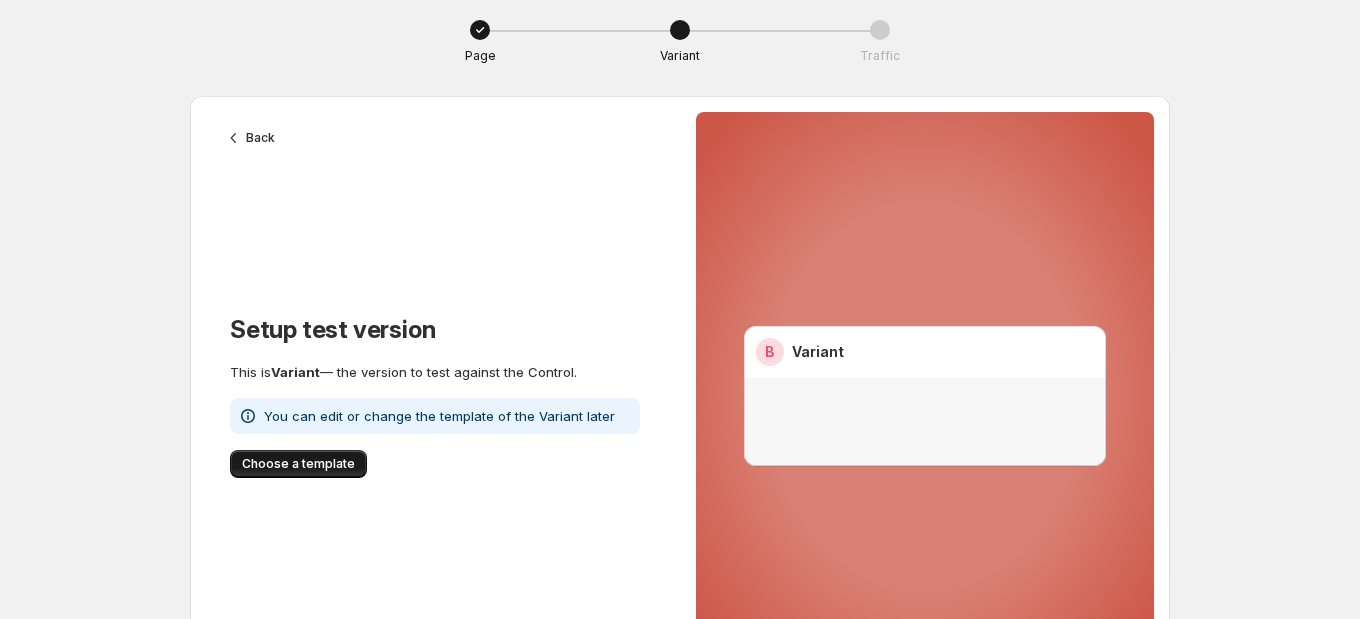 click on "Choose a template" at bounding box center (298, 464) 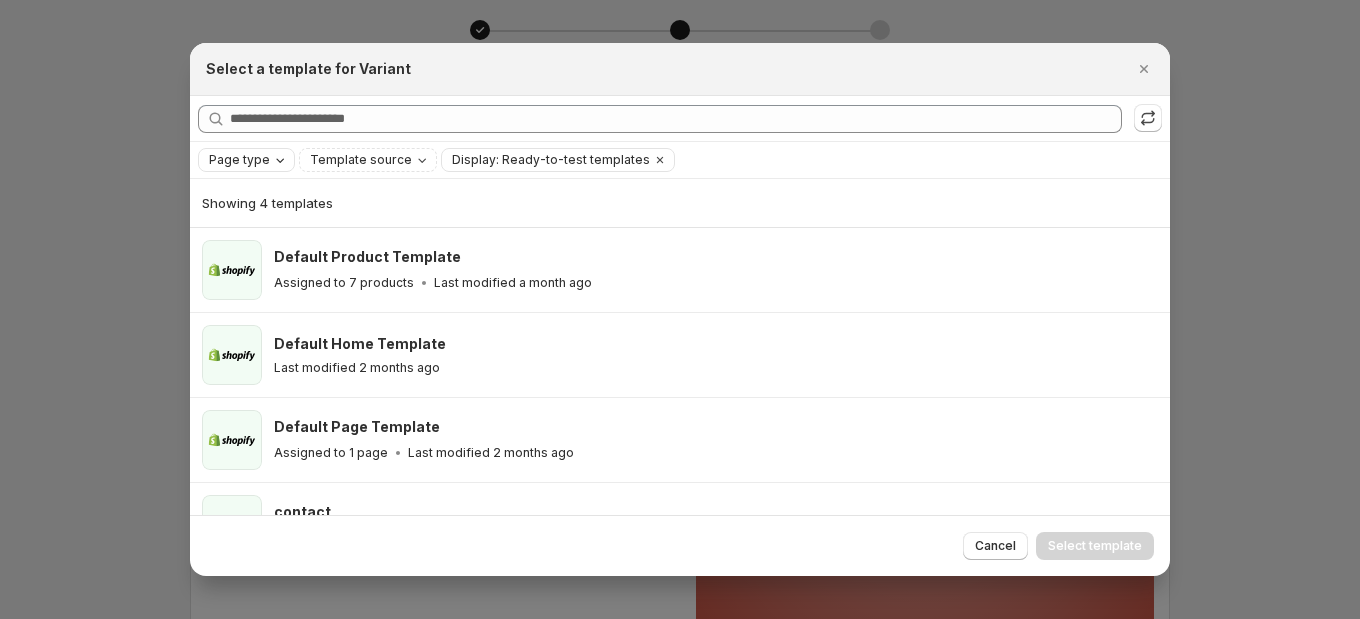 click on "Page type" at bounding box center (239, 160) 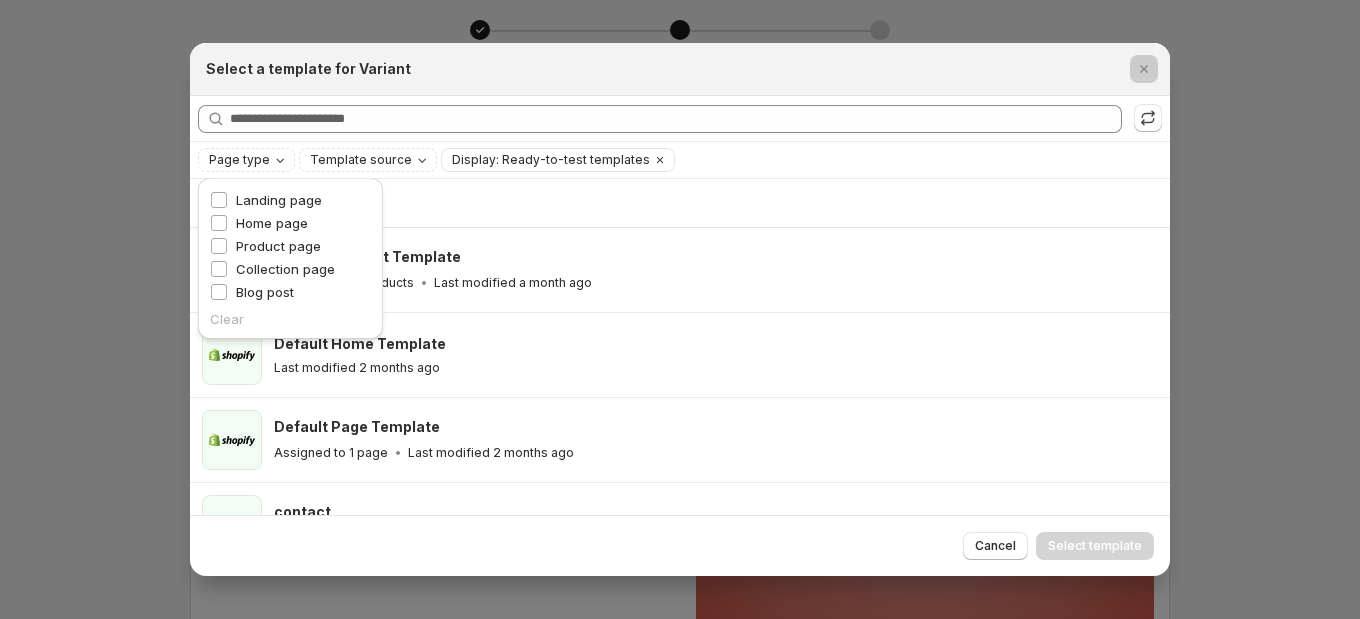 click at bounding box center [680, 309] 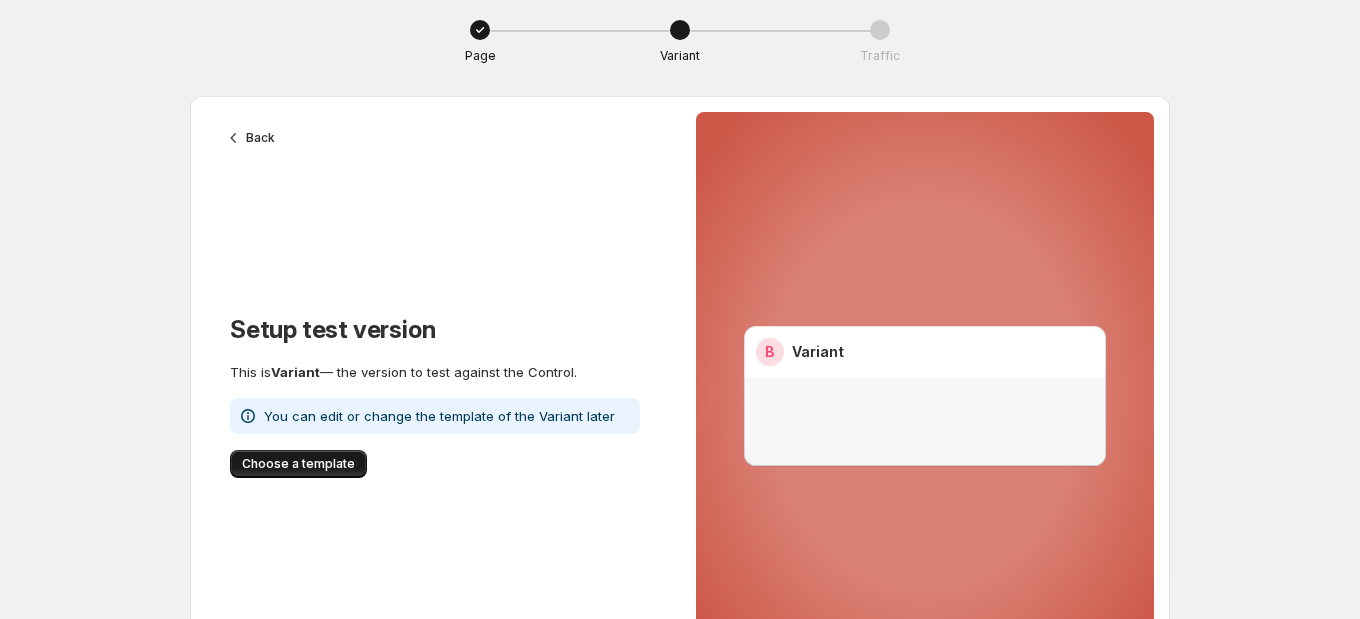 click on "Choose a template" at bounding box center (298, 464) 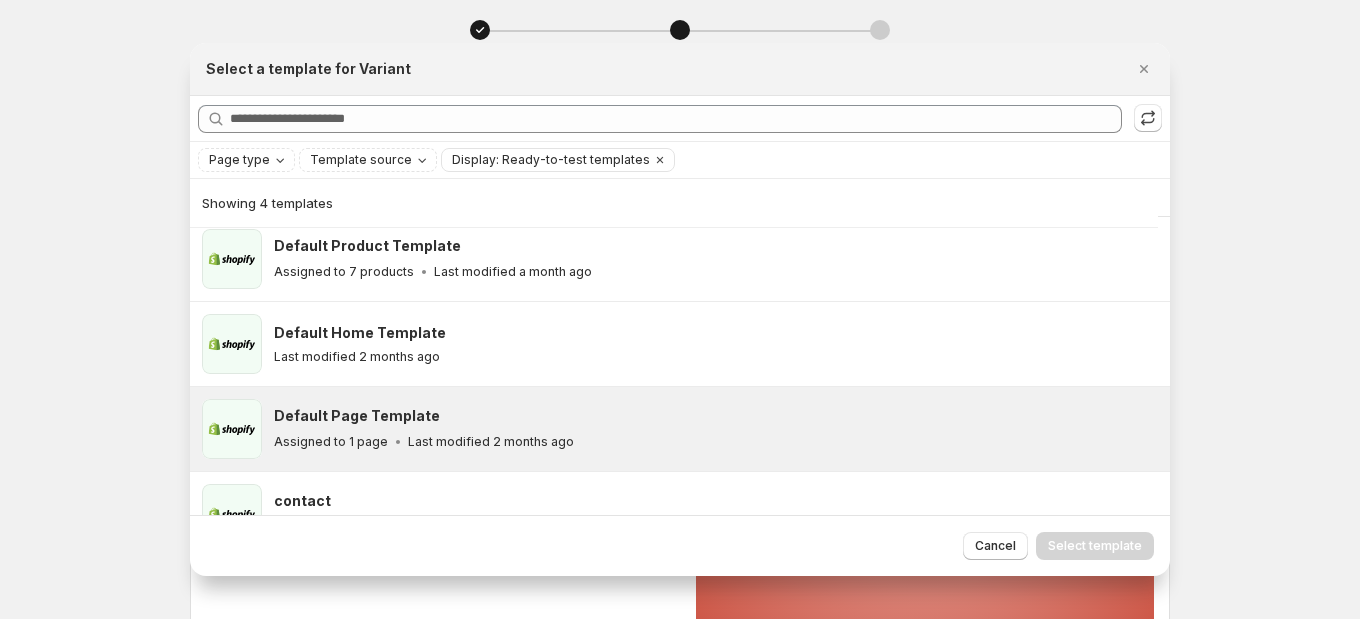 scroll, scrollTop: 0, scrollLeft: 0, axis: both 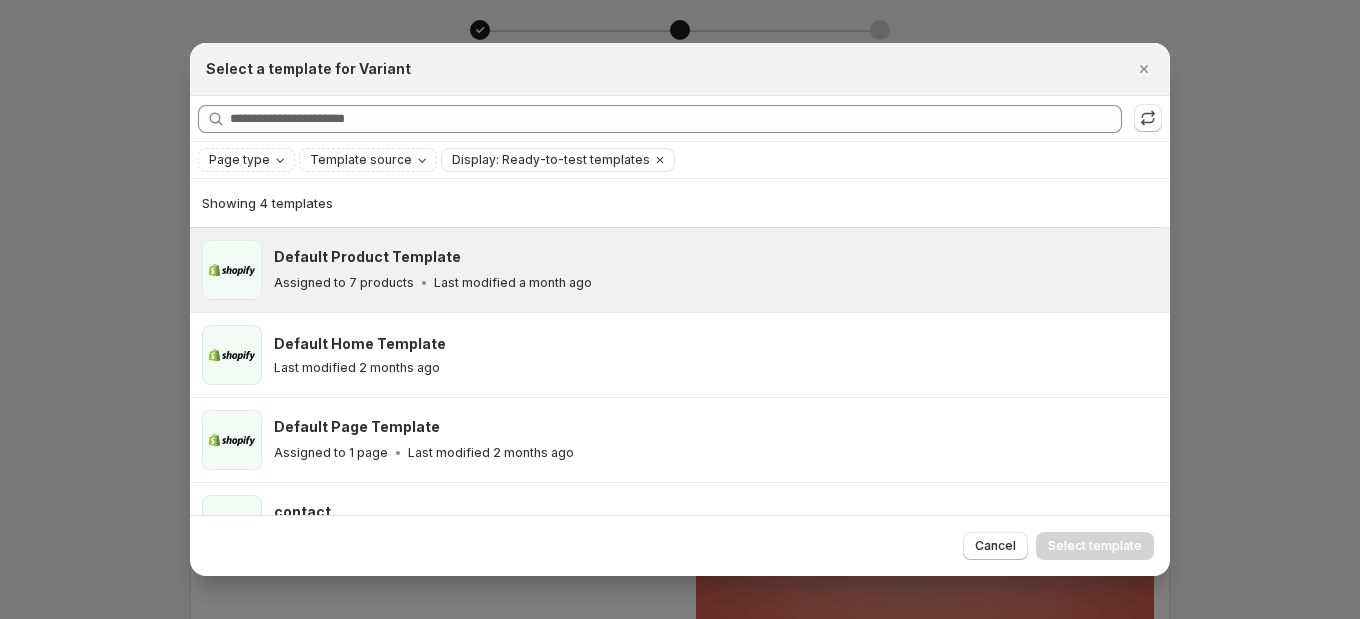 click on "Default Product Template Assigned to 7 products Last modified a month ago" at bounding box center [713, 270] 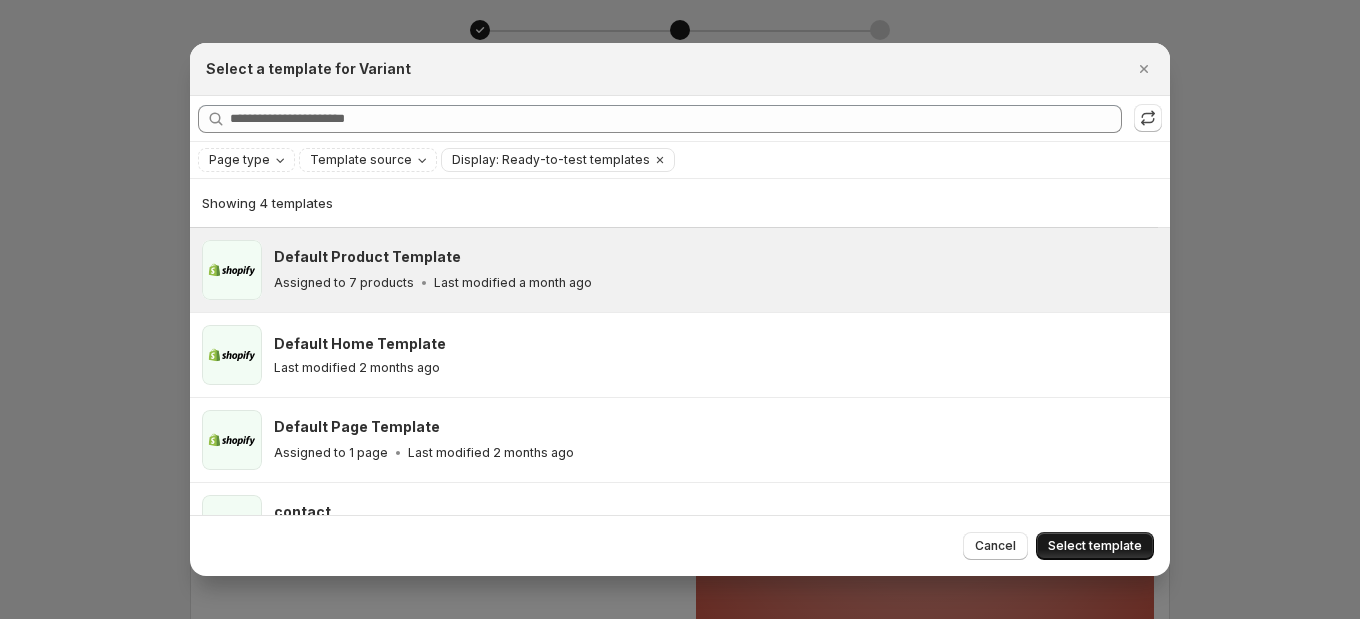 click on "Select template" at bounding box center (1095, 546) 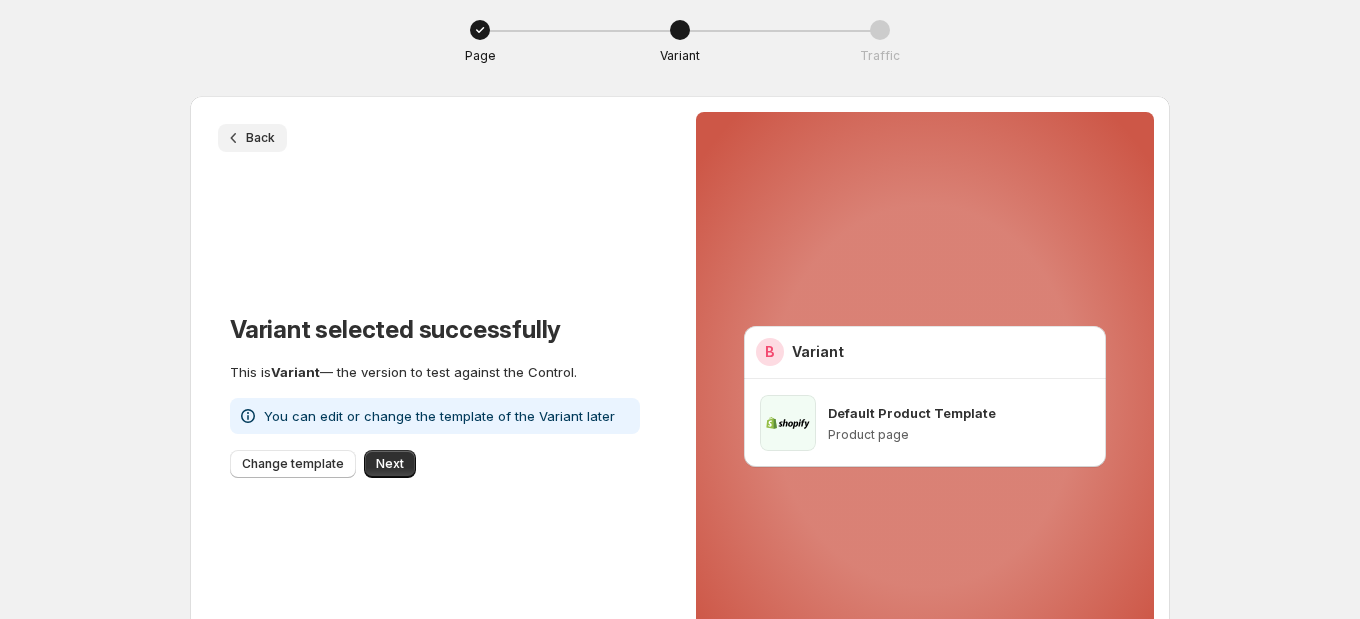 click on "Back" at bounding box center [260, 138] 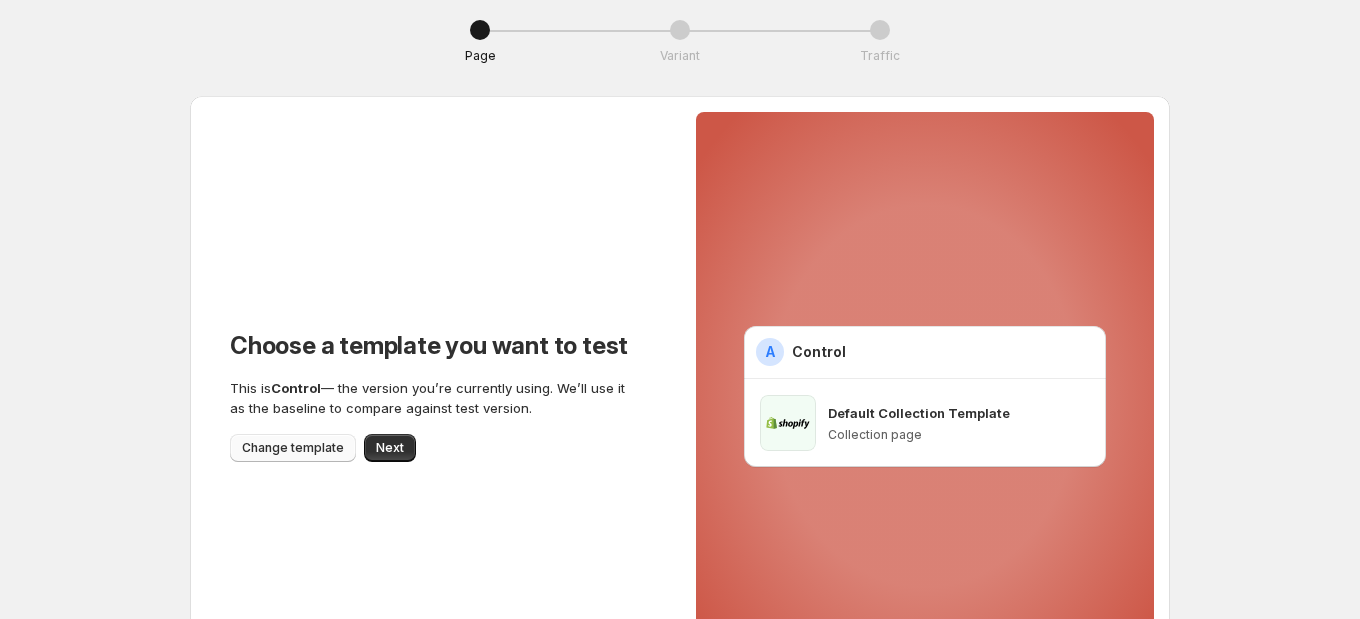click on "Change template" at bounding box center [293, 448] 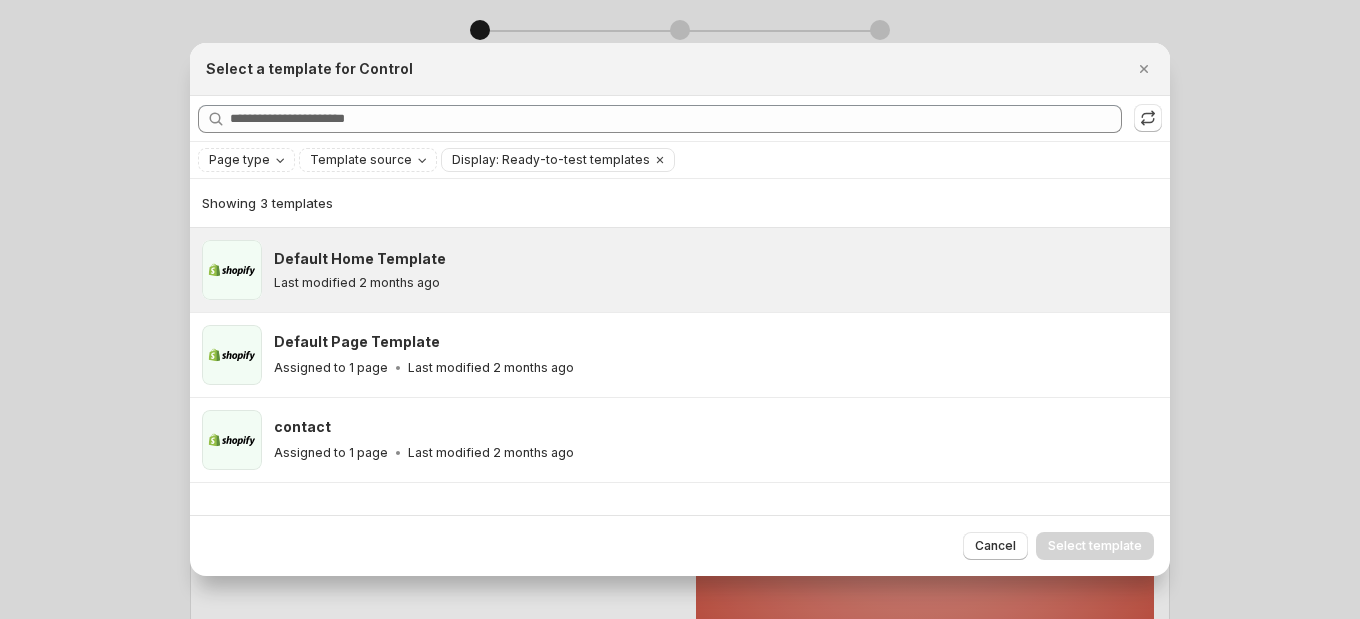 click on "Default Home Template" at bounding box center [360, 259] 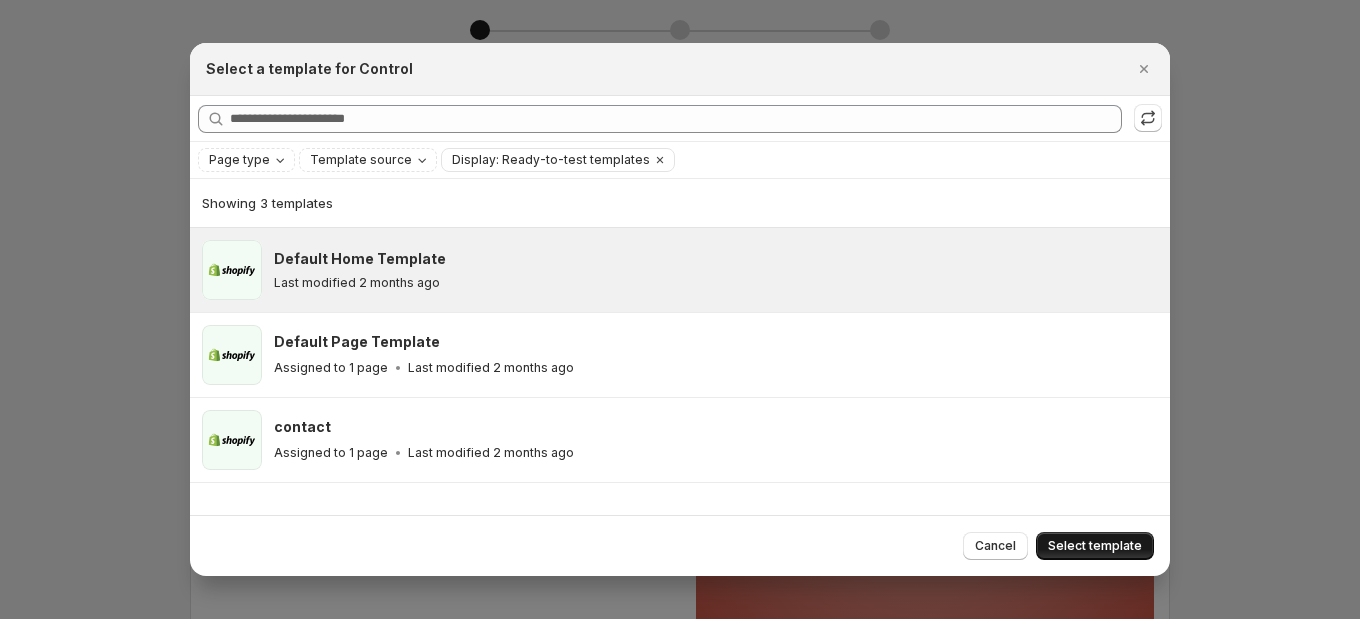 click on "Select template" at bounding box center (1095, 546) 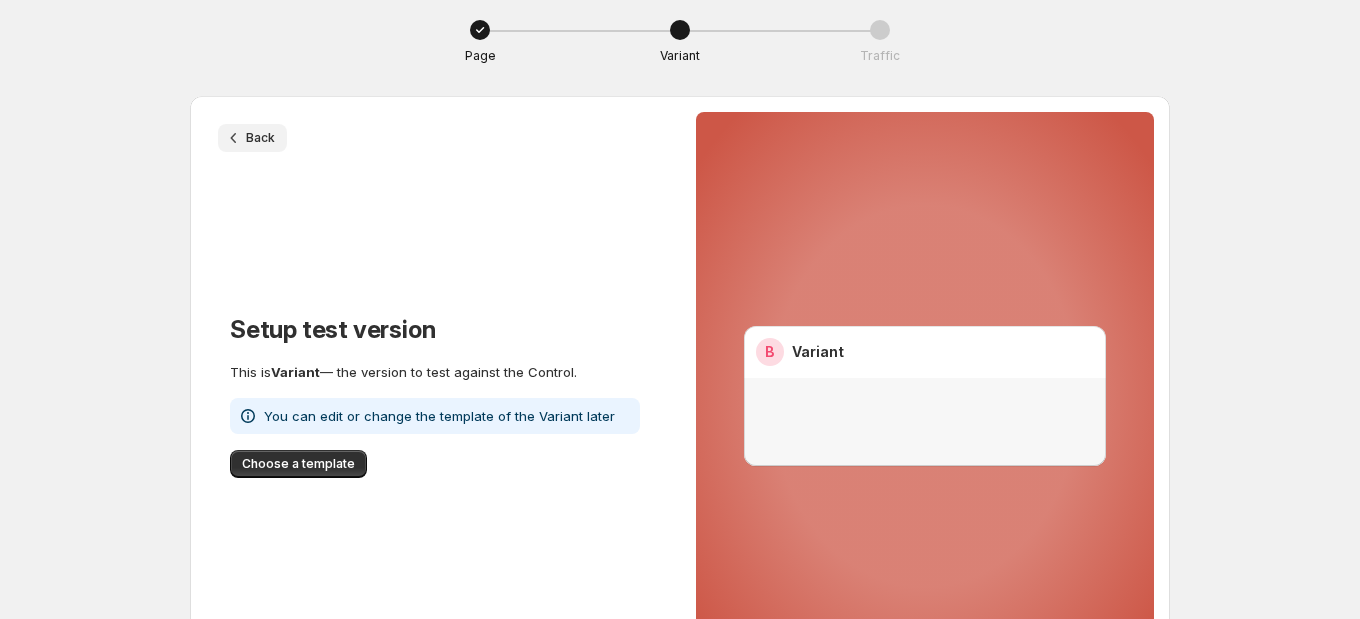 click on "Back" at bounding box center (260, 138) 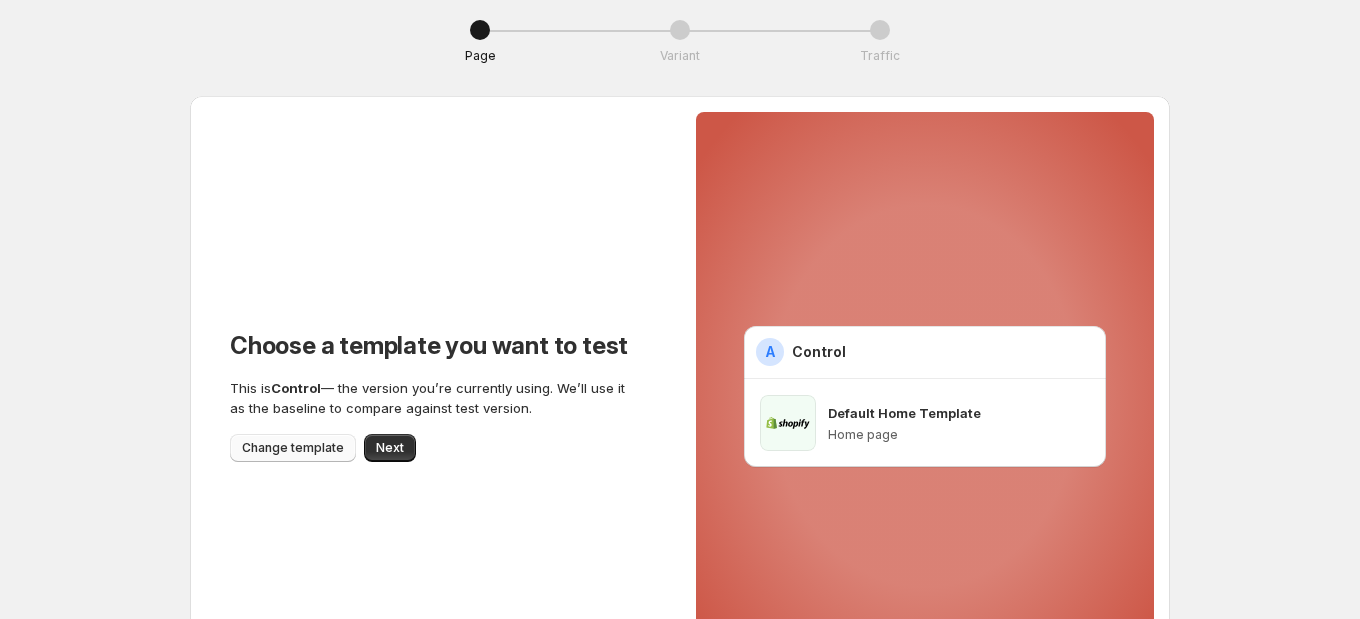 click on "Change template" at bounding box center (293, 448) 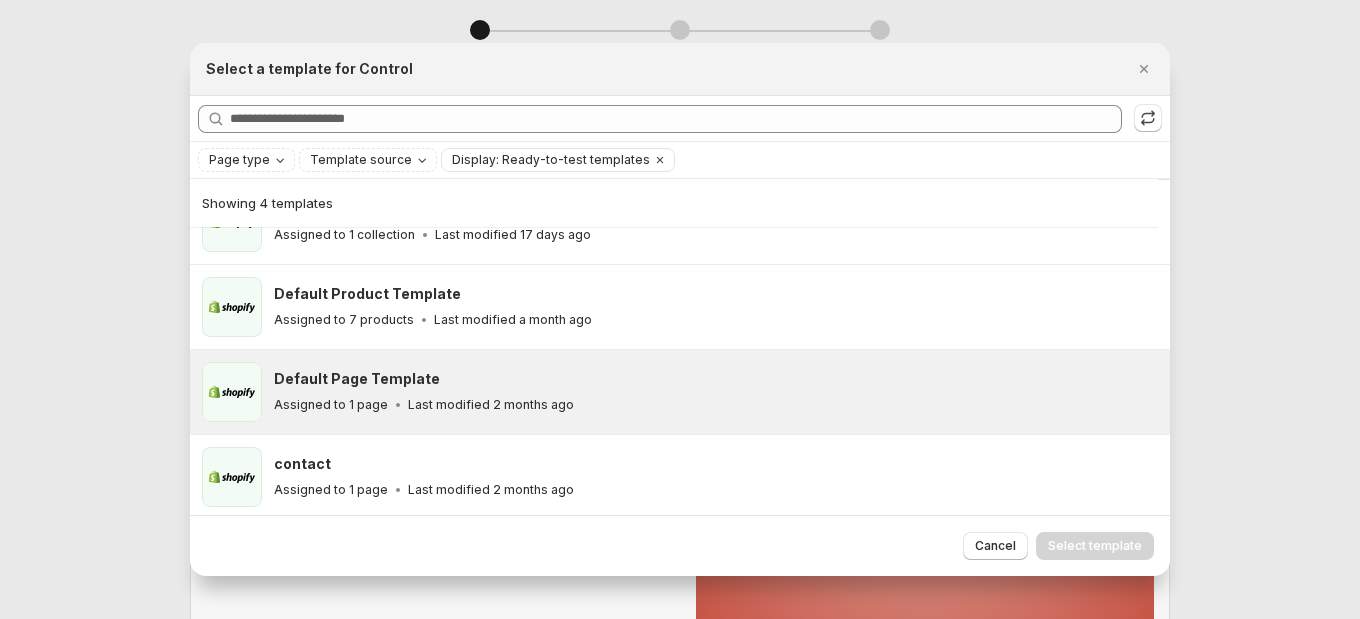 scroll, scrollTop: 52, scrollLeft: 0, axis: vertical 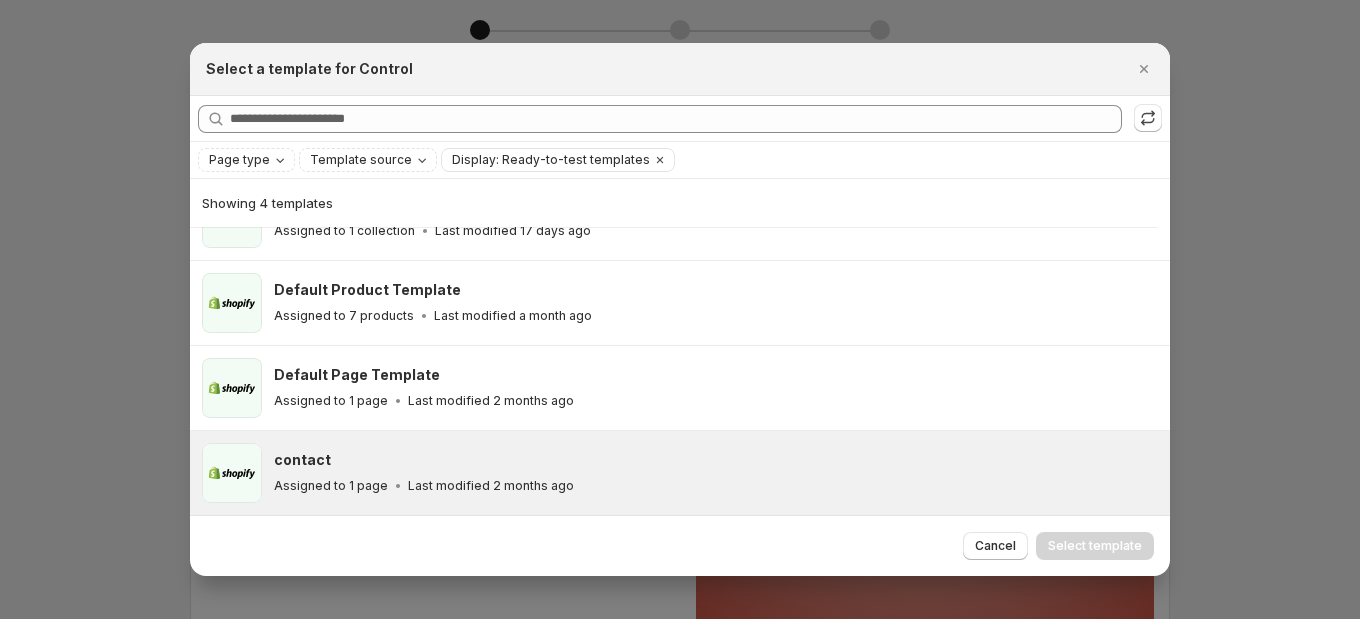 click on "contact" at bounding box center [713, 460] 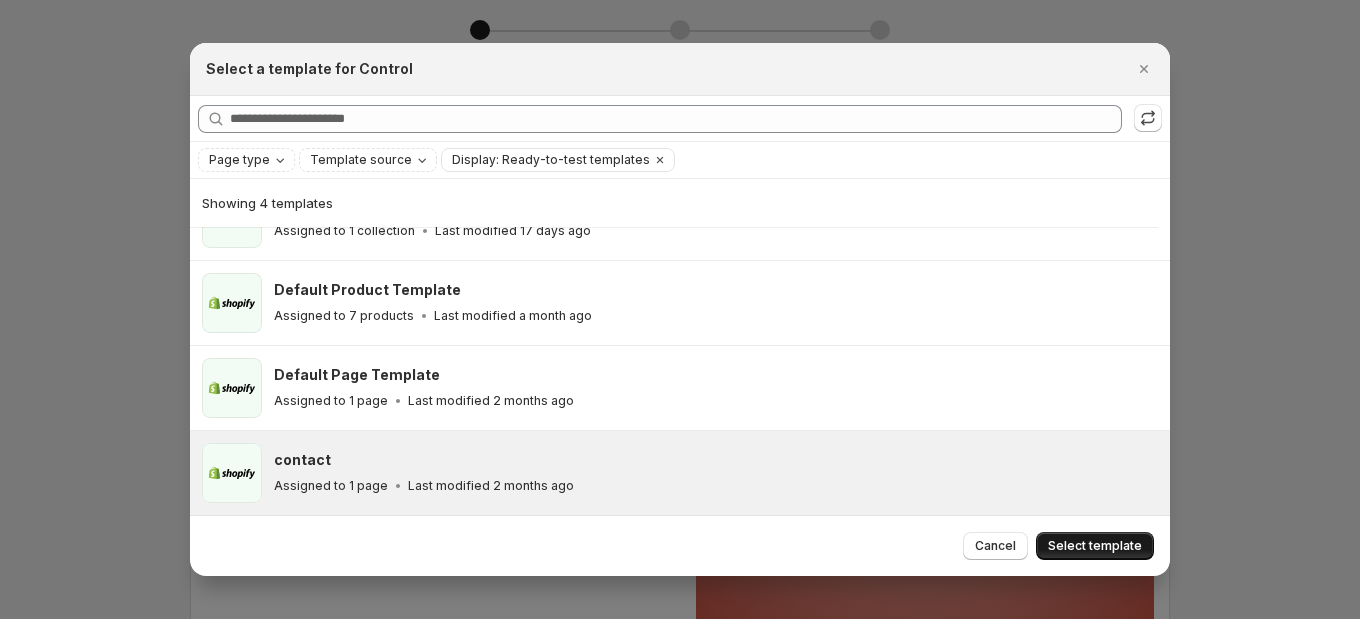 click on "Select template" at bounding box center (1095, 546) 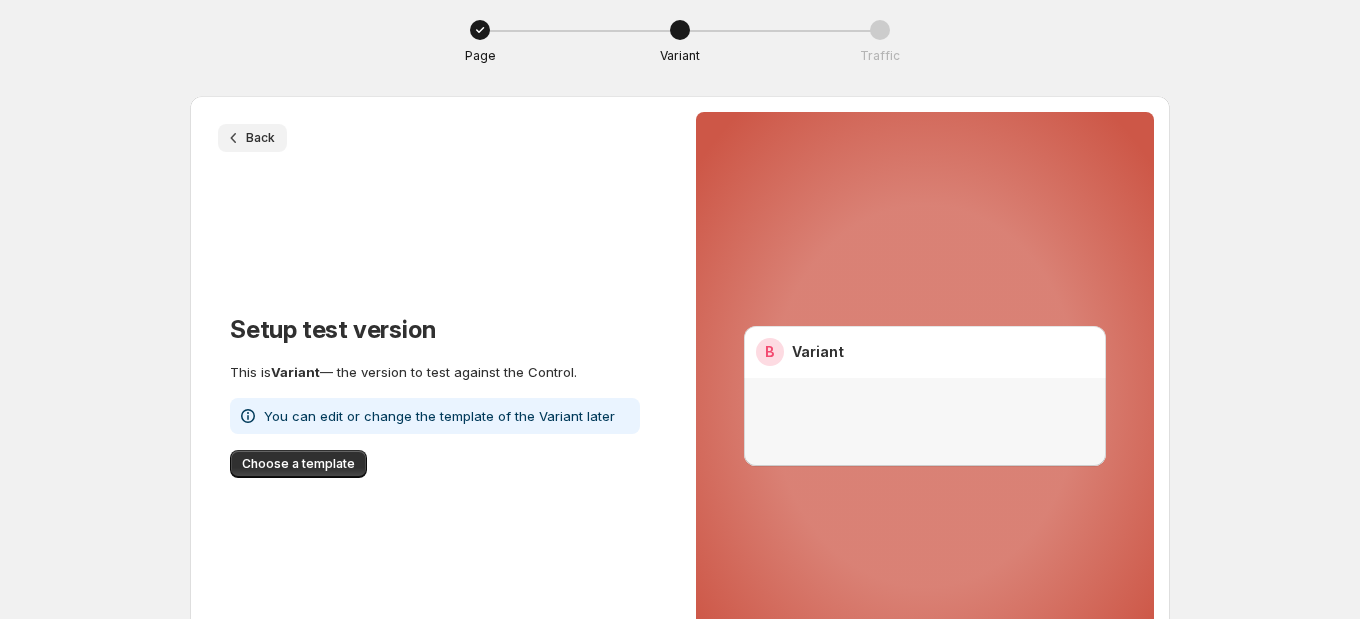 click on "Back" at bounding box center [252, 138] 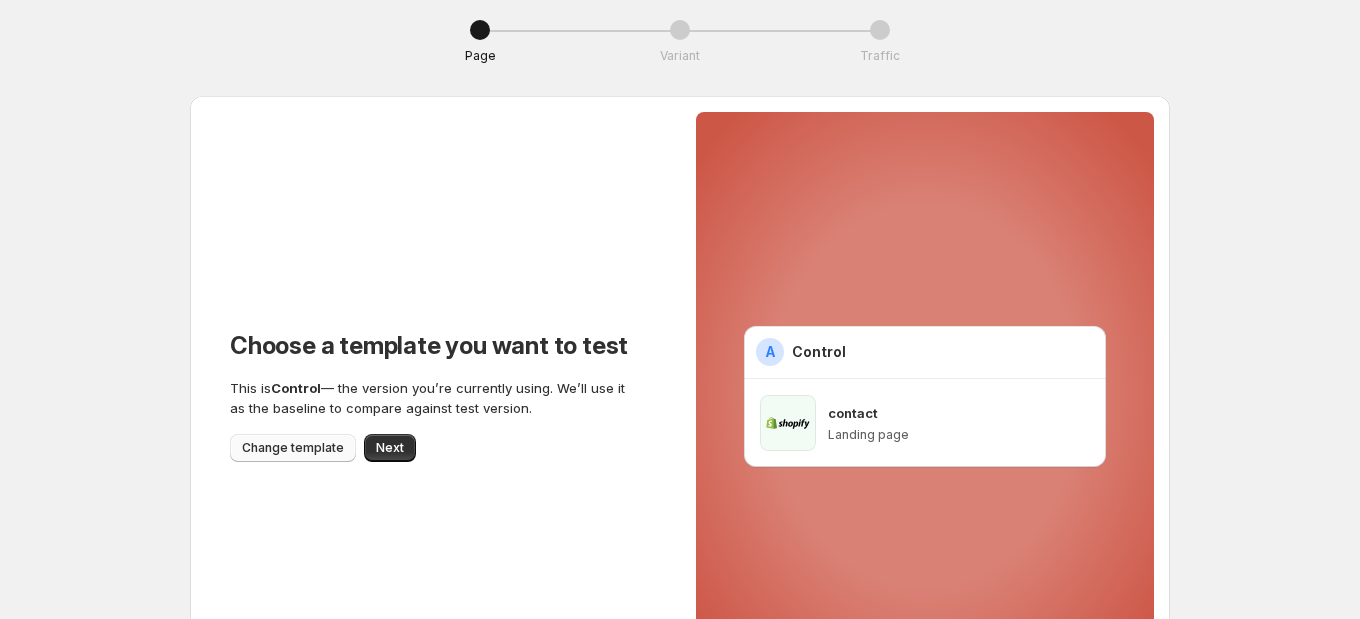 click on "Change template" at bounding box center (293, 448) 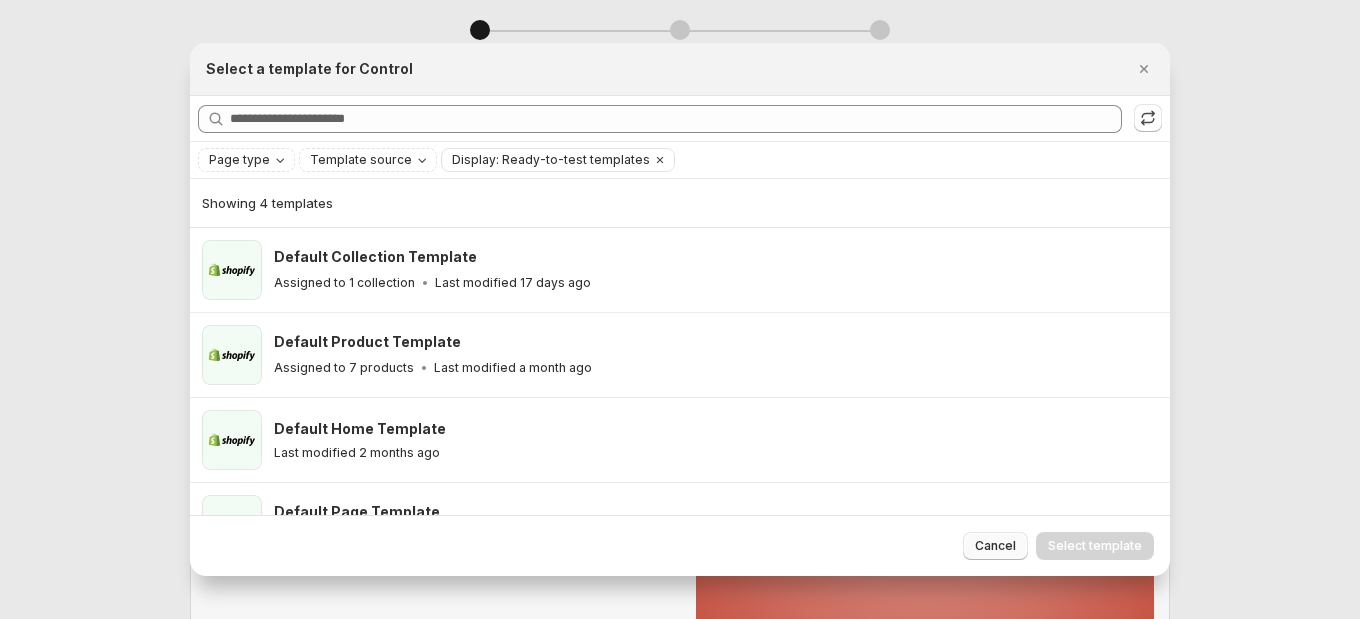 click on "Cancel" at bounding box center (995, 546) 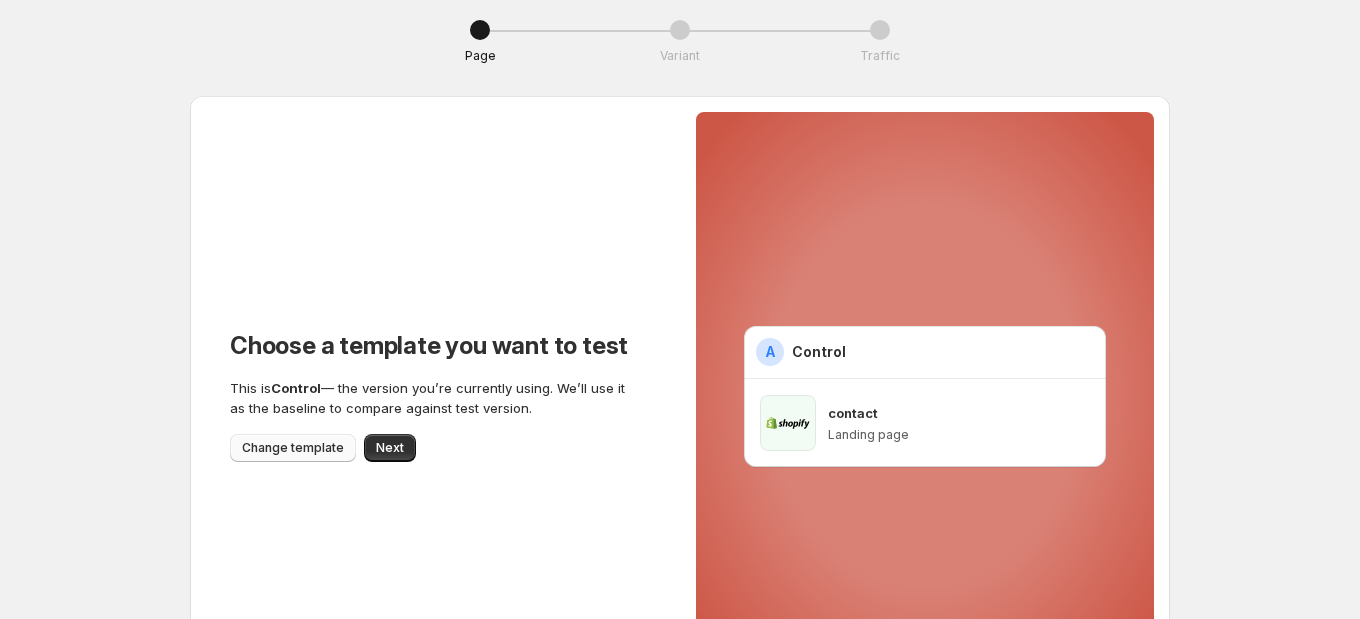 click on "Change template" at bounding box center (293, 448) 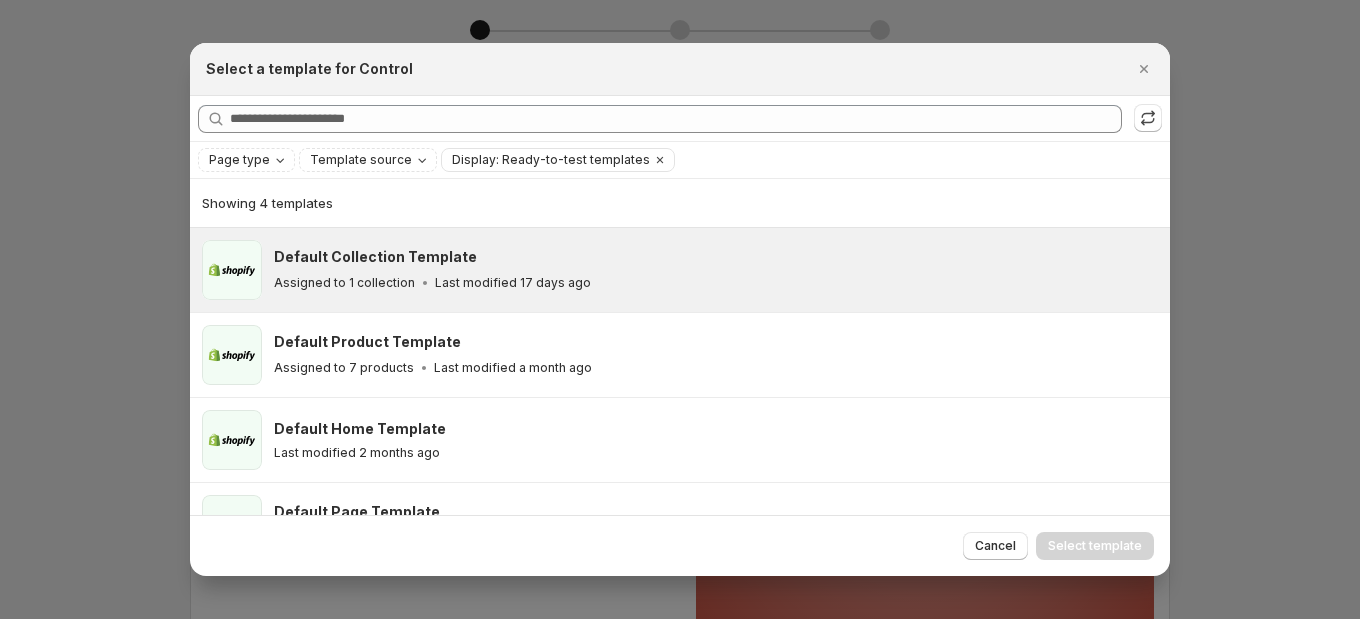 click 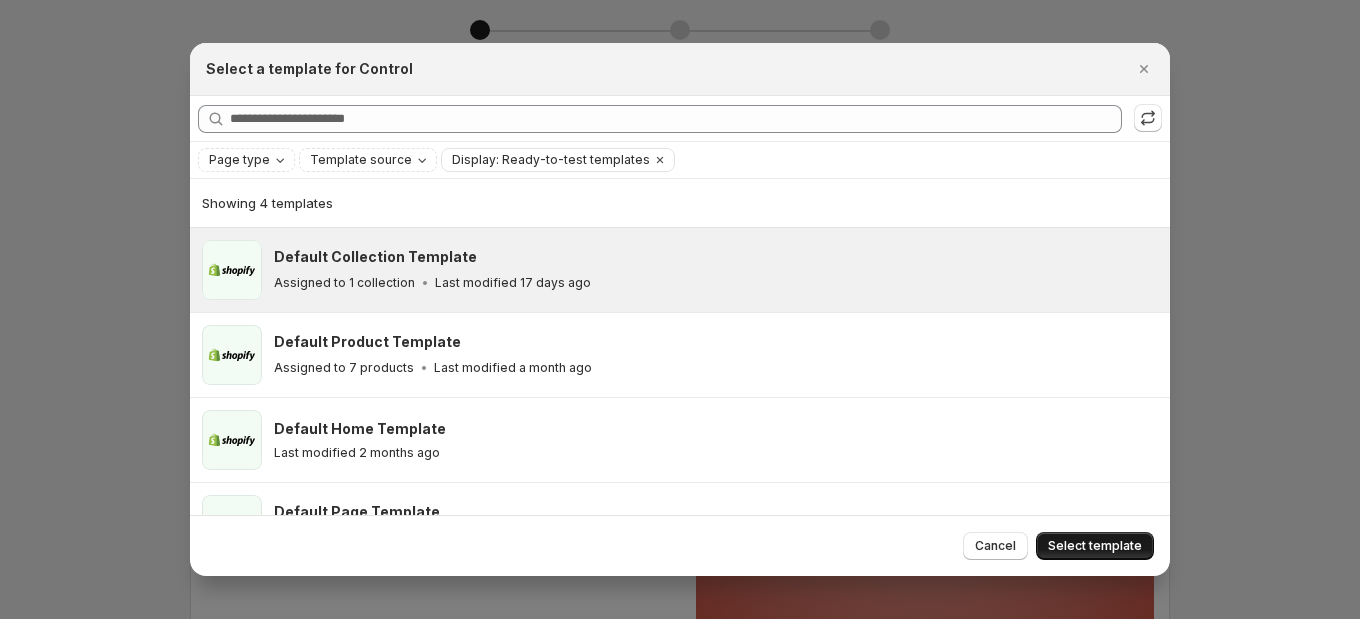click on "Select template" at bounding box center [1095, 546] 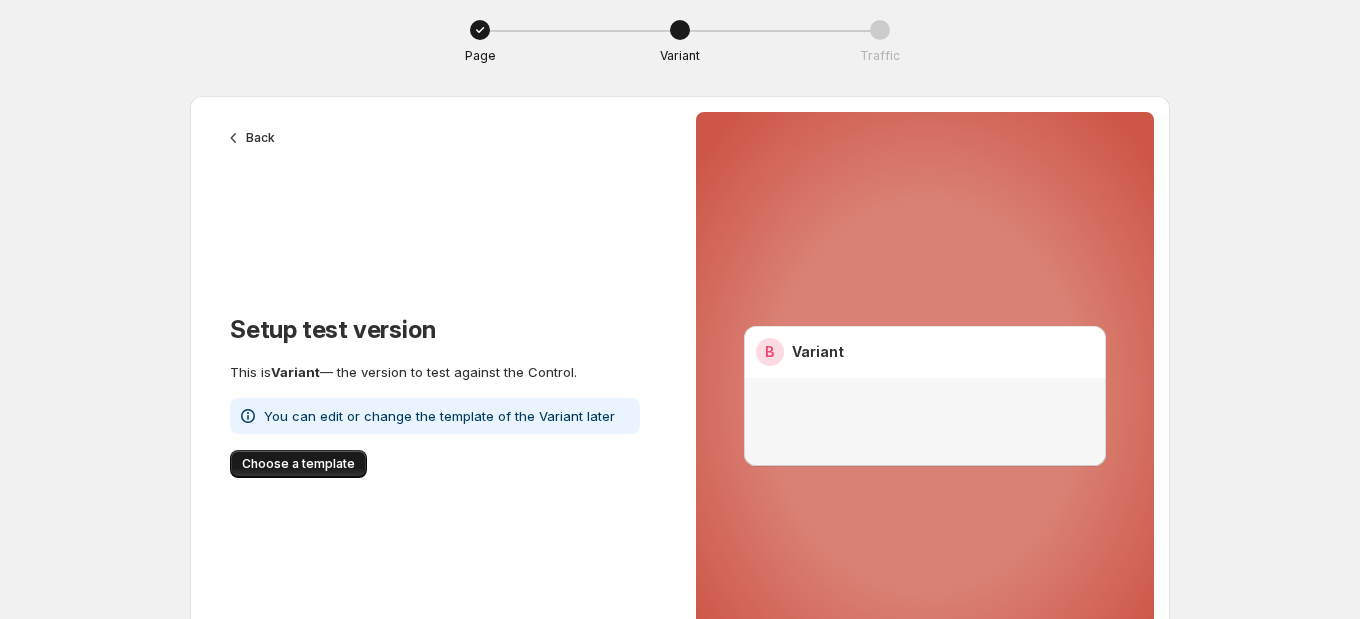 click on "Choose a template" at bounding box center [298, 464] 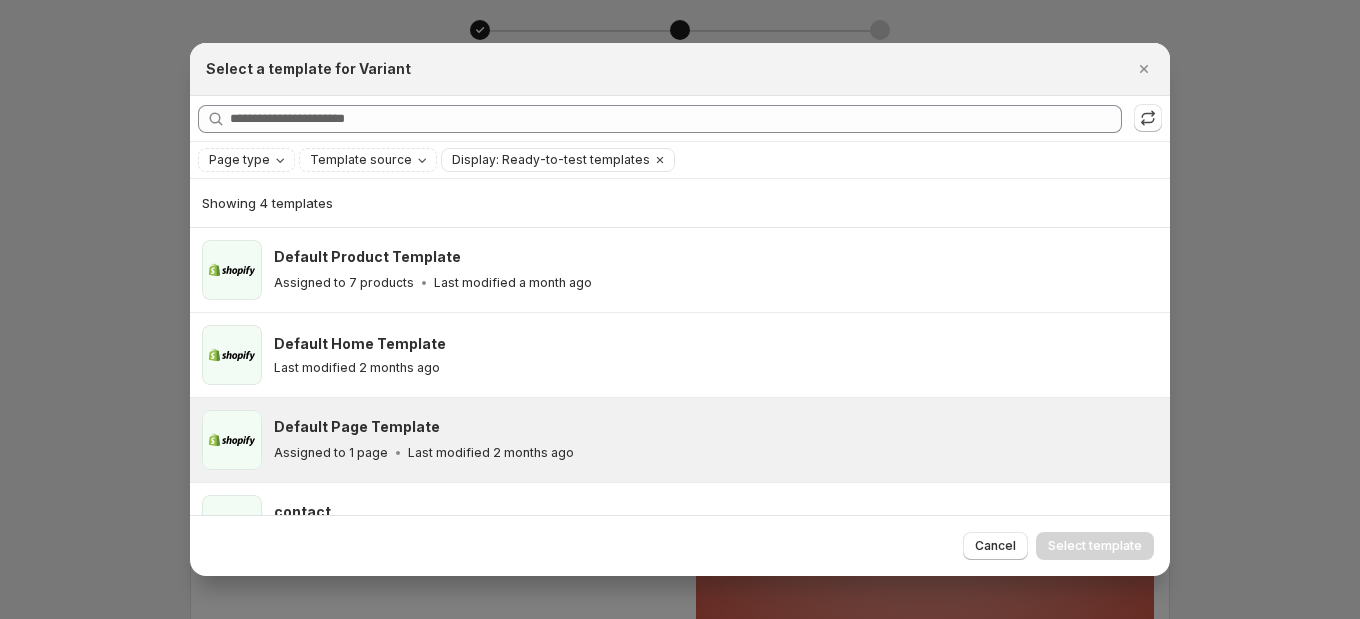 click on "Default Page Template" at bounding box center (357, 427) 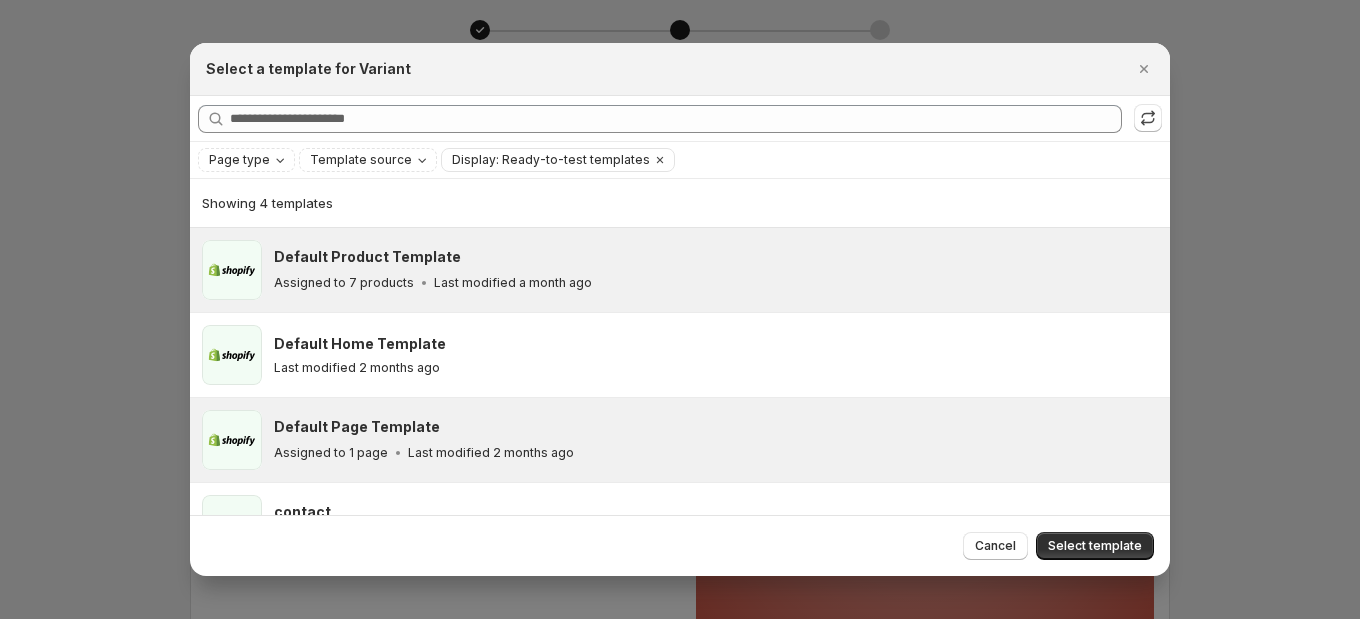 click on "Last modified a month ago" at bounding box center [513, 283] 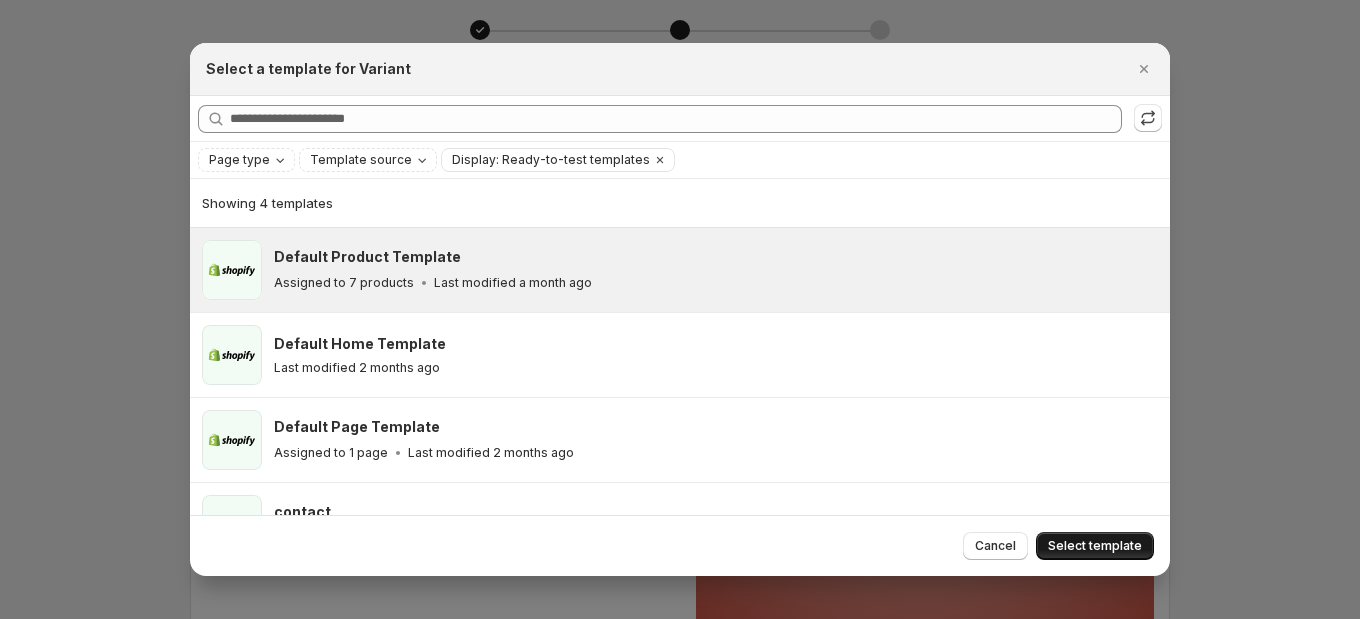 click on "Select template" at bounding box center (1095, 546) 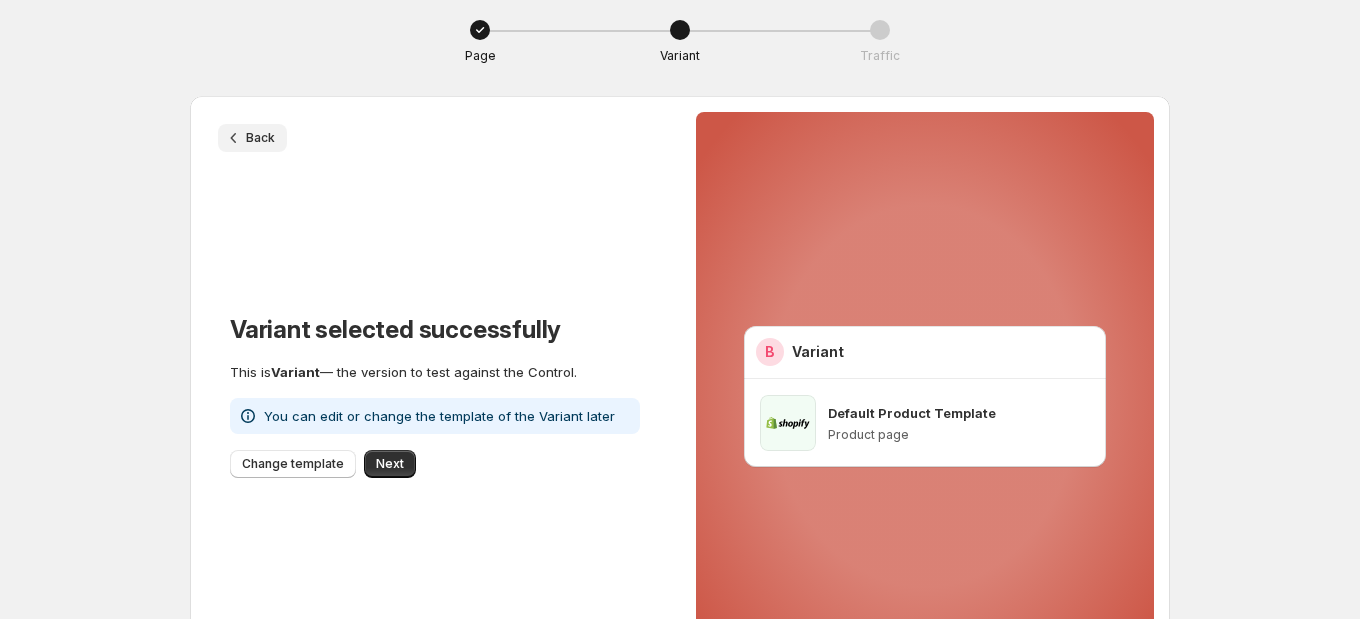 click 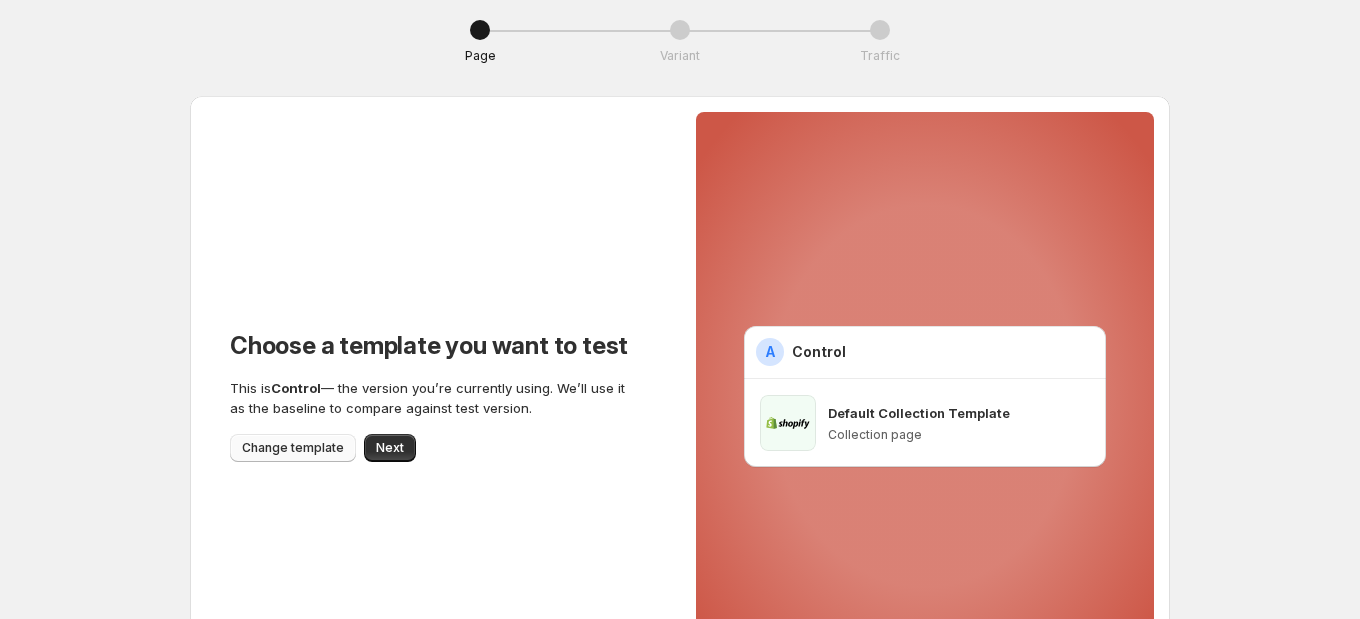 click on "Change template" at bounding box center [293, 448] 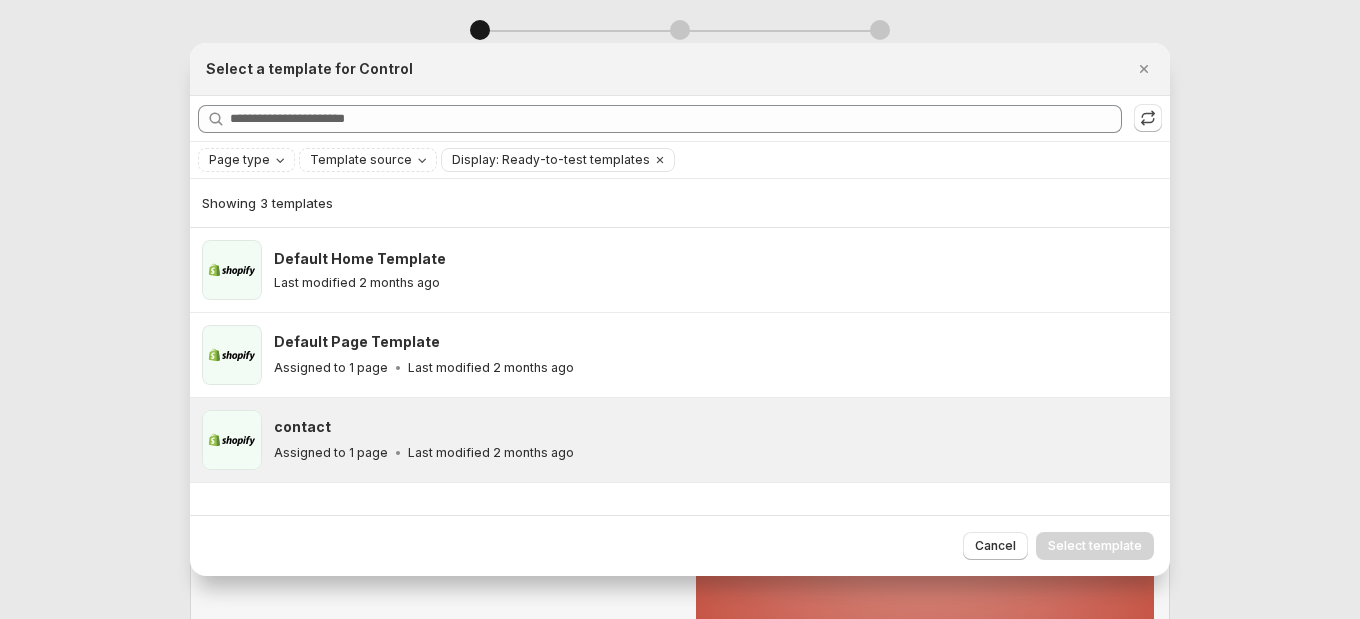 click on "contact Assigned to 1 page Last modified 2 months ago" at bounding box center [716, 440] 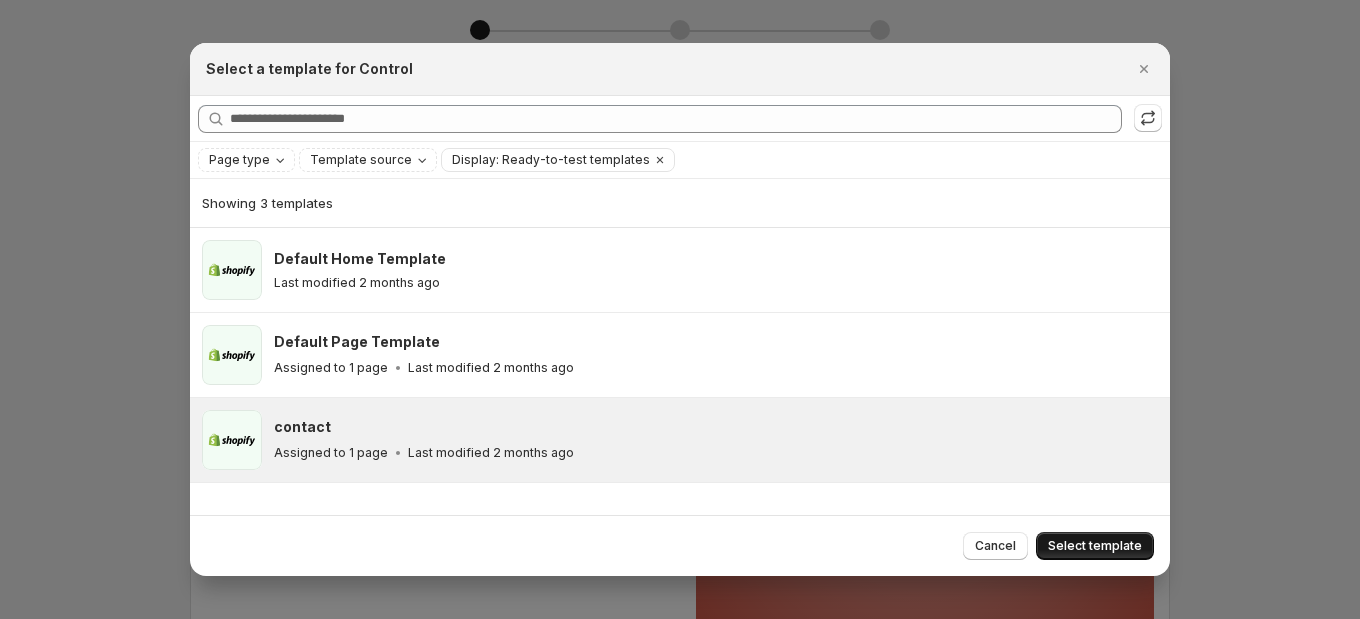 click on "Select template" at bounding box center (1095, 546) 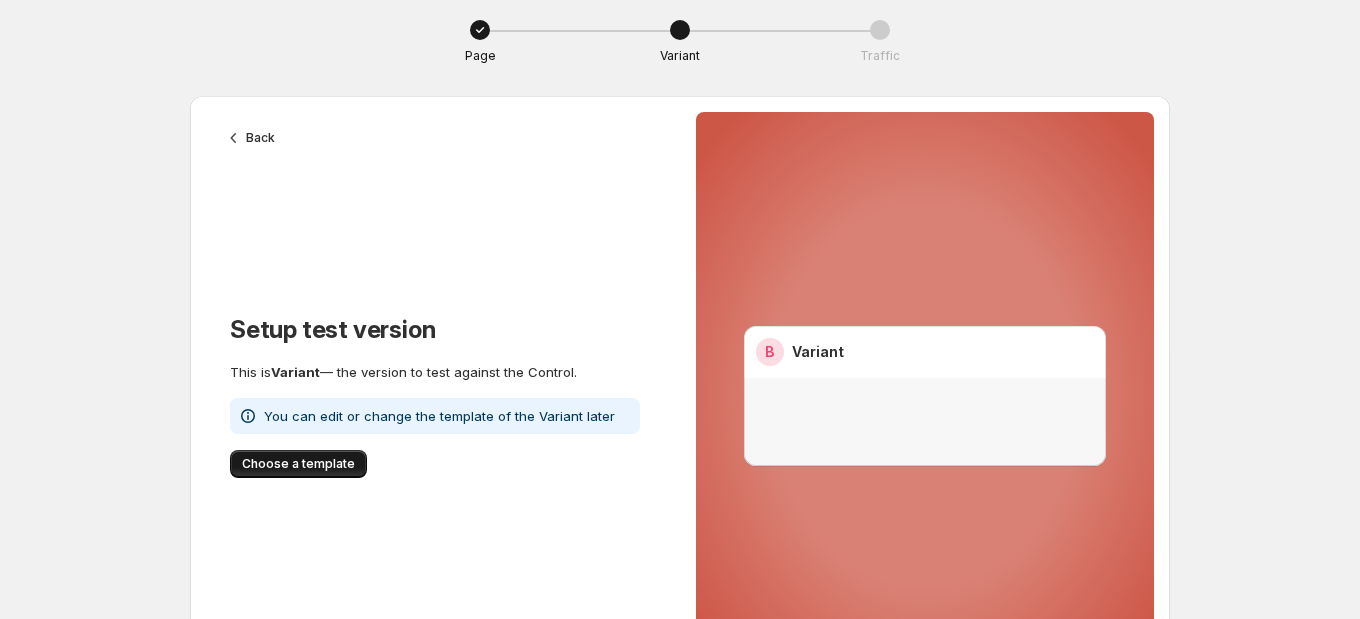 click on "Choose a template" at bounding box center (298, 464) 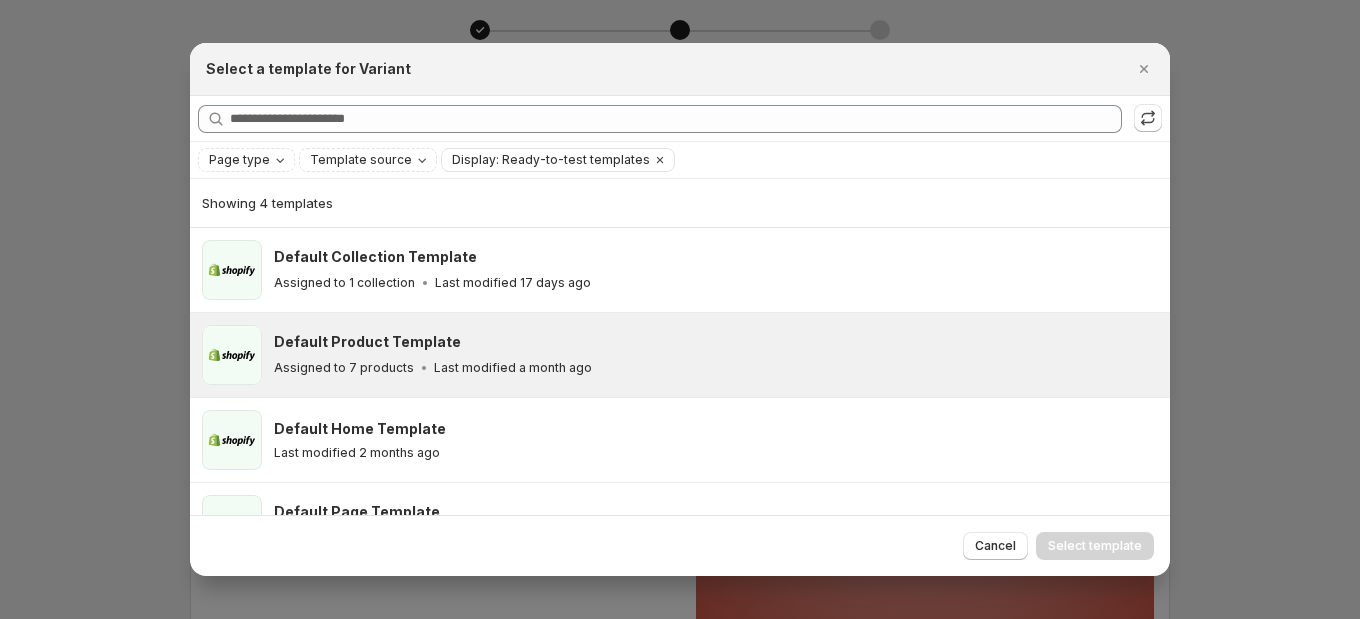 click on "Last modified a month ago" at bounding box center (513, 368) 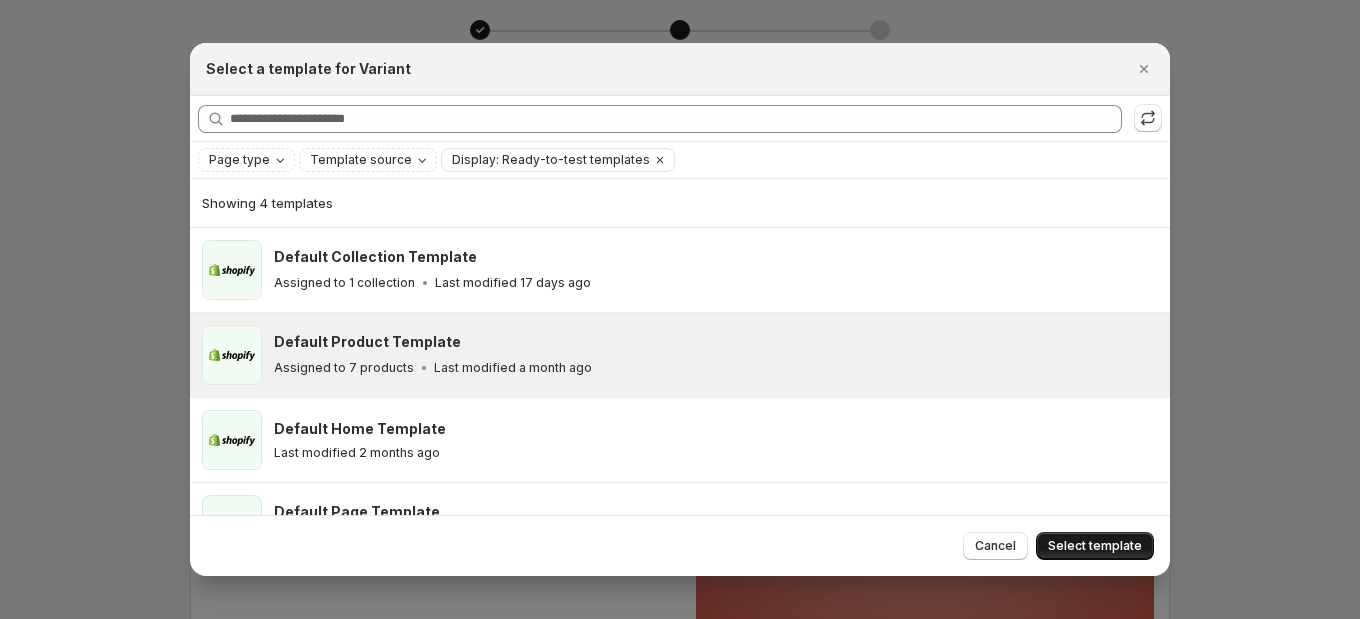 click on "Select template" at bounding box center (1095, 546) 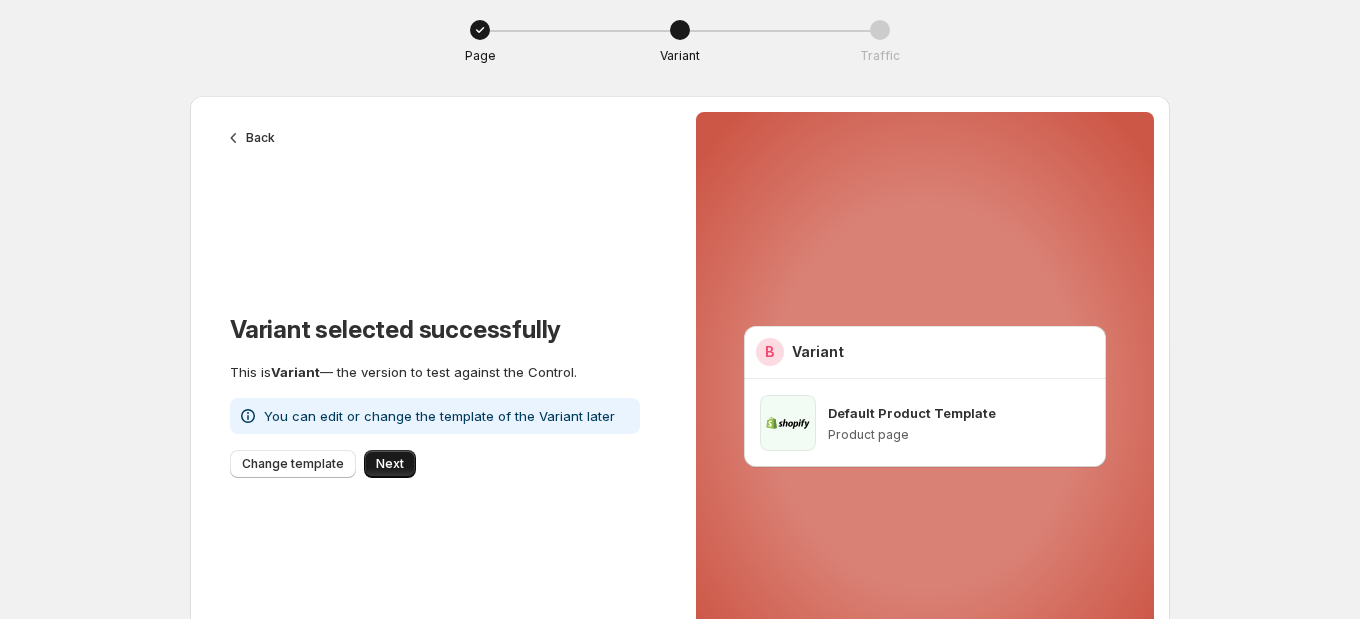 click on "Next" at bounding box center [390, 464] 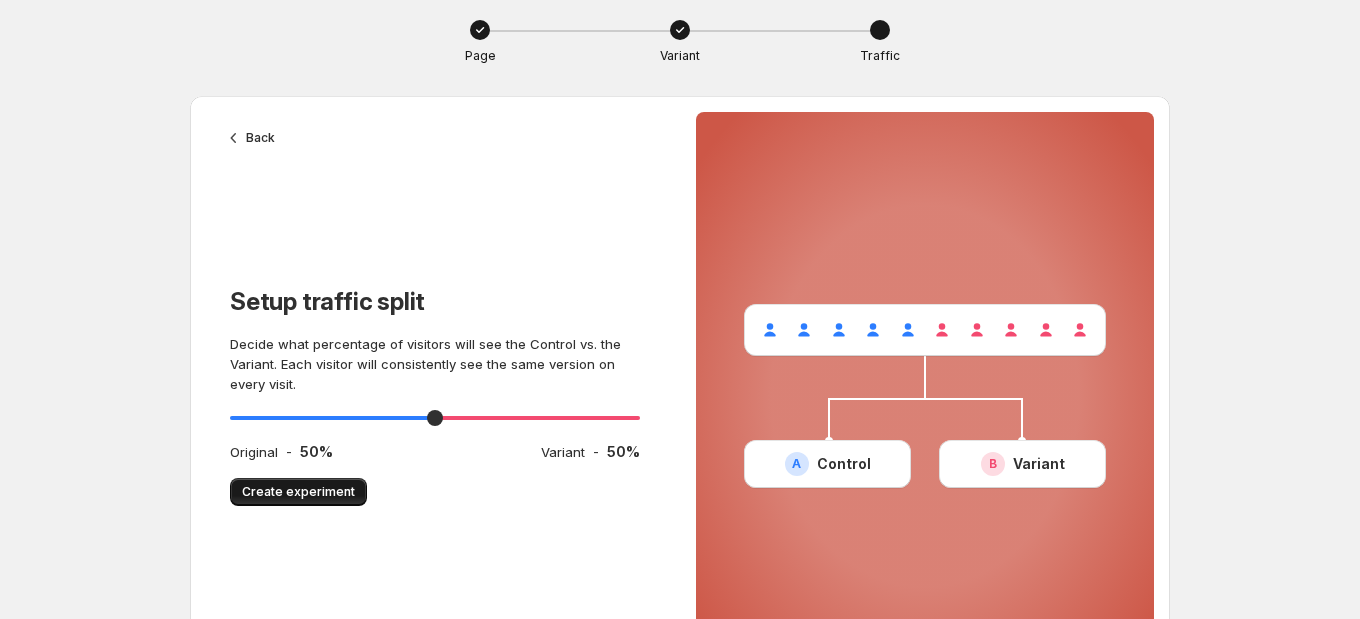 click on "Create experiment" at bounding box center [298, 492] 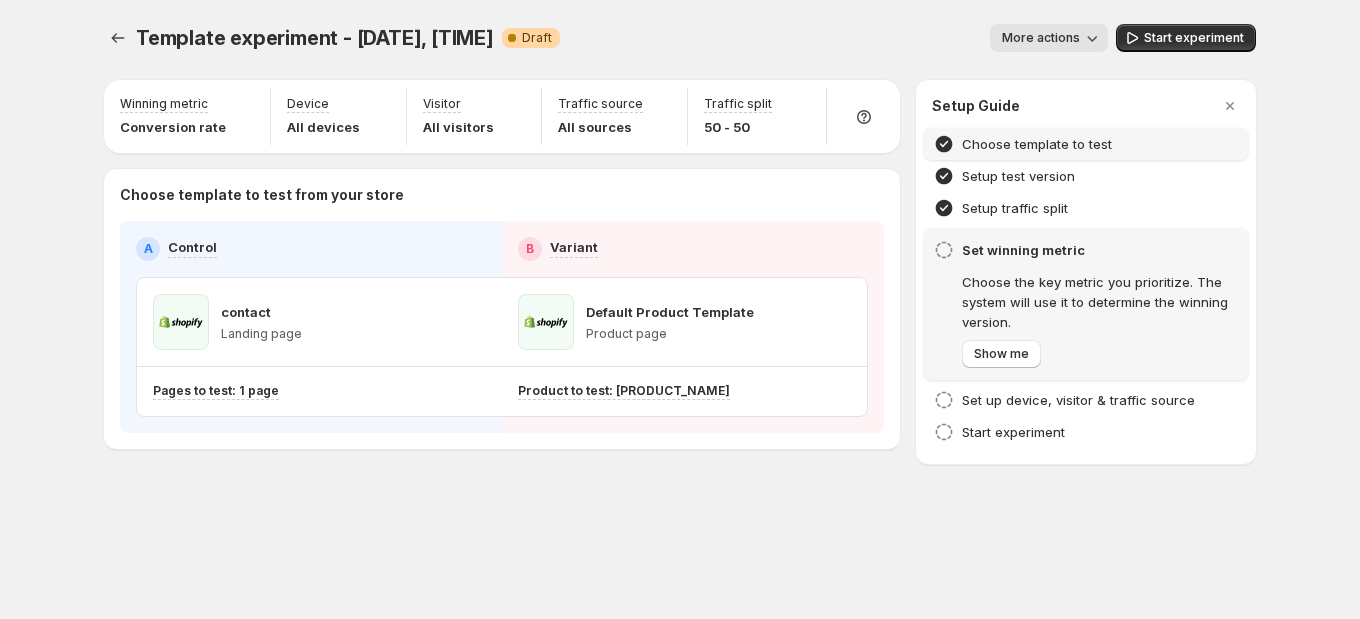 click 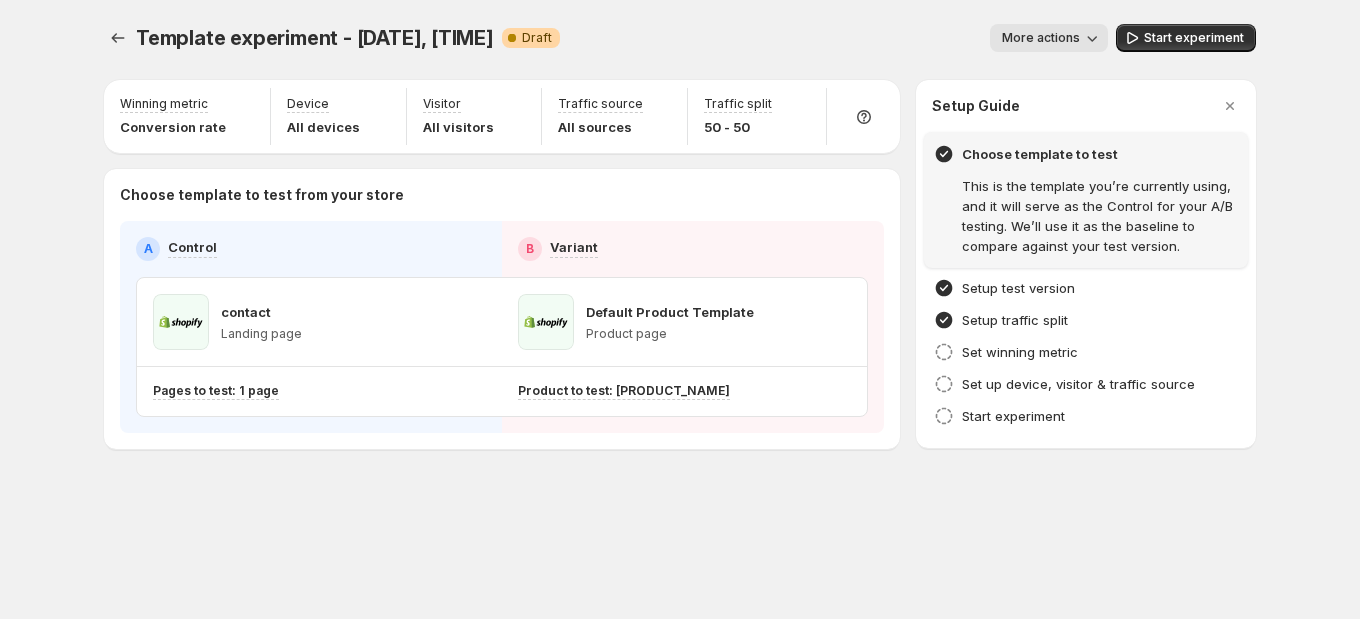 click 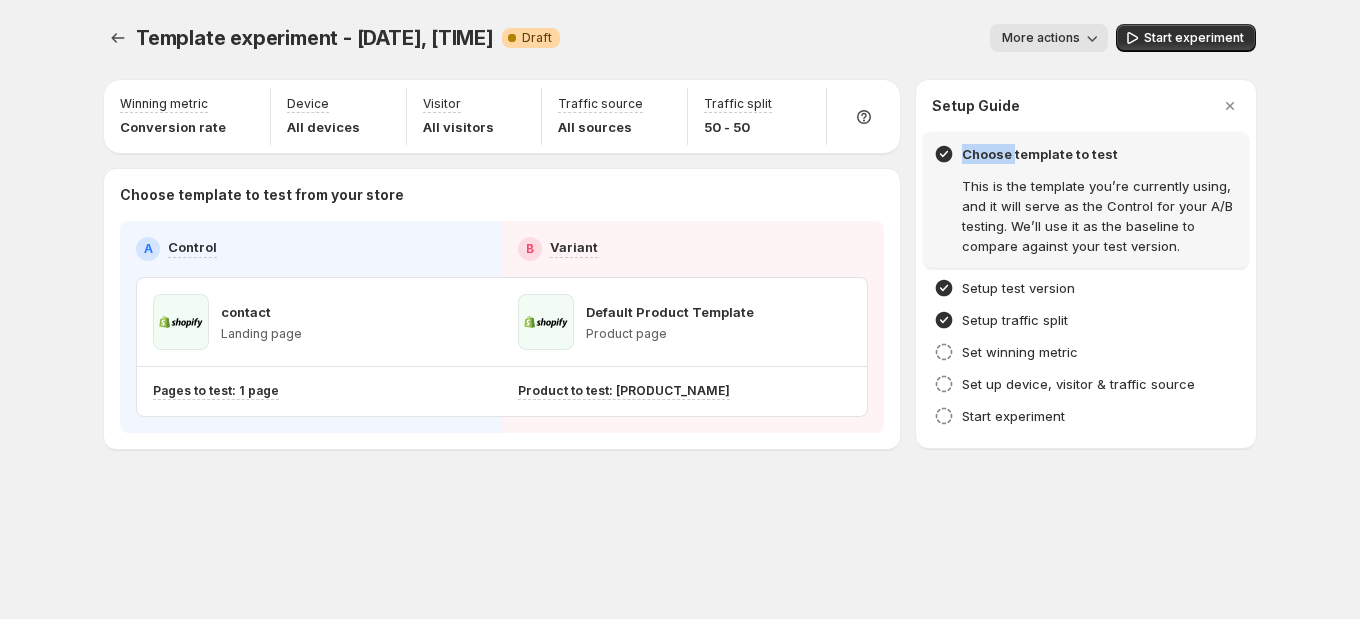 click 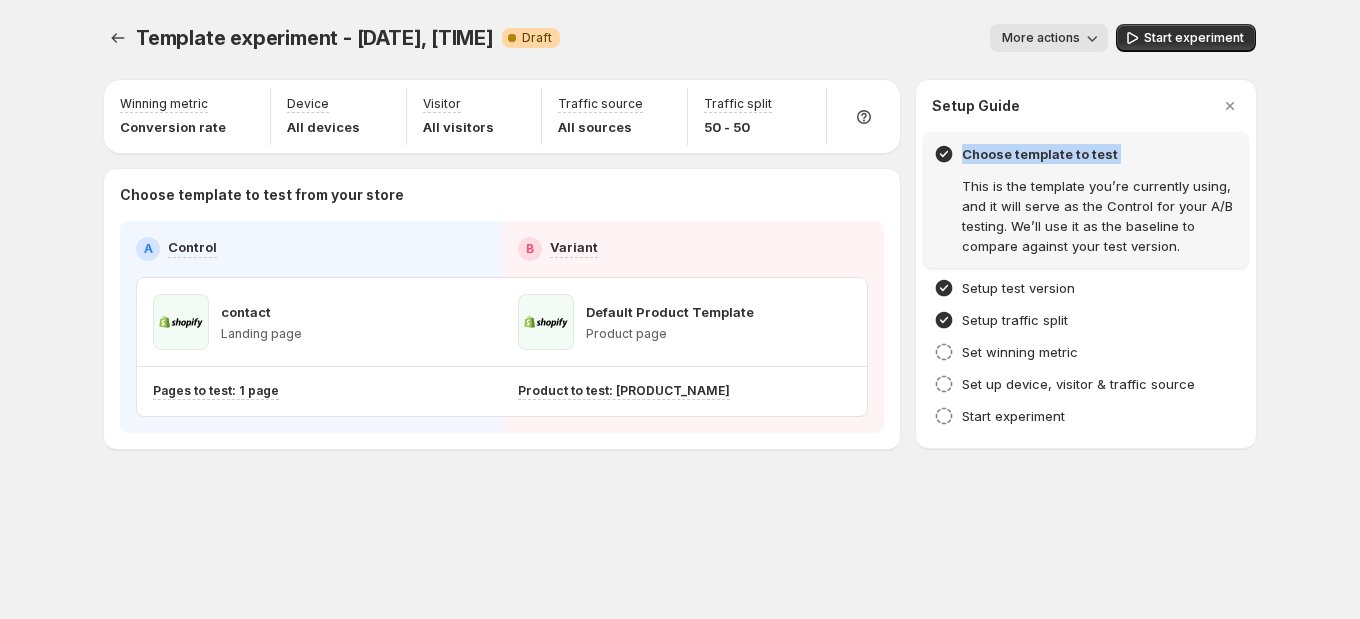 click 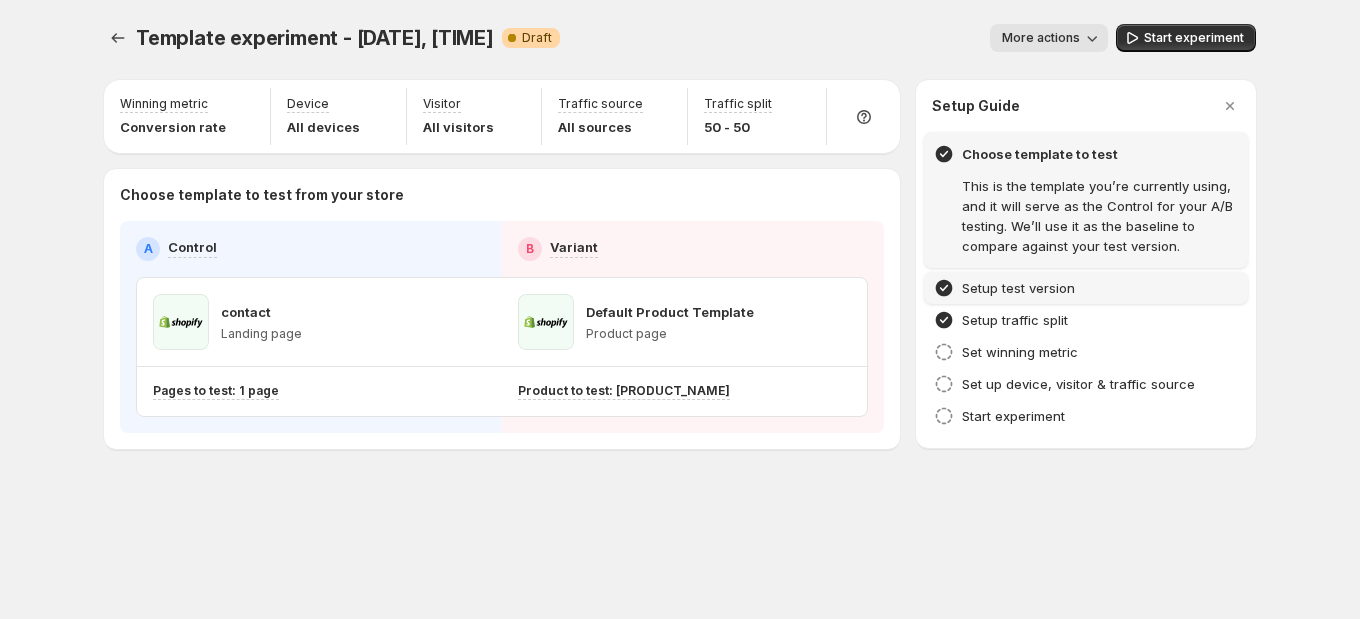 click on "Setup test version" at bounding box center (1086, 288) 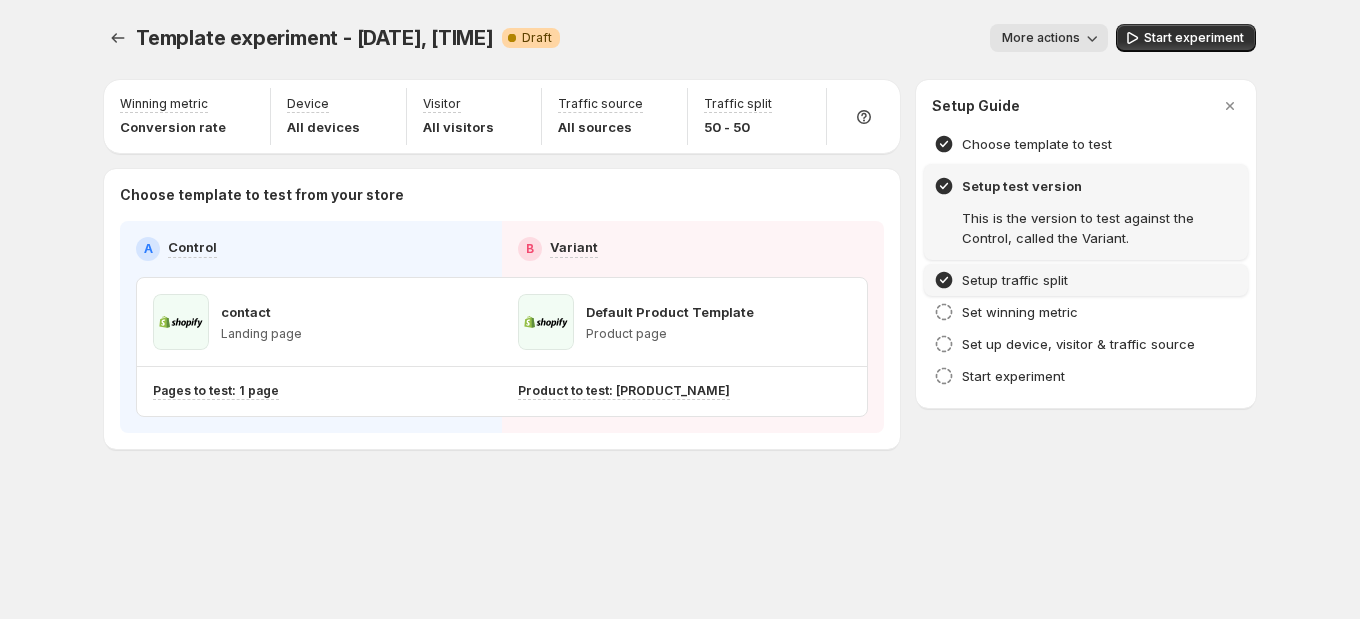 click 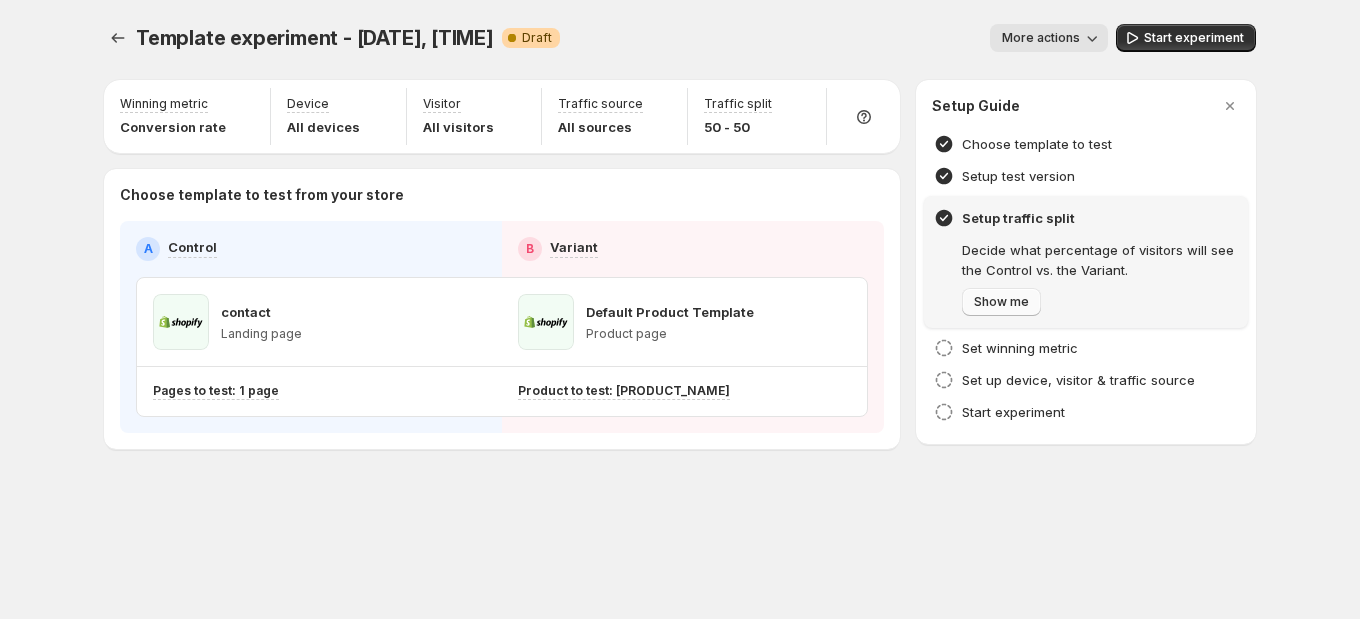 click on "Show me" at bounding box center (1001, 302) 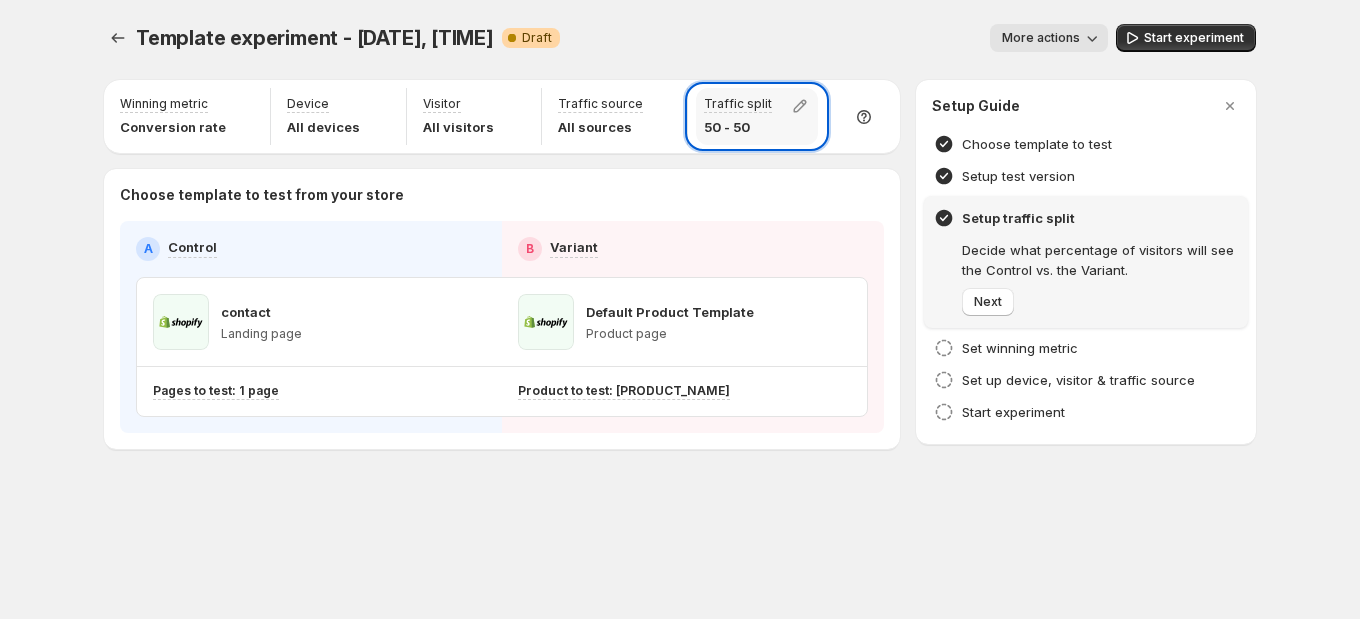 click on "Traffic split 50 - 50" at bounding box center (757, 116) 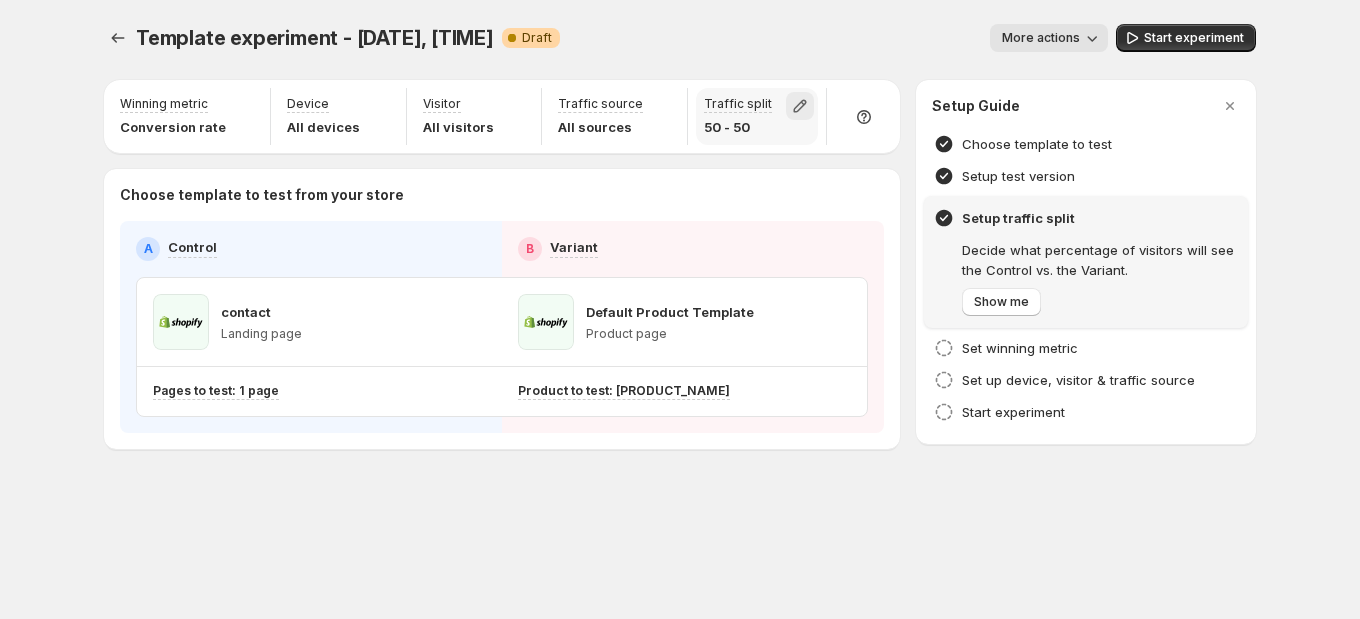 click 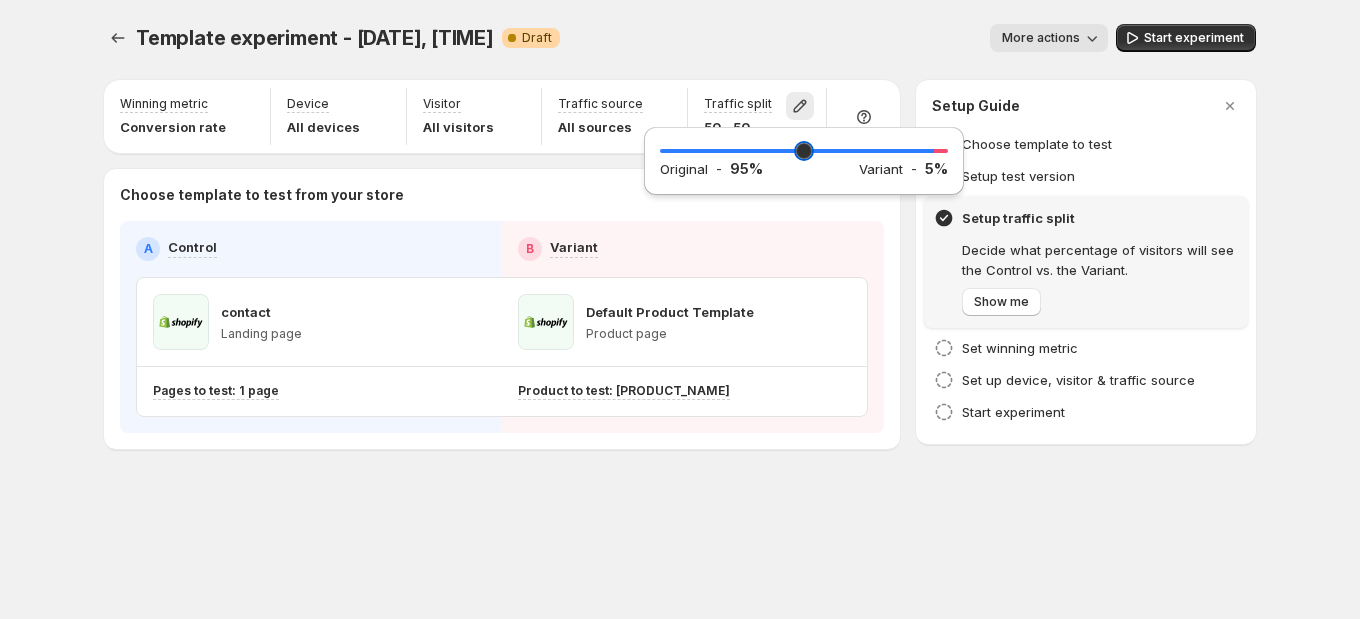 drag, startPoint x: 803, startPoint y: 147, endPoint x: 927, endPoint y: 172, distance: 126.495056 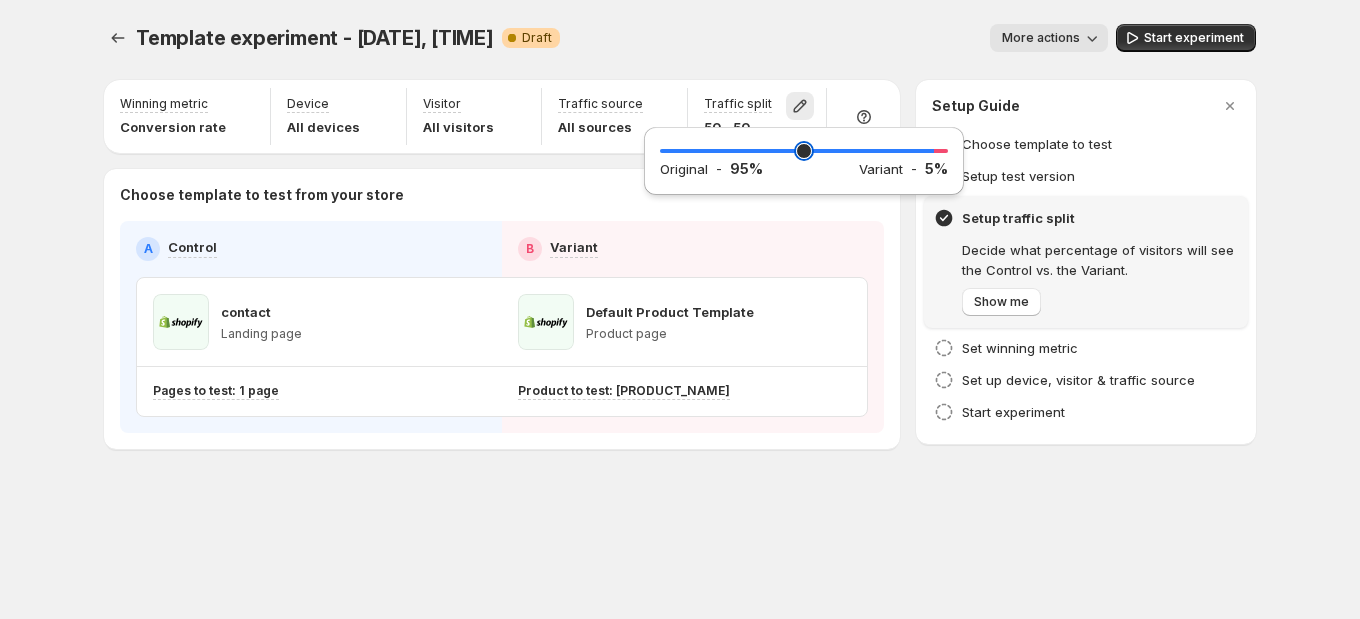 type on "**" 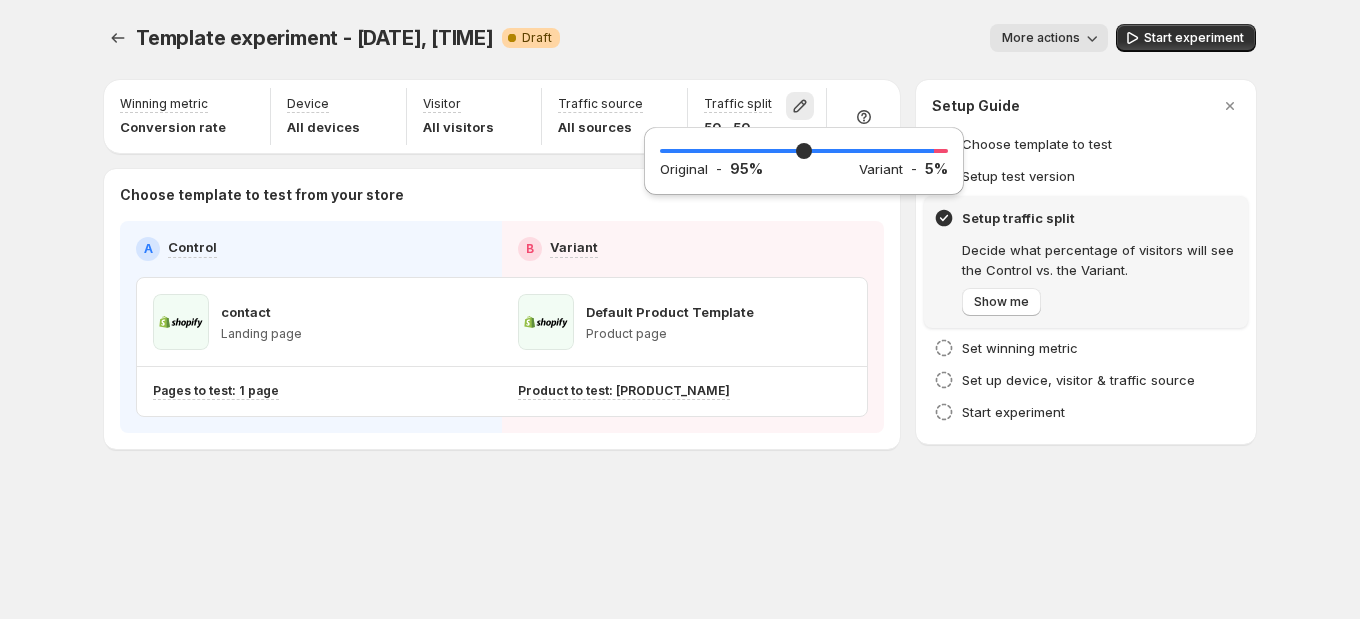 click on "More actions" at bounding box center [842, 38] 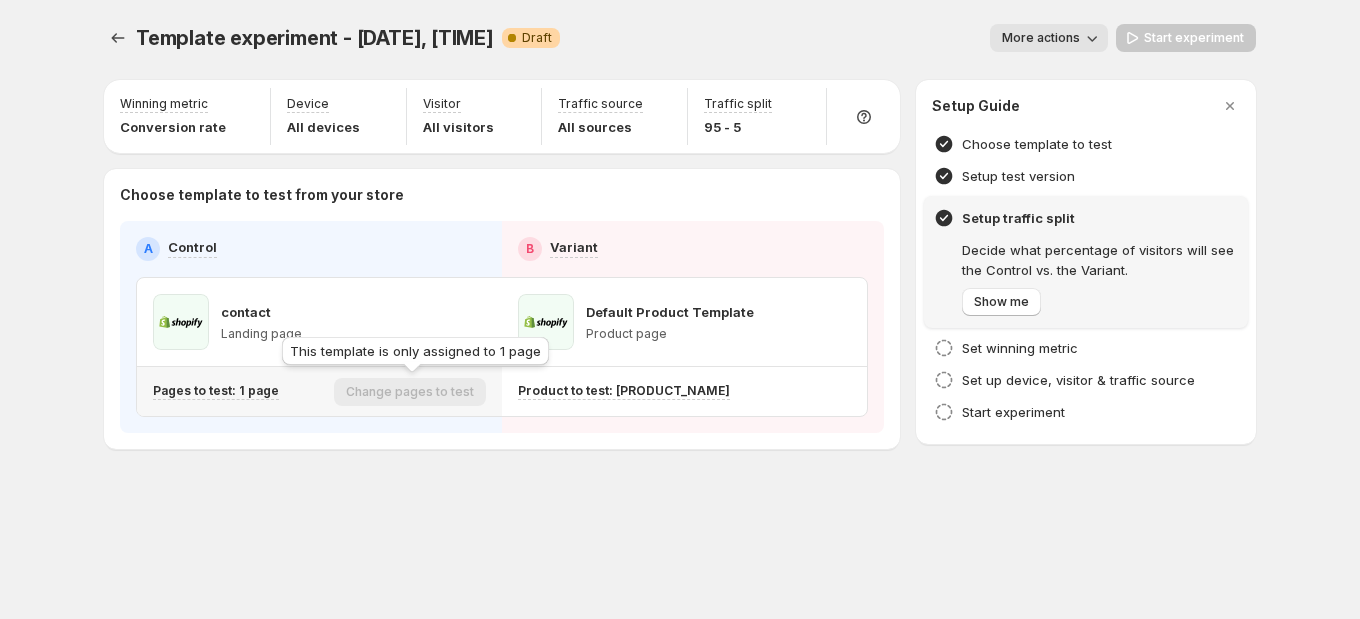 click on "Change pages to test" at bounding box center (410, 392) 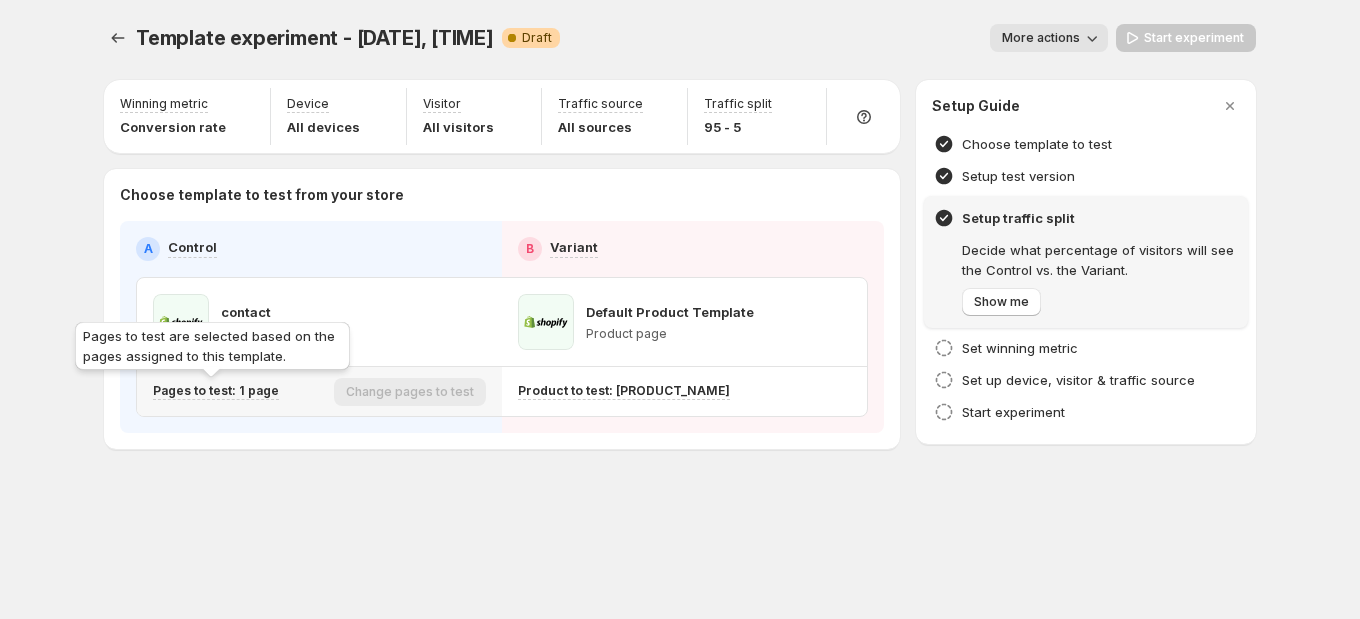 click on "Pages to test: 1 page" at bounding box center [216, 391] 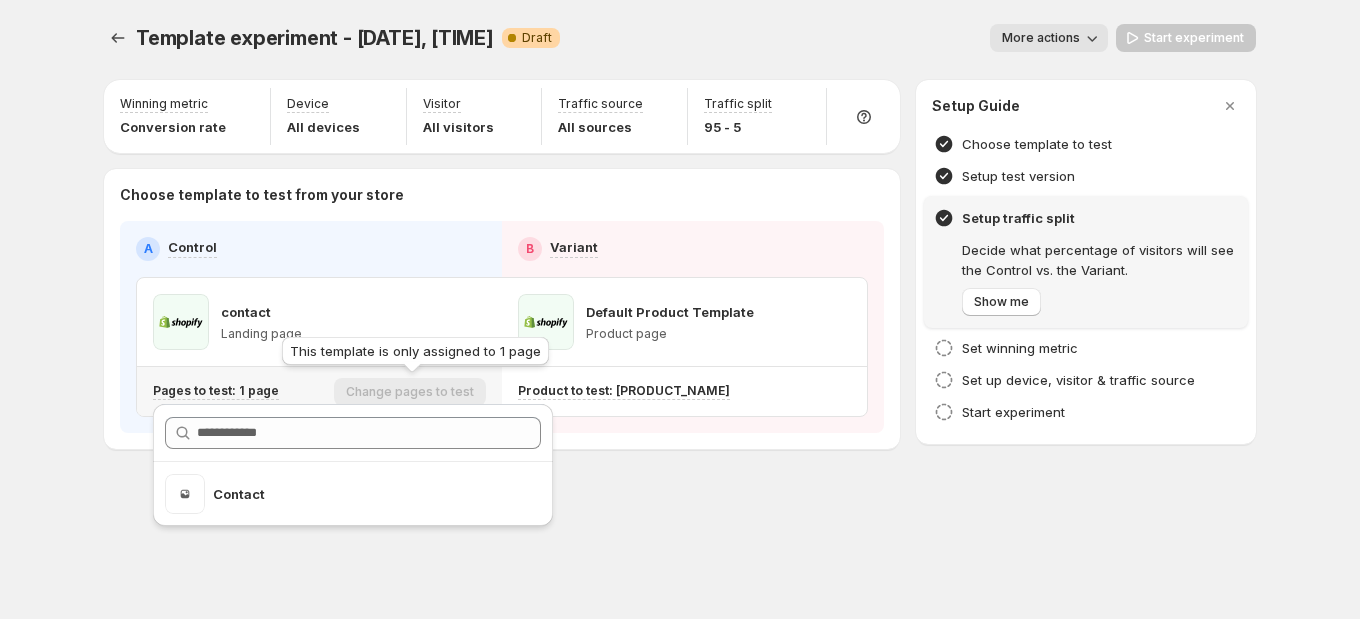click on "Change pages to test" at bounding box center [410, 392] 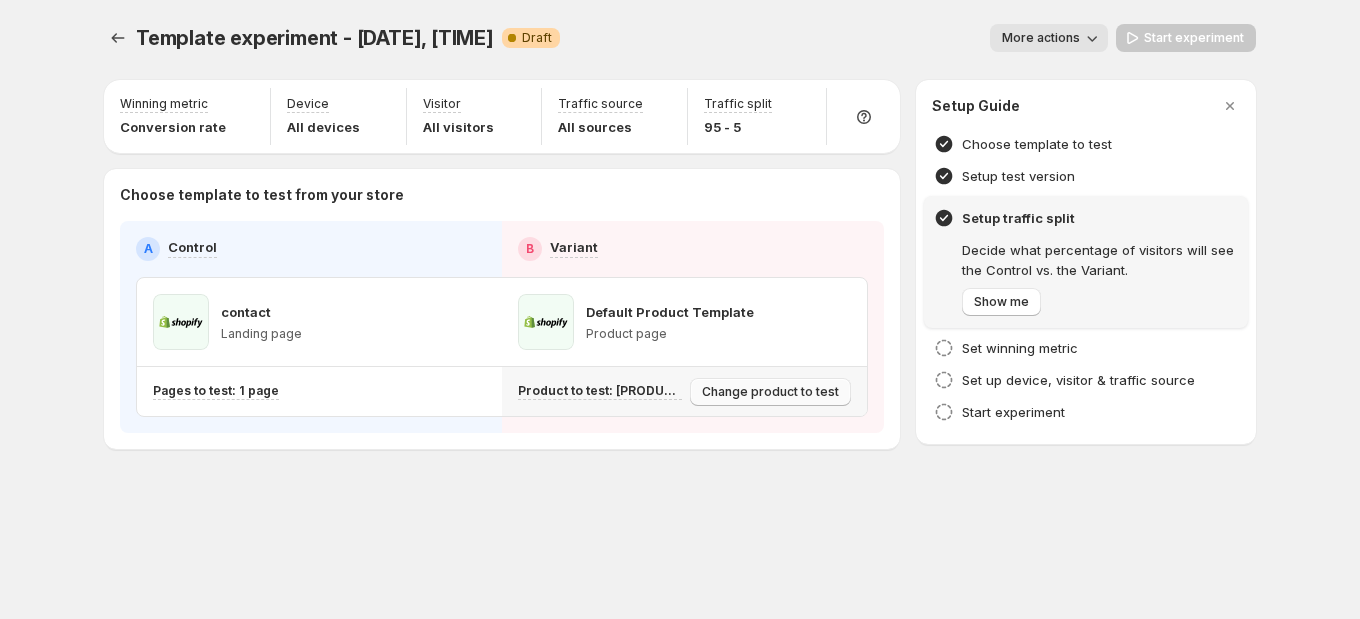 click on "Change product to test" at bounding box center (770, 392) 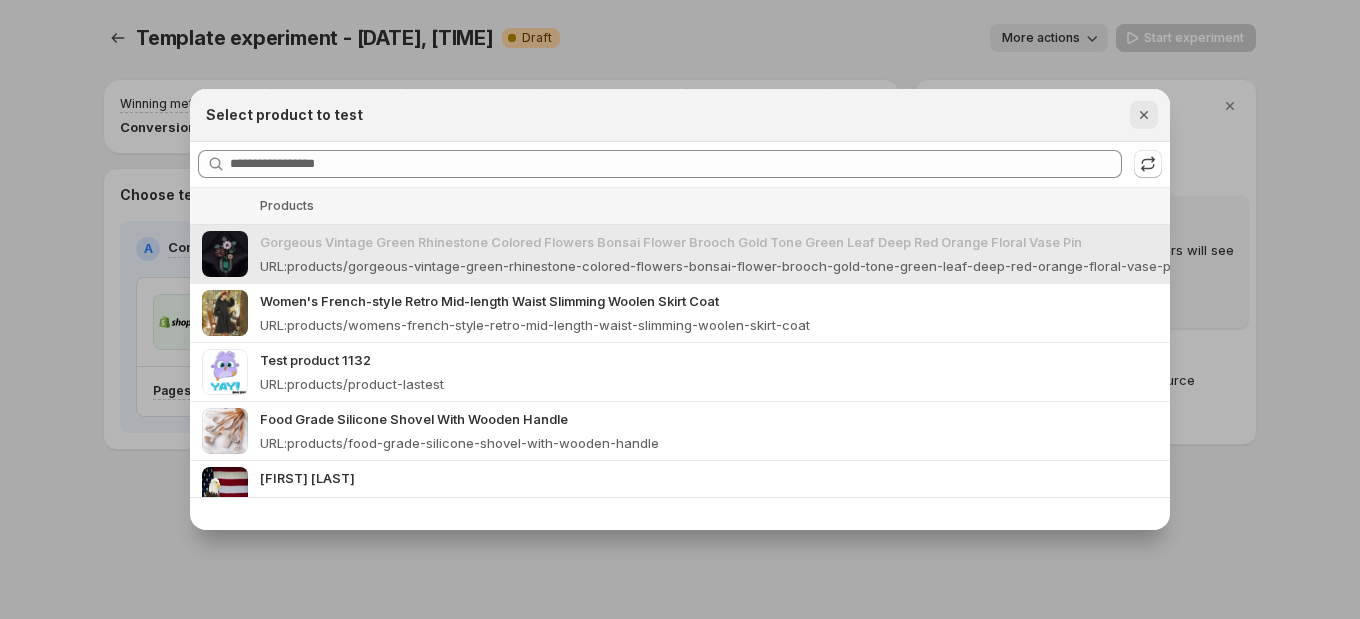 click 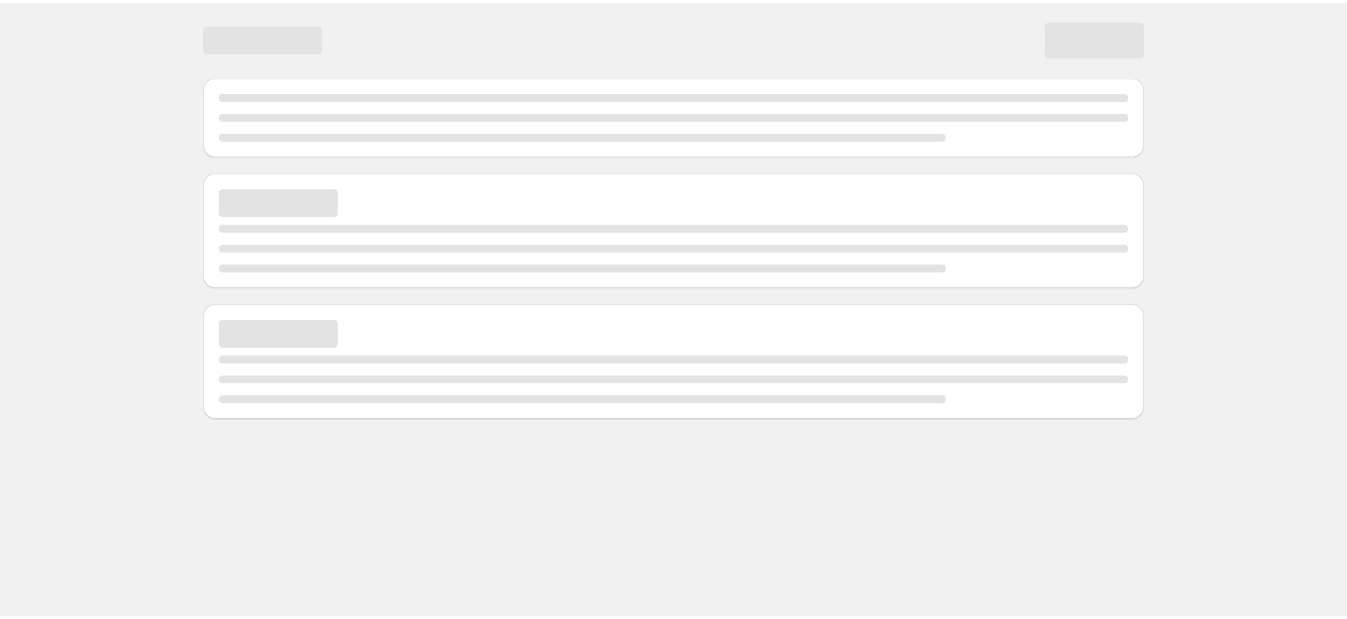 scroll, scrollTop: 0, scrollLeft: 0, axis: both 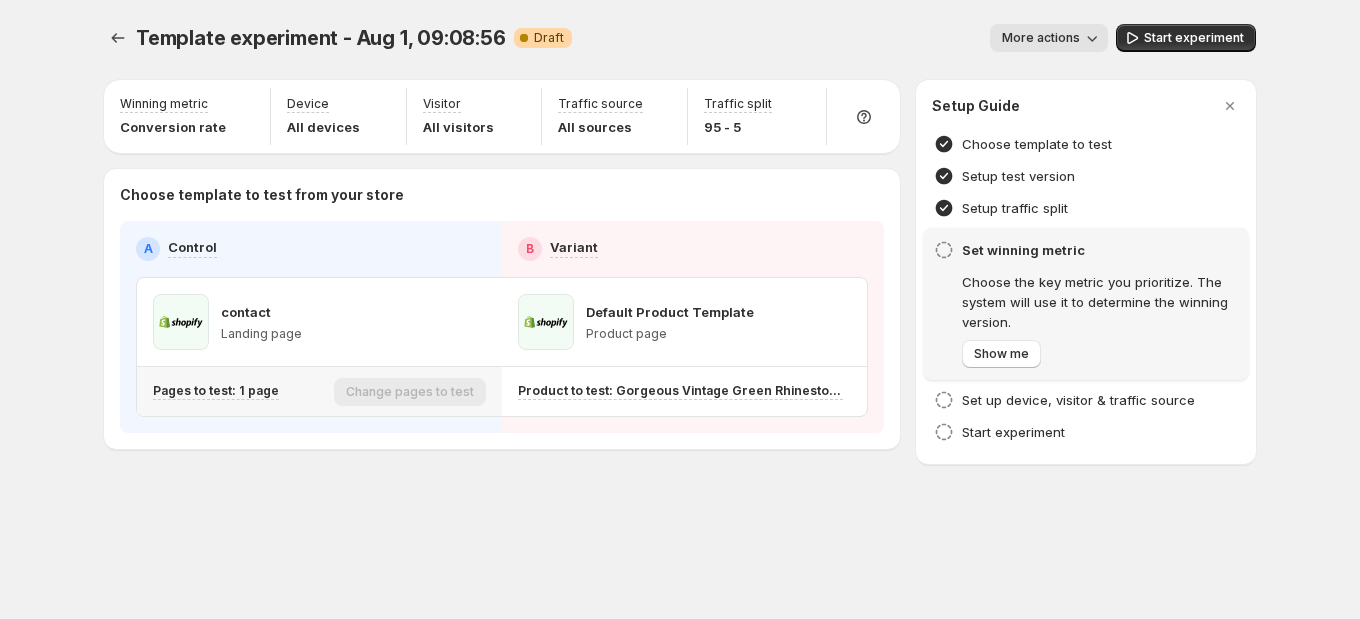 click on "Change pages to test" at bounding box center [410, 391] 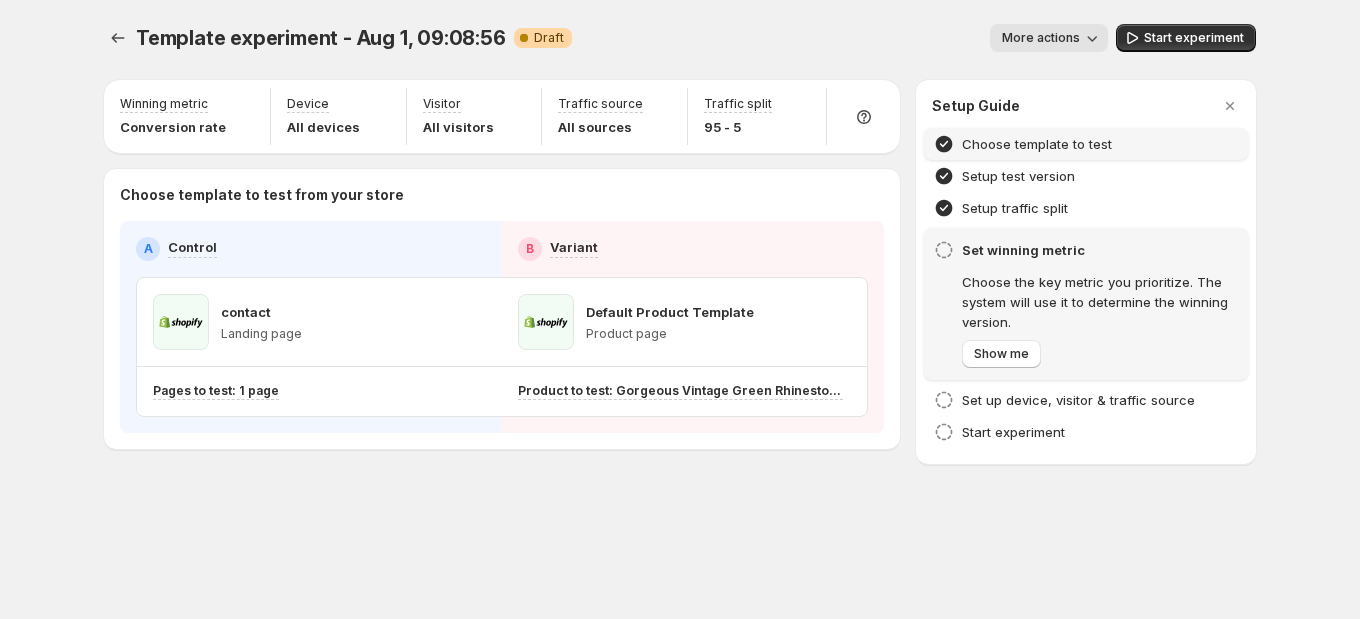 click on "Choose template to test" at bounding box center (1086, 144) 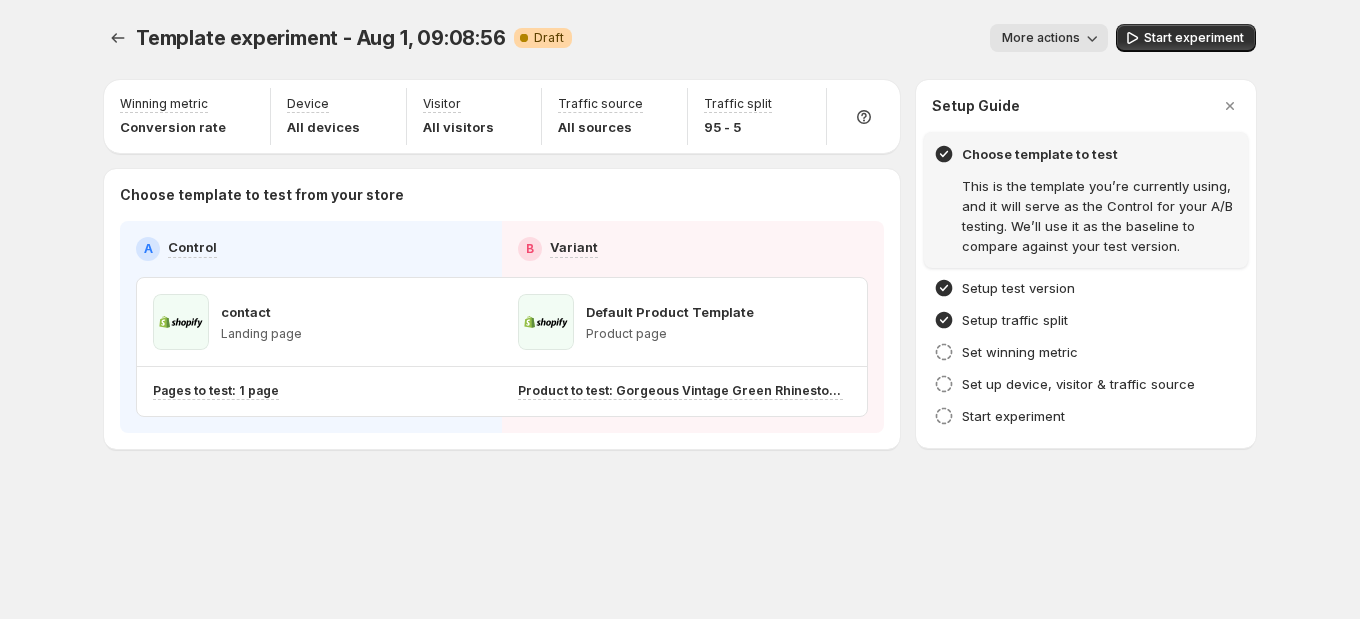 click on "Choose template to test" at bounding box center [1100, 154] 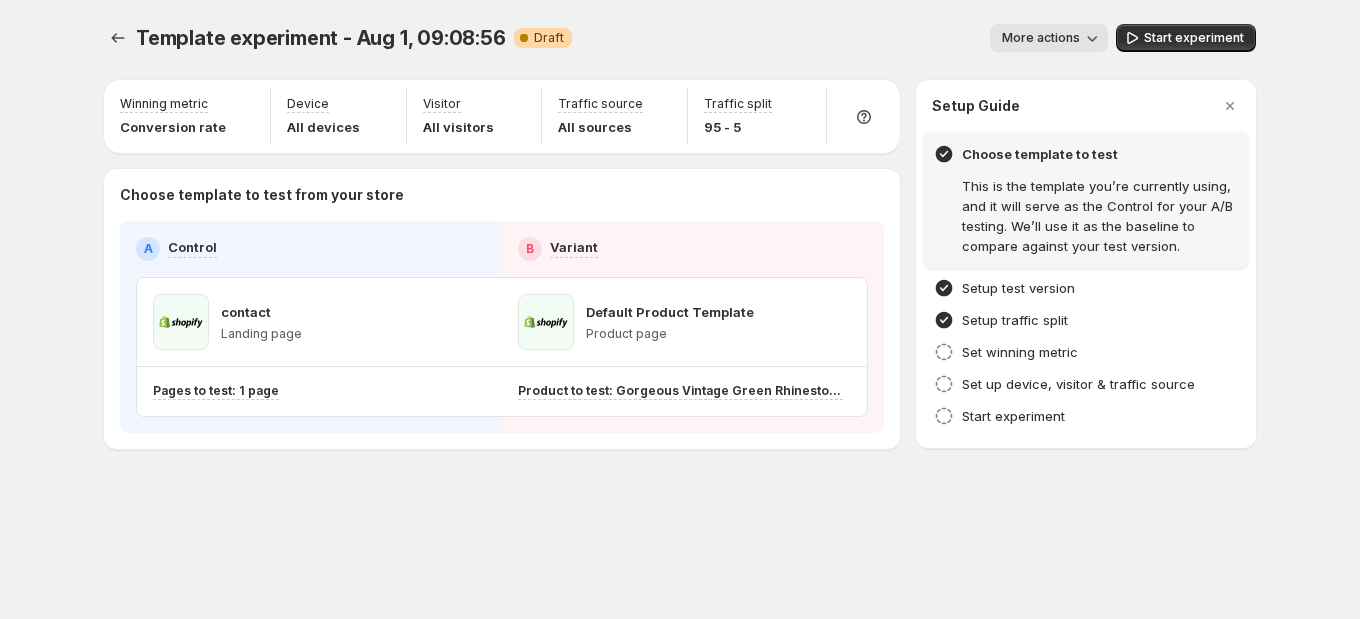 click 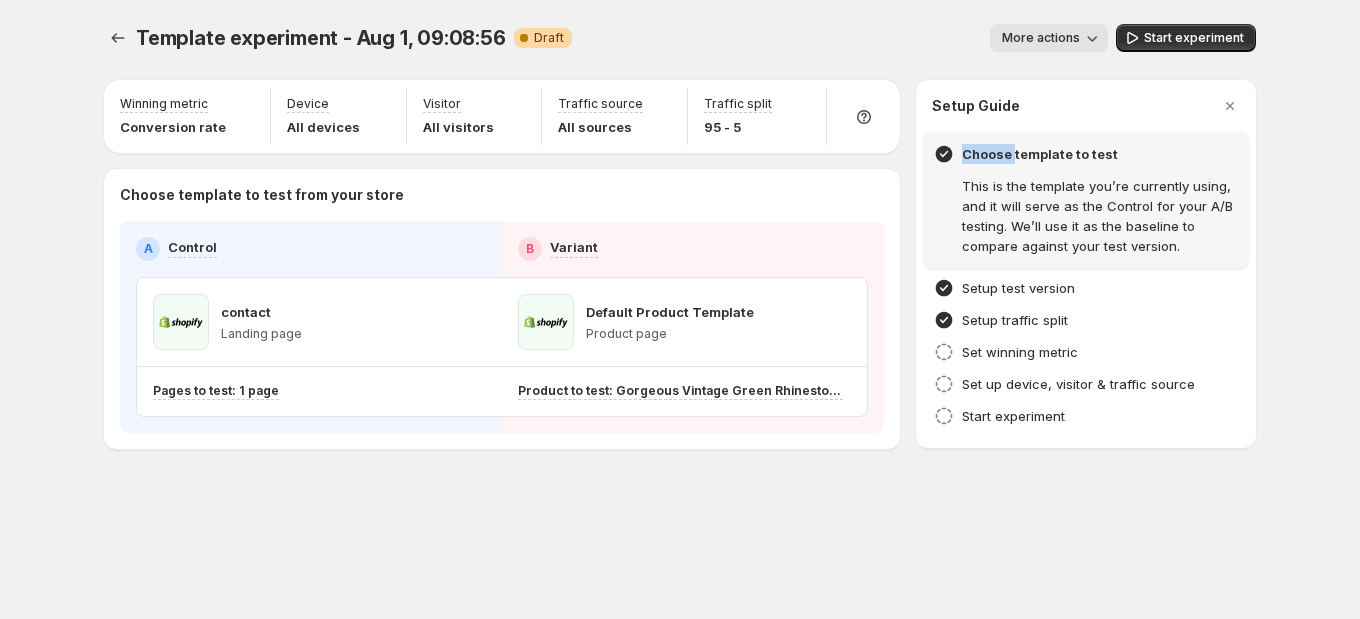 click 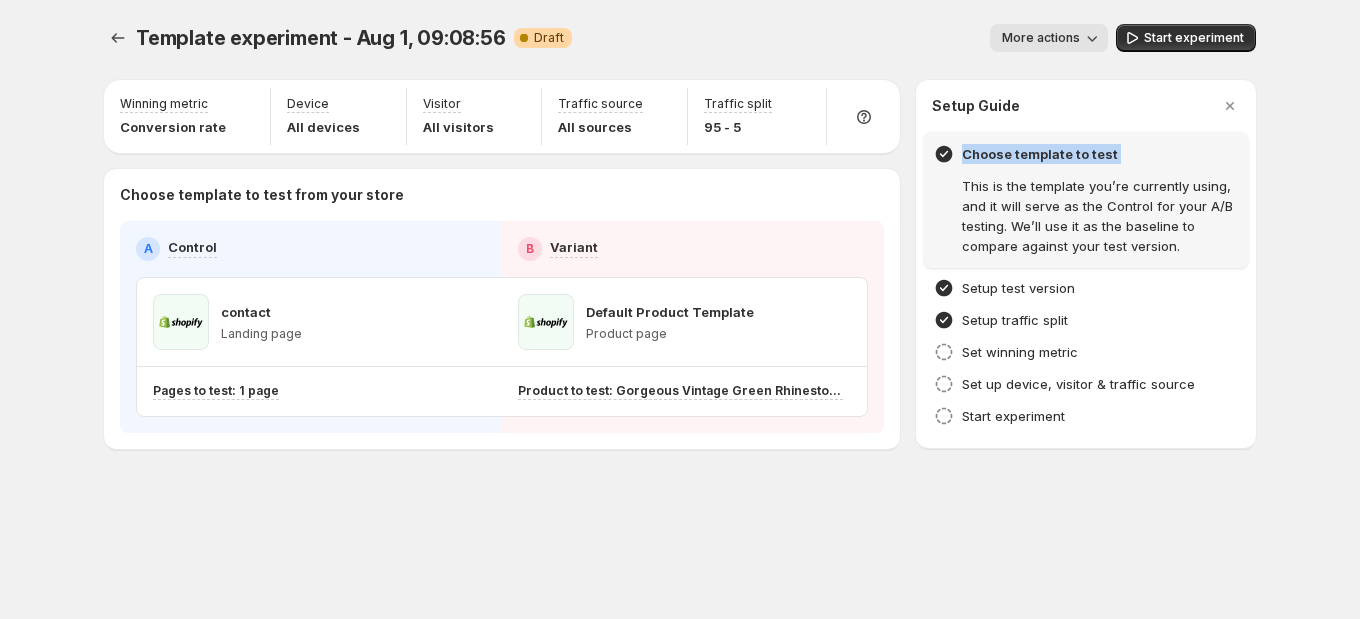 click 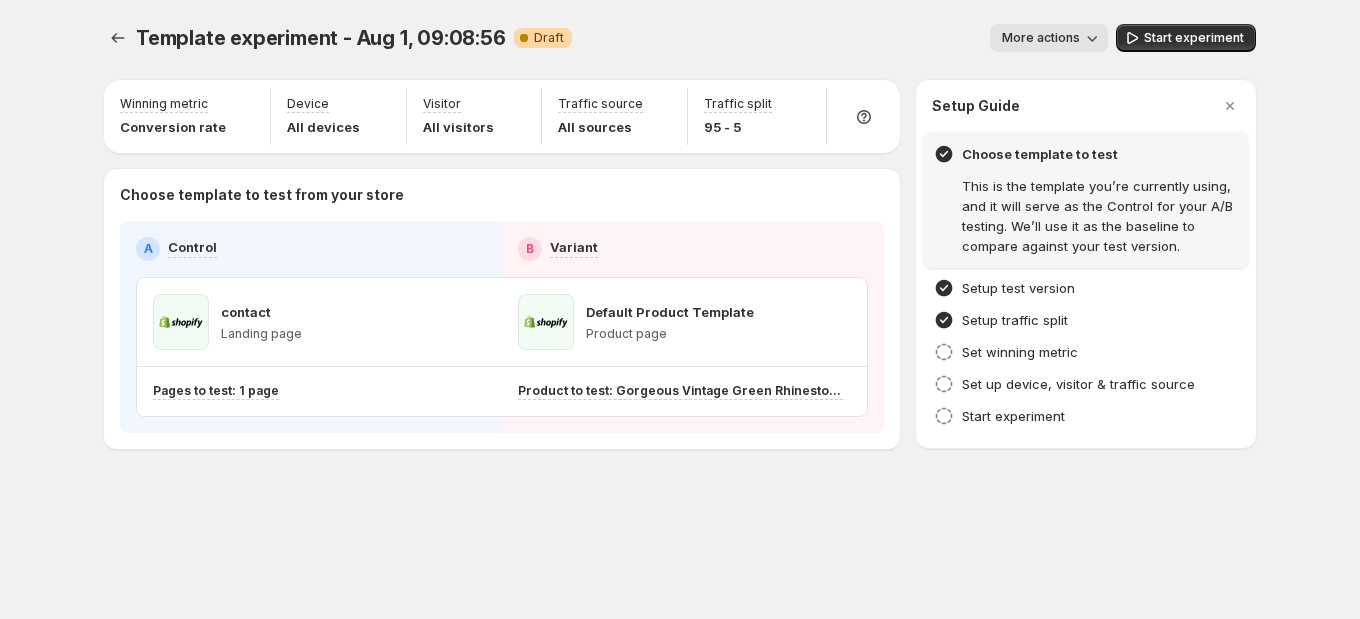click on "This is the template you’re currently using, and it will serve as the Control for your A/B testing. We’ll use it as the baseline to compare against your test version." at bounding box center (1100, 216) 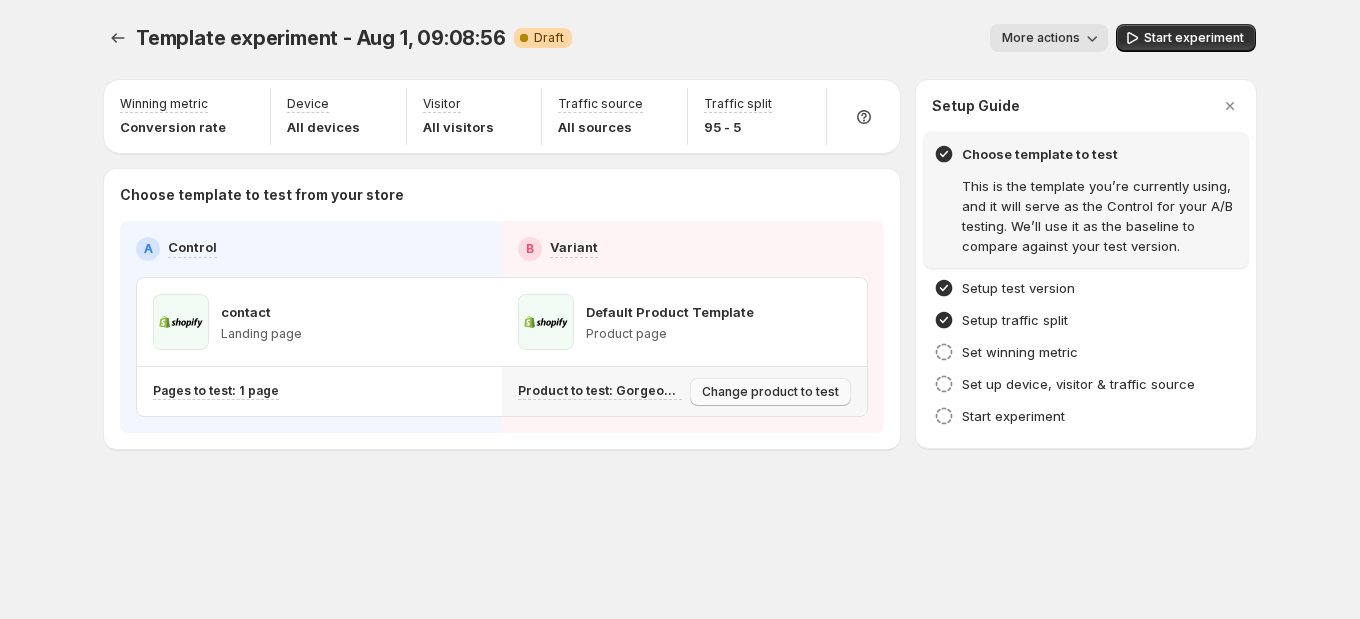 click on "Change product to test" at bounding box center [770, 392] 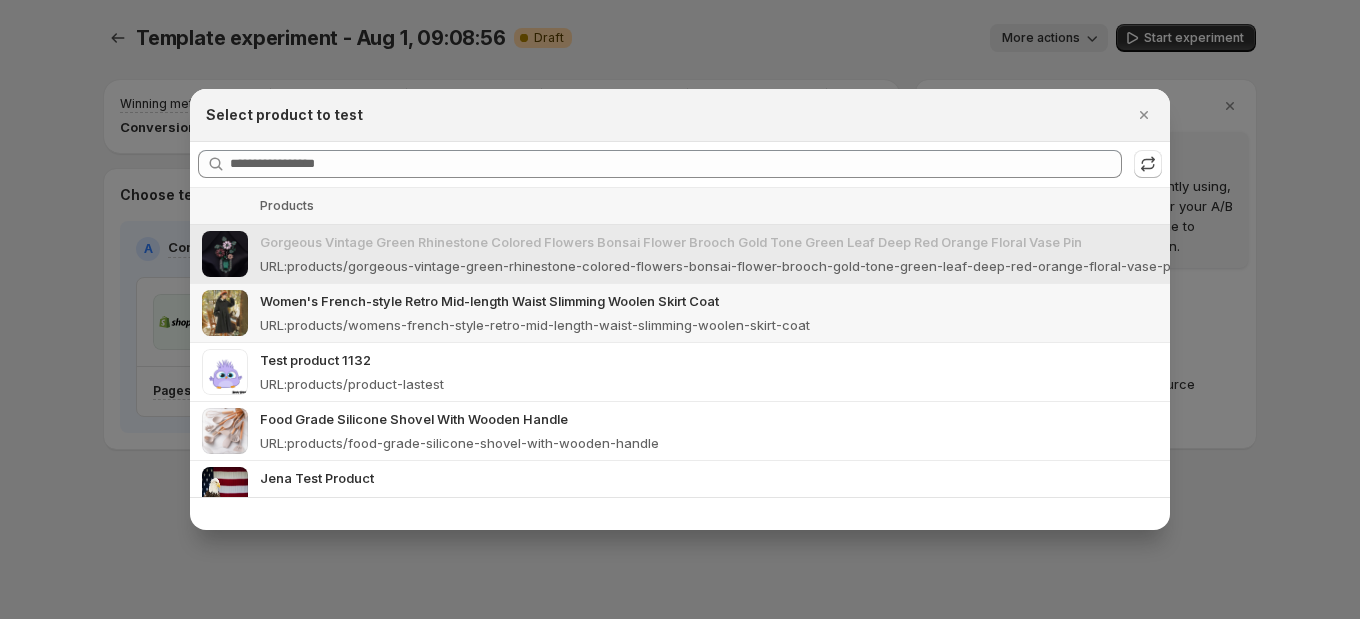 click on "URL :  products/womens-french-style-retro-mid-length-waist-slimming-woolen-skirt-coat" at bounding box center (535, 325) 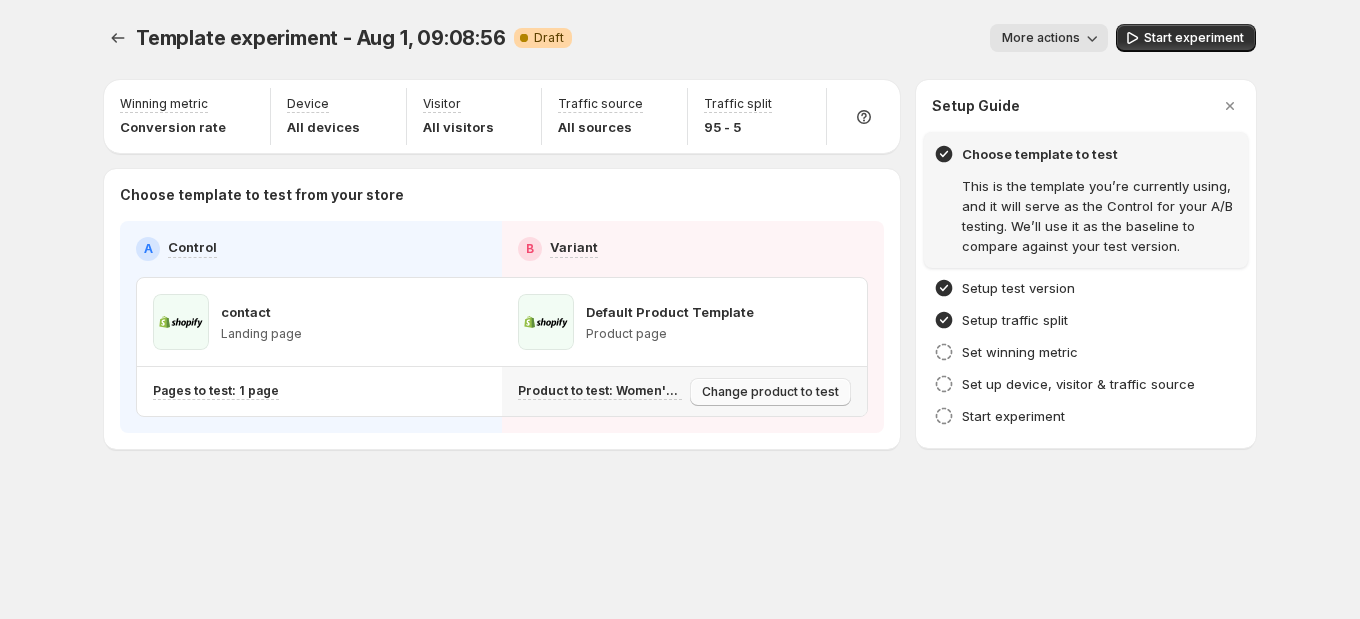 click on "Change product to test" at bounding box center [770, 392] 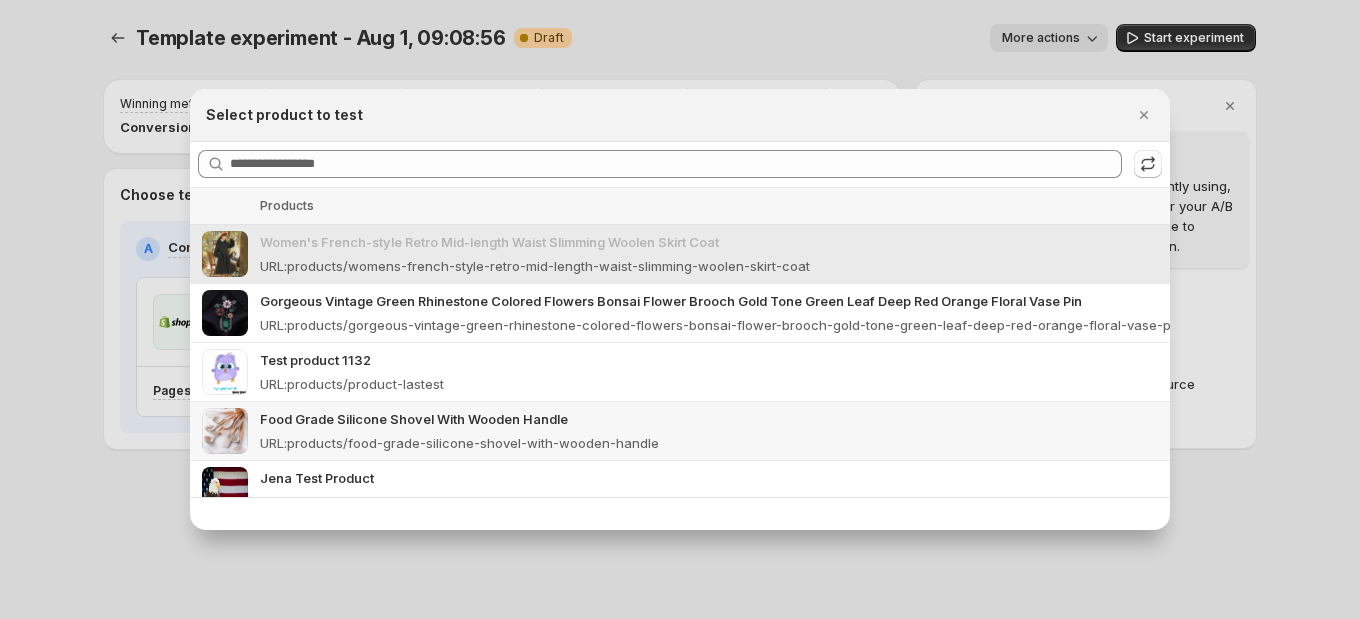 click on "Food Grade Silicone Shovel With Wooden Handle" at bounding box center [709, 419] 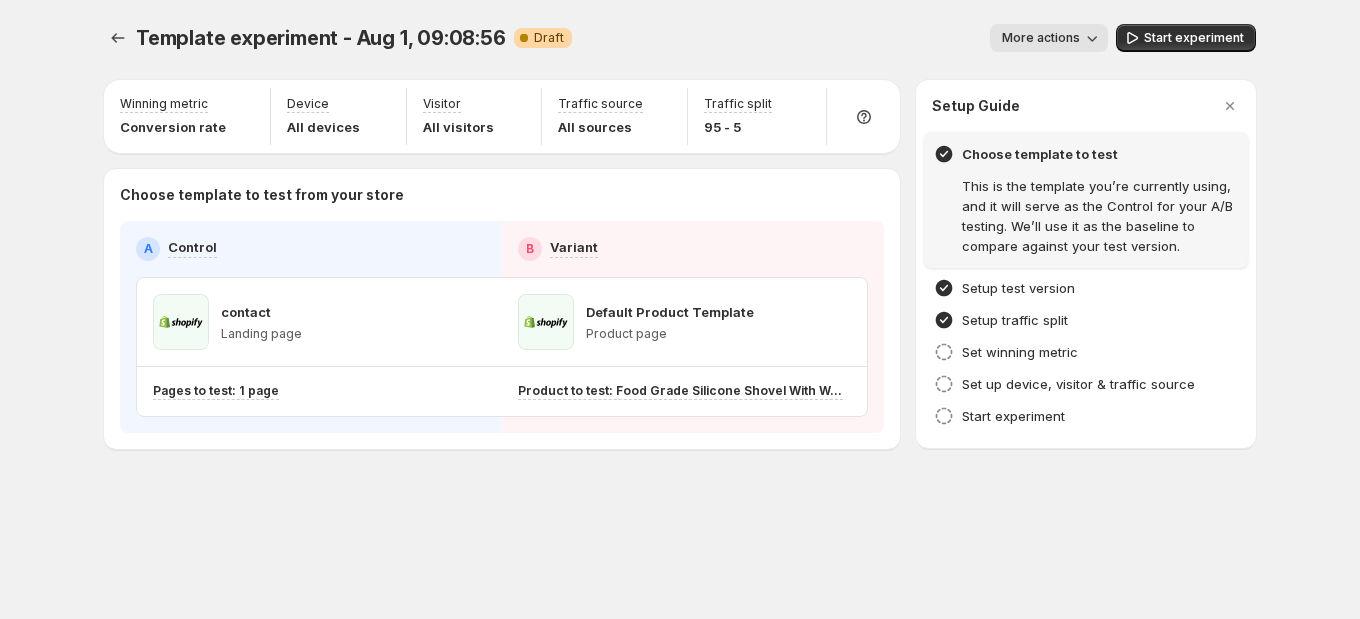 click on "Start experiment" at bounding box center (1186, 38) 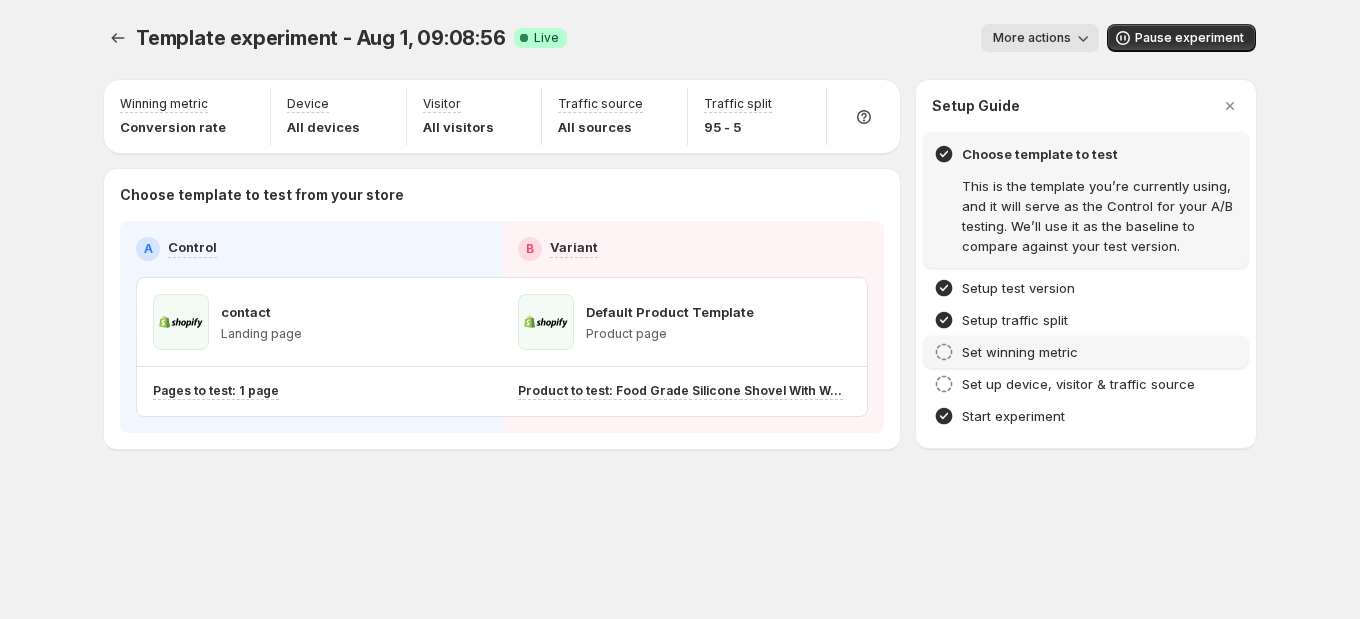 click on "Set winning metric" at bounding box center (1020, 352) 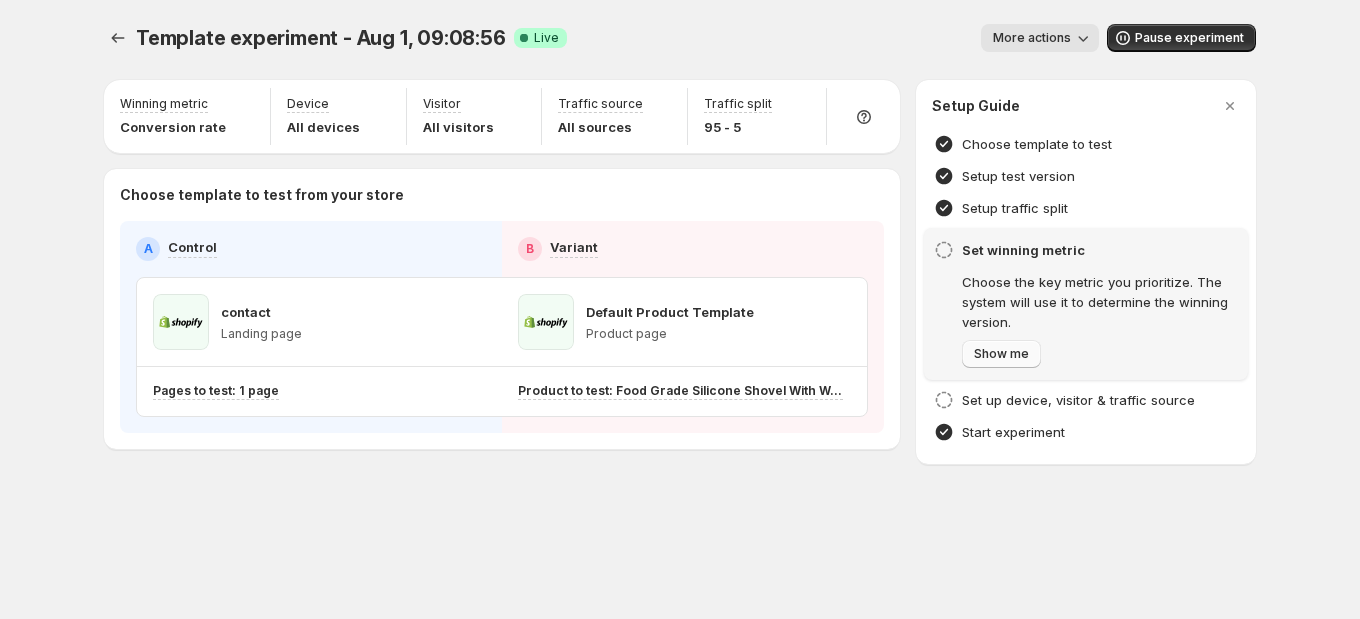 click on "Show me" at bounding box center [1001, 354] 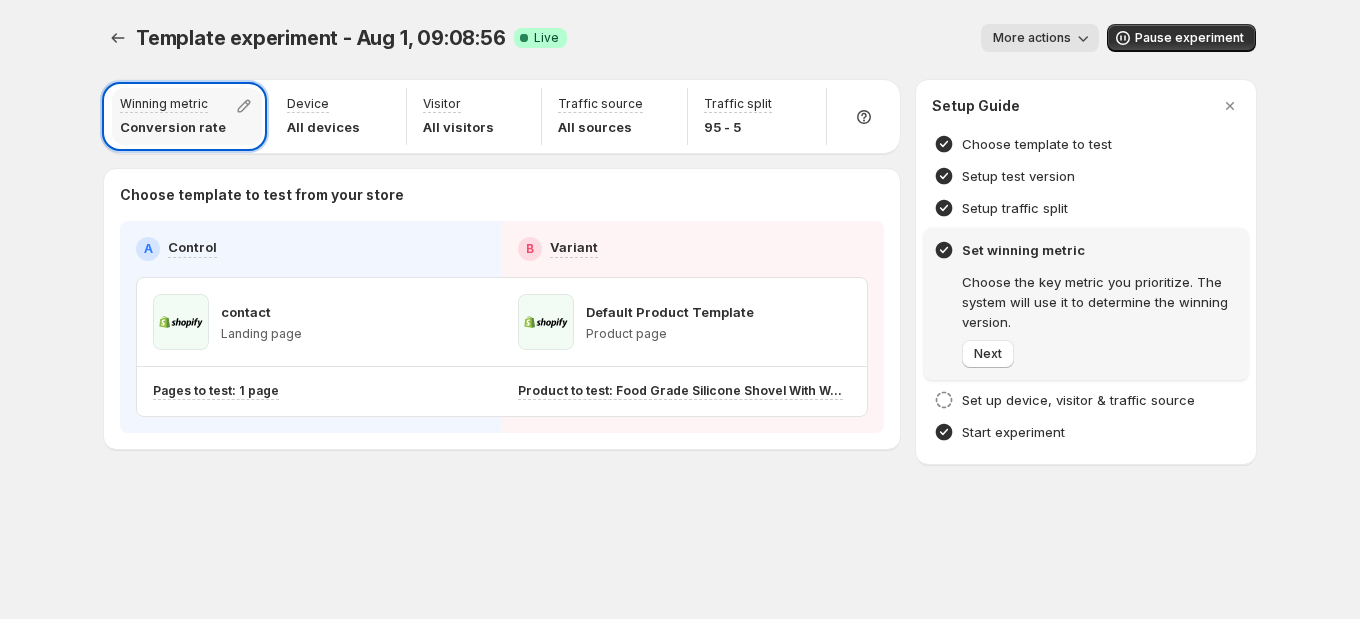 click on "Winning metric Conversion rate" at bounding box center (187, 116) 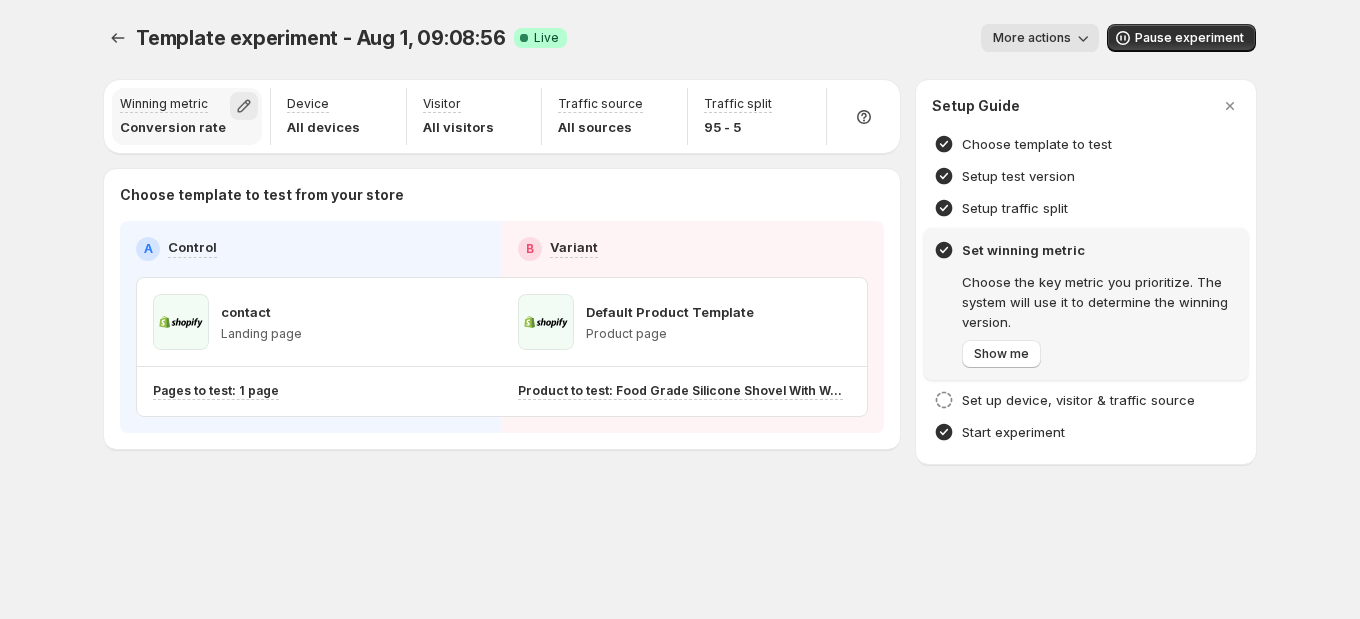 click 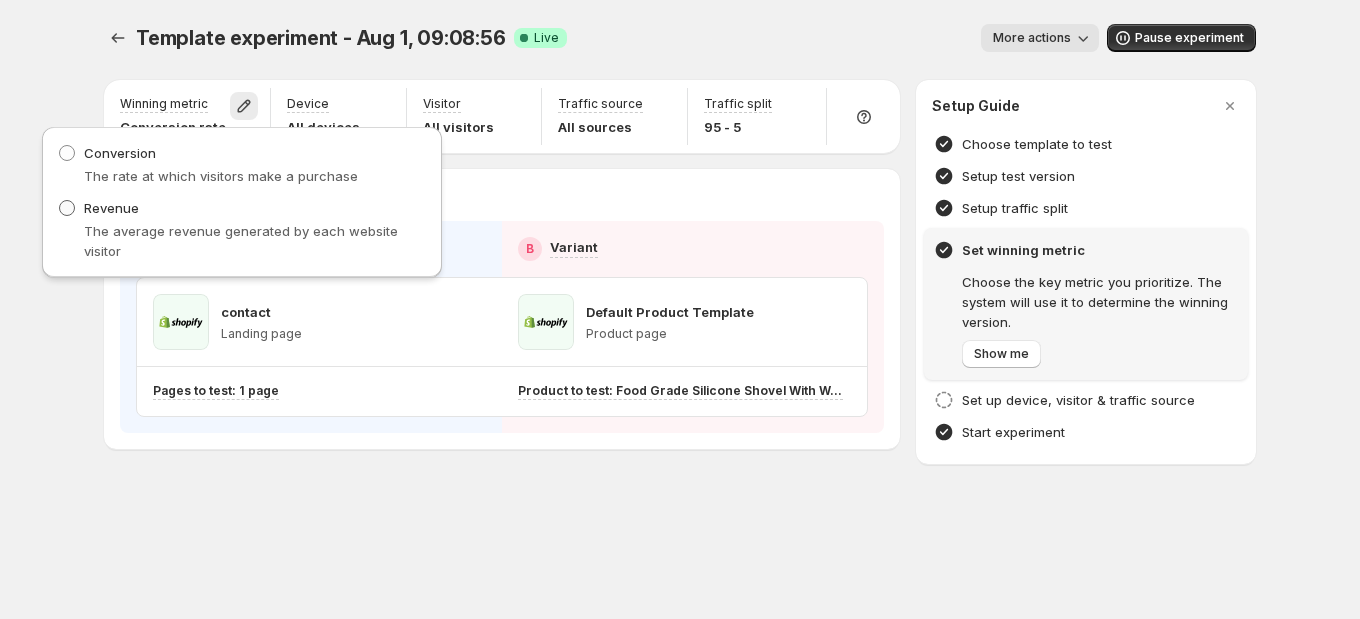 click on "Revenue" at bounding box center [111, 208] 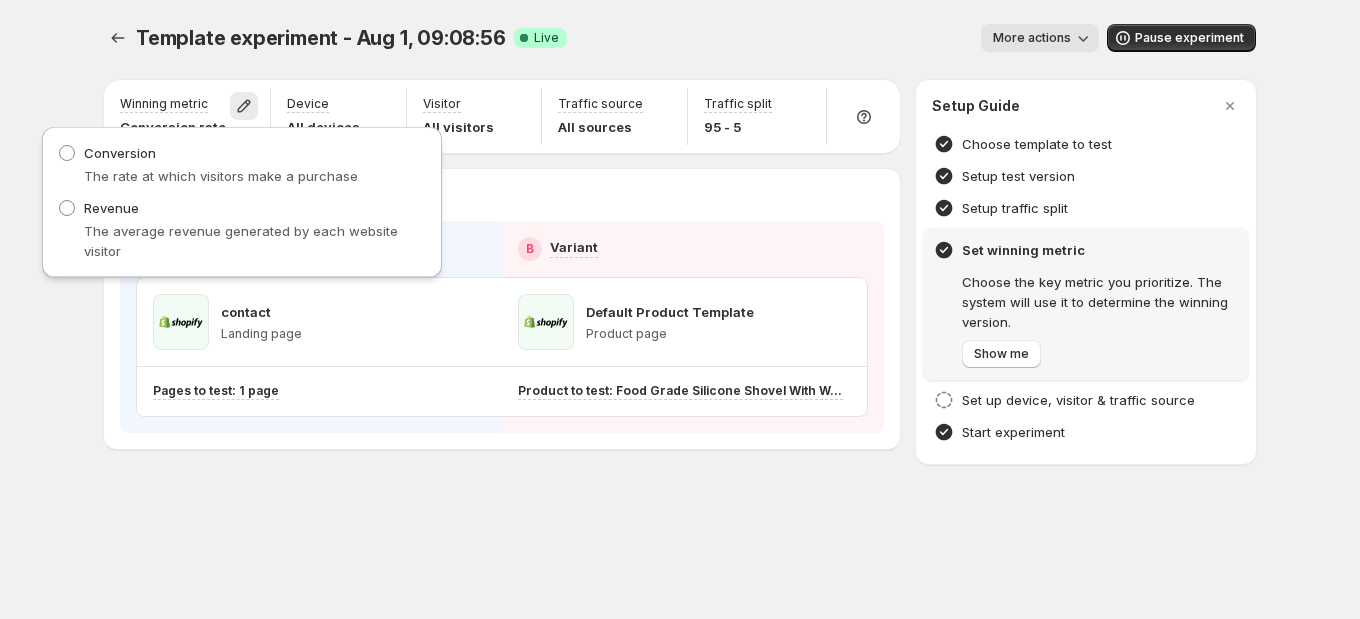 click on "Template experiment - Aug 1, 09:08:56. This page is ready Template experiment - Aug 1, 09:08:56 Success Complete Live More actions More actions More actions Pause experiment Winning metric Conversion rate Device All devices Visitor All visitors Traffic source All sources Traffic split 95 - 5 Choose template to test from your store A Control B Variant contact Landing page Default Product Template Product page Pages to test: 1 page Product to test: Food Grade Silicone Shovel With Wooden Handle Setup Guide Choose template to test Setup test version Setup traffic split Set winning metric Choose the key metric you prioritize. The system will use it to determine the winning version. Show me Set up device, visitor & traffic source Start experiment" at bounding box center (680, 278) 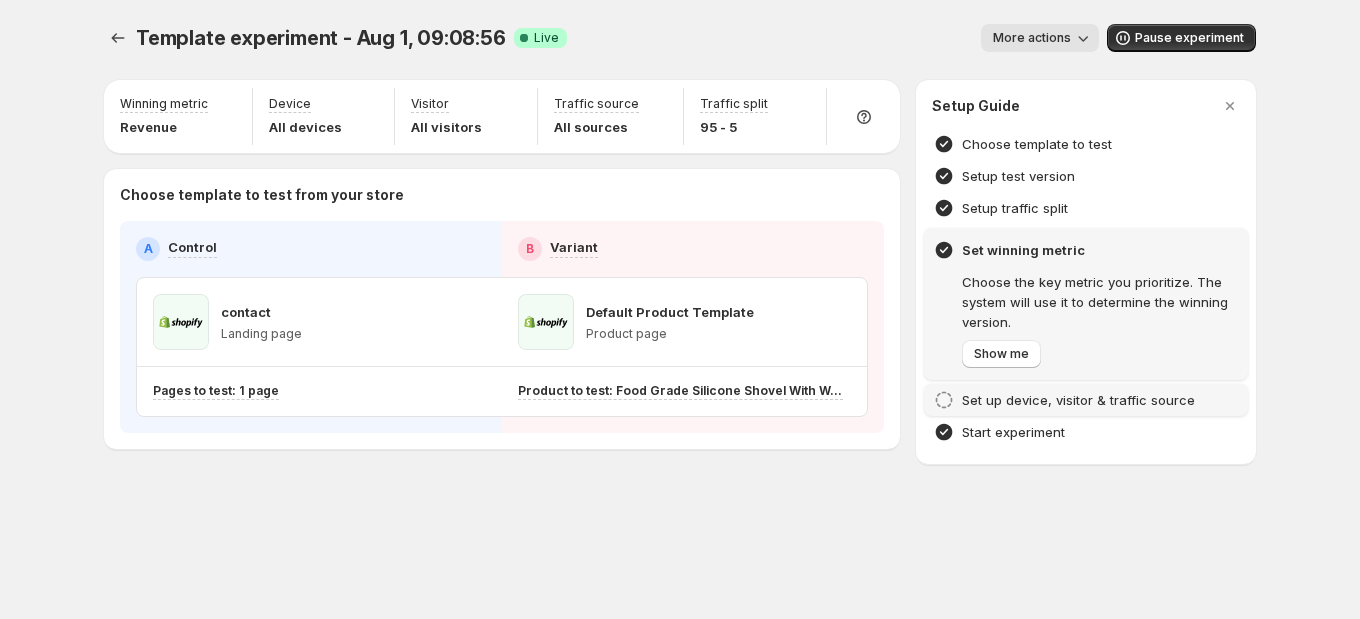 click on "Set up device, visitor & traffic source" at bounding box center (1078, 400) 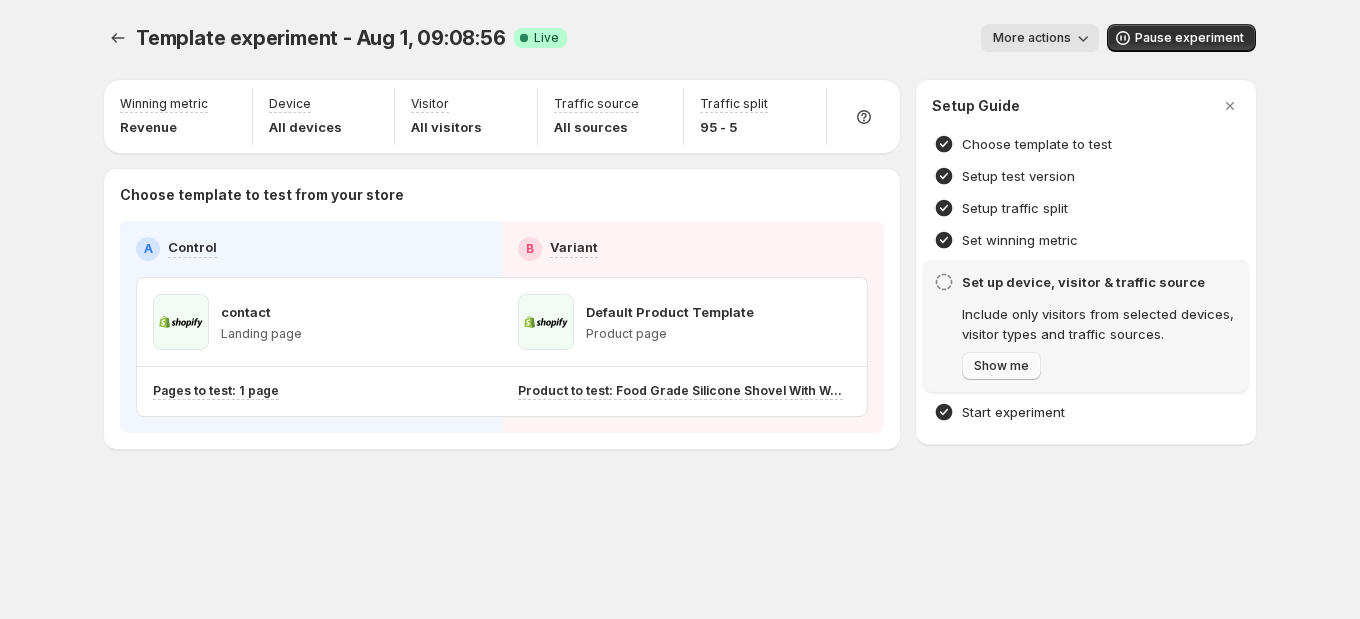 click on "Show me" at bounding box center [1001, 366] 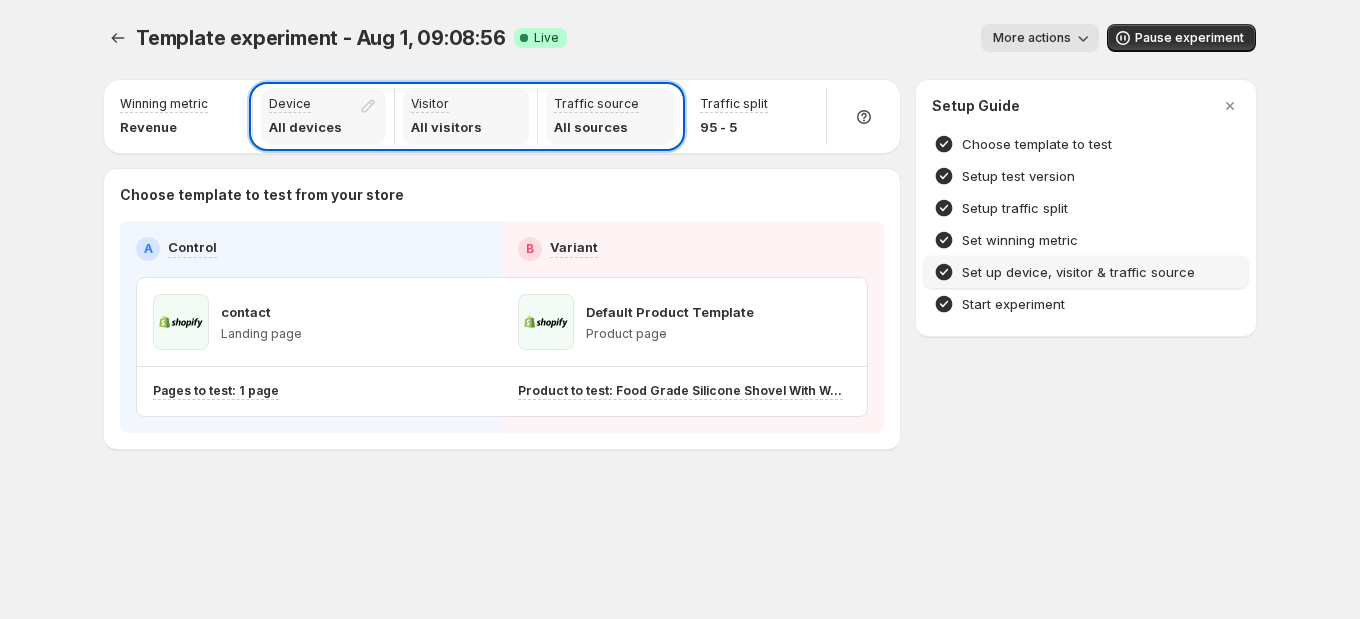 click on "All devices" at bounding box center (305, 127) 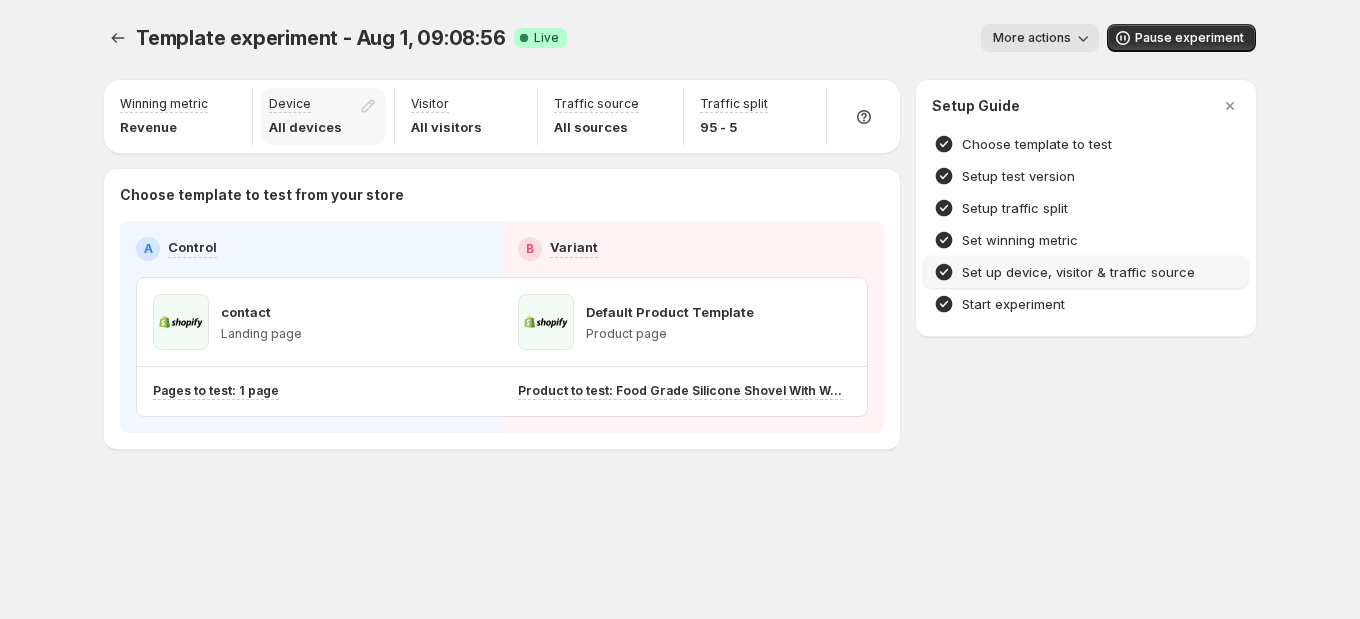 click on "Device All devices" at bounding box center (323, 116) 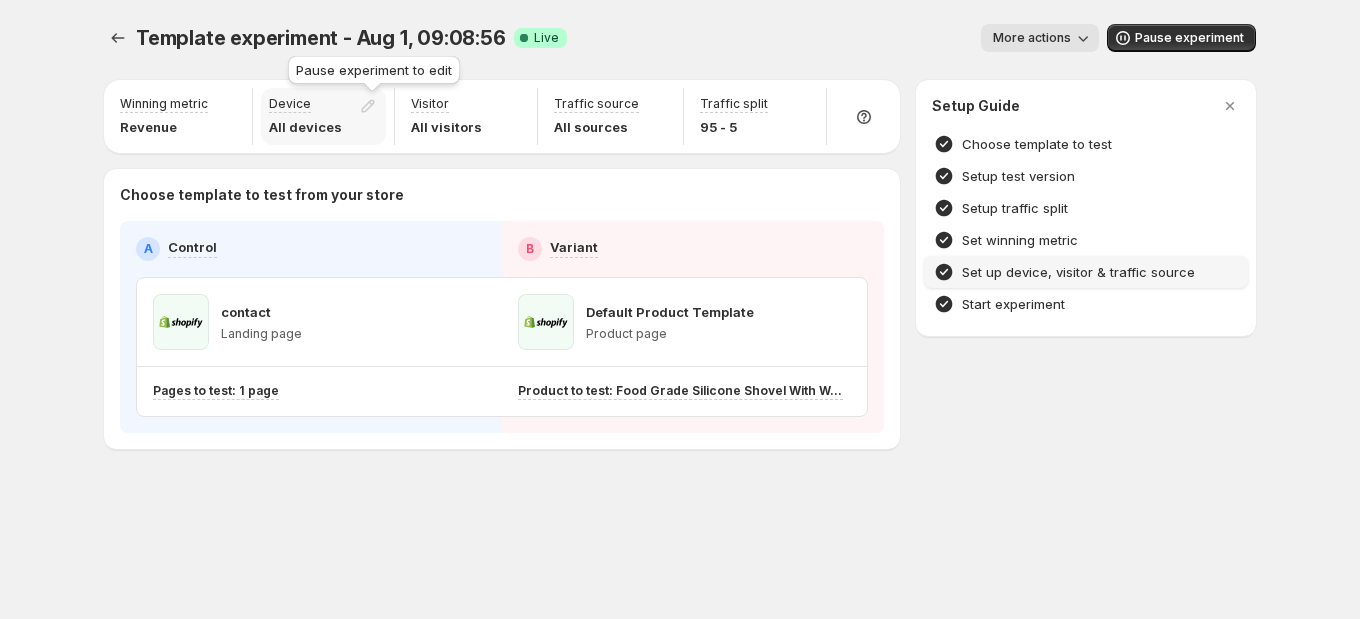 click at bounding box center (372, 108) 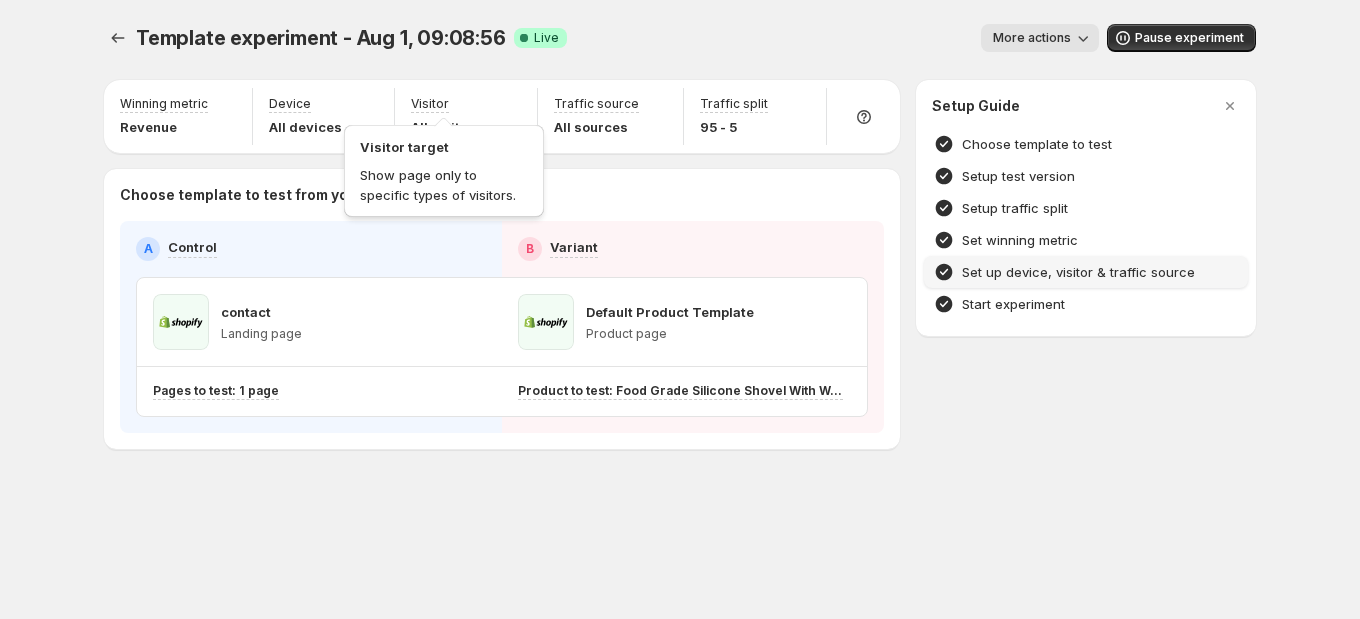 click on "Visitor target Show page only to specific types of visitors." at bounding box center [444, 167] 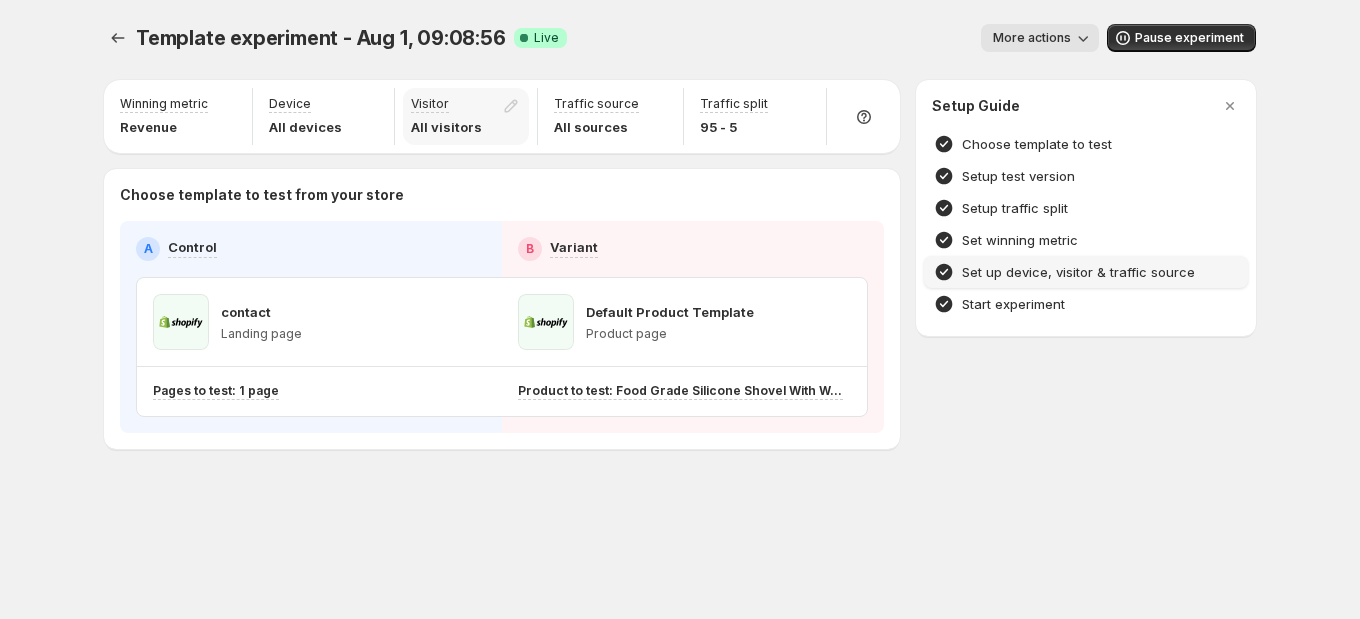 click on "Visitor All visitors" at bounding box center (465, 116) 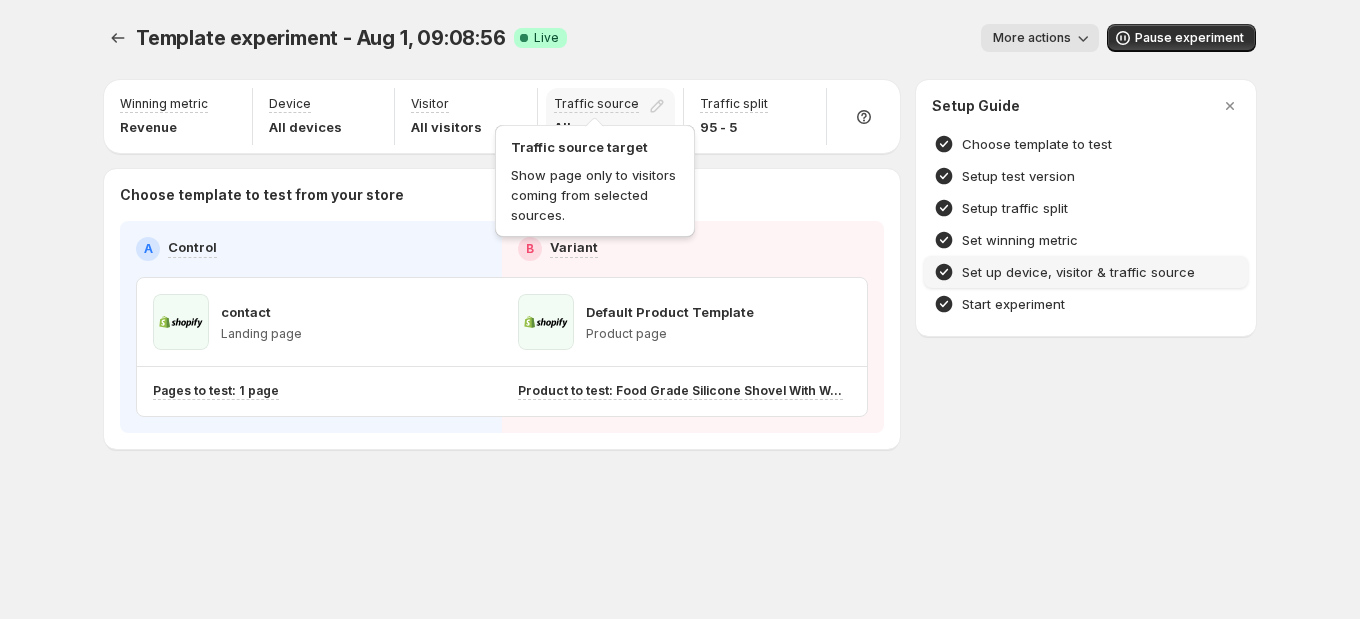 click on "Traffic source" at bounding box center [596, 104] 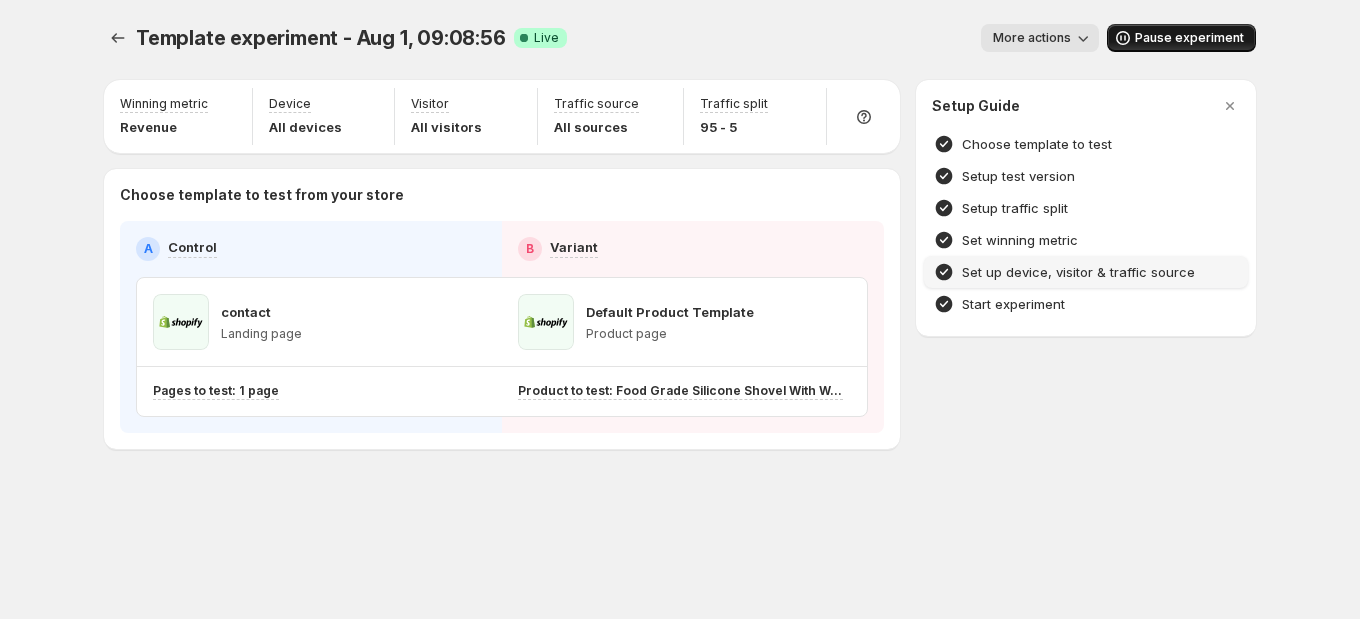 click on "Pause experiment" at bounding box center (1189, 38) 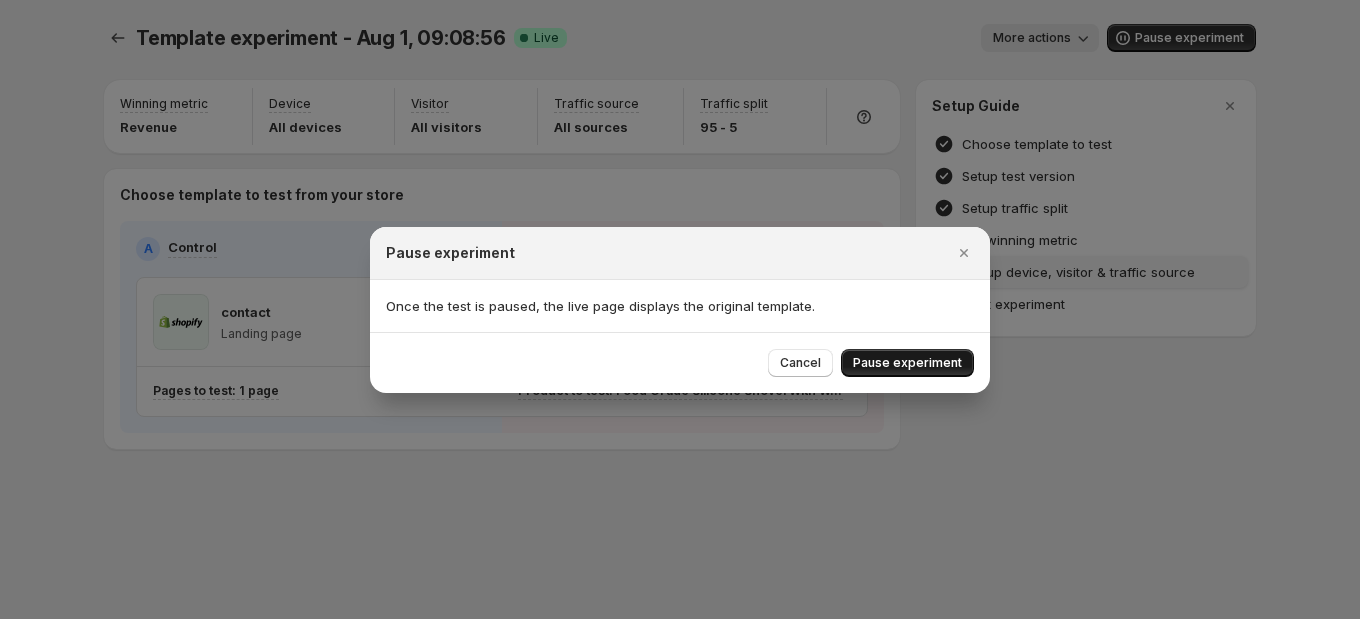 click on "Pause experiment" at bounding box center (907, 363) 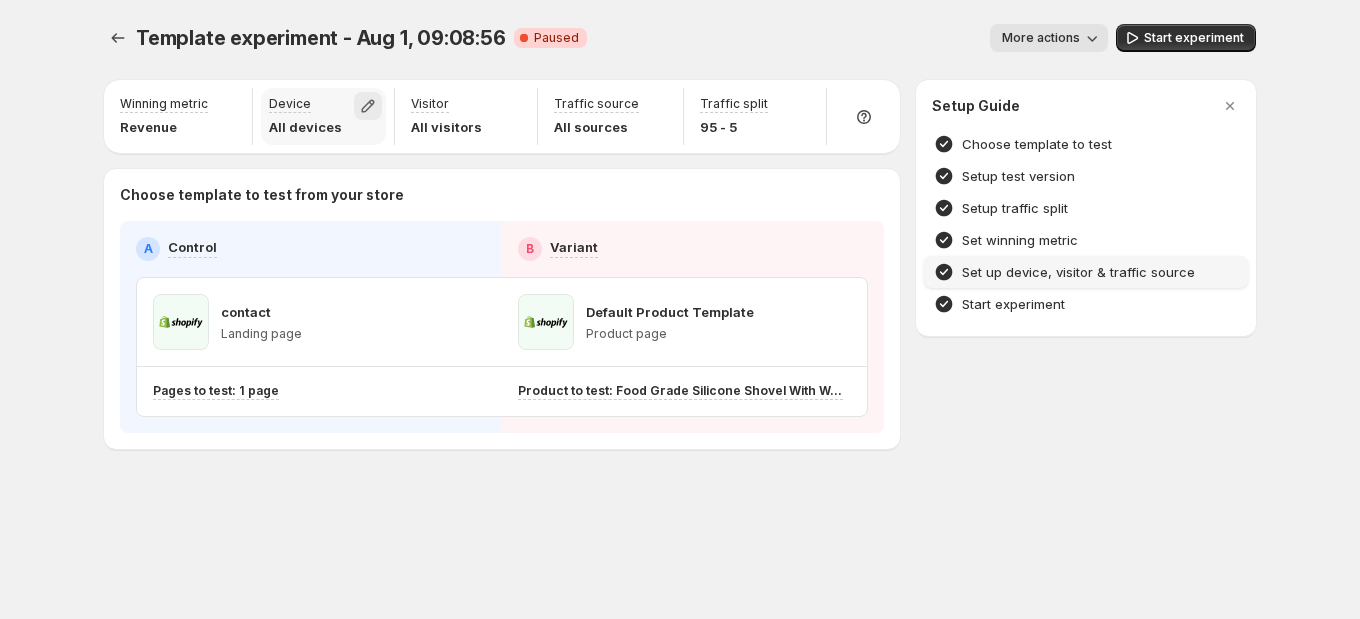 click 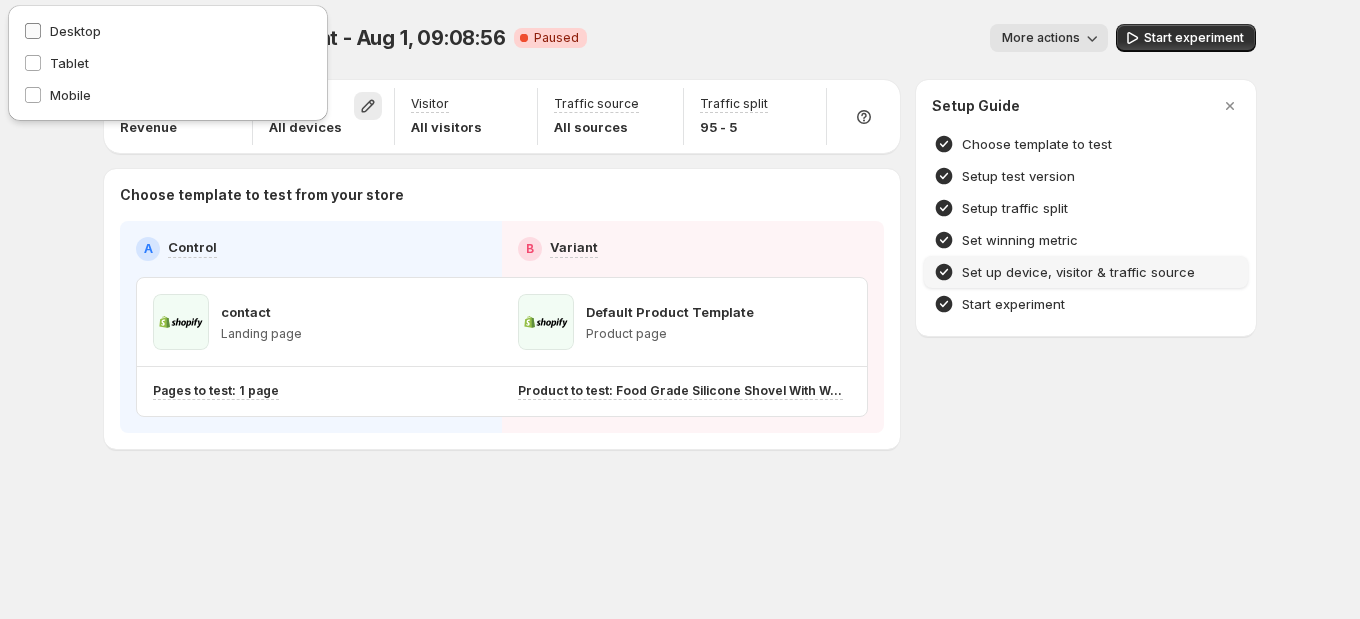 click on "Desktop" at bounding box center [168, 31] 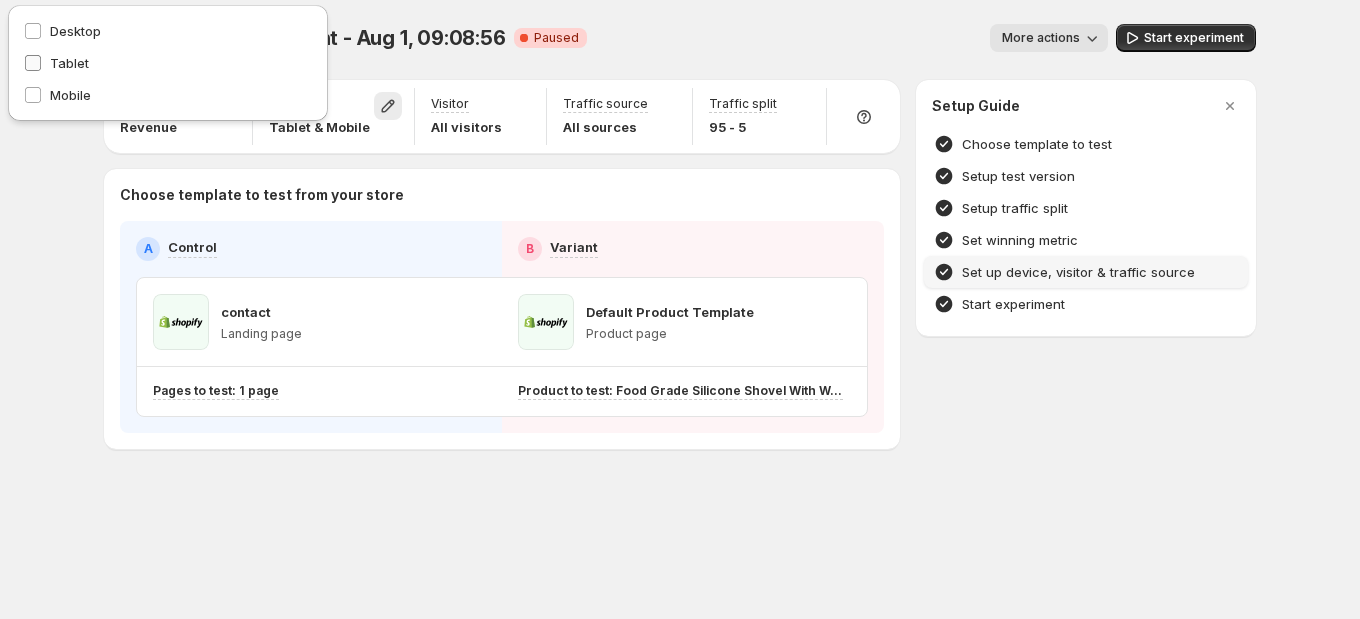 click on "Tablet" at bounding box center [168, 63] 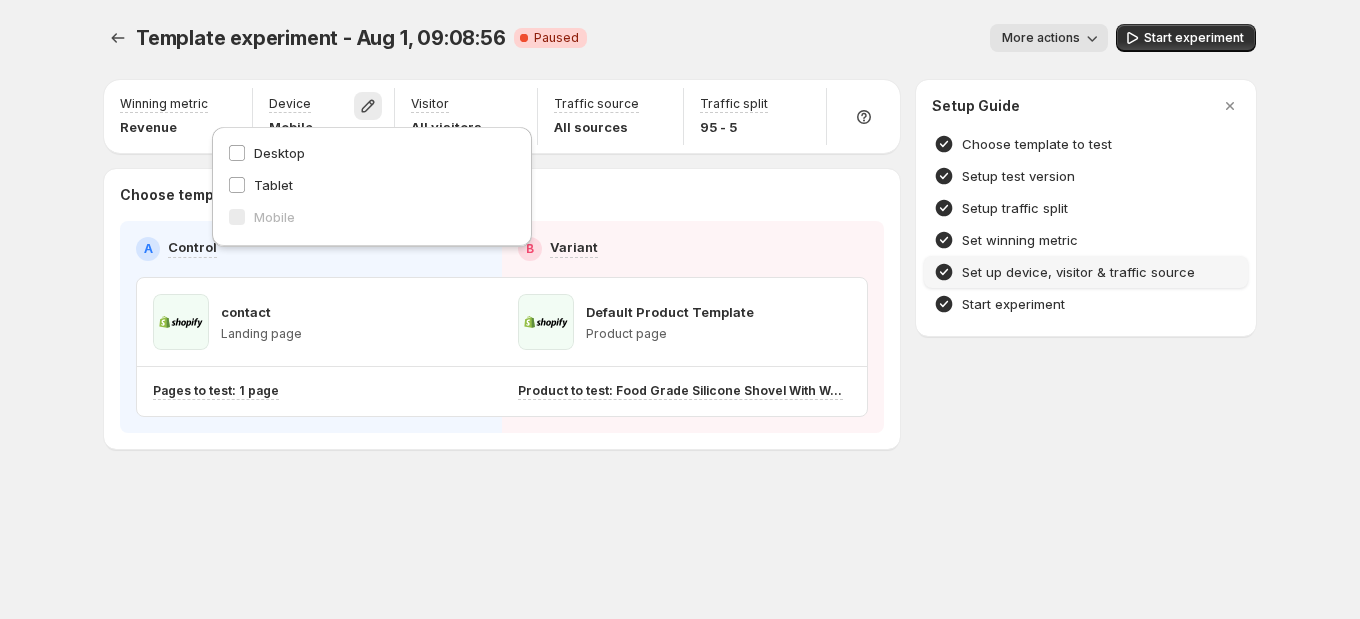 click on "Template experiment - Aug 1, 09:08:56. This page is ready Template experiment - Aug 1, 09:08:56 Critical Complete Paused More actions More actions More actions Start experiment Winning metric Revenue Device Mobile Visitor All visitors Traffic source All sources Traffic split 95 - 5 Choose template to test from your store A Control B Variant contact Landing page Default Product Template Product page Pages to test: 1 page Product to test: Food Grade Silicone Shovel With Wooden Handle Setup Guide Choose template to test Setup test version Setup traffic split Set winning metric Set up device, visitor & traffic source Start experiment" at bounding box center (680, 278) 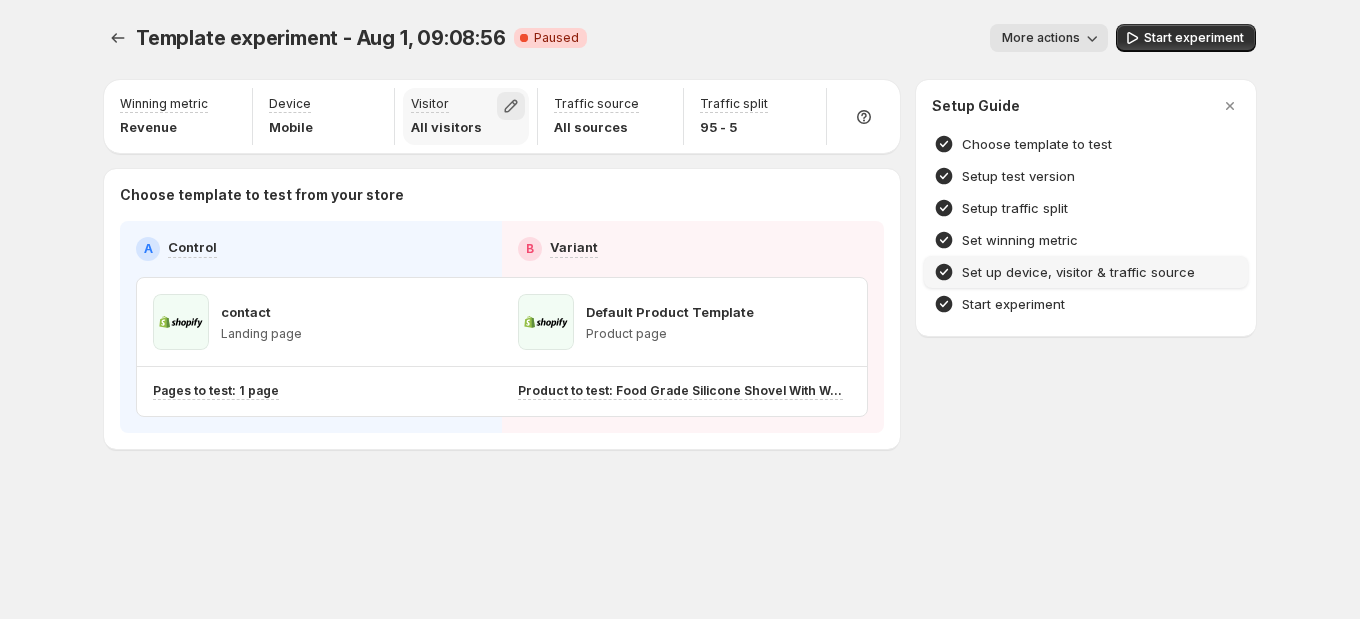 click at bounding box center (511, 106) 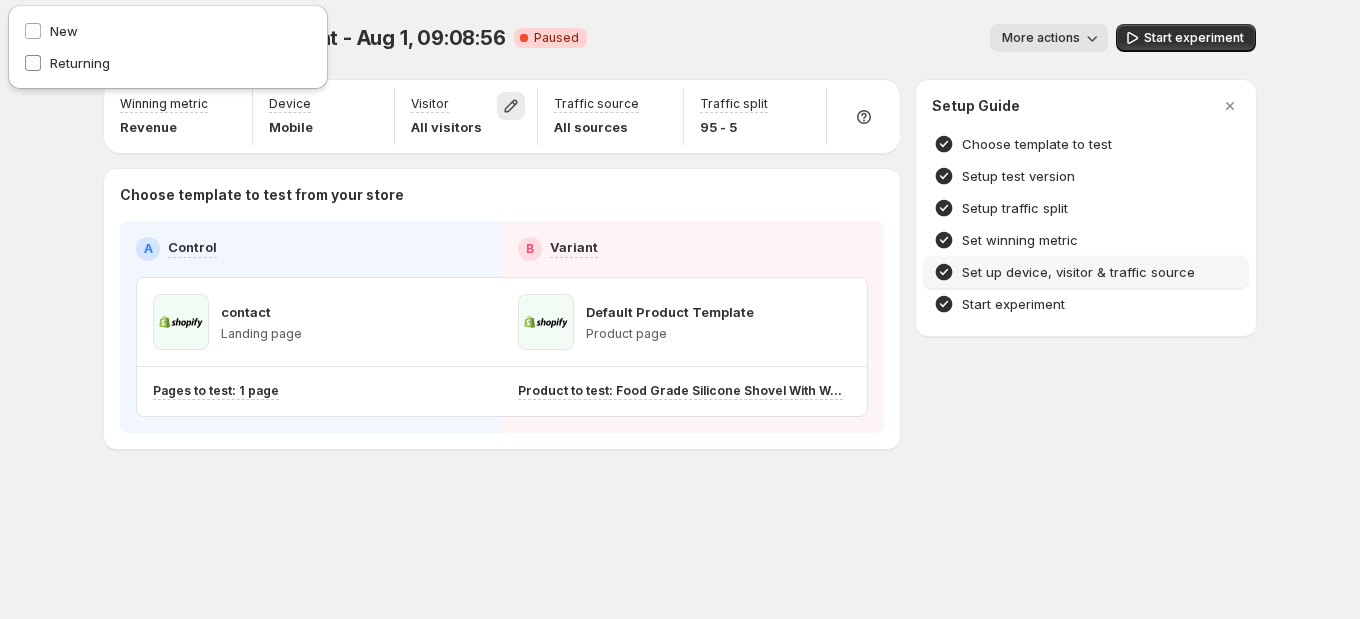 click on "Returning" at bounding box center [168, 63] 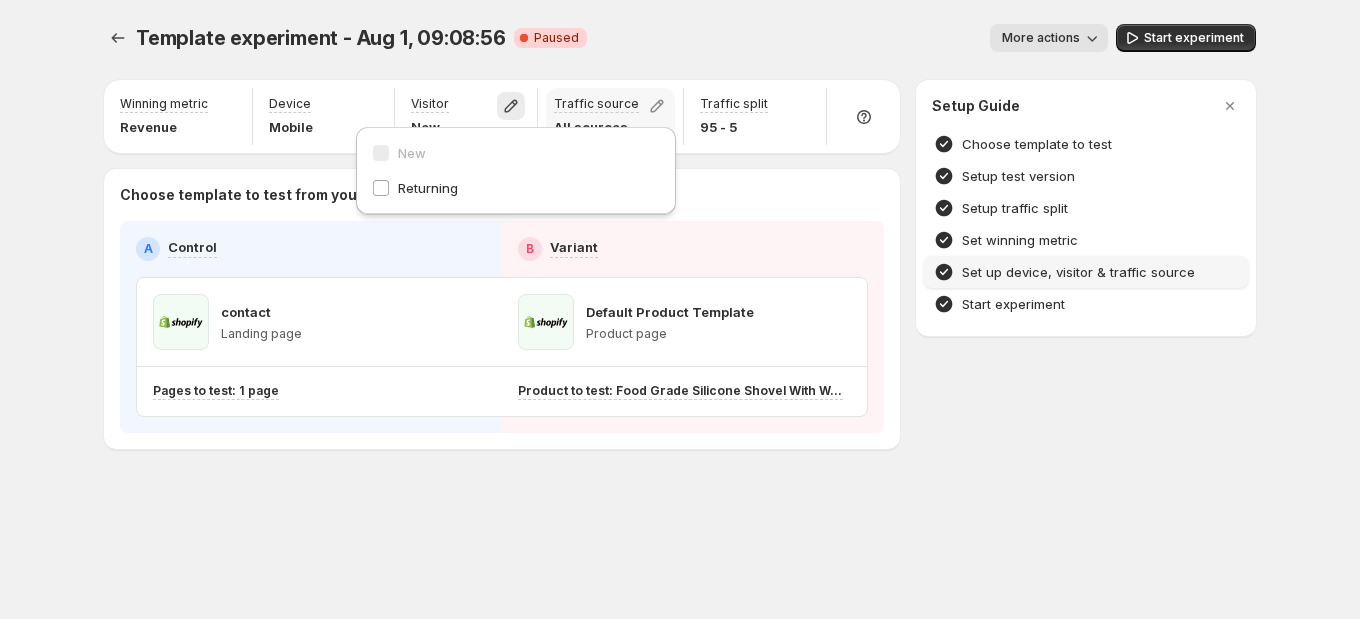 click on "Traffic source All sources" at bounding box center (596, 116) 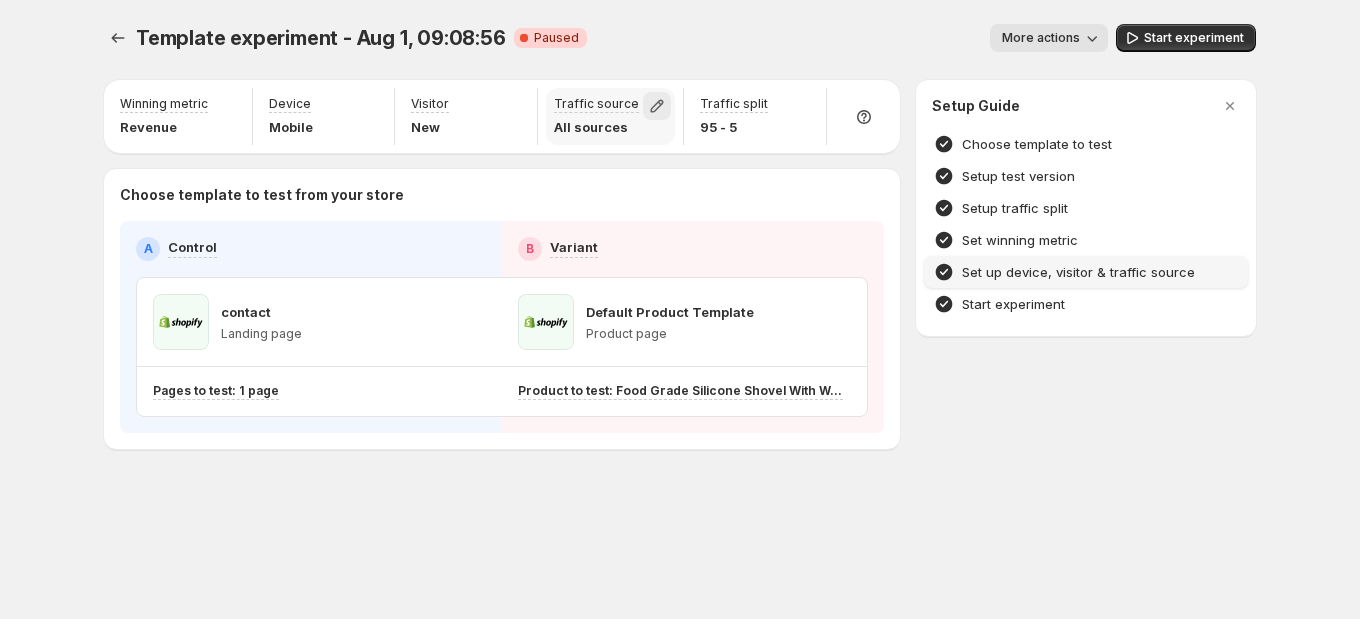 click 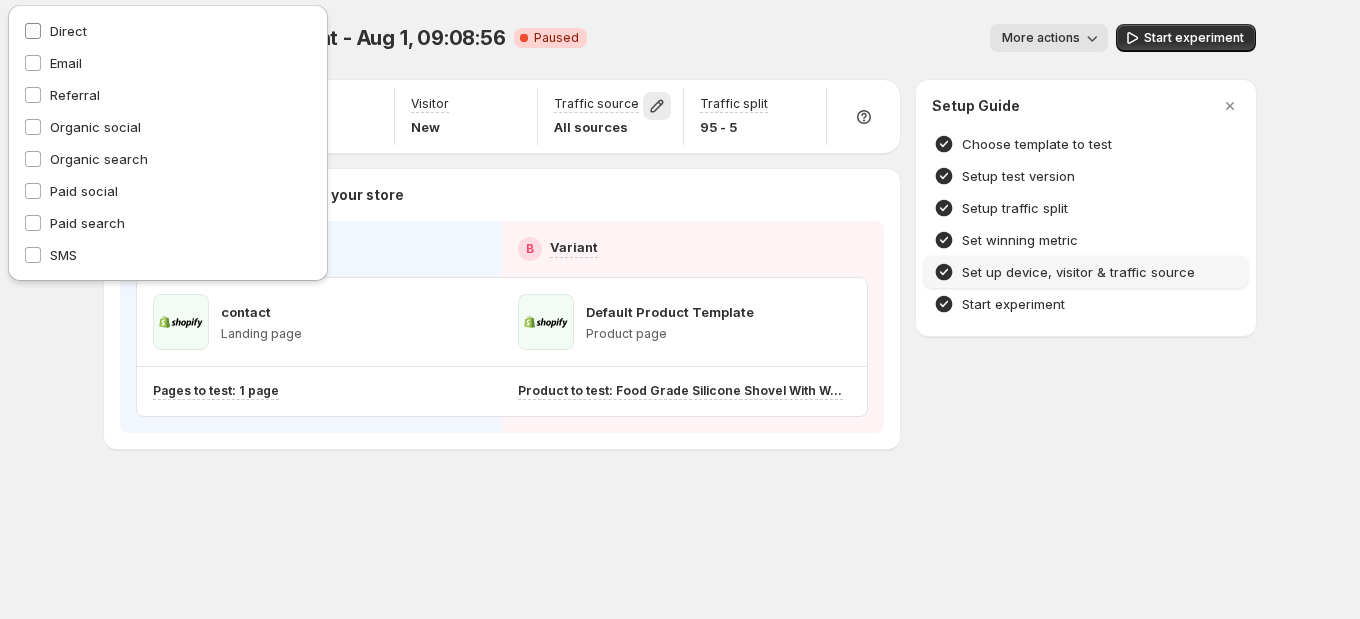 click on "Direct" at bounding box center [168, 31] 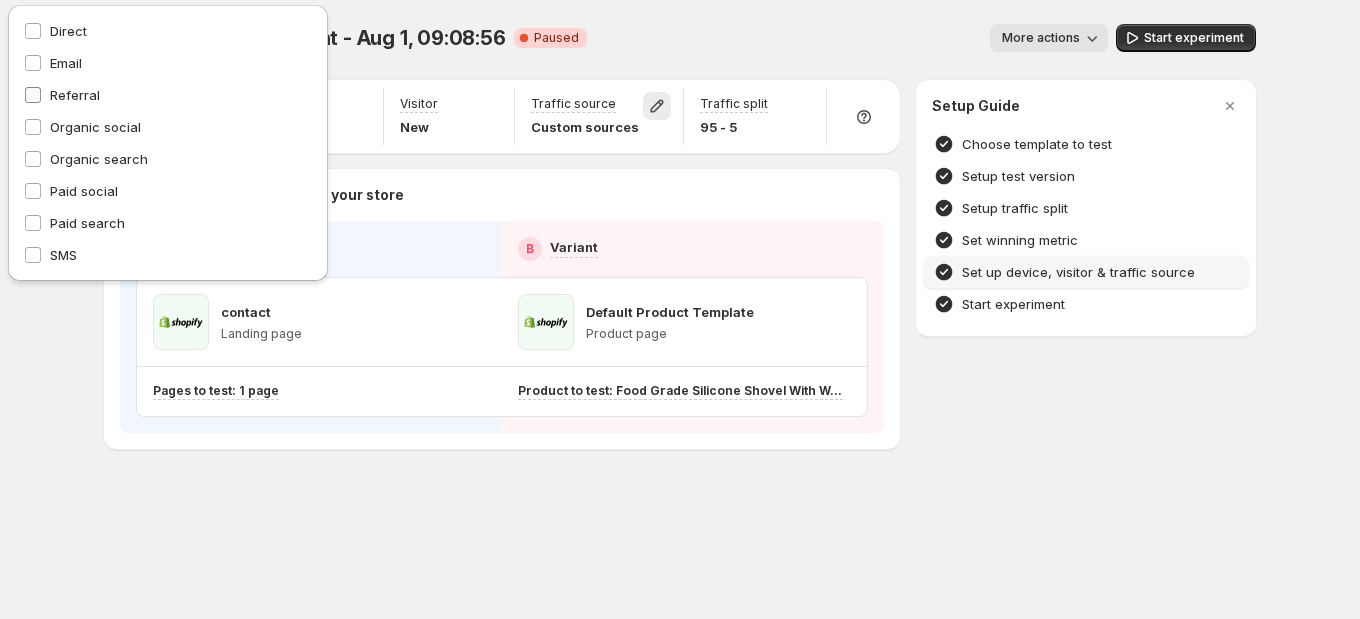 click on "Referral" at bounding box center (168, 95) 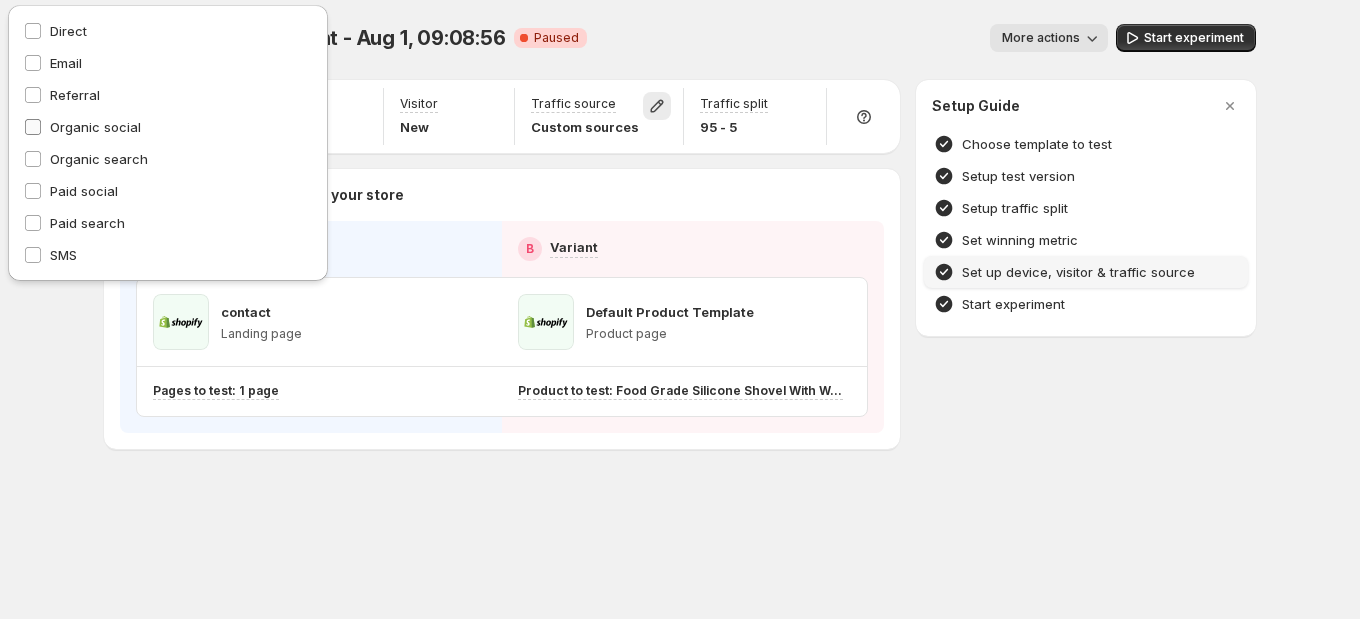 click on "Organic social" at bounding box center [95, 127] 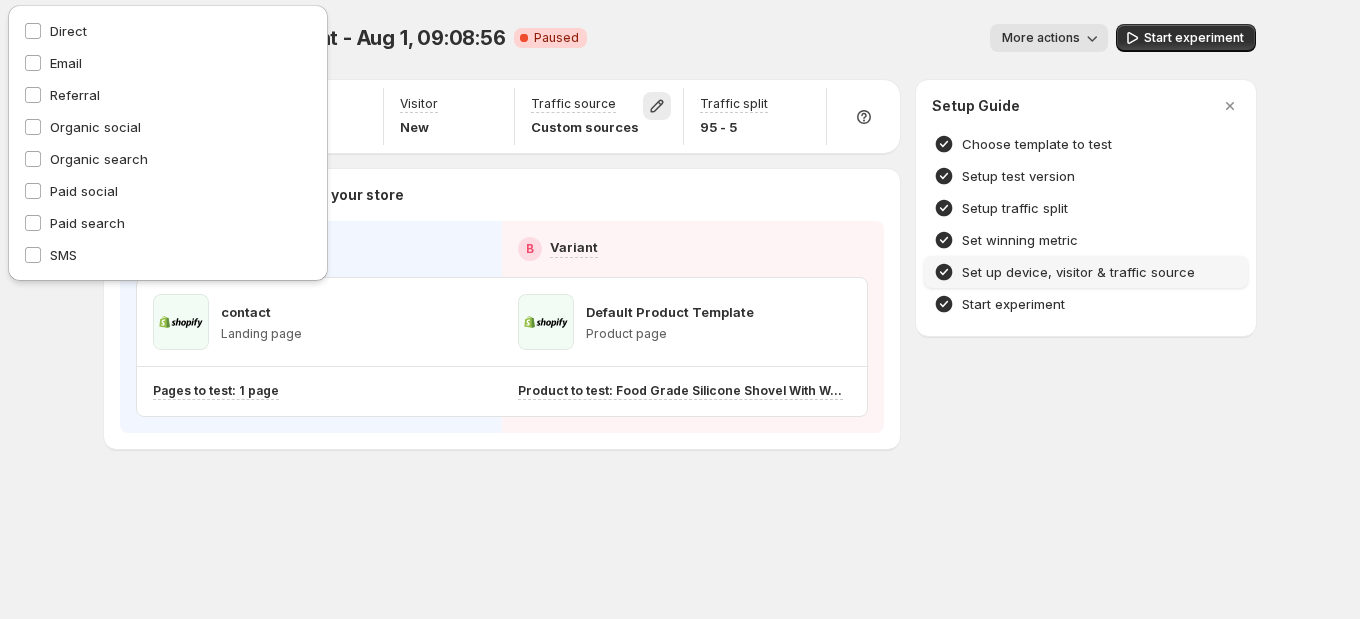 click on "Direct Email Referral Organic social Organic search Paid social Paid search SMS" at bounding box center [168, 143] 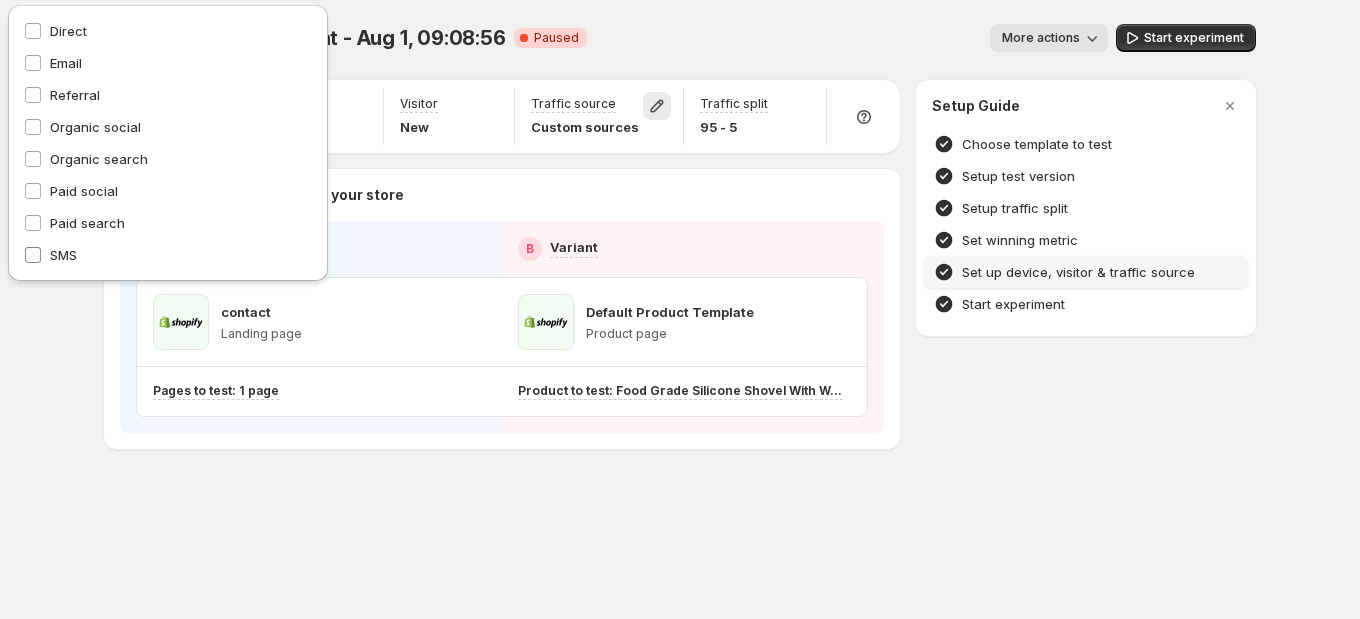 click on "SMS" at bounding box center (168, 255) 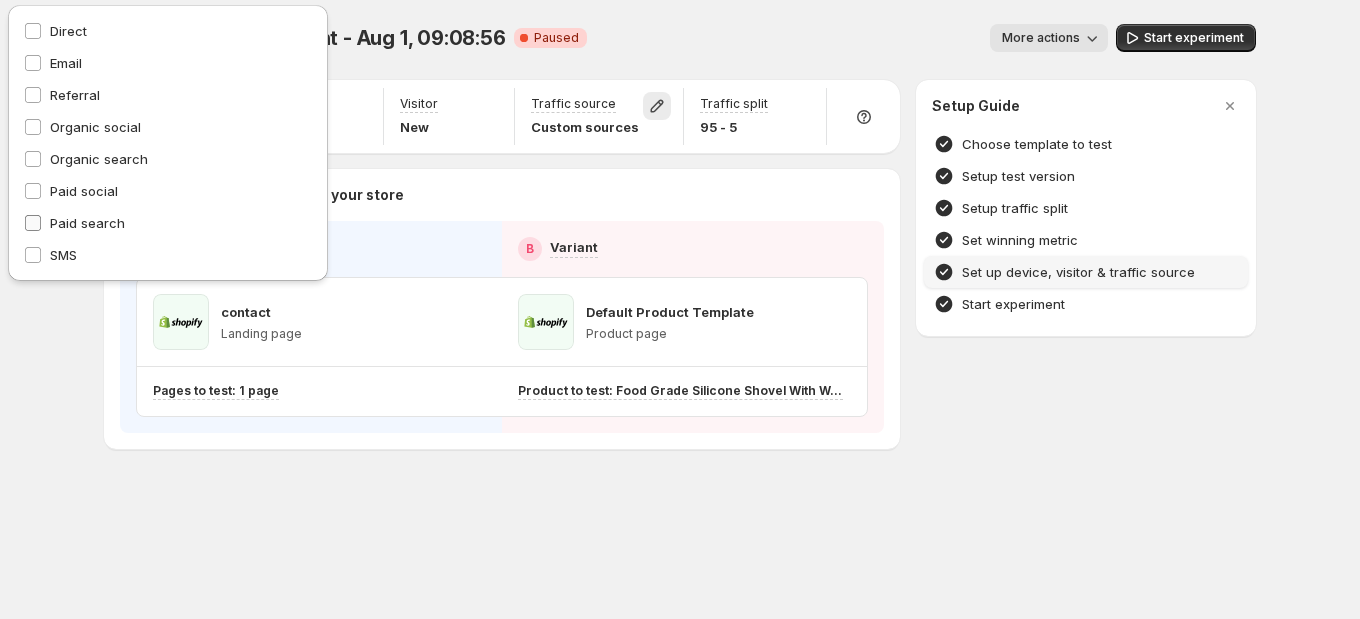click on "Paid search" at bounding box center (87, 223) 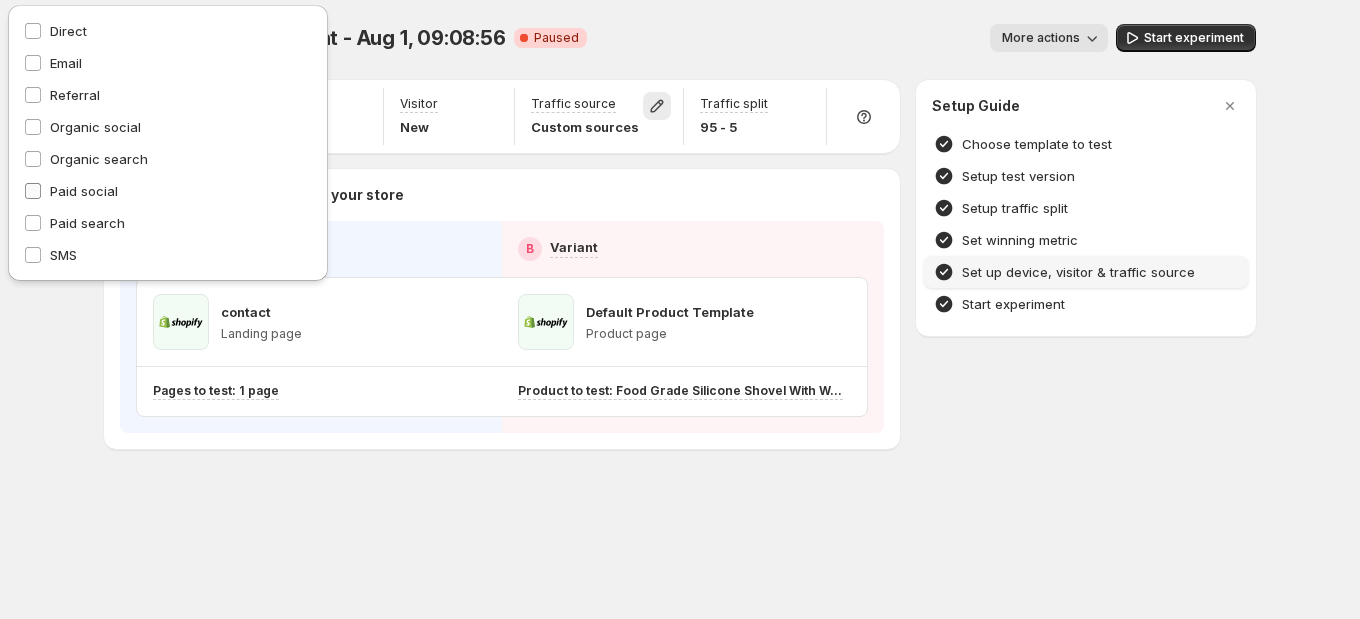 click on "Paid social" at bounding box center (84, 191) 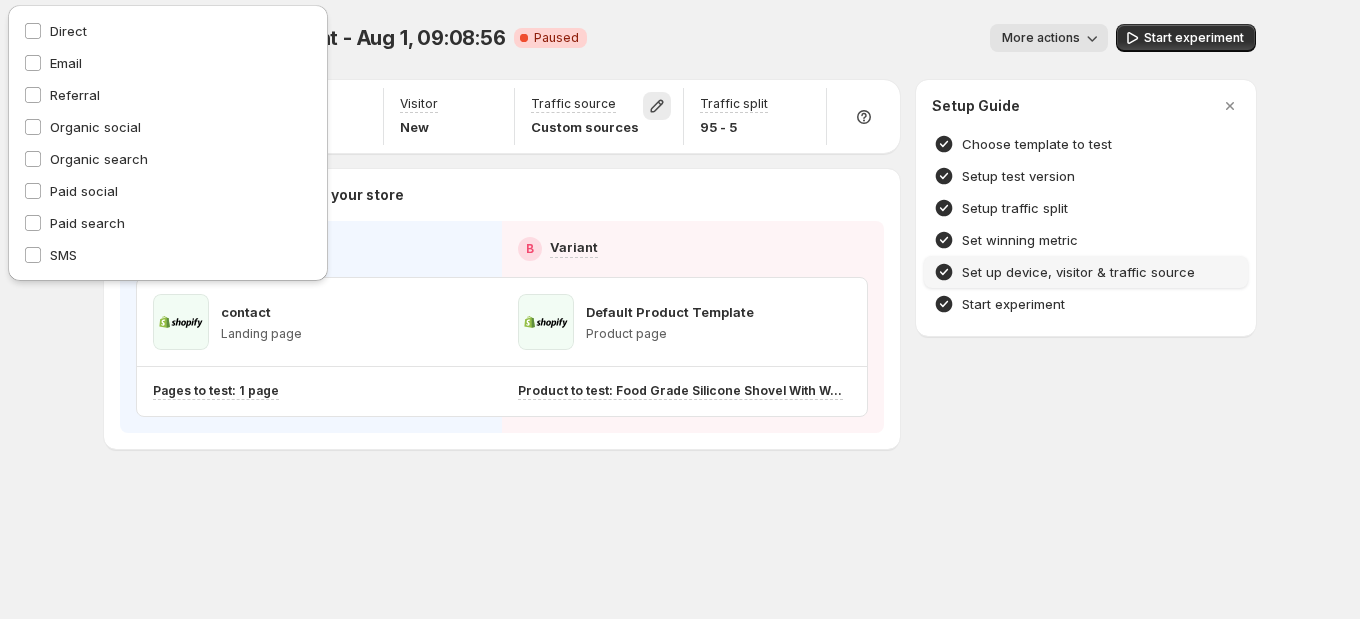 click on "Template experiment - Aug 1, 09:08:56. This page is ready Template experiment - Aug 1, 09:08:56 Critical Complete Paused More actions More actions More actions Start experiment Winning metric Revenue Device Mobile Visitor New Traffic source Custom sources Traffic split 95 - 5 Choose template to test from your store A Control B Variant contact Landing page Default Product Template Product page Pages to test: 1 page Product to test: Food Grade Silicone Shovel With Wooden Handle Setup Guide Choose template to test Setup test version Setup traffic split Set winning metric Set up device, visitor & traffic source Start experiment" at bounding box center [680, 278] 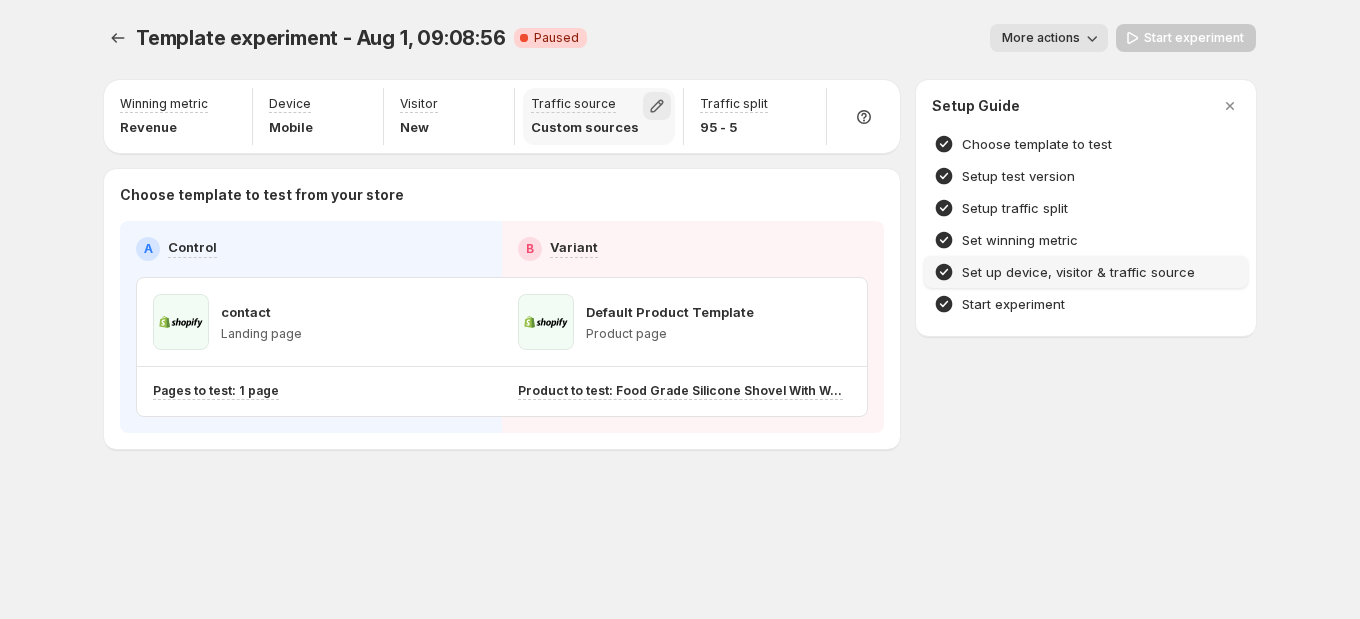 click 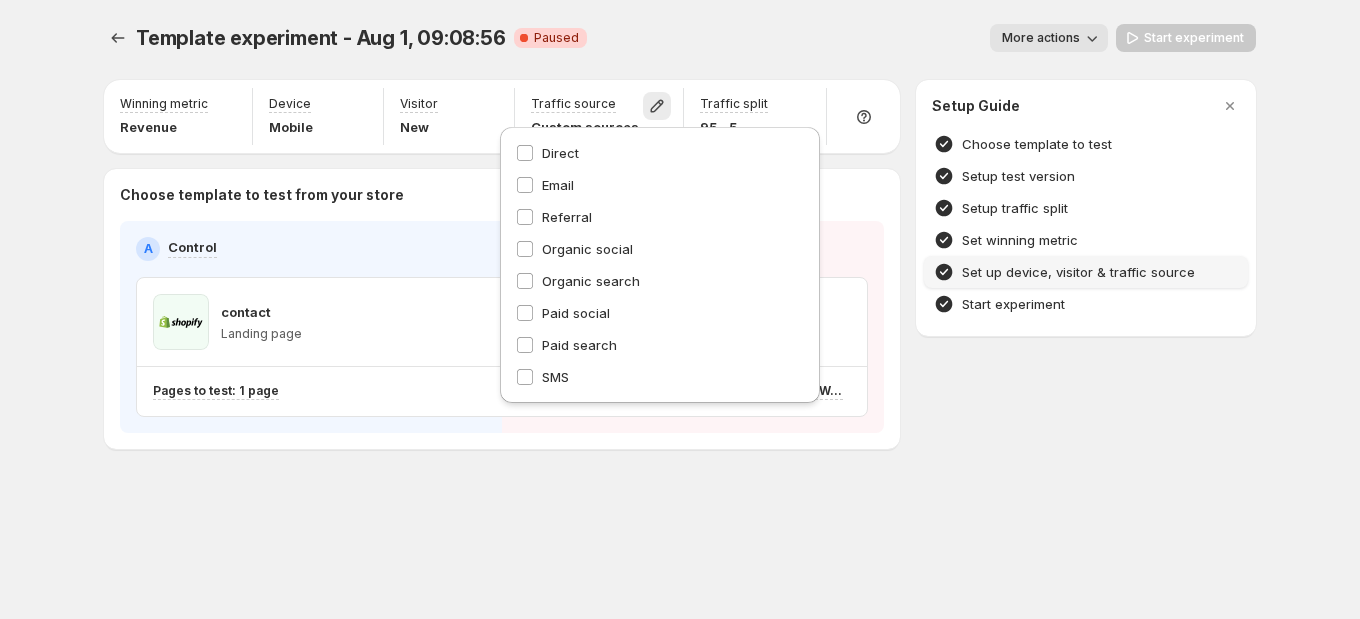 click on "Template experiment - Aug 1, 09:08:56. This page is ready Template experiment - Aug 1, 09:08:56 Critical Complete Paused More actions More actions More actions Start experiment Winning metric Revenue Device Mobile Visitor New Traffic source Custom sources Traffic split 95 - 5 Choose template to test from your store A Control B Variant contact Landing page Default Product Template Product page Pages to test: 1 page Product to test: Food Grade Silicone Shovel With Wooden Handle Setup Guide Choose template to test Setup test version Setup traffic split Set winning metric Set up device, visitor & traffic source Start experiment" at bounding box center (680, 278) 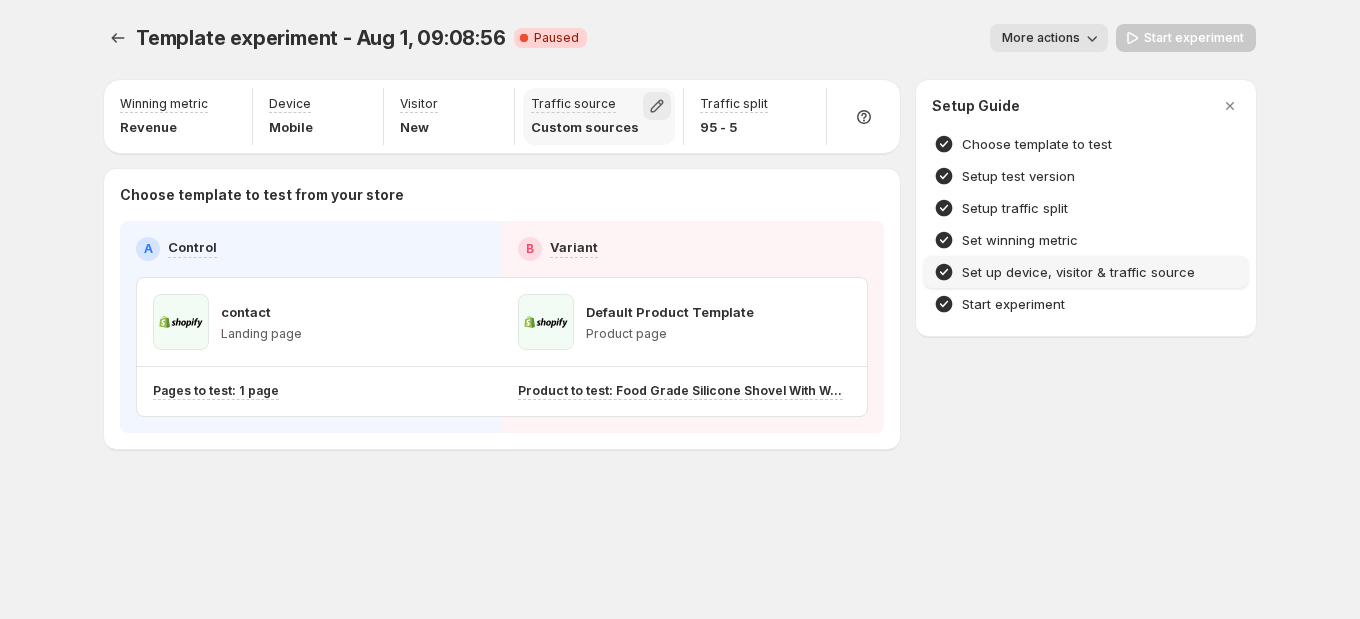 click at bounding box center [657, 106] 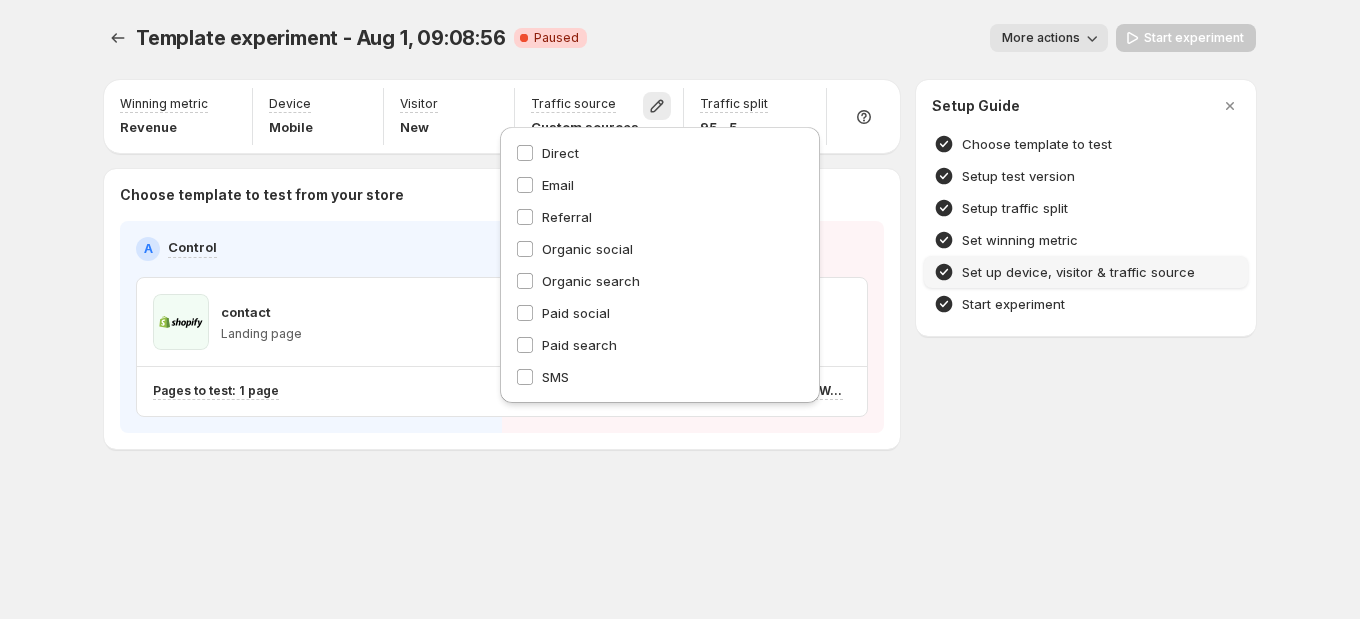 click on "Template experiment - Aug 1, 09:08:56. This page is ready Template experiment - Aug 1, 09:08:56 Critical Complete Paused More actions More actions More actions Start experiment Winning metric Revenue Device Mobile Visitor New Traffic source Custom sources Traffic split 95 - 5 Choose template to test from your store A Control B Variant contact Landing page Default Product Template Product page Pages to test: 1 page Product to test: Food Grade Silicone Shovel With Wooden Handle Setup Guide Choose template to test Setup test version Setup traffic split Set winning metric Set up device, visitor & traffic source Start experiment" at bounding box center (680, 278) 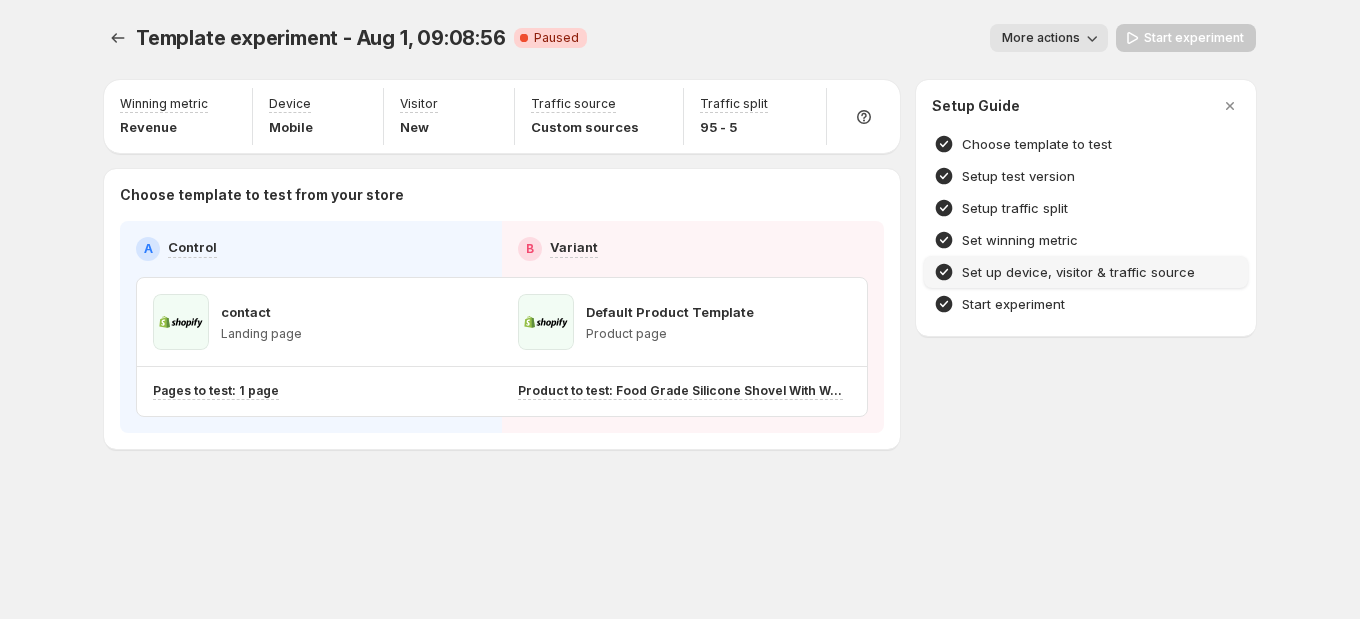 click on "Start experiment" at bounding box center (1186, 38) 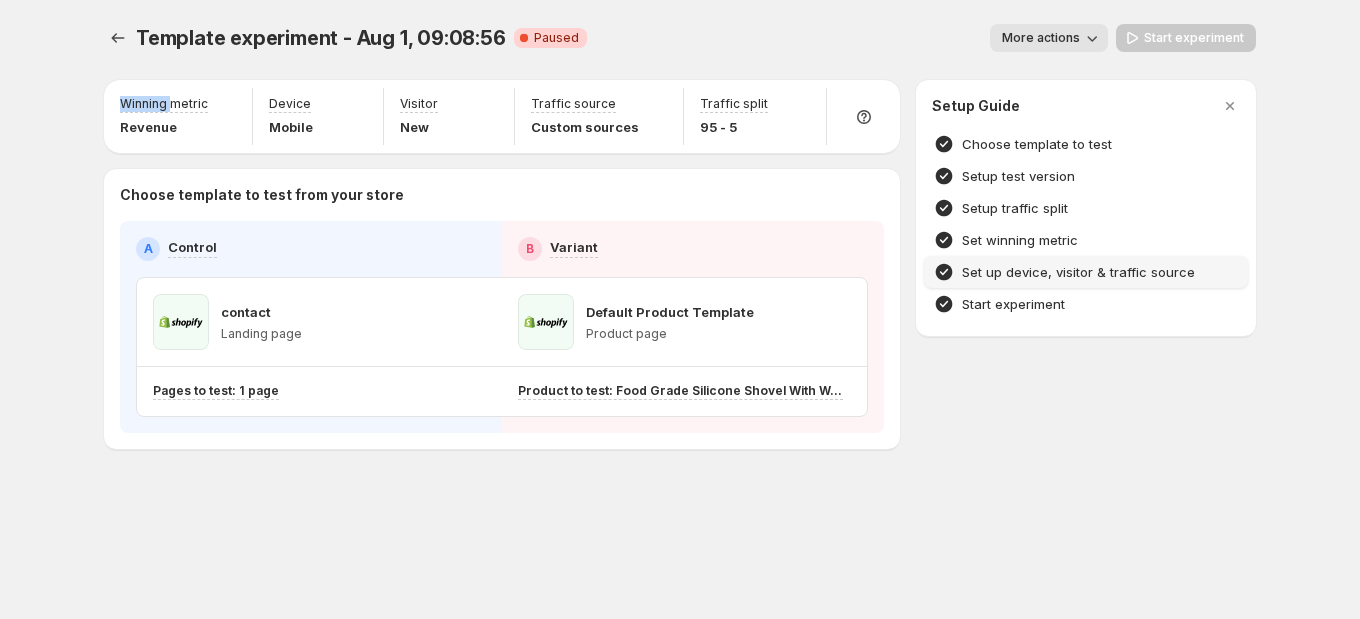 click on "Start experiment" at bounding box center [1186, 38] 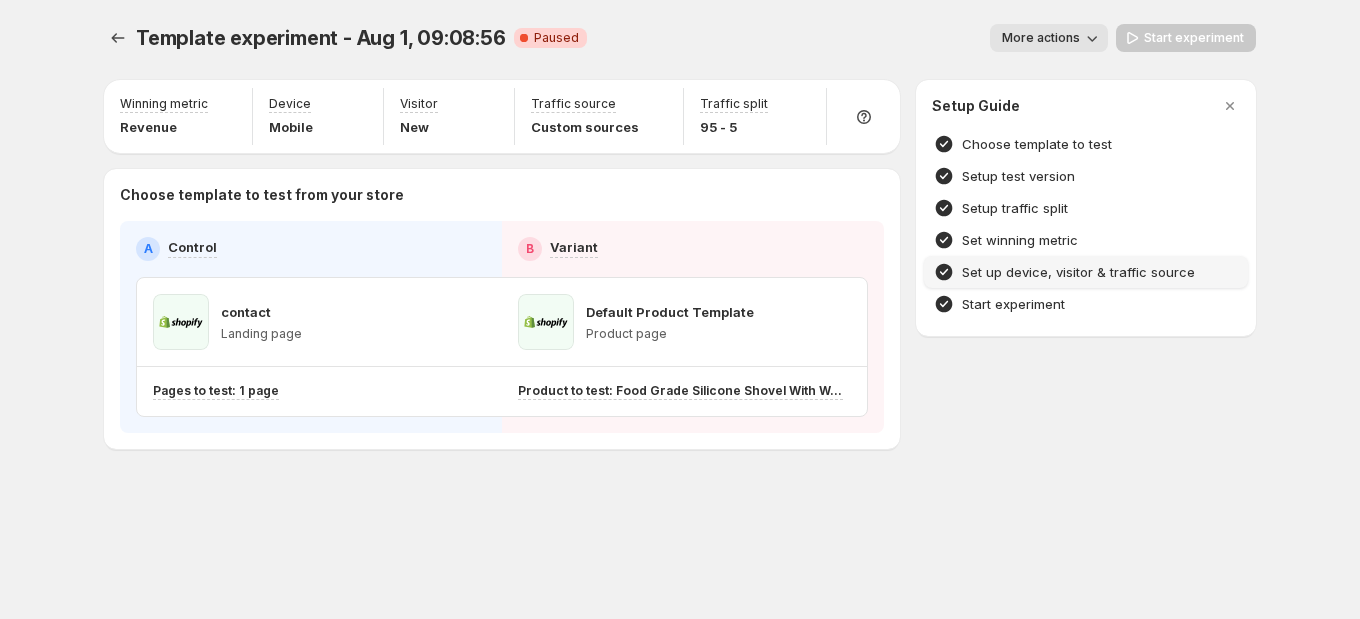 click on "Start experiment" at bounding box center [1186, 38] 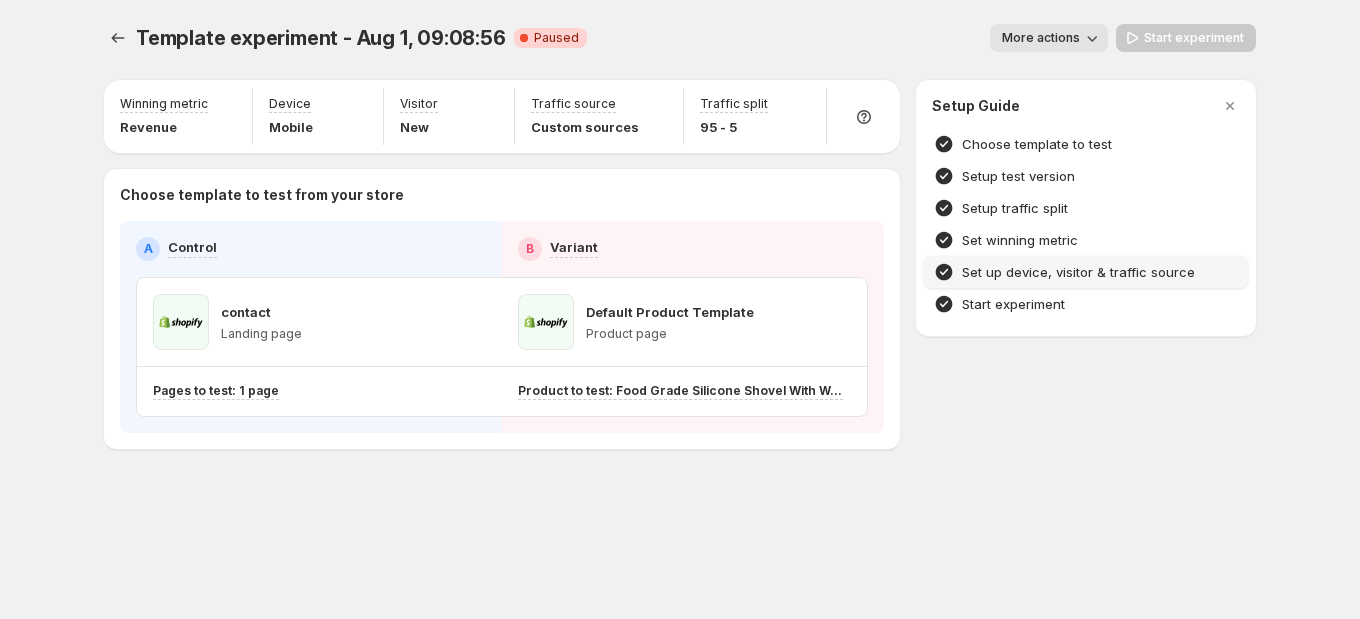 click on "Start experiment" at bounding box center [1186, 38] 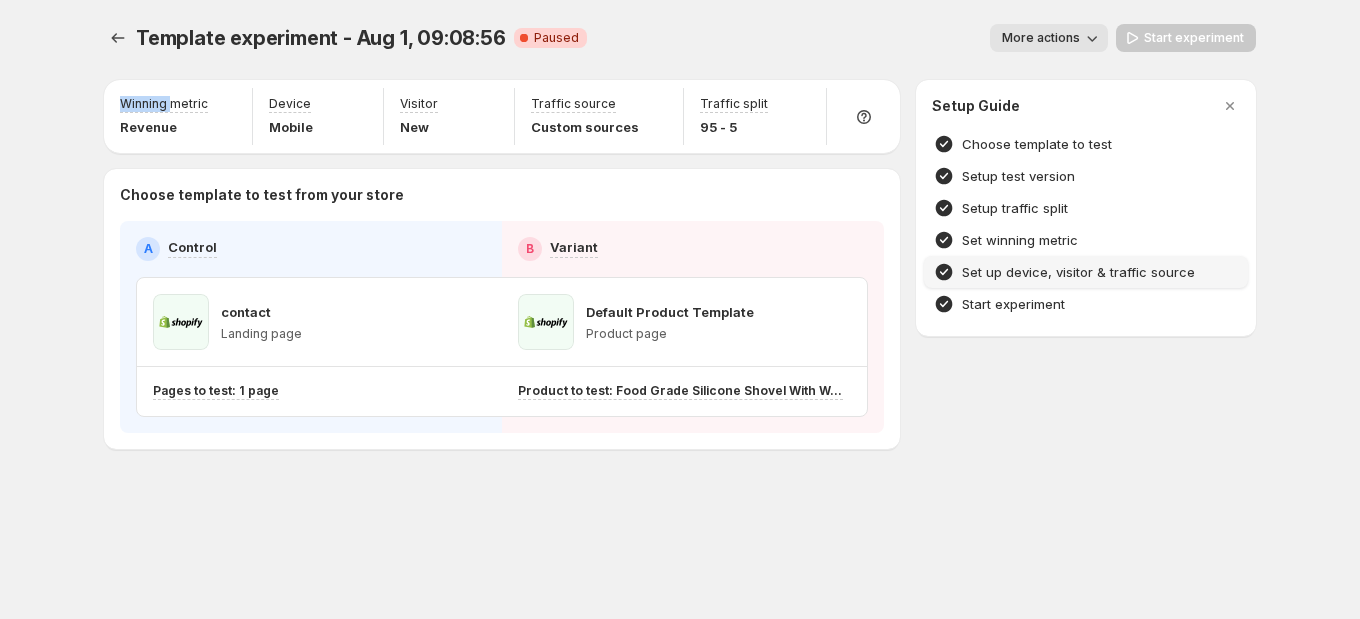 click on "Start experiment" at bounding box center (1186, 38) 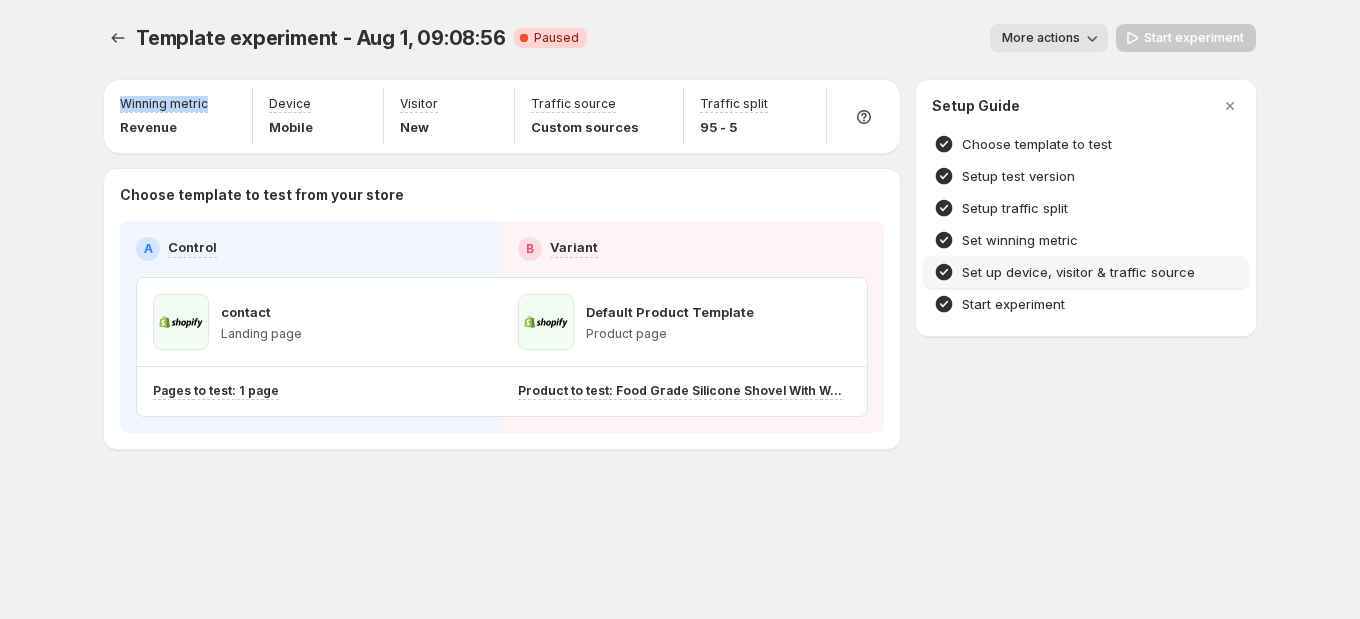 click on "Start experiment" at bounding box center (1186, 38) 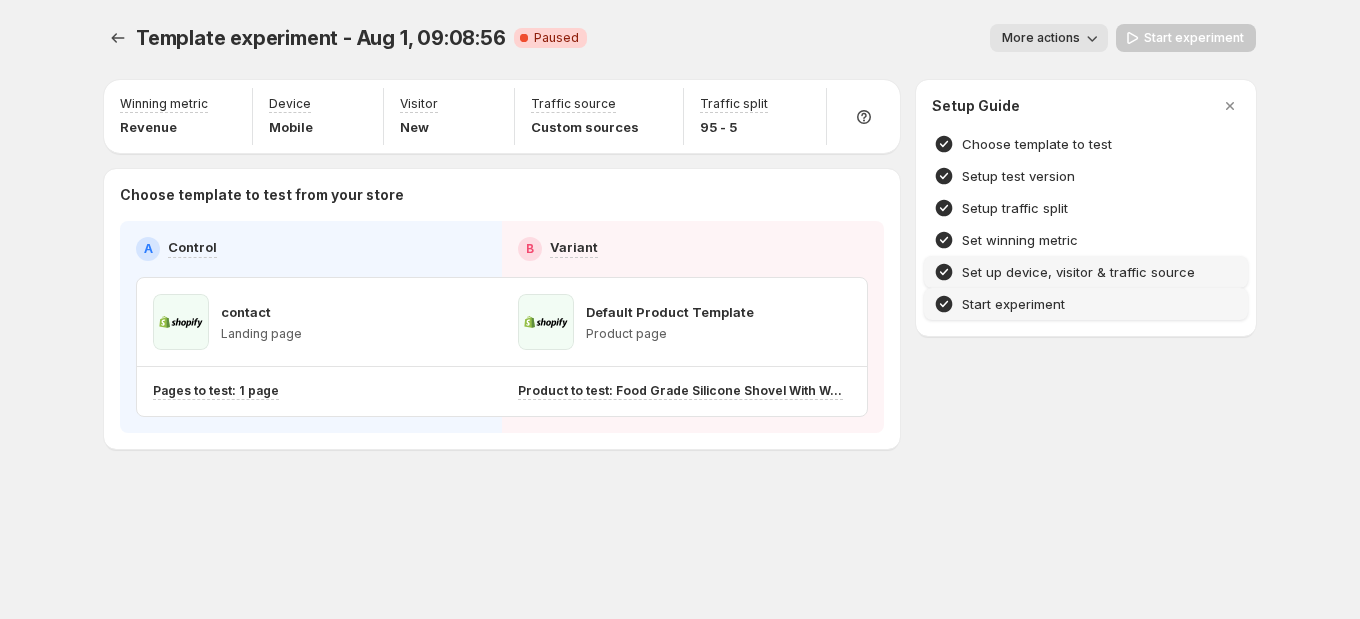 click on "Start experiment" at bounding box center (1086, 304) 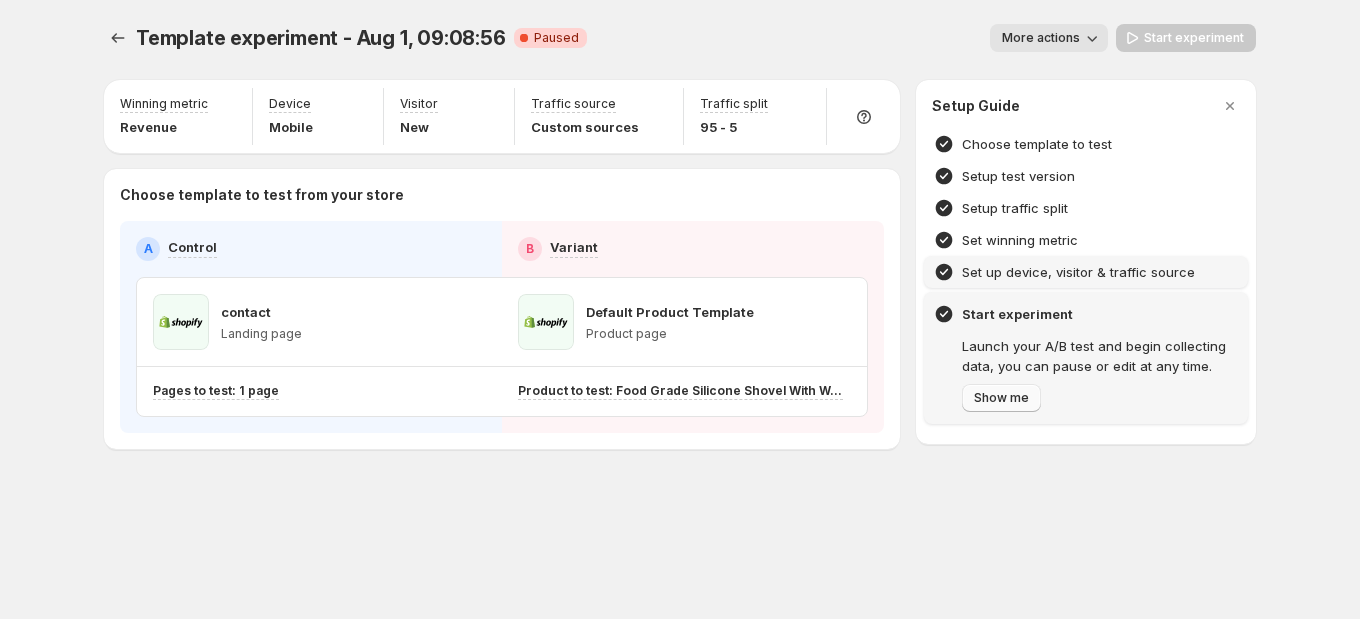 click on "Show me" at bounding box center [1001, 398] 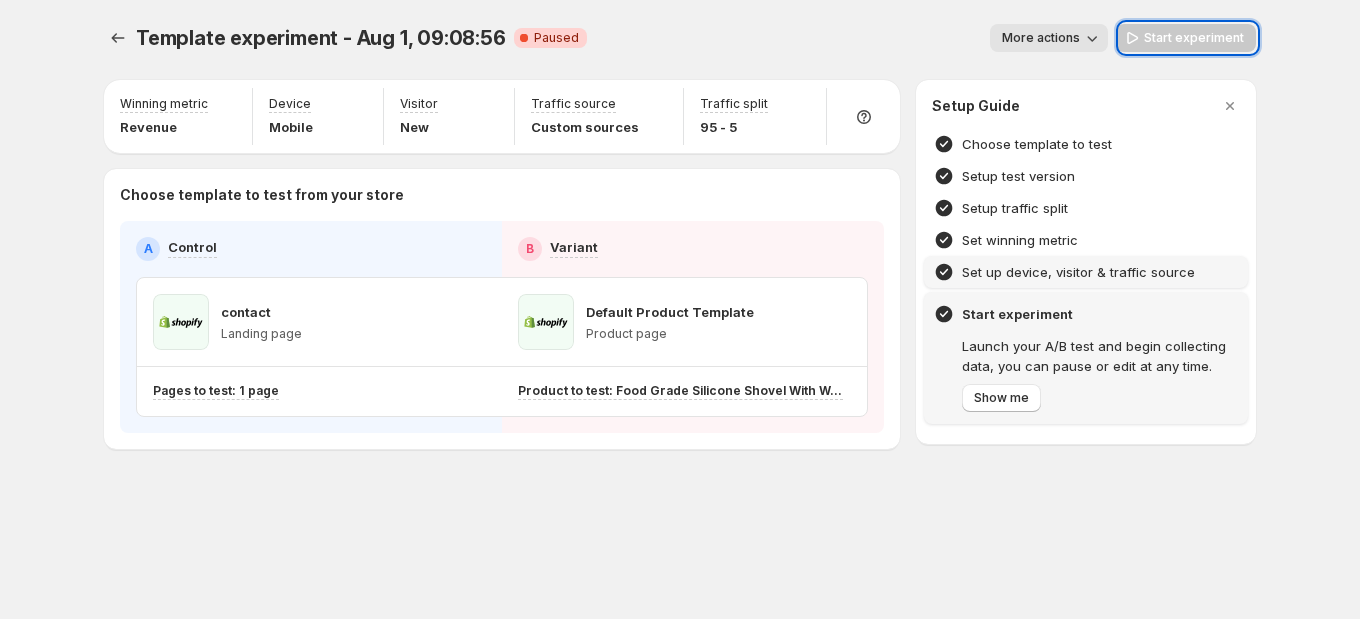 click on "Start experiment" at bounding box center (1186, 38) 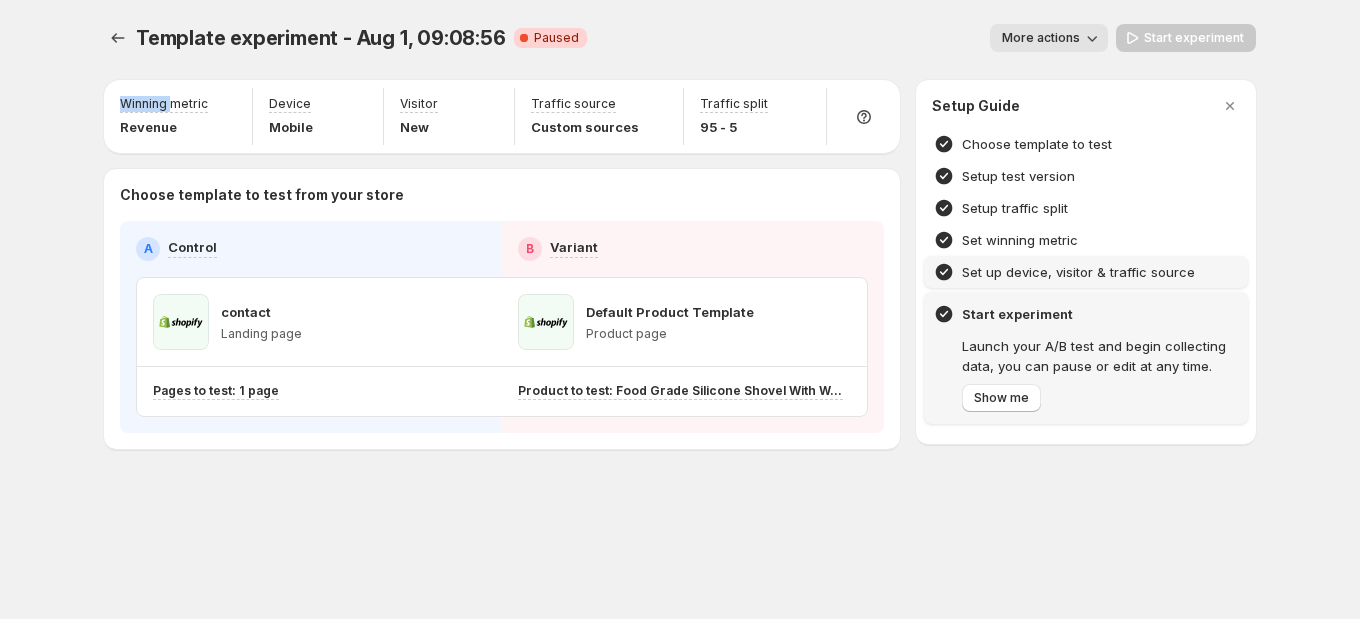 click on "Start experiment" at bounding box center [1186, 38] 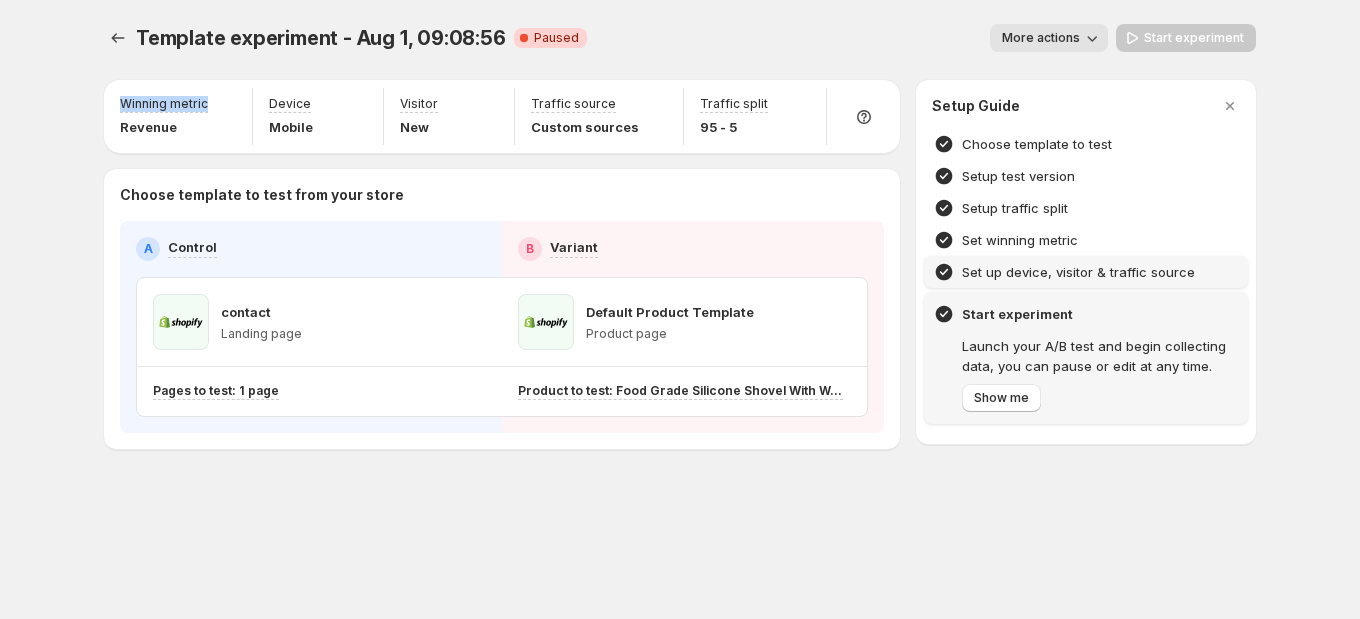 click on "Start experiment" at bounding box center (1186, 38) 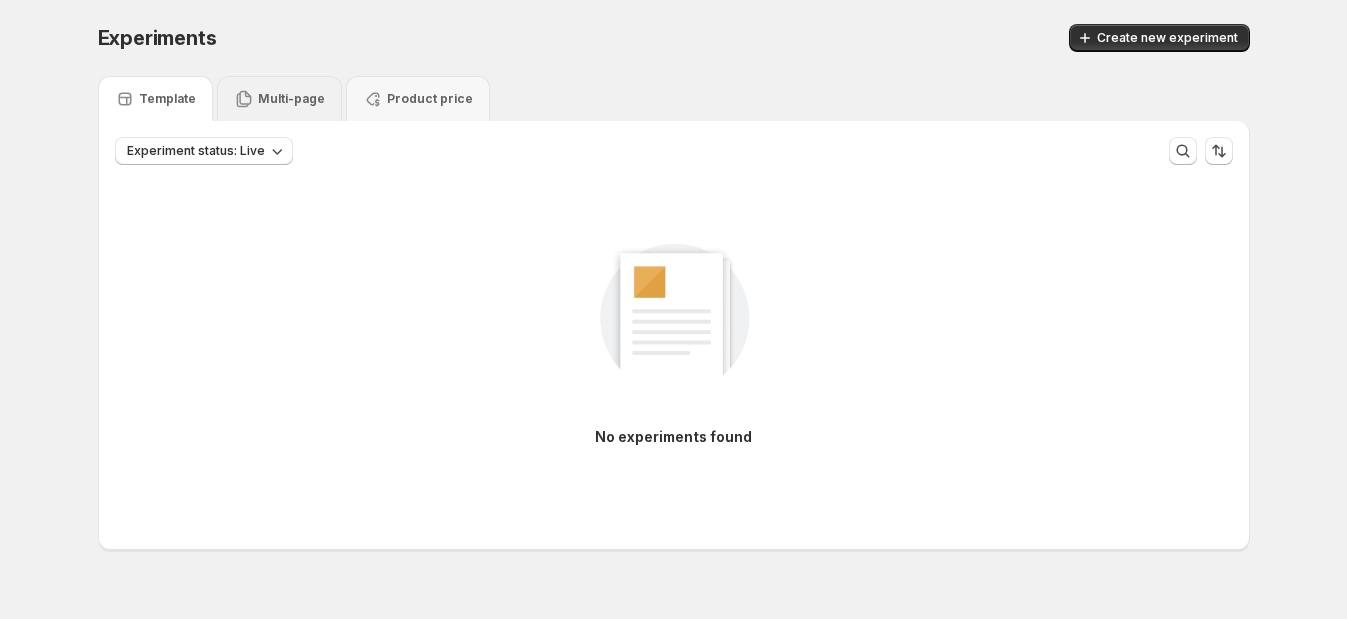 click on "Multi-page" at bounding box center [291, 99] 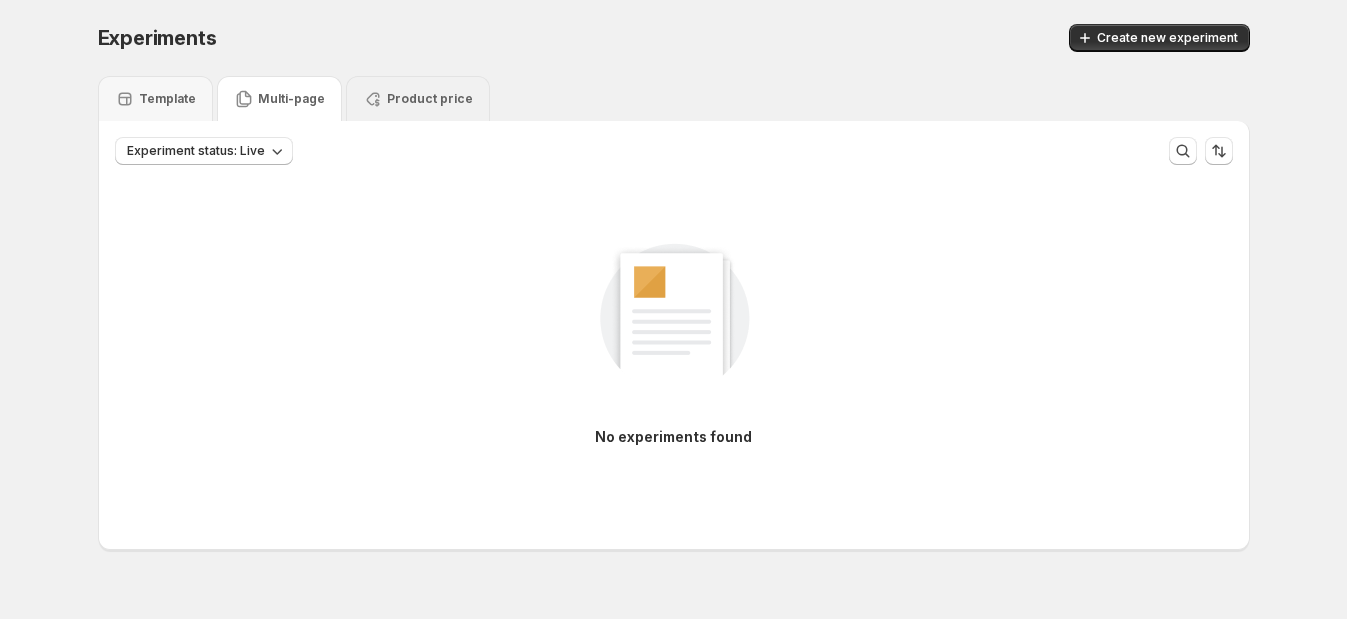 click on "Product price" at bounding box center [418, 99] 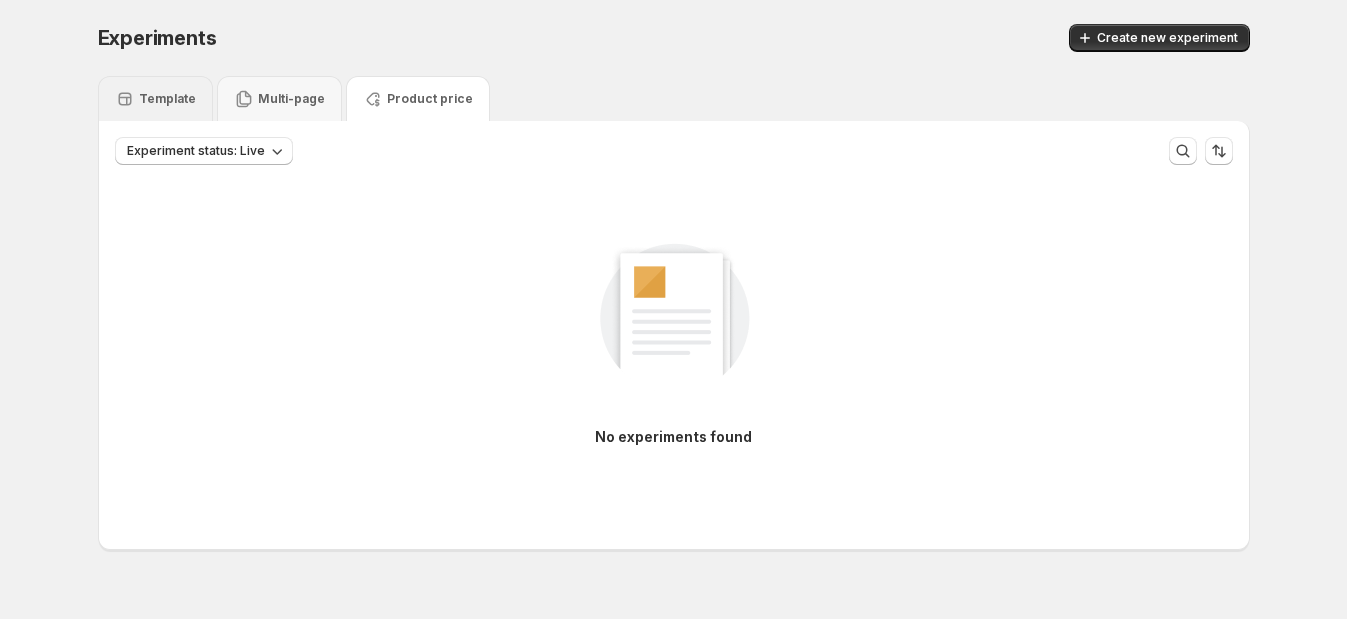click on "Template" at bounding box center [155, 98] 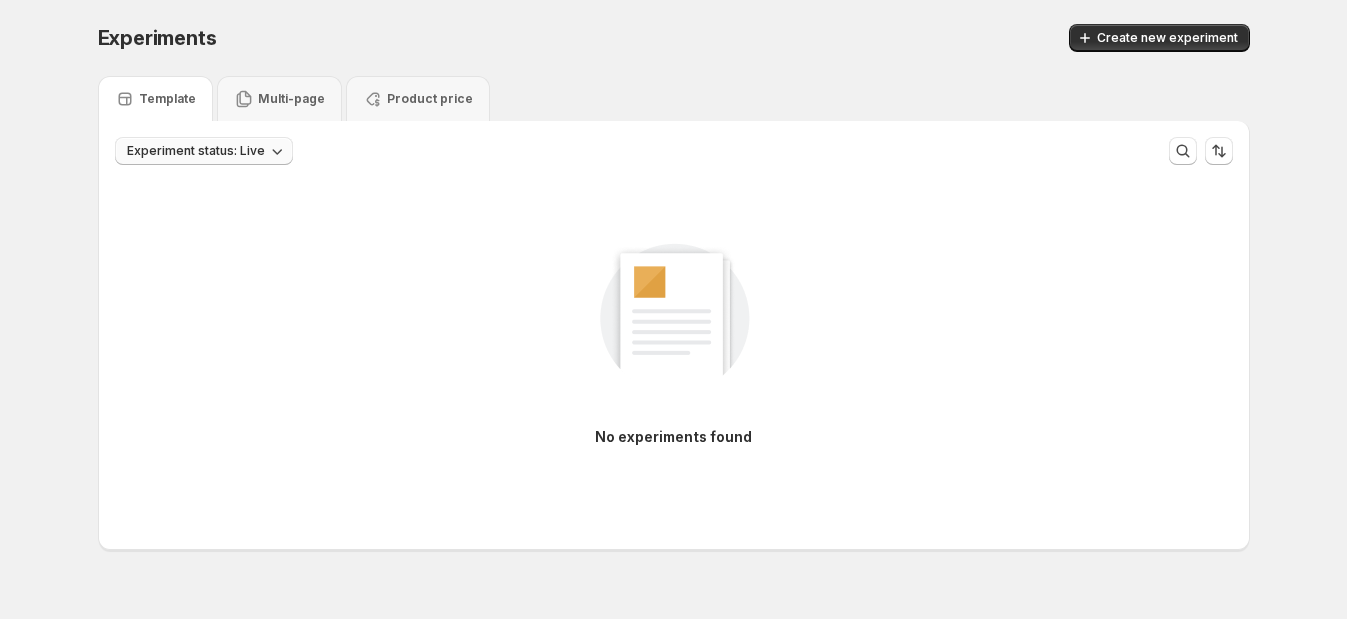click on "Experiment status: Live" at bounding box center [196, 151] 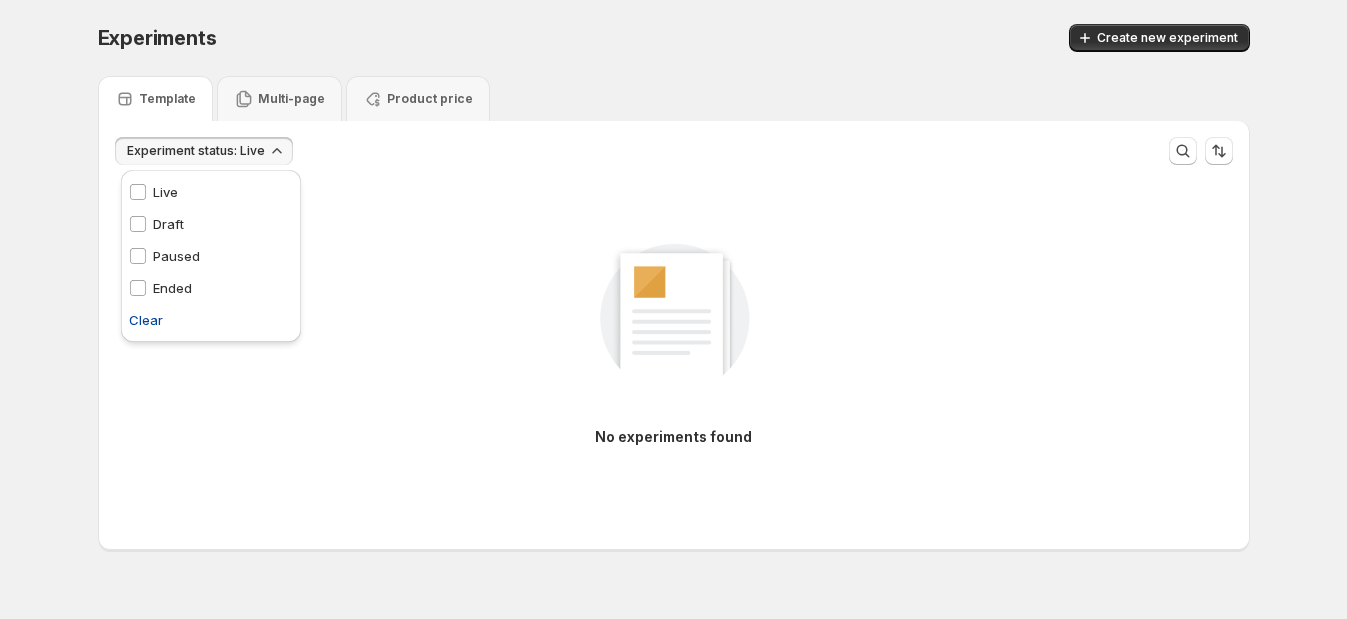 click on "Clear" at bounding box center (146, 320) 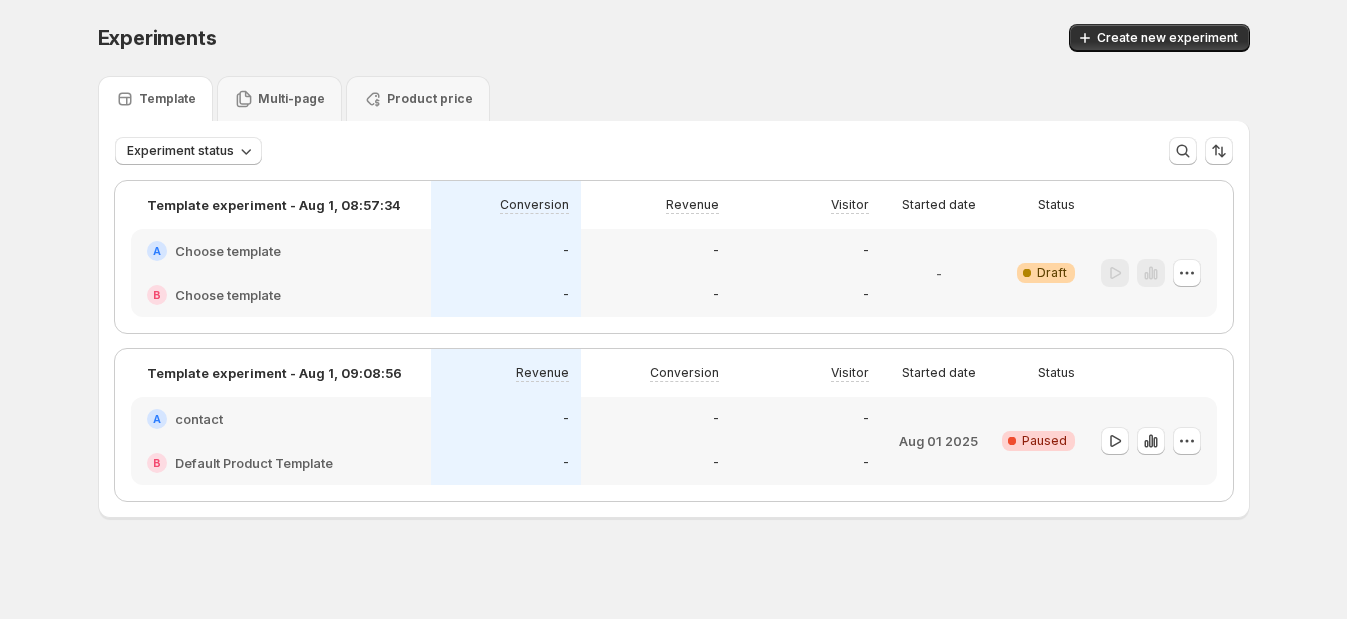 click on "Experiments. This page is ready Experiments Create new experiment Template Multi-page Product price Experiment status More views More views Create new view Template experiment - Aug 1, 08:57:34 Conversion Revenue Visitor Started date Status A Choose template B Choose template - - - - - - - Warning Complete Draft Template experiment - Aug 1, 09:08:56 Revenue Conversion Visitor Started date Status A contact B Default Product Template - - - - - - Aug 01 2025 Critical Complete Paused" at bounding box center [673, 313] 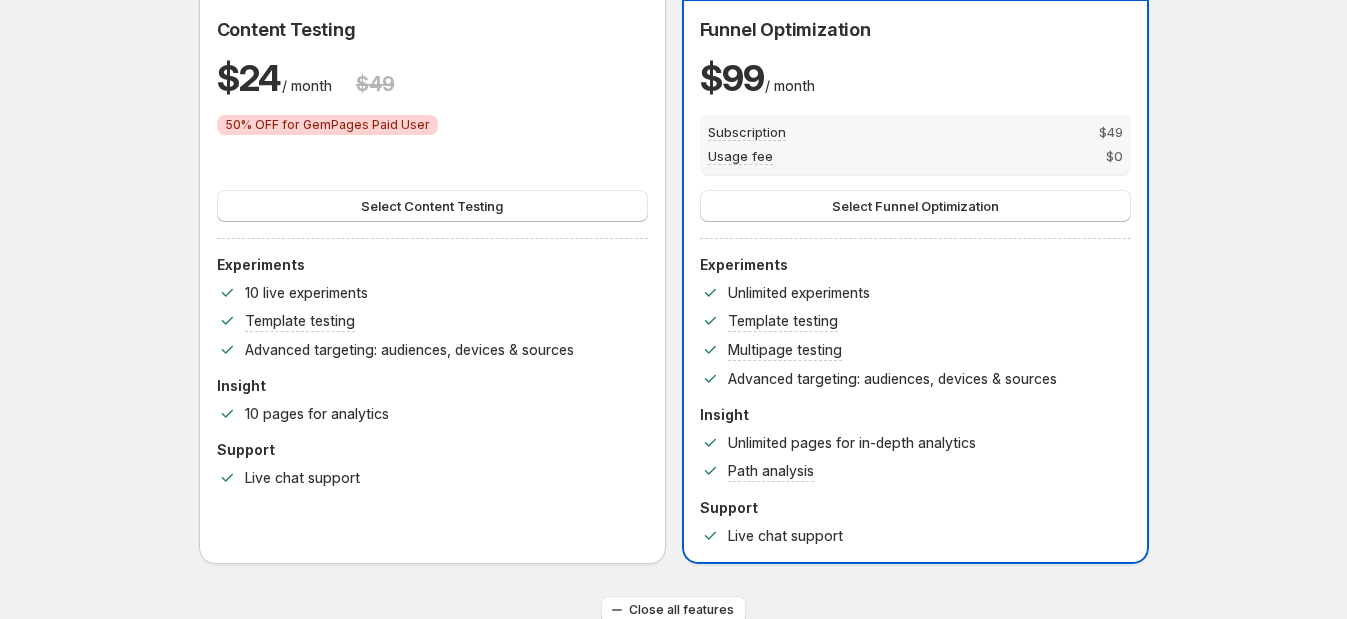 scroll, scrollTop: 124, scrollLeft: 0, axis: vertical 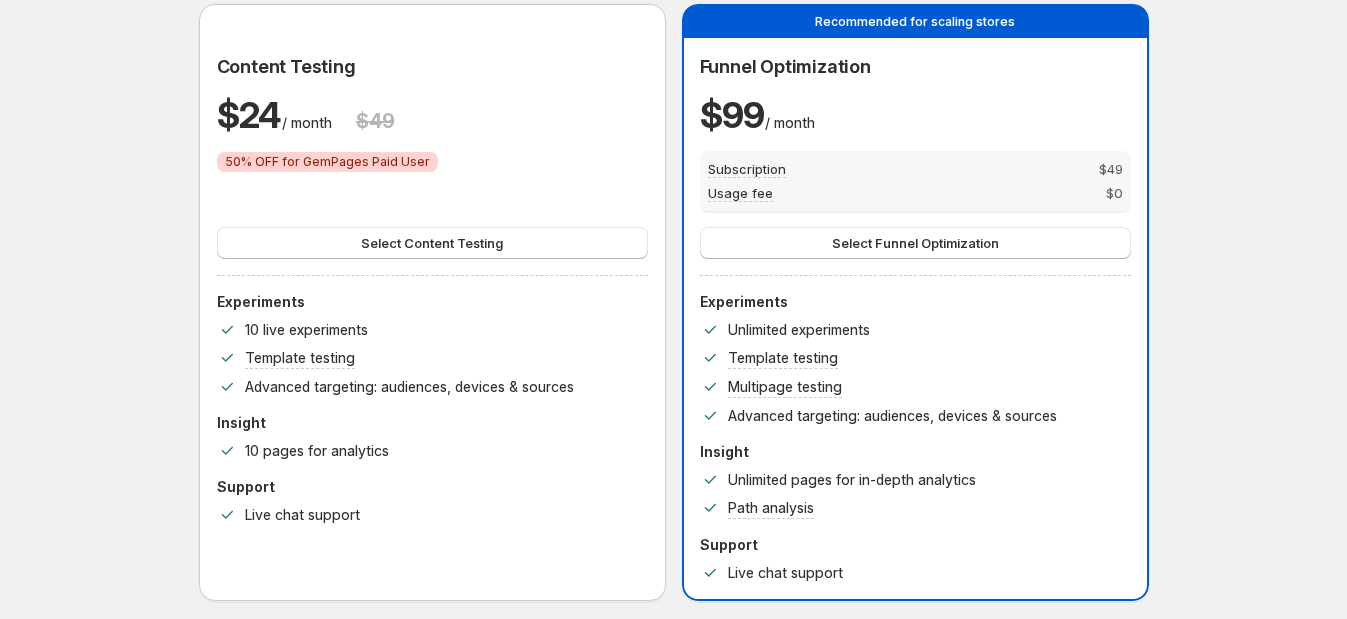 click on "Leverage GemX with tailored optimization plans Pay as you grow — based on your actual revenue. Select your revenue range below to see your price: Content Testing $ 24  / month $ 49 Critical 50% OFF for GemPages Paid User Select Content Testing Experiments 10 live experiments Template testing Advanced targeting: audiences, devices & sources Insight 10 pages for analytics Support Live chat support Recommended for scaling stores Funnel Optimization $ 99  / month Subscription $ 49 Usage fee $ 0 Select Funnel Optimization Experiments Unlimited experiments Template testing Multipage testing Advanced targeting: audiences, devices & sources Insight Unlimited pages for in-depth analytics Path analysis Support Live chat support Close all features Revenue range:  $500K - $1M Adjust Content Testing $49  / month Upgrade Funnel Optimization $99  / month Upgrade Insight Analytics for single pages 10 pages Unlimited Path analysis Experiments Template testing 10 live experiments Unlimited Test Shopify vs. GemPages templates" at bounding box center [673, 808] 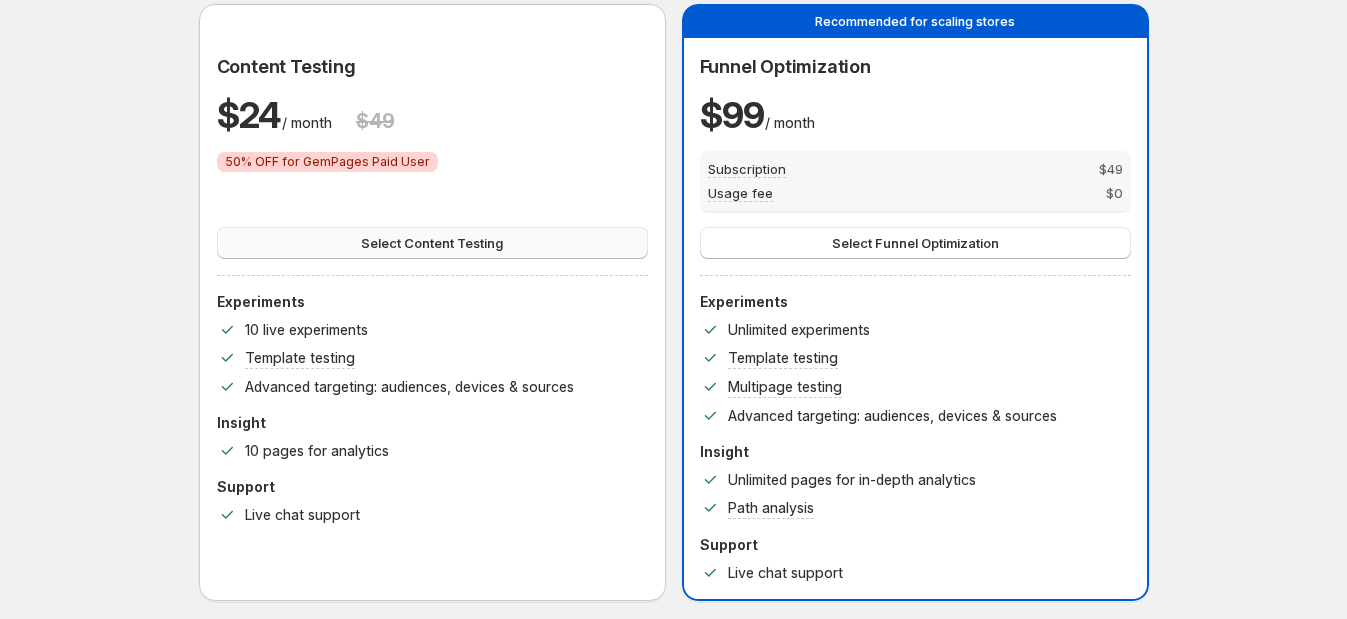 click on "Select Content Testing" at bounding box center [432, 243] 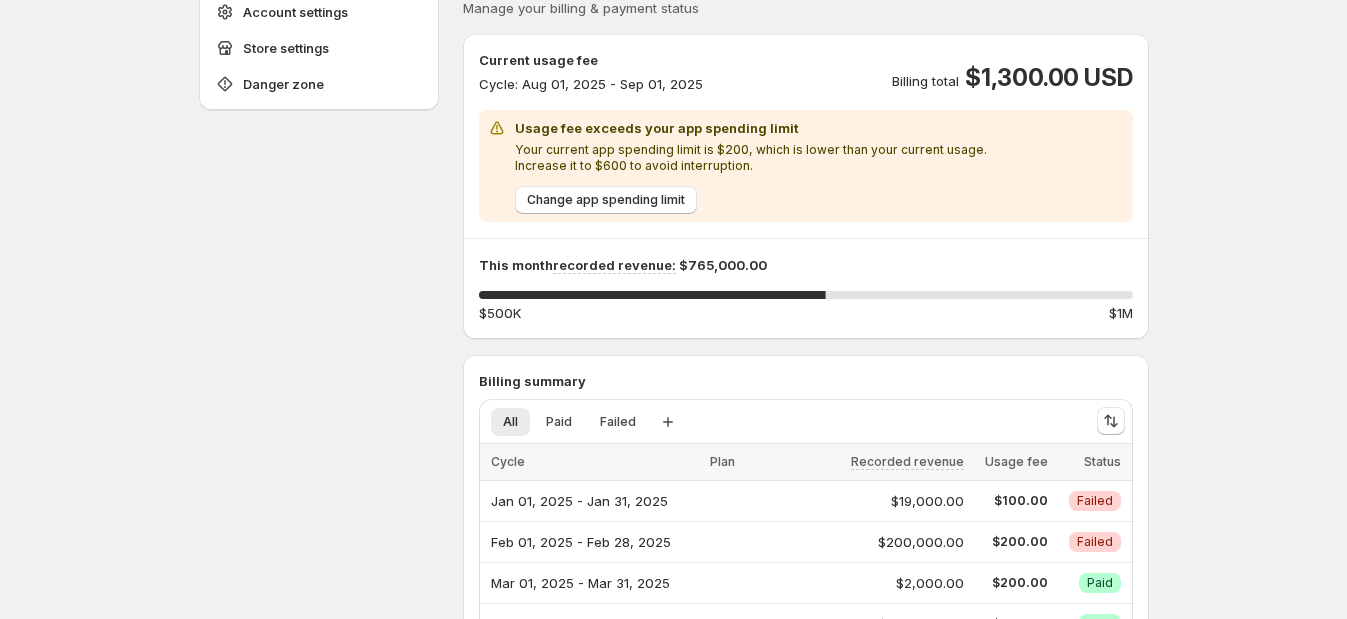 scroll, scrollTop: 0, scrollLeft: 0, axis: both 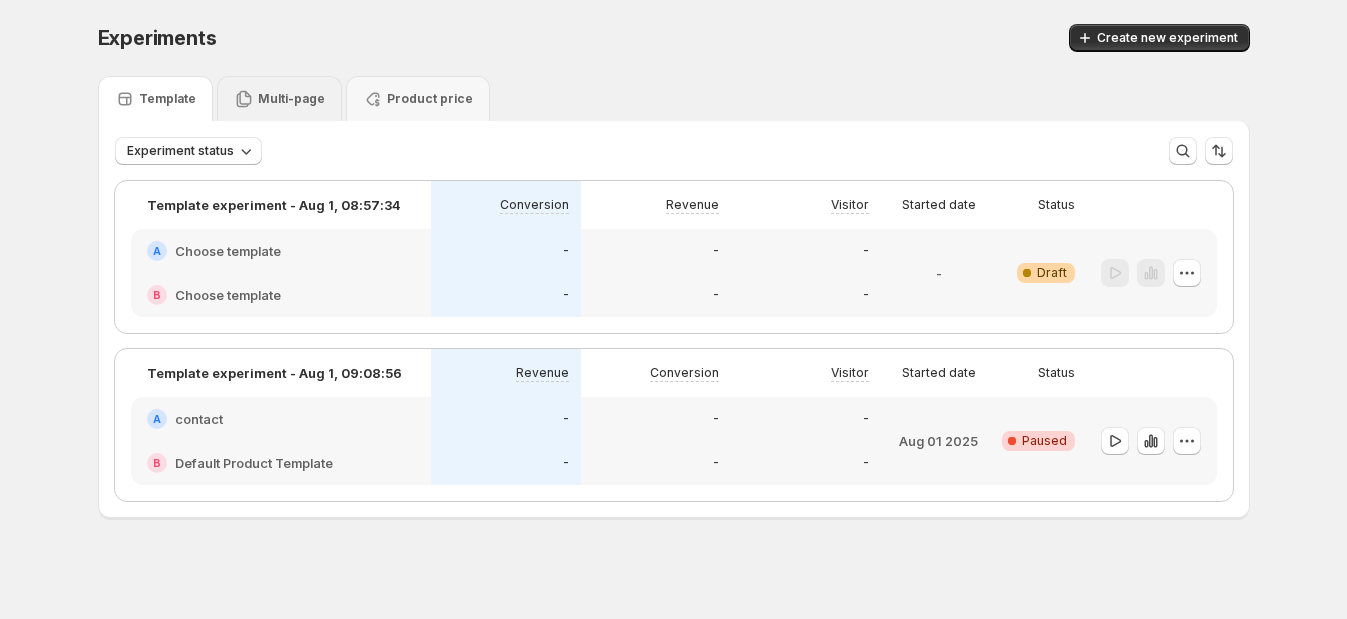 click on "Multi-page" at bounding box center [279, 99] 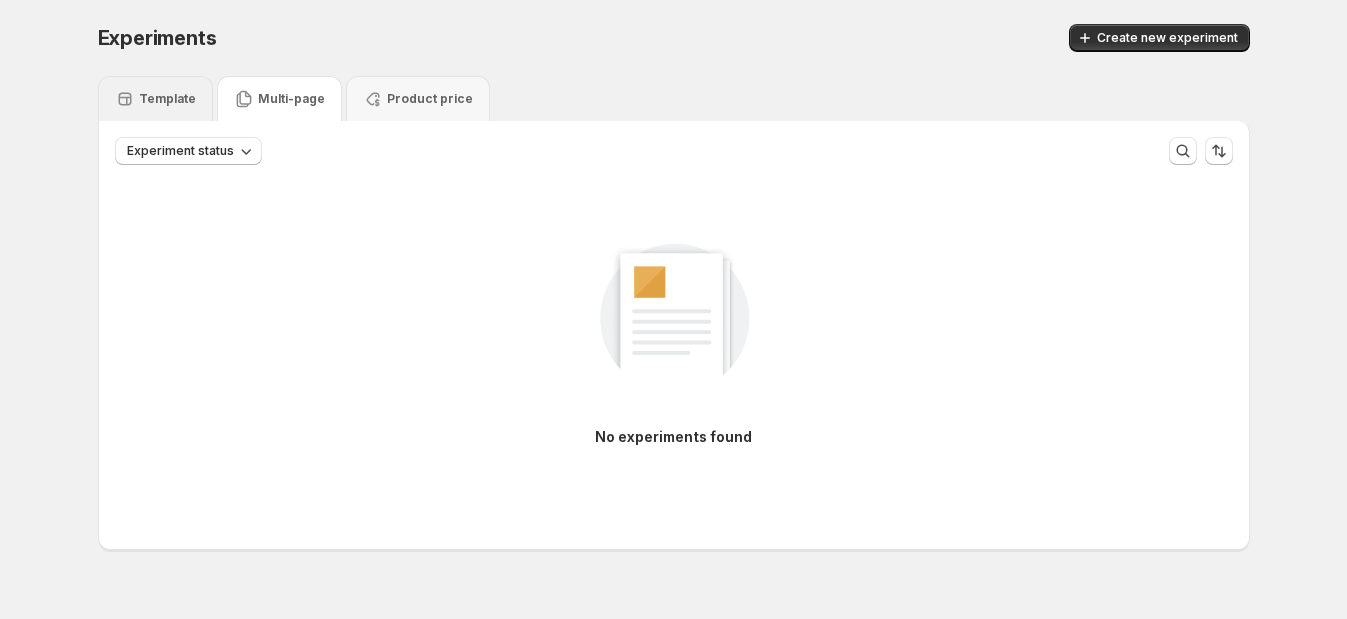 click on "Template" at bounding box center (167, 99) 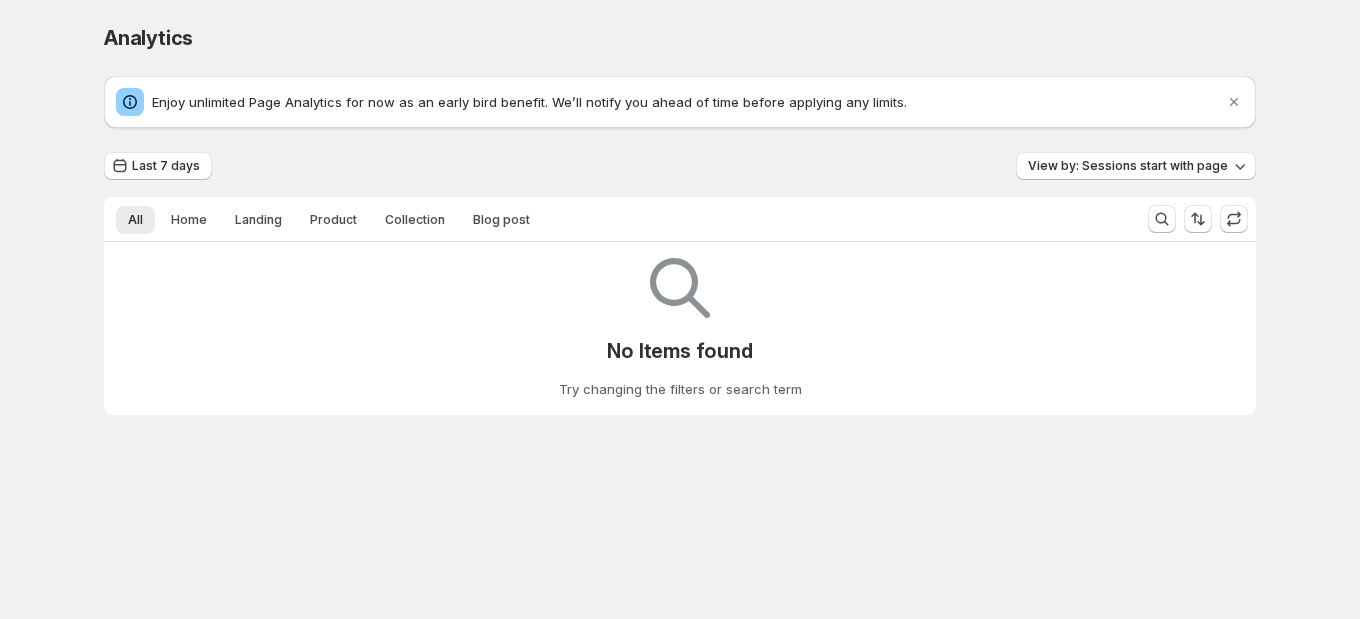 click on "All Home Landing Product Collection Blog post More views All Home Landing Product Collection Blog post More views" at bounding box center [618, 219] 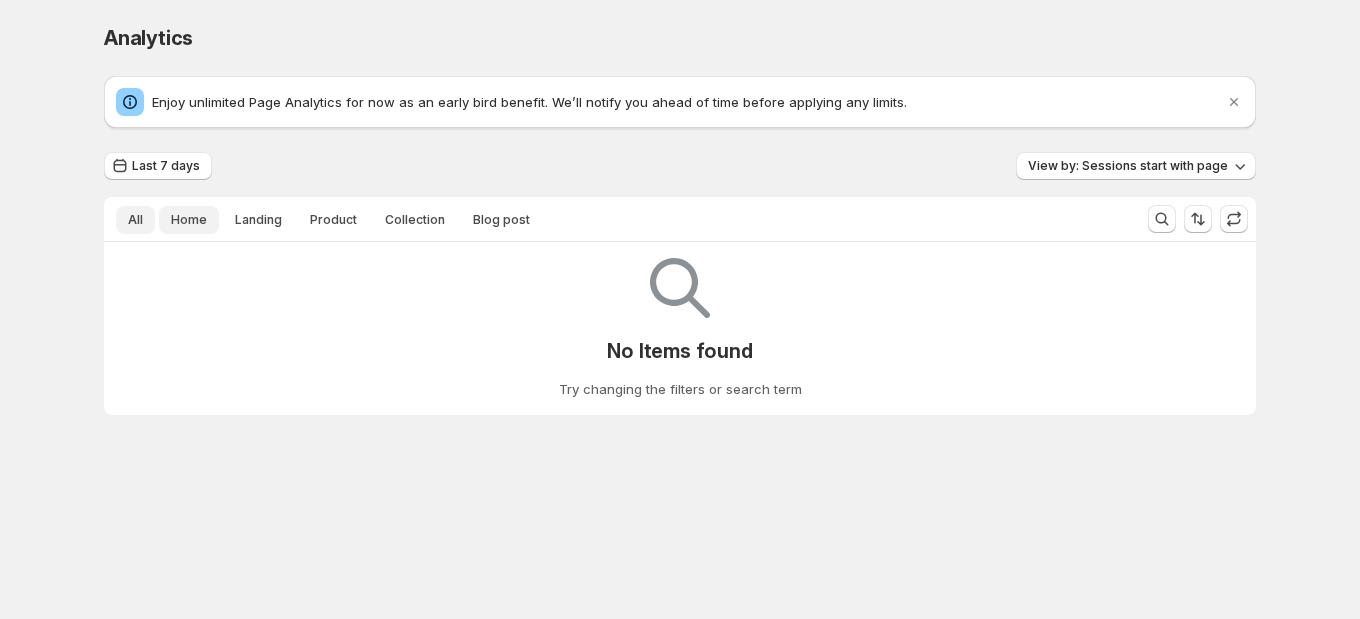 click on "Home" at bounding box center [189, 220] 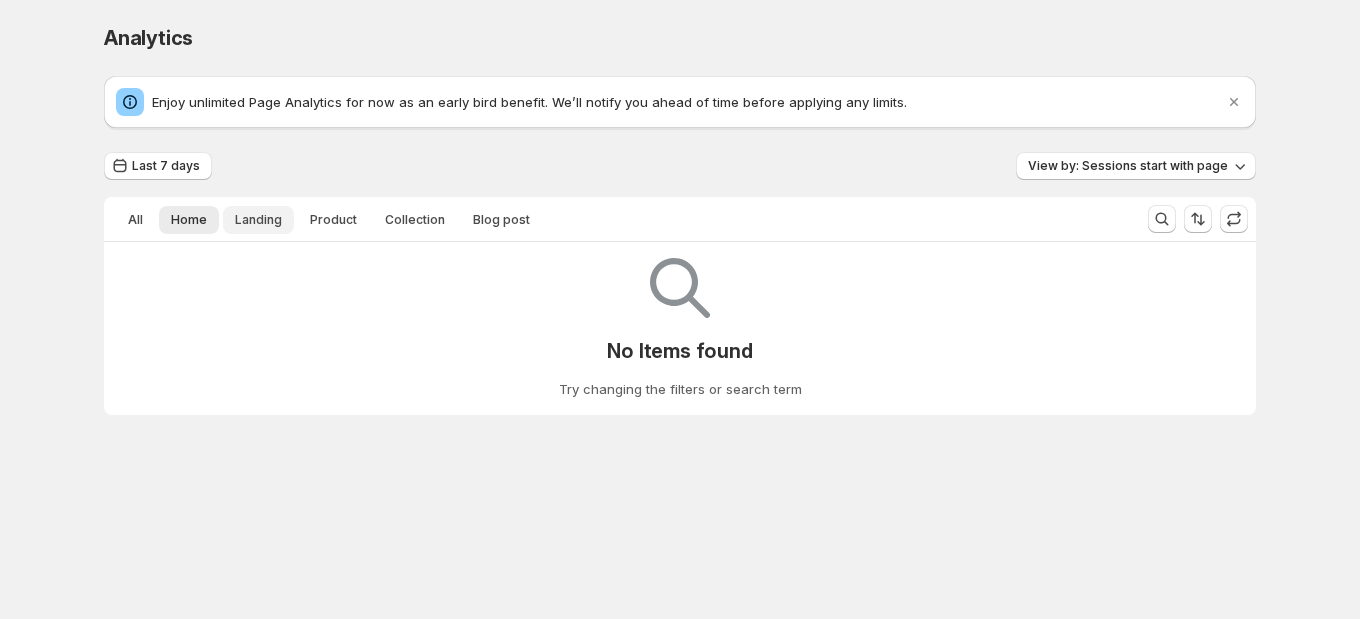 click on "Landing" at bounding box center [258, 220] 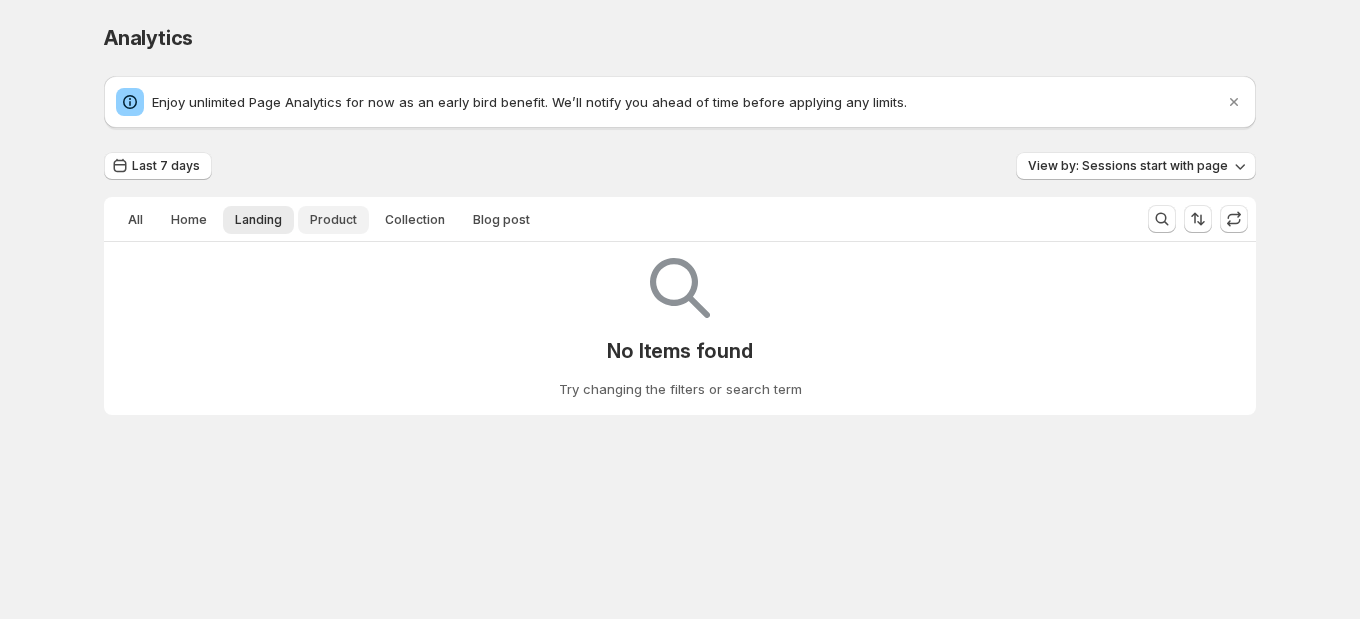 click on "Product" at bounding box center (333, 220) 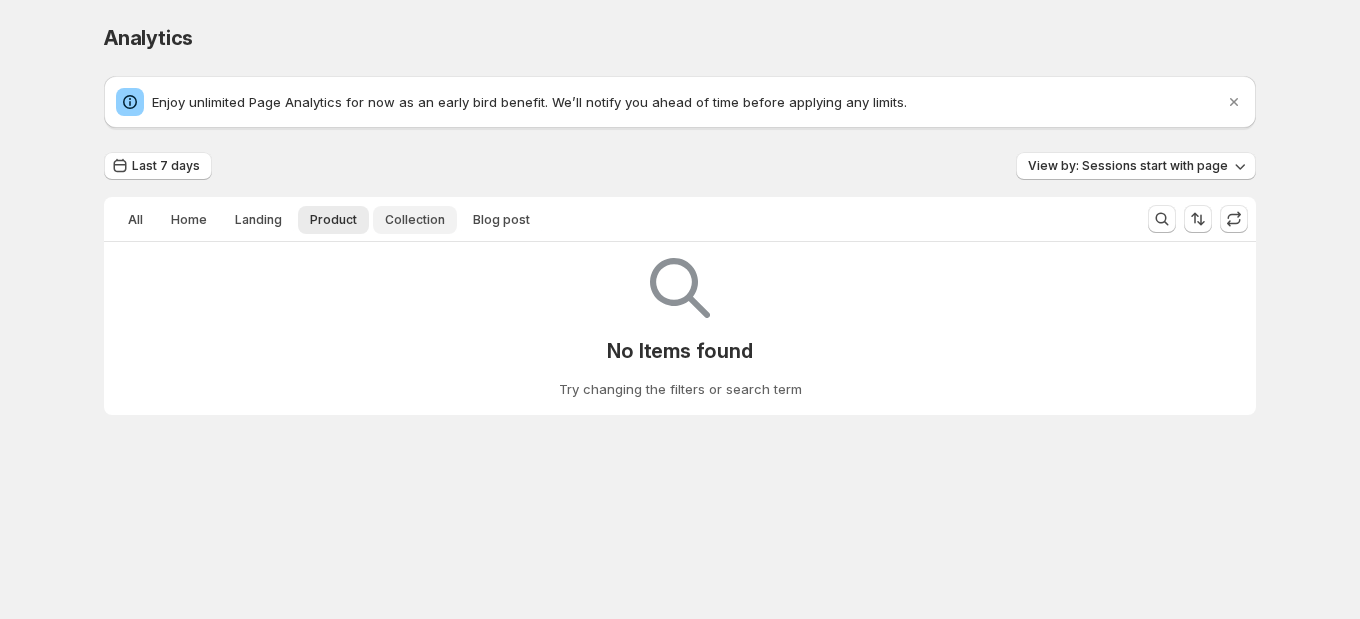 click on "Collection" at bounding box center [415, 220] 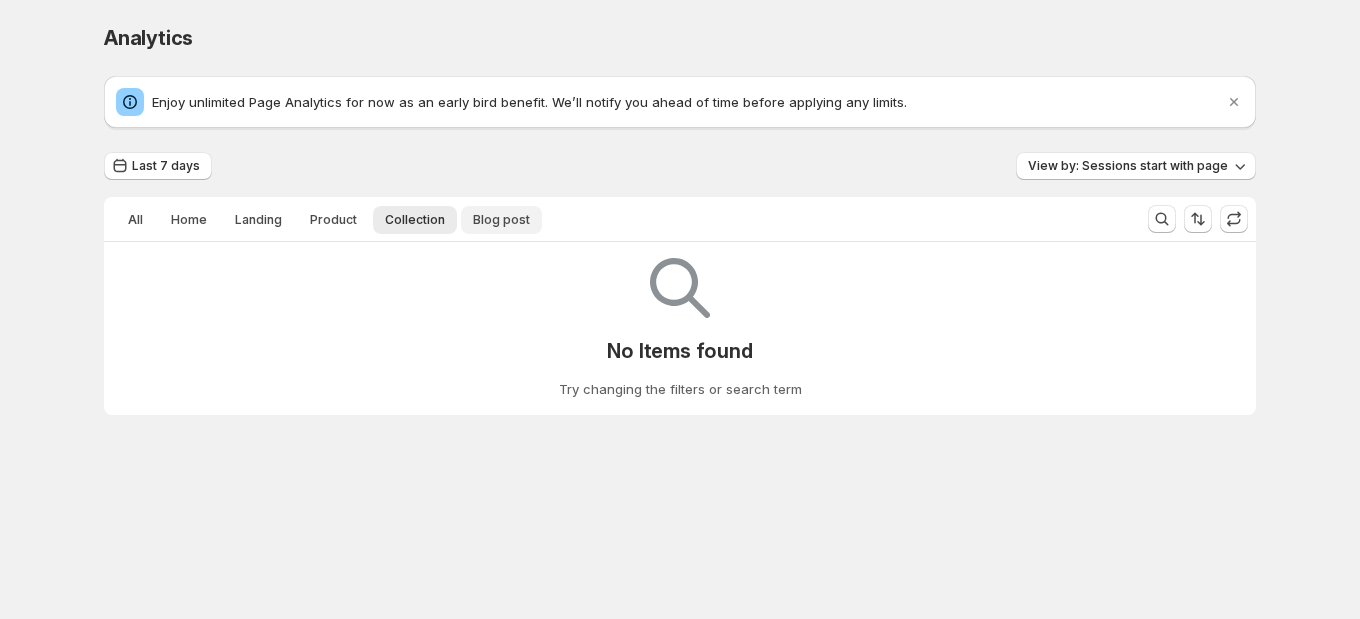 click on "Blog post" at bounding box center (501, 220) 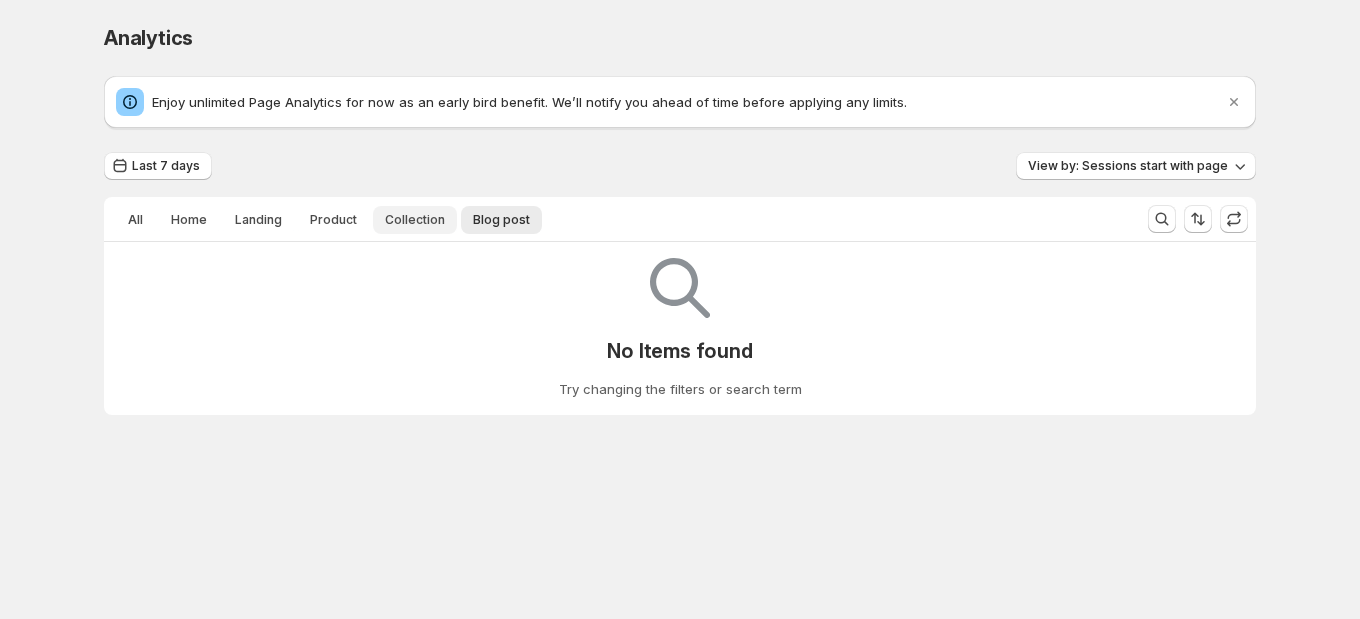 click on "Collection" at bounding box center [415, 220] 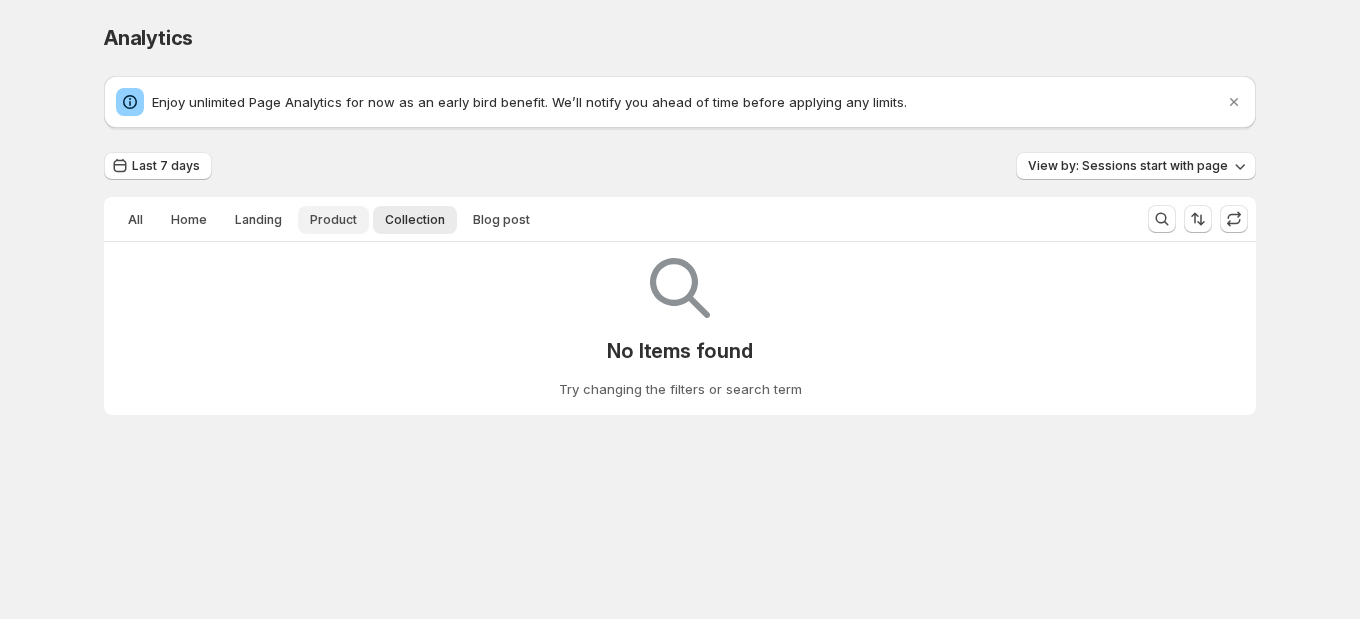 click on "Product" at bounding box center (333, 220) 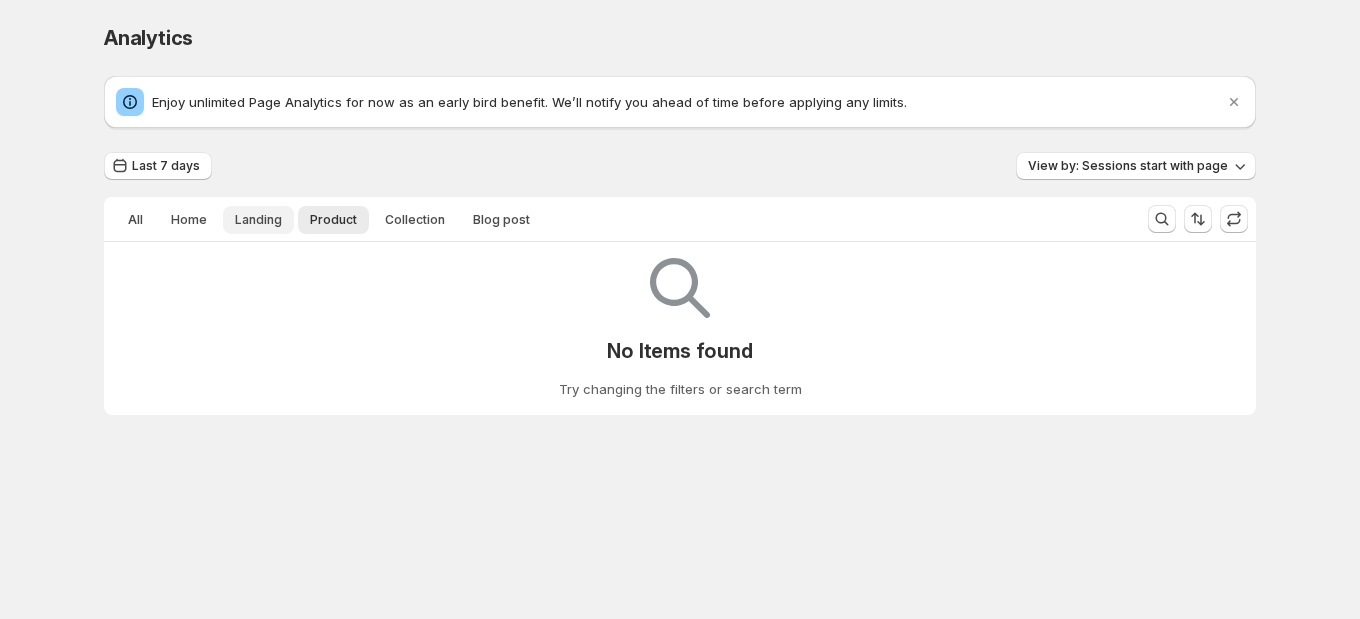click on "Landing" at bounding box center [258, 220] 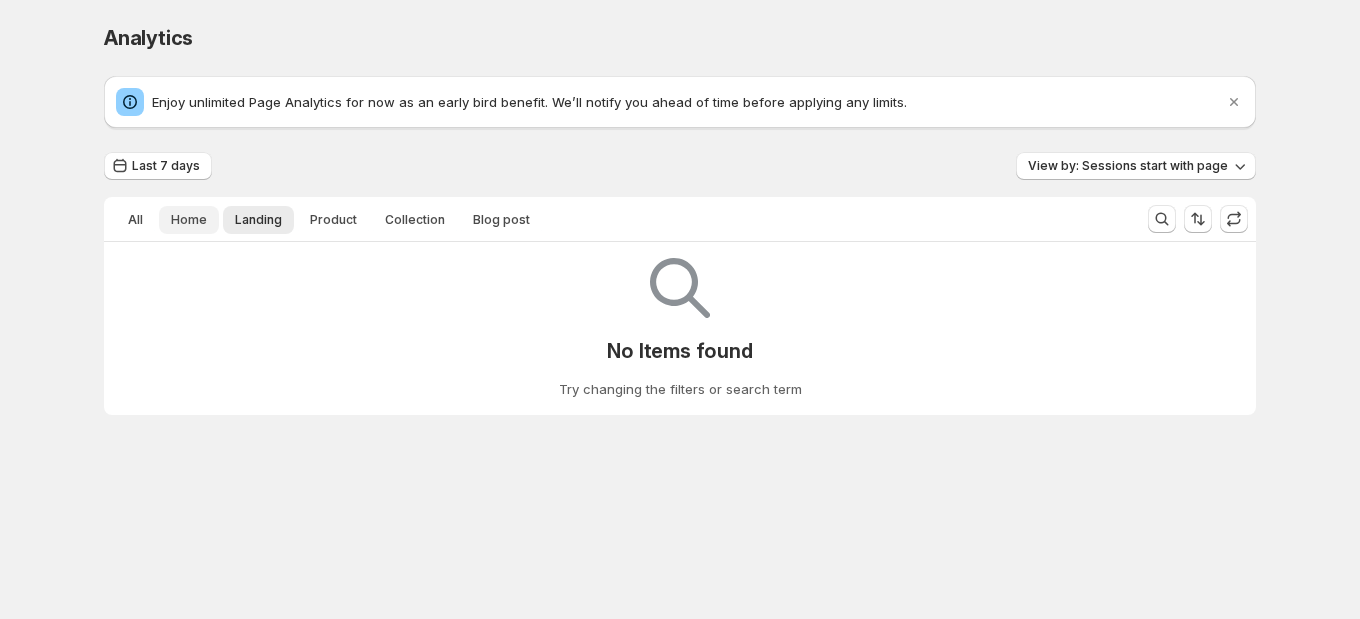 click on "Home" at bounding box center [189, 220] 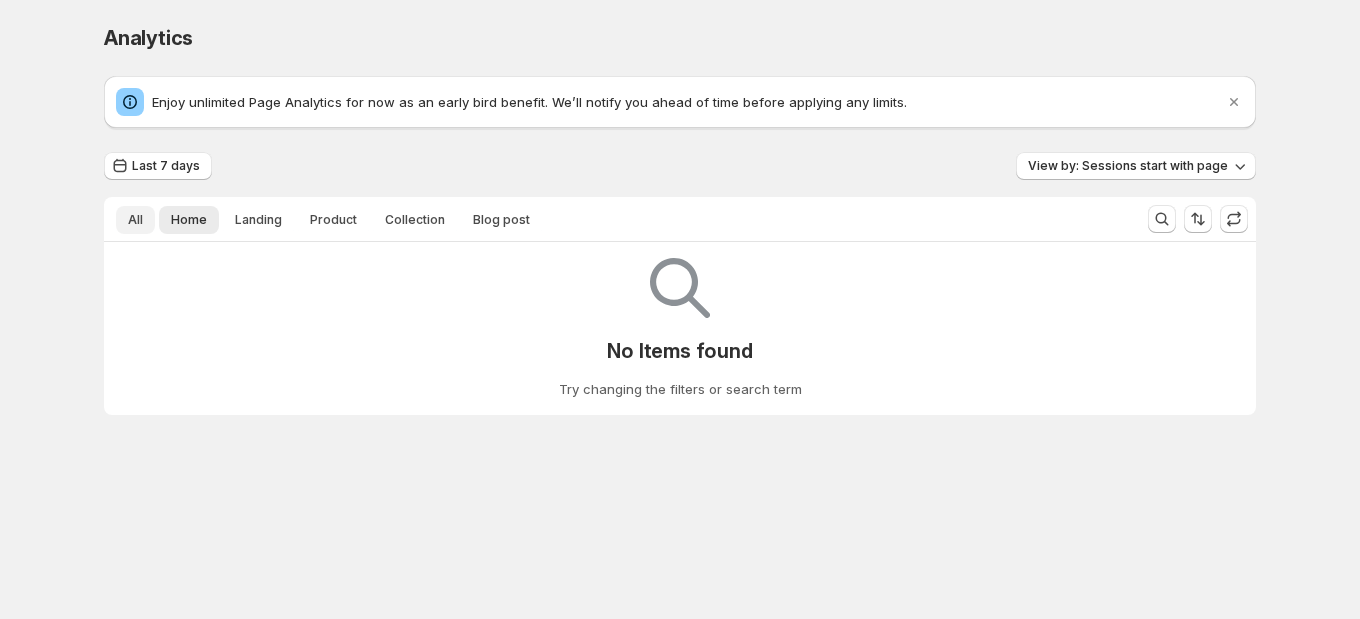 click on "All" at bounding box center [135, 220] 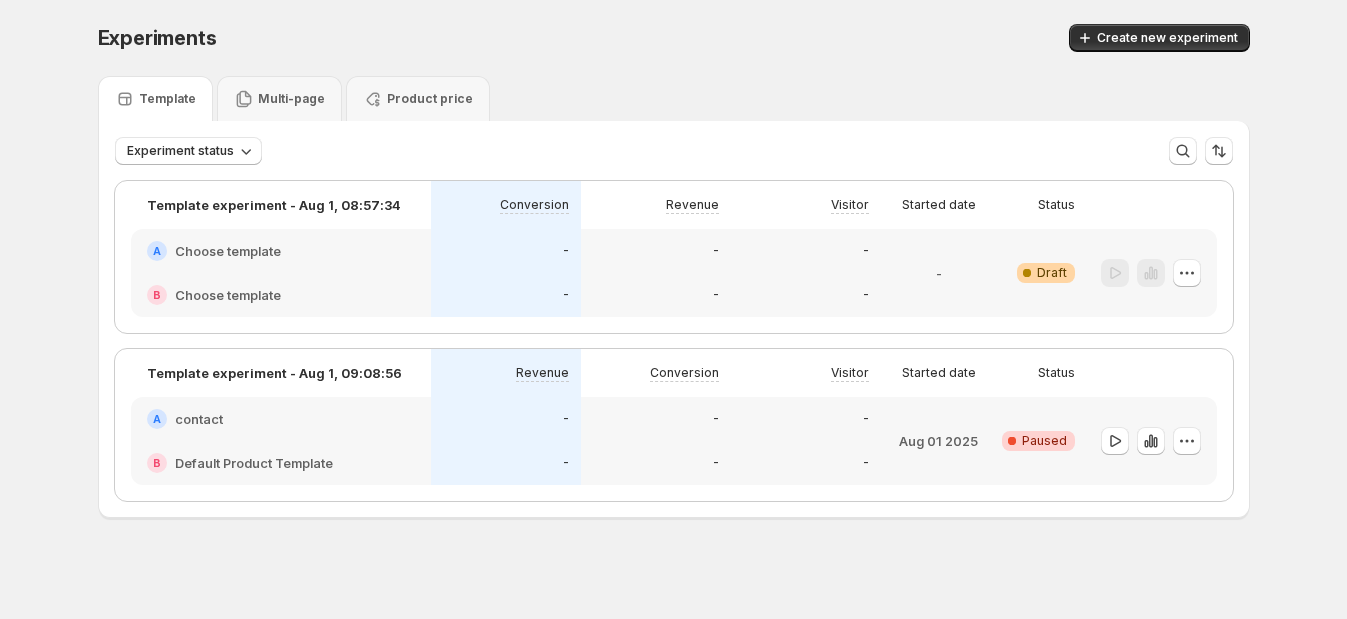 click on "Draft" at bounding box center [1052, 273] 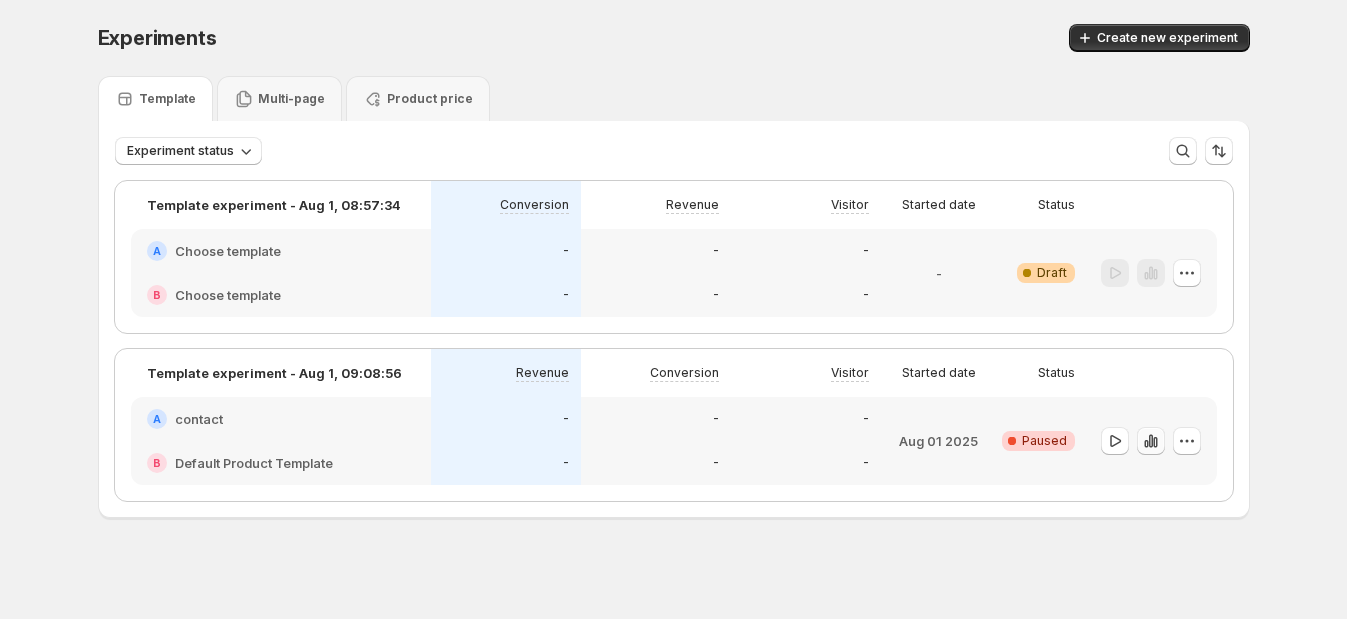 click 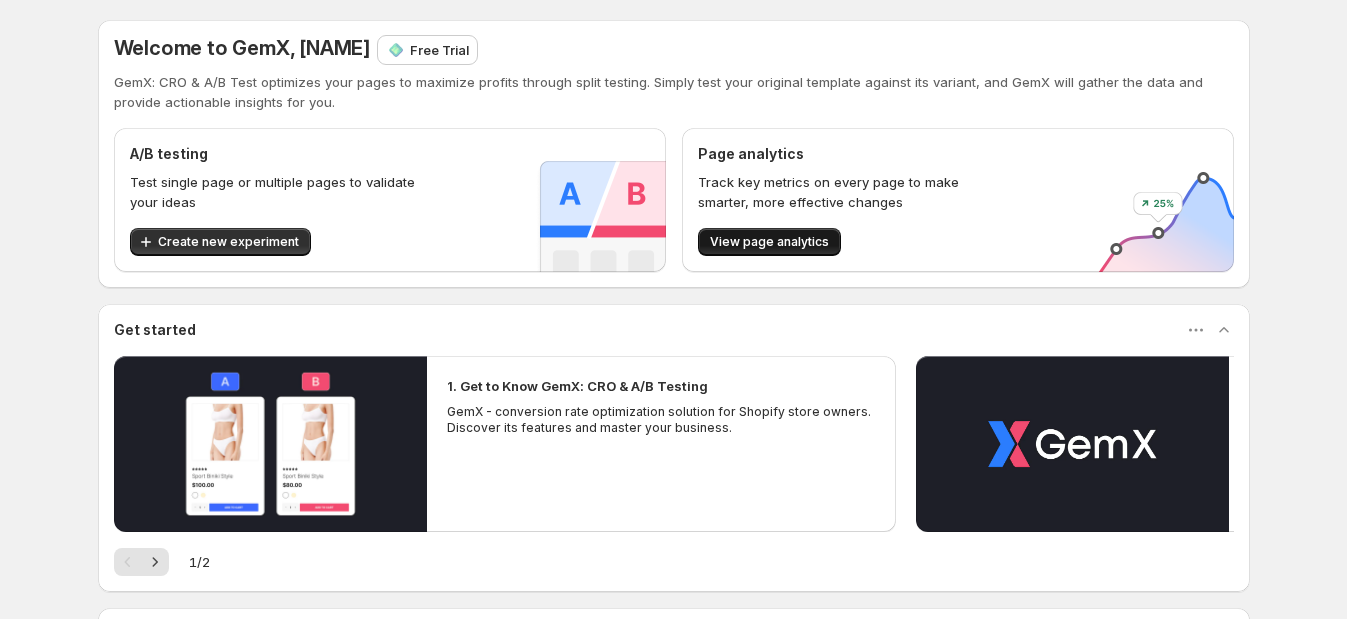 click on "View page analytics" at bounding box center [769, 242] 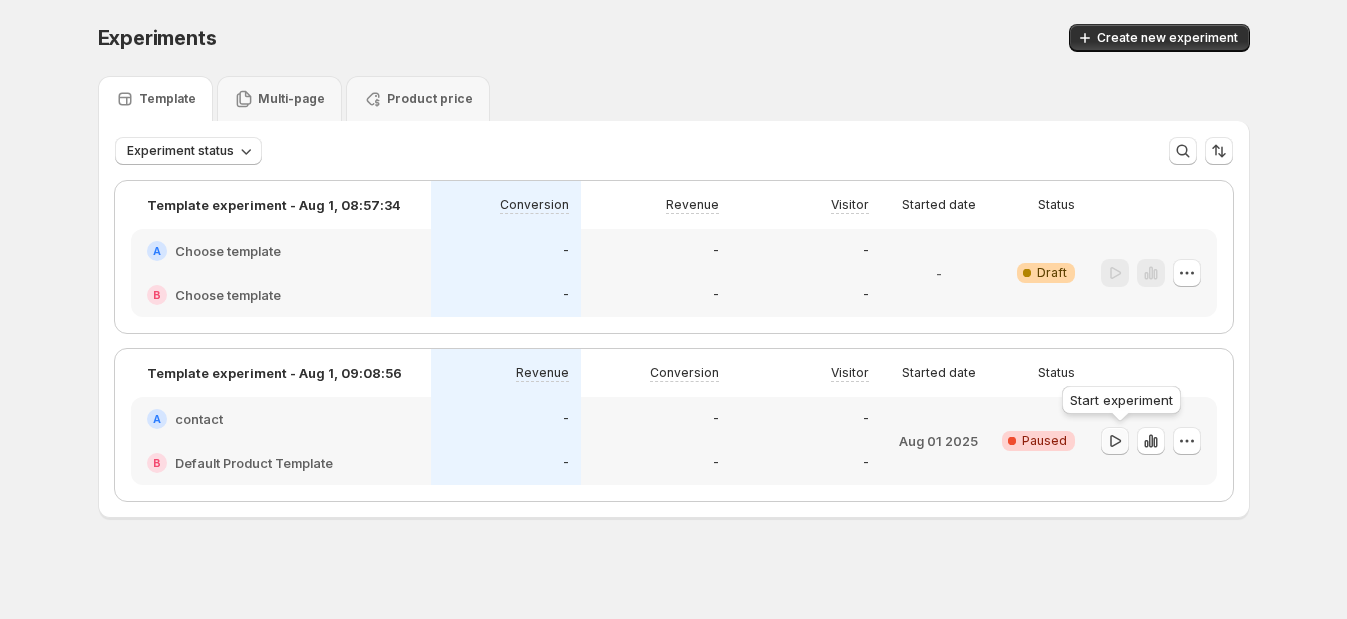 click 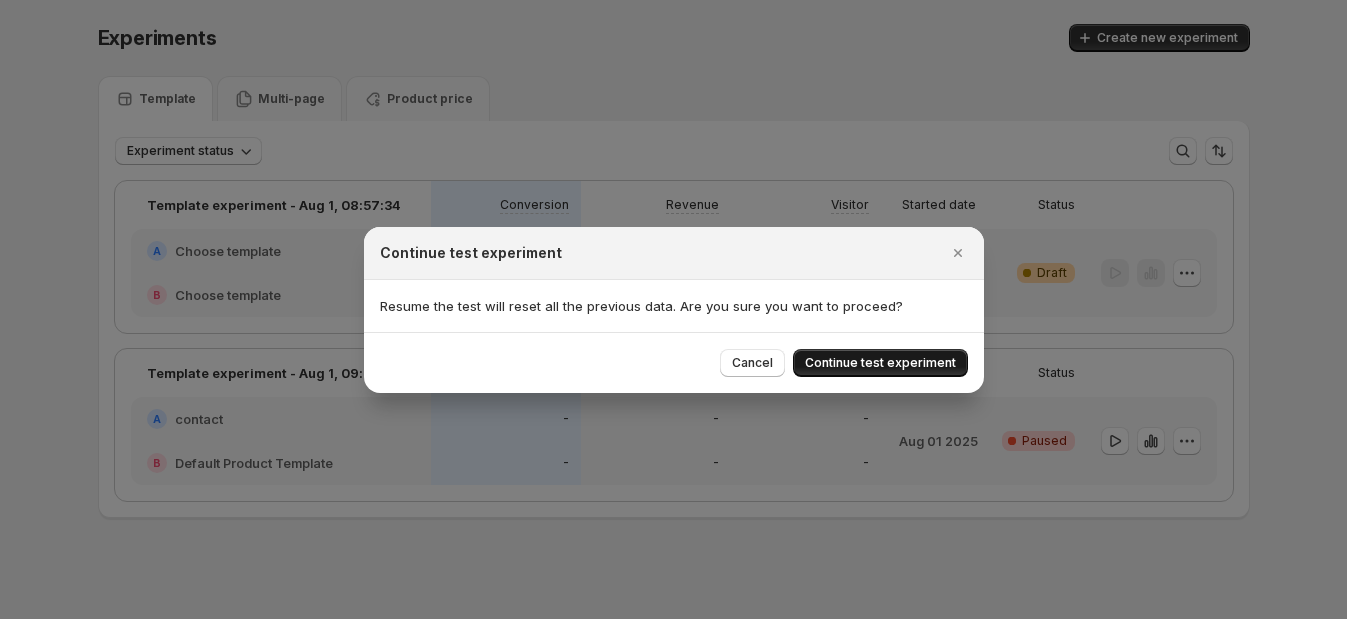 click on "Continue test experiment" at bounding box center [880, 363] 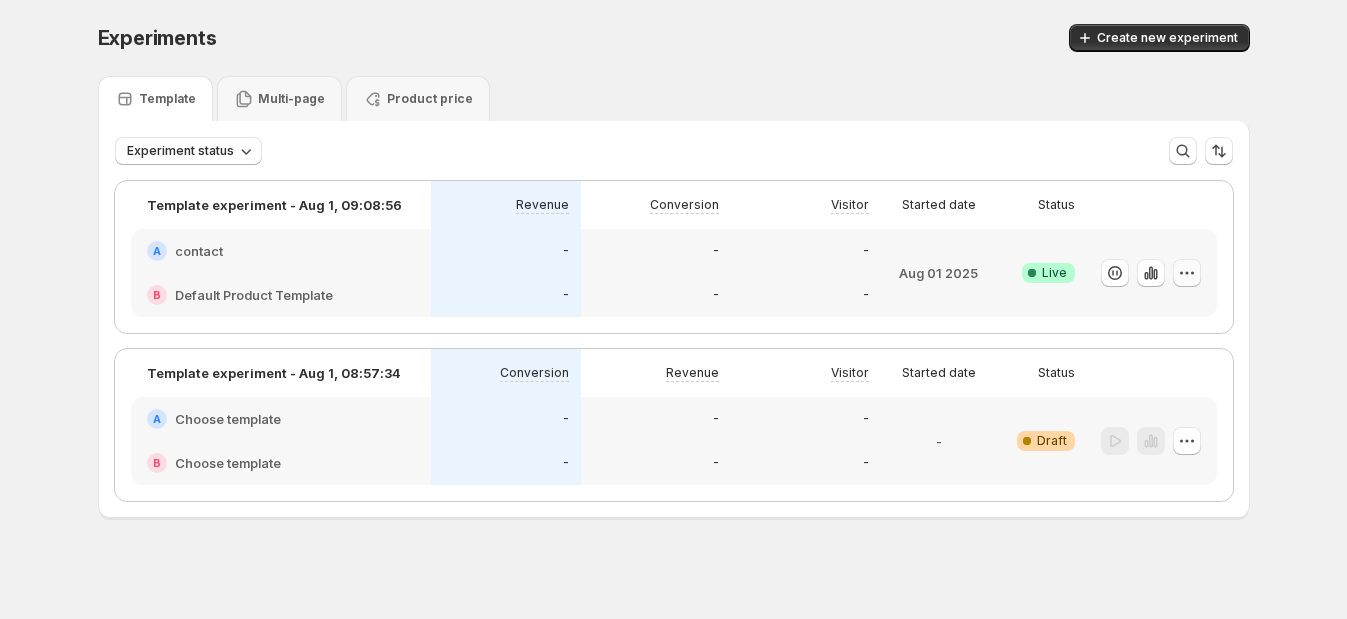 click 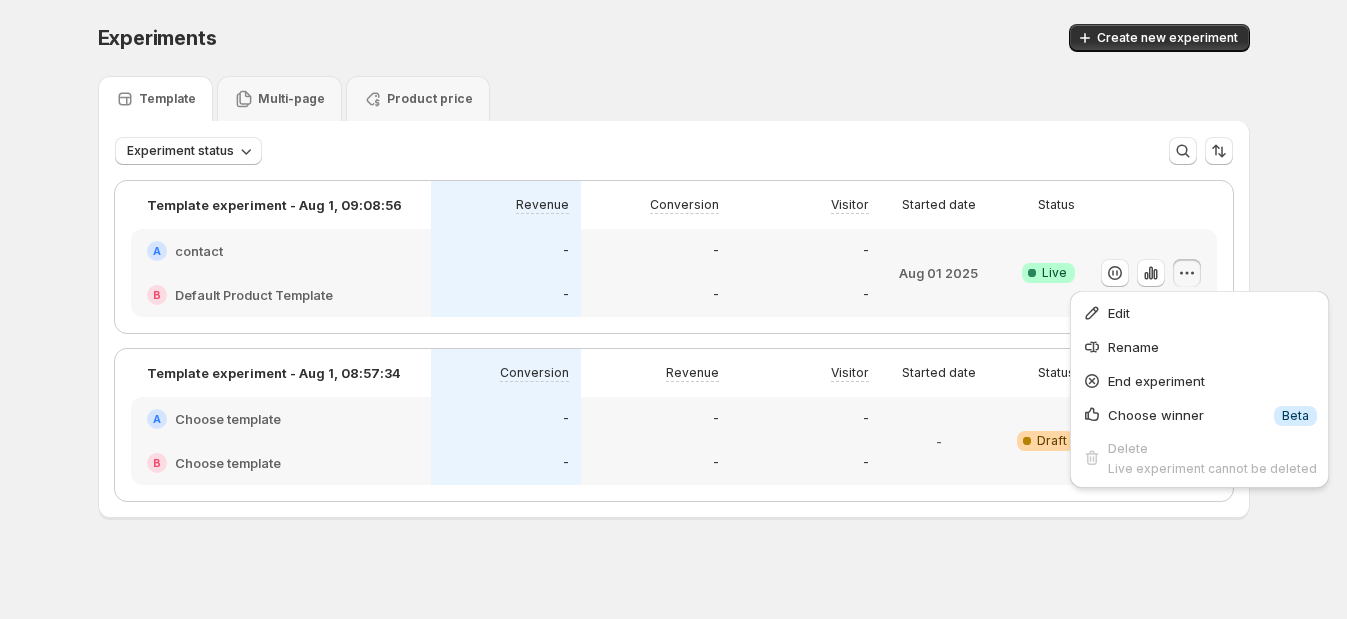 click on "Experiments. This page is ready Experiments Create new experiment" at bounding box center (674, 38) 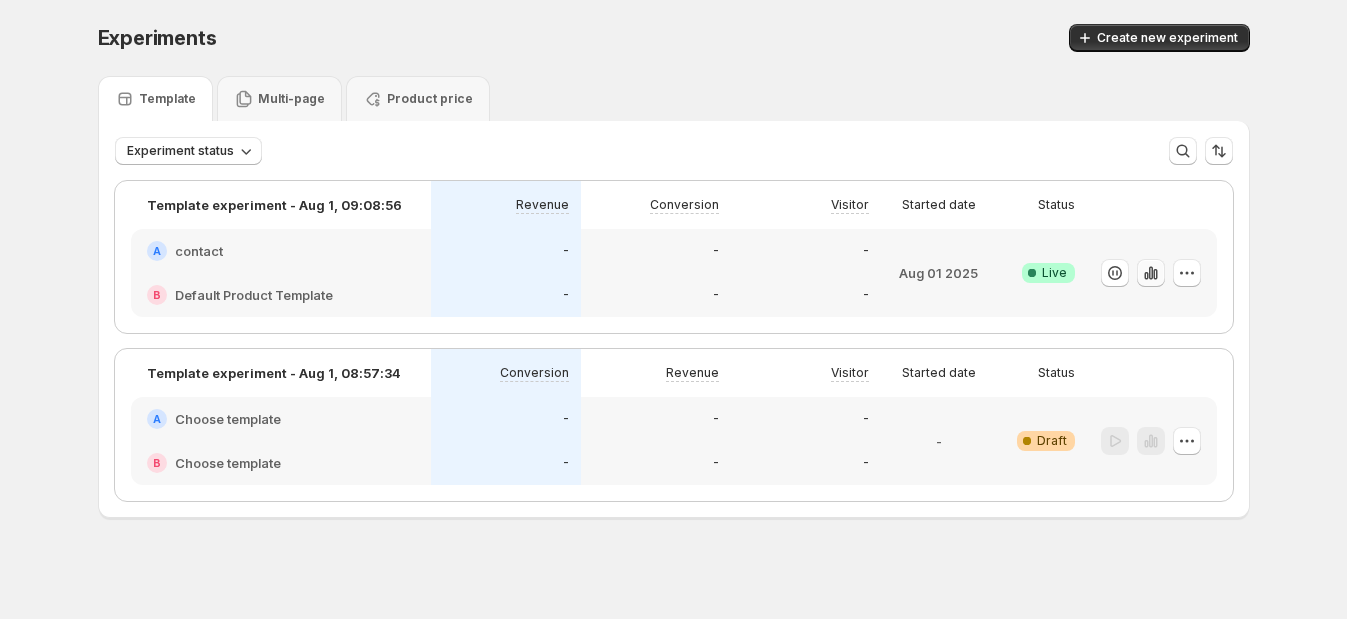 click 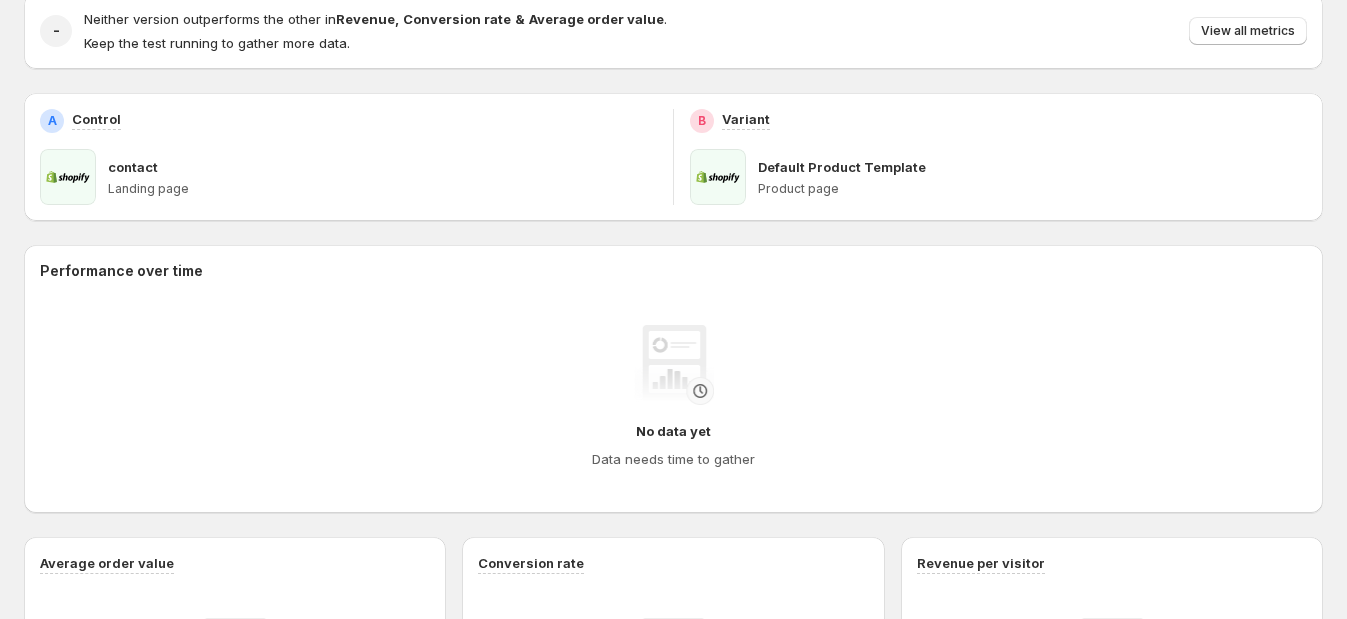 scroll, scrollTop: 375, scrollLeft: 0, axis: vertical 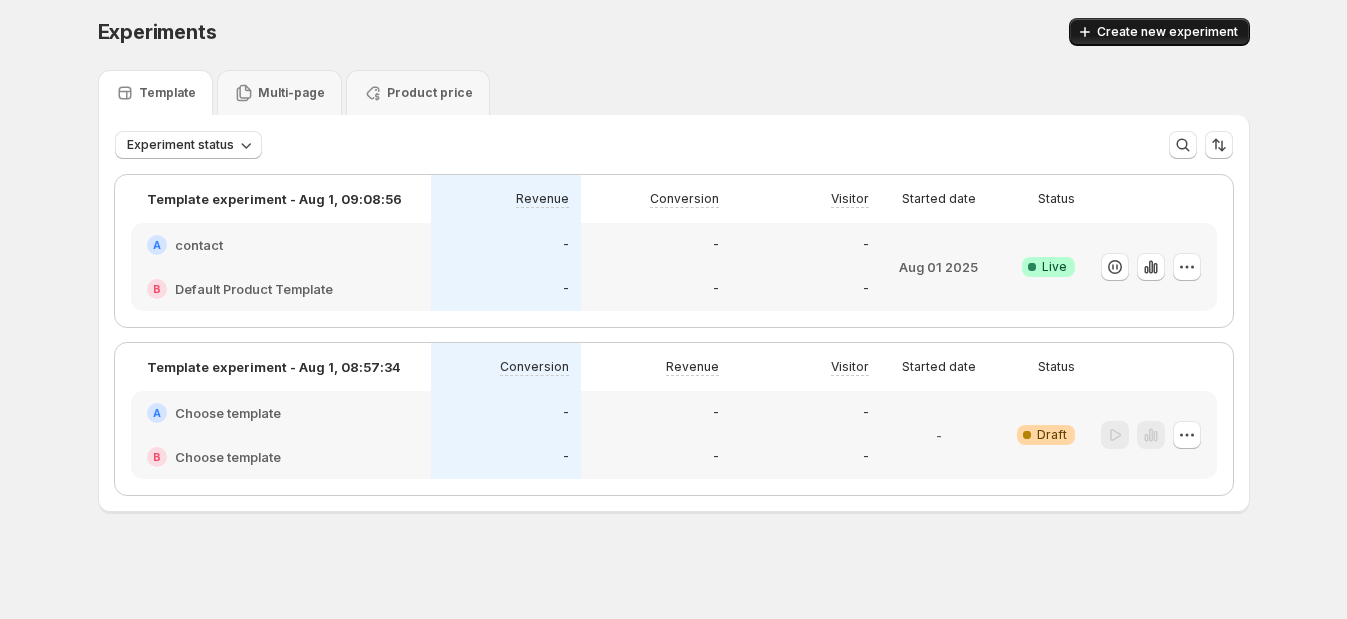 click on "Create new experiment" at bounding box center [1167, 32] 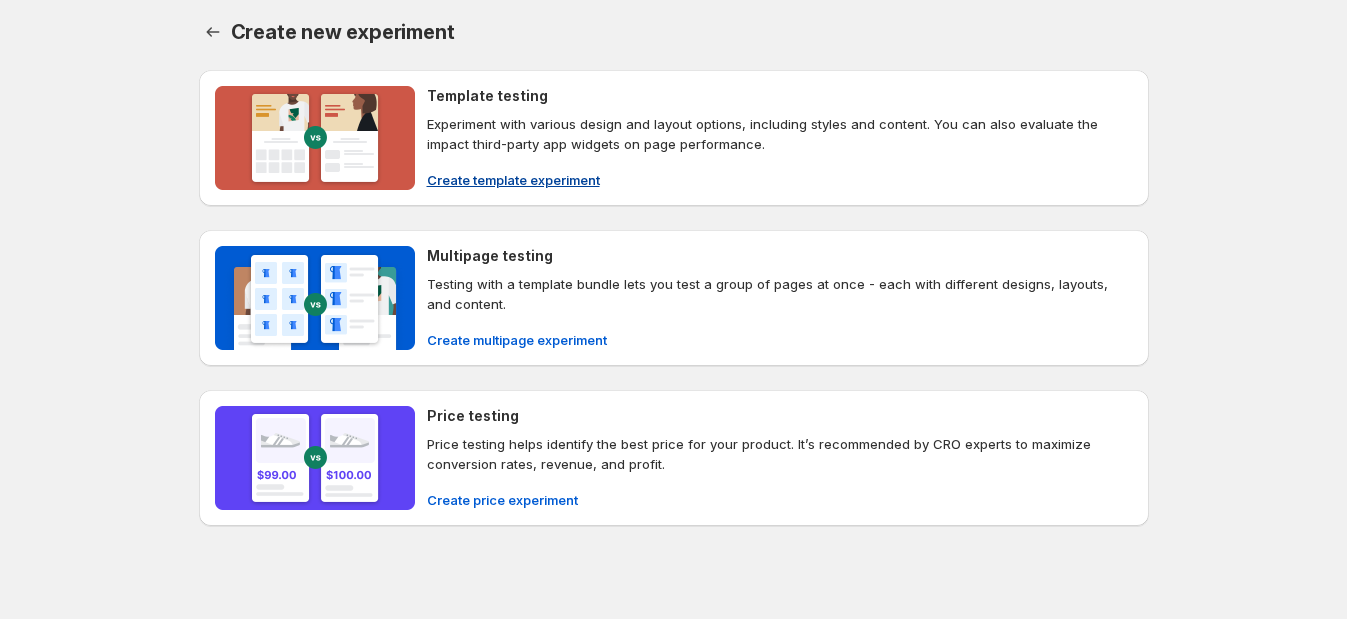 click on "Create template experiment" at bounding box center [513, 180] 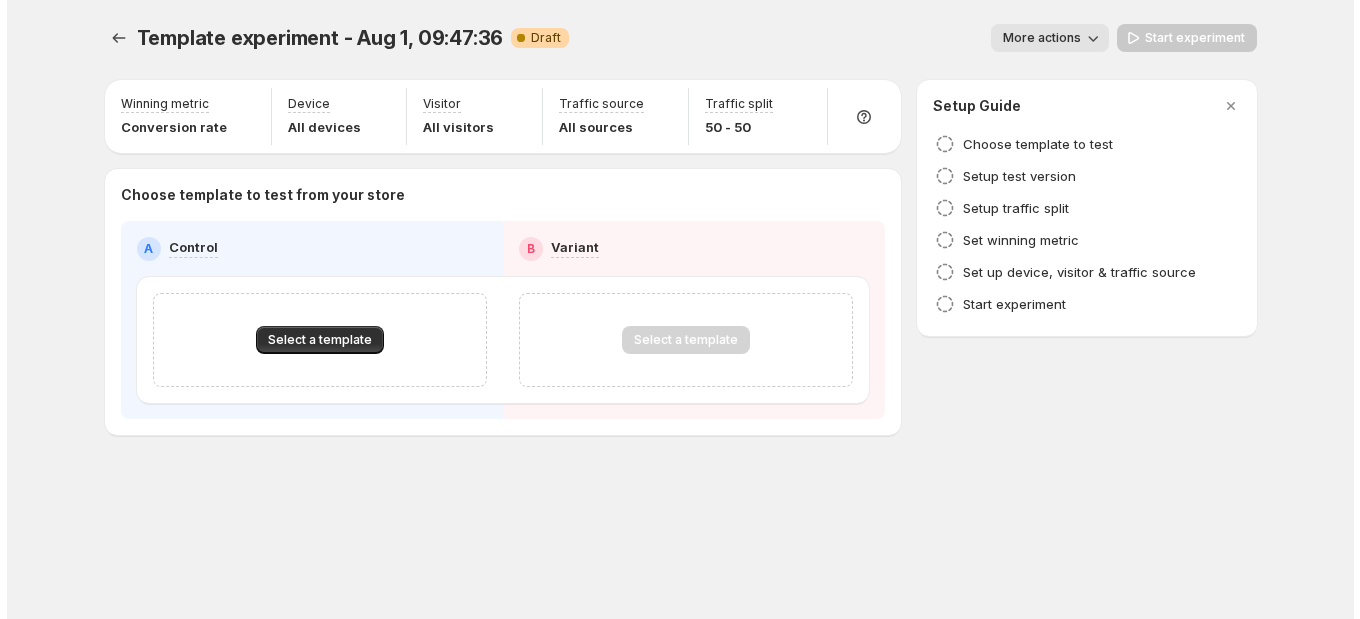 scroll, scrollTop: 0, scrollLeft: 0, axis: both 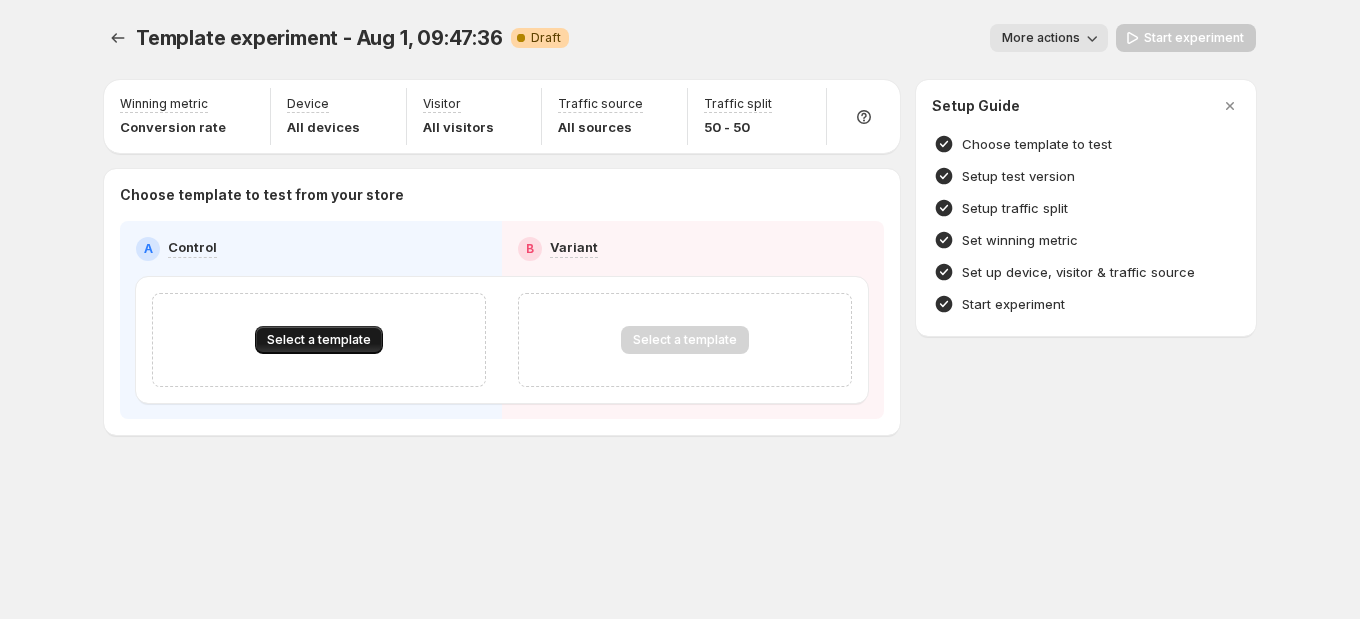 click on "Select a template" at bounding box center [319, 340] 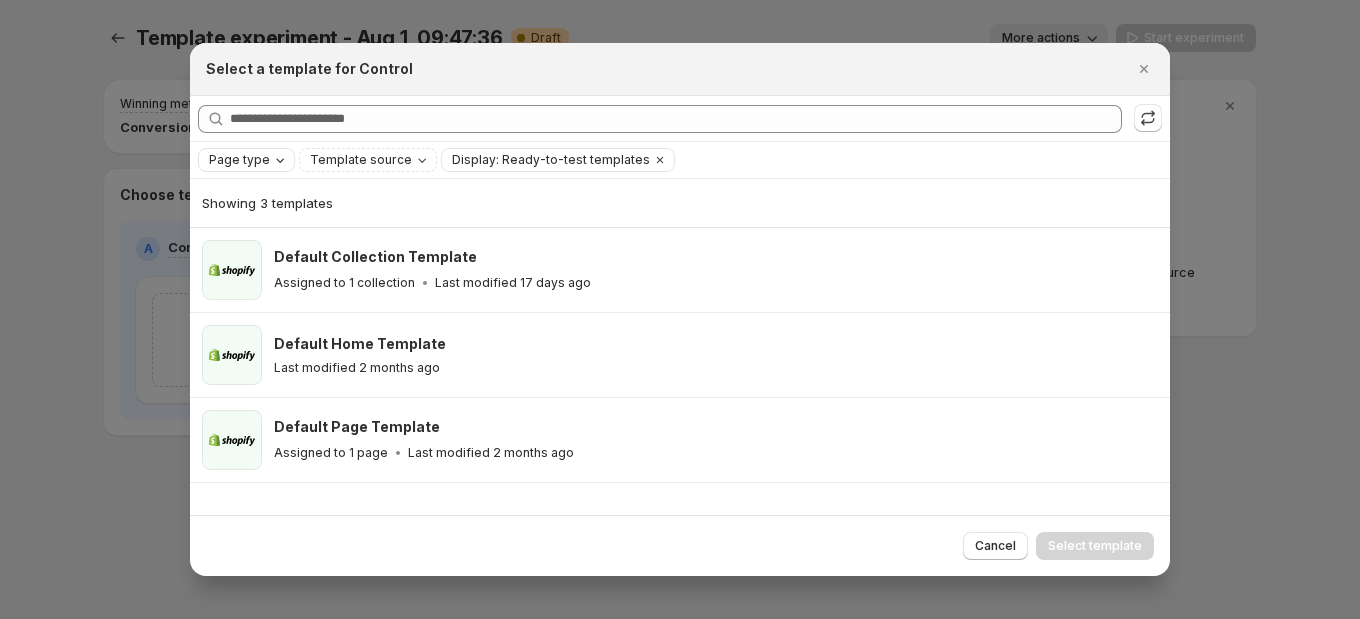 click on "Page type" at bounding box center (246, 160) 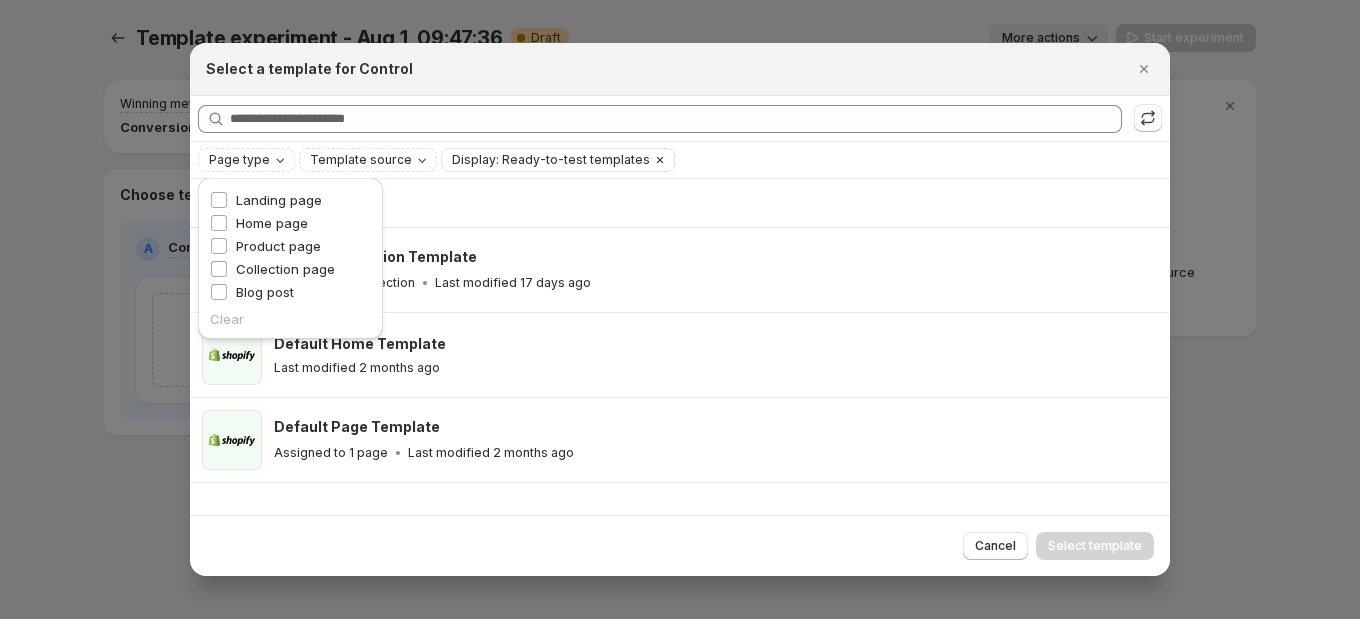 click 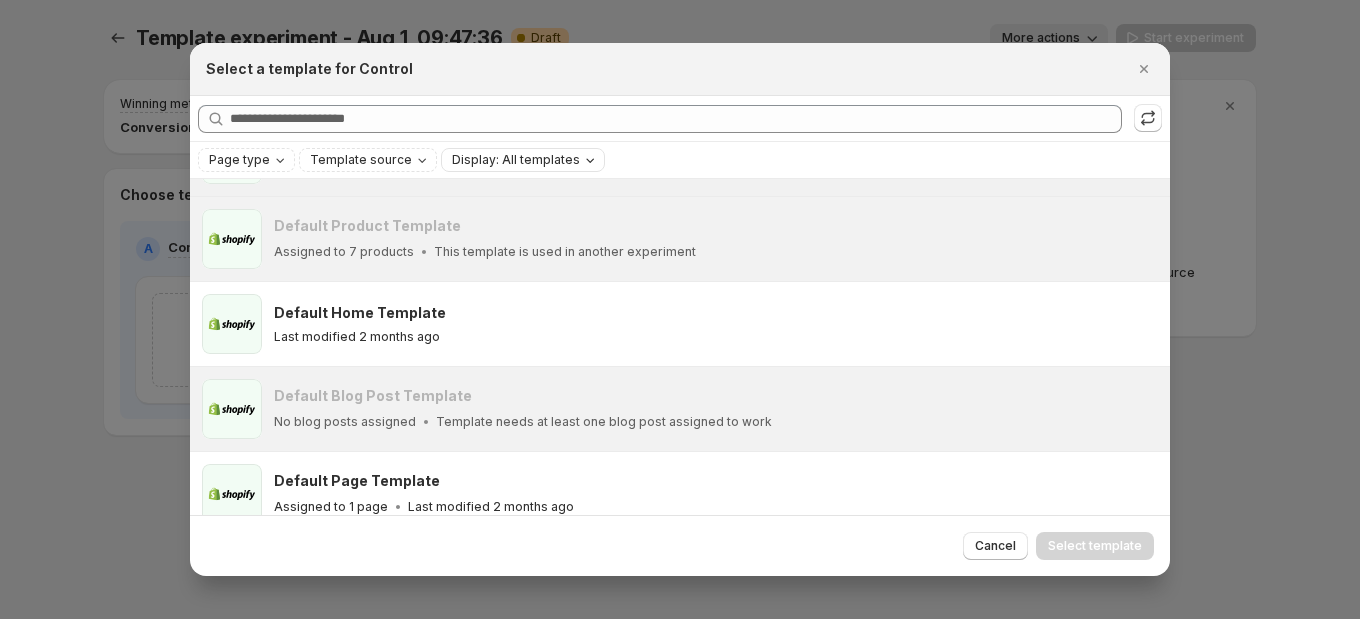 scroll, scrollTop: 0, scrollLeft: 0, axis: both 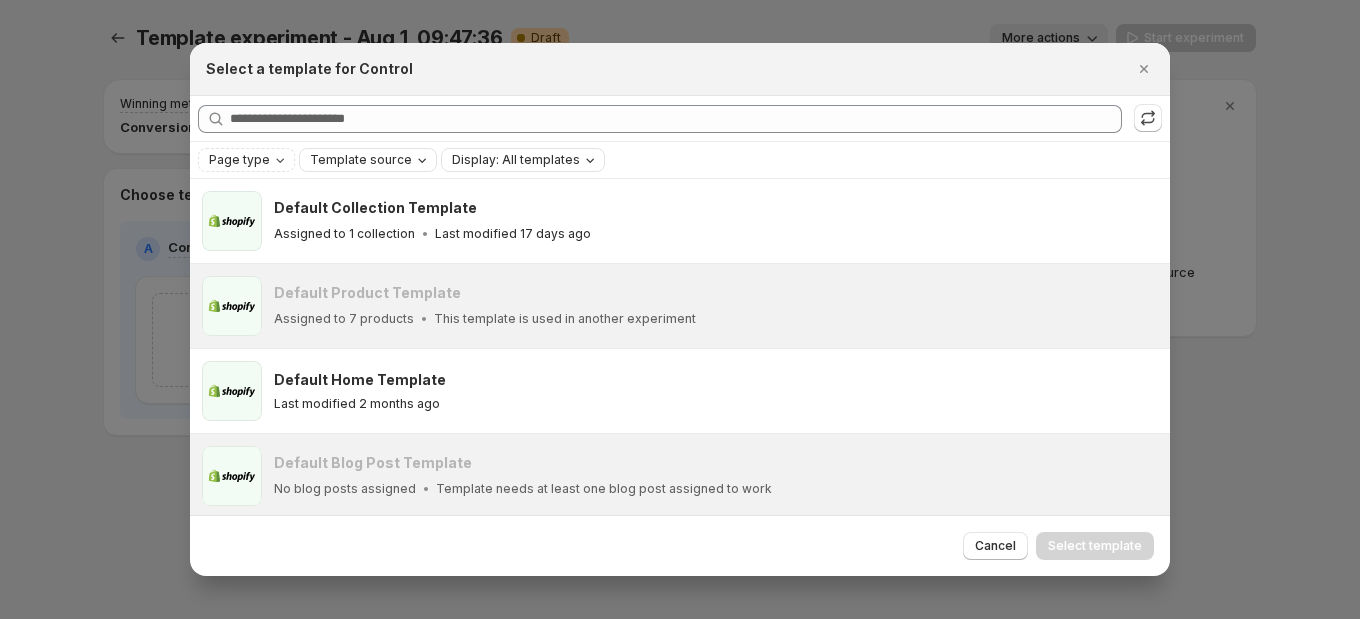 click on "Template source" at bounding box center (368, 160) 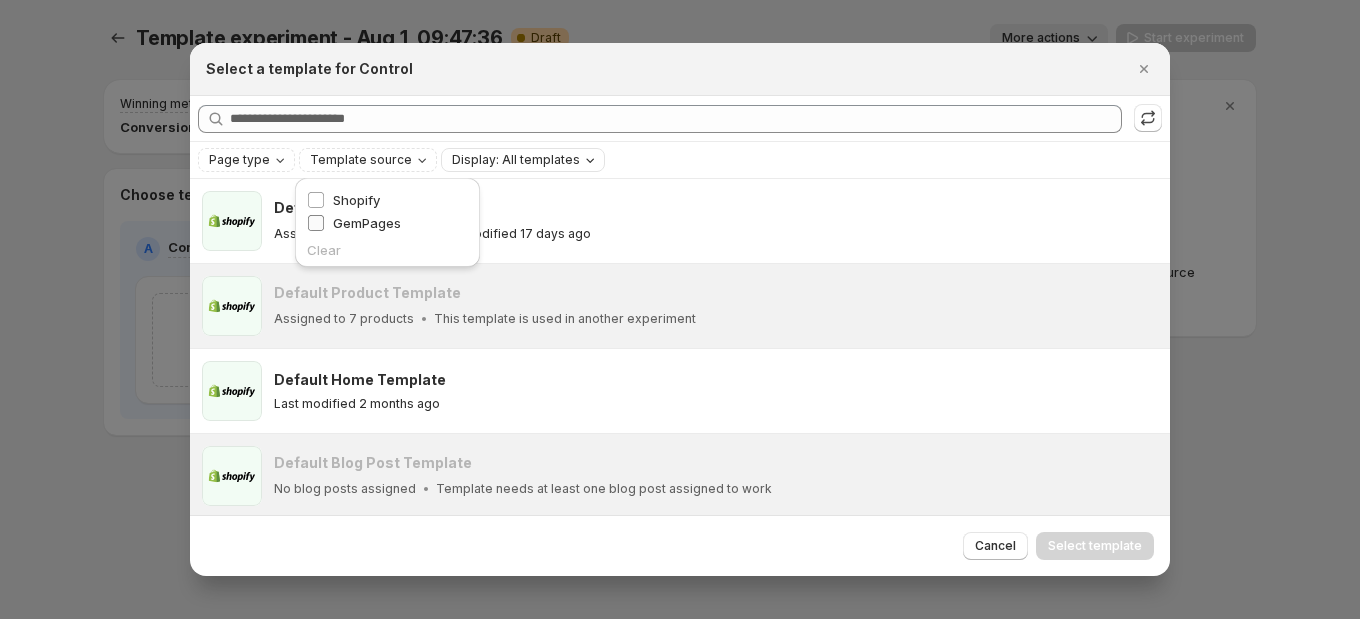 click on "GemPages" at bounding box center (367, 223) 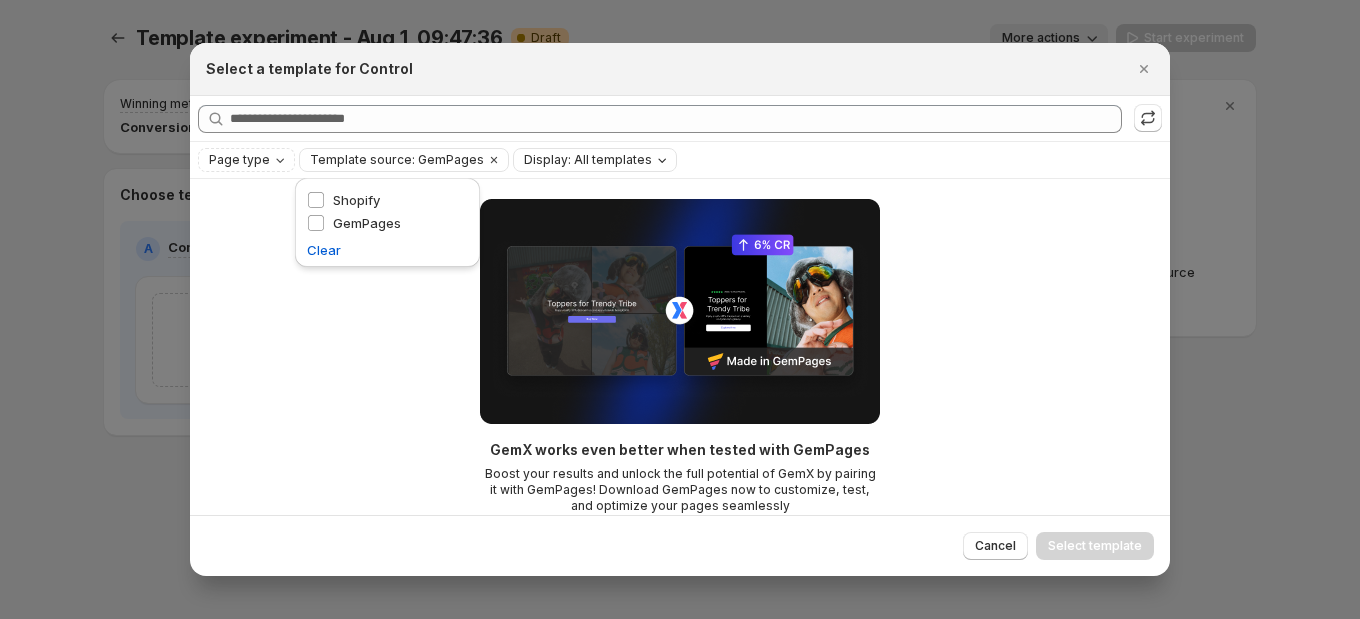 click on "GemX works even better when tested with GemPages Boost your results and unlock the full potential of GemX by pairing it with GemPages! Download GemPages now to customize, test, and optimize your pages seamlessly Learn more Try GemPages for free" at bounding box center [680, 400] 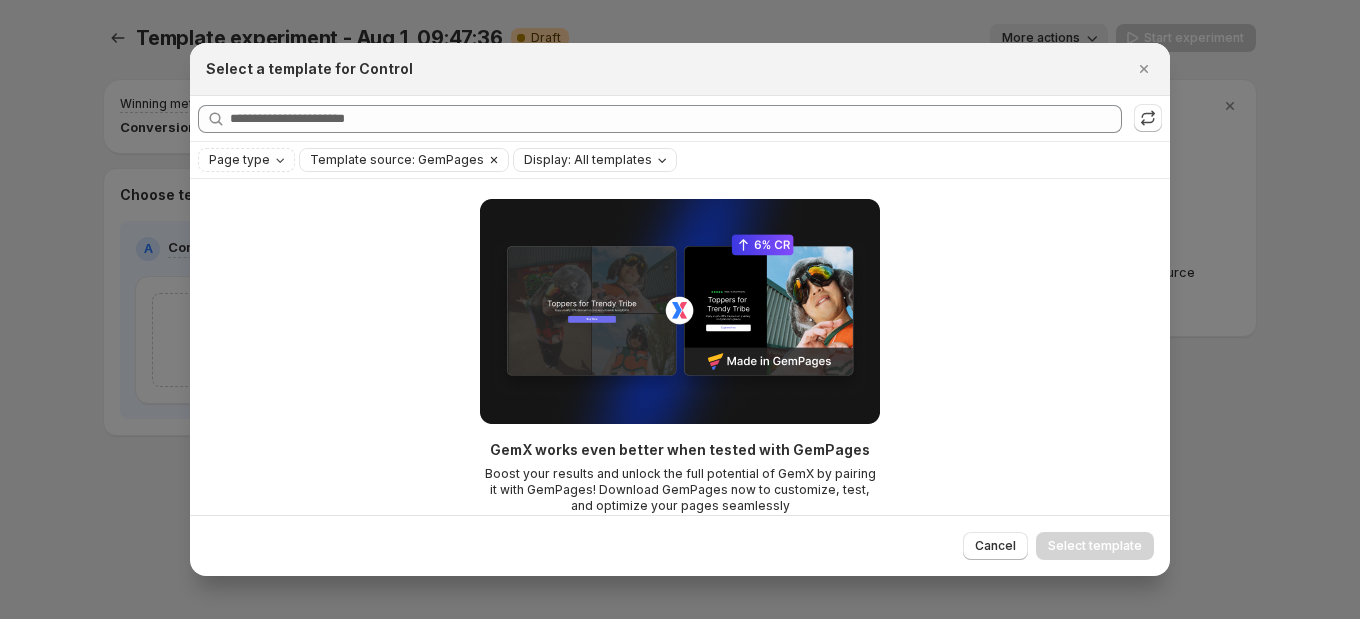 click 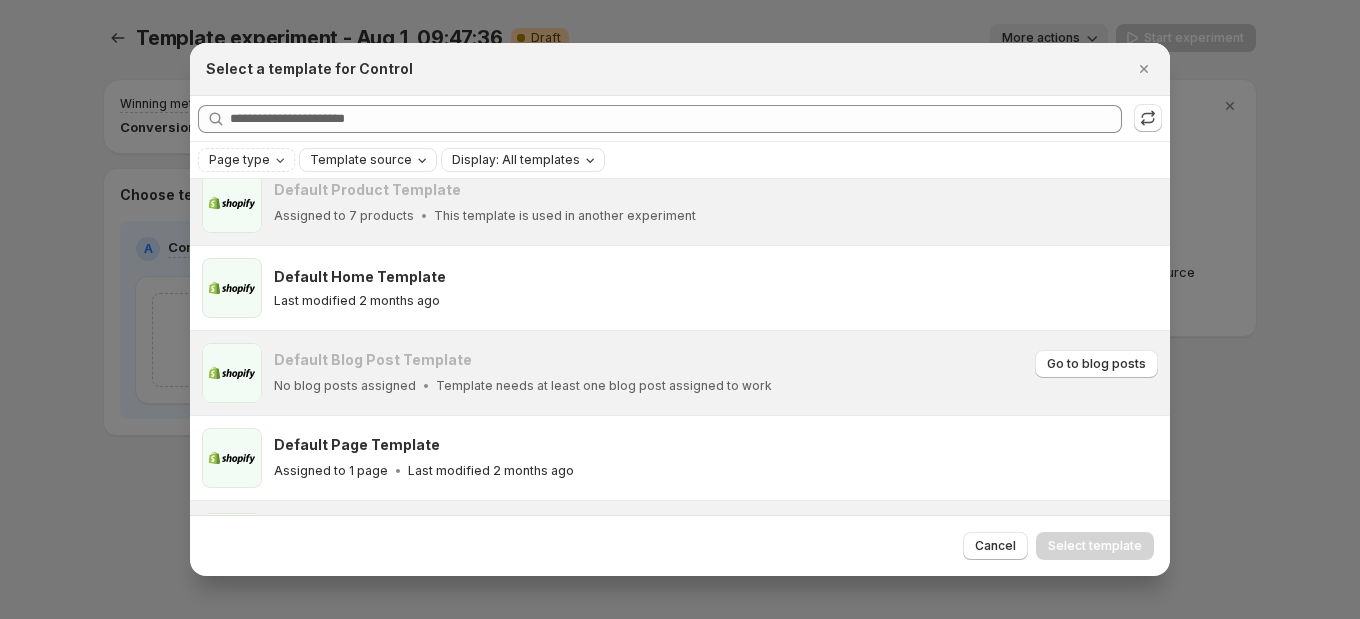 scroll, scrollTop: 173, scrollLeft: 0, axis: vertical 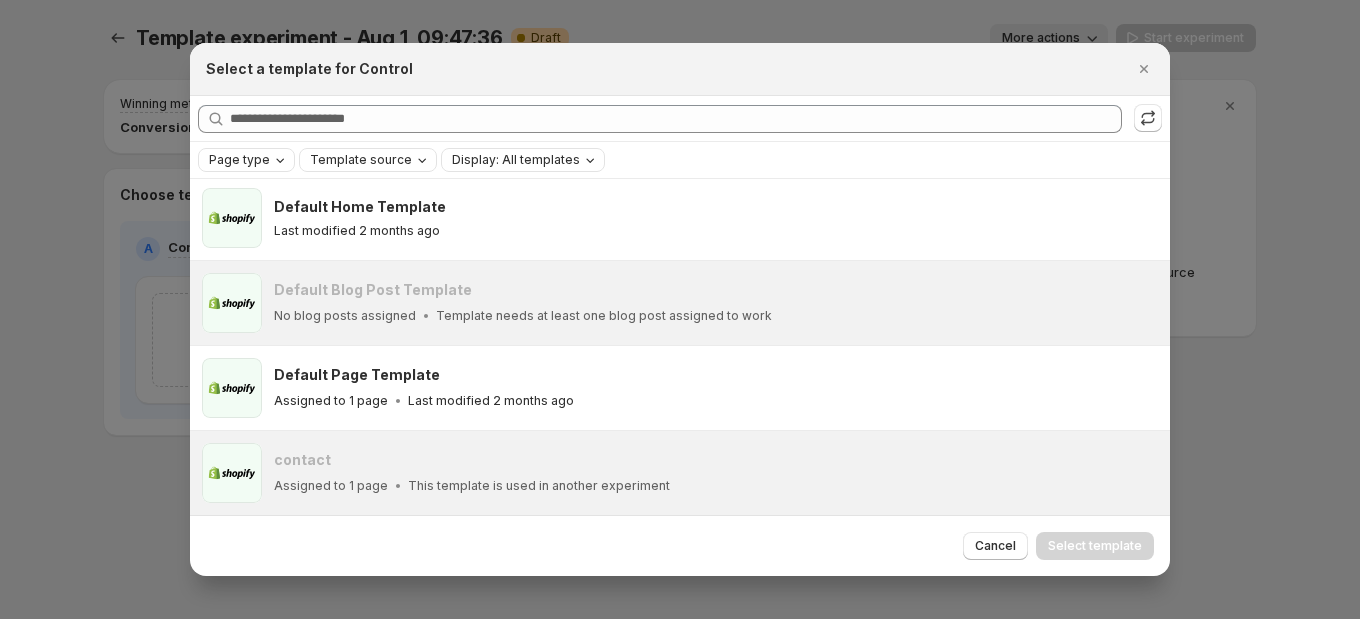 click on "Page type" at bounding box center [239, 160] 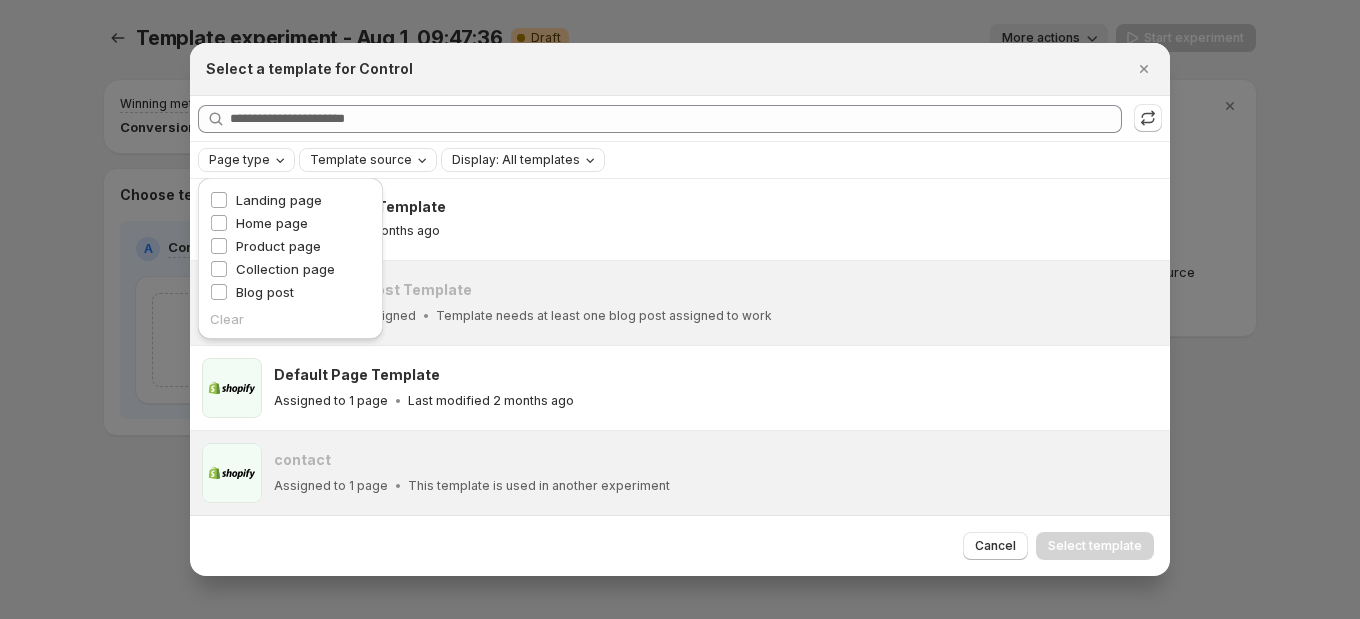 click on "Page type" at bounding box center [248, 160] 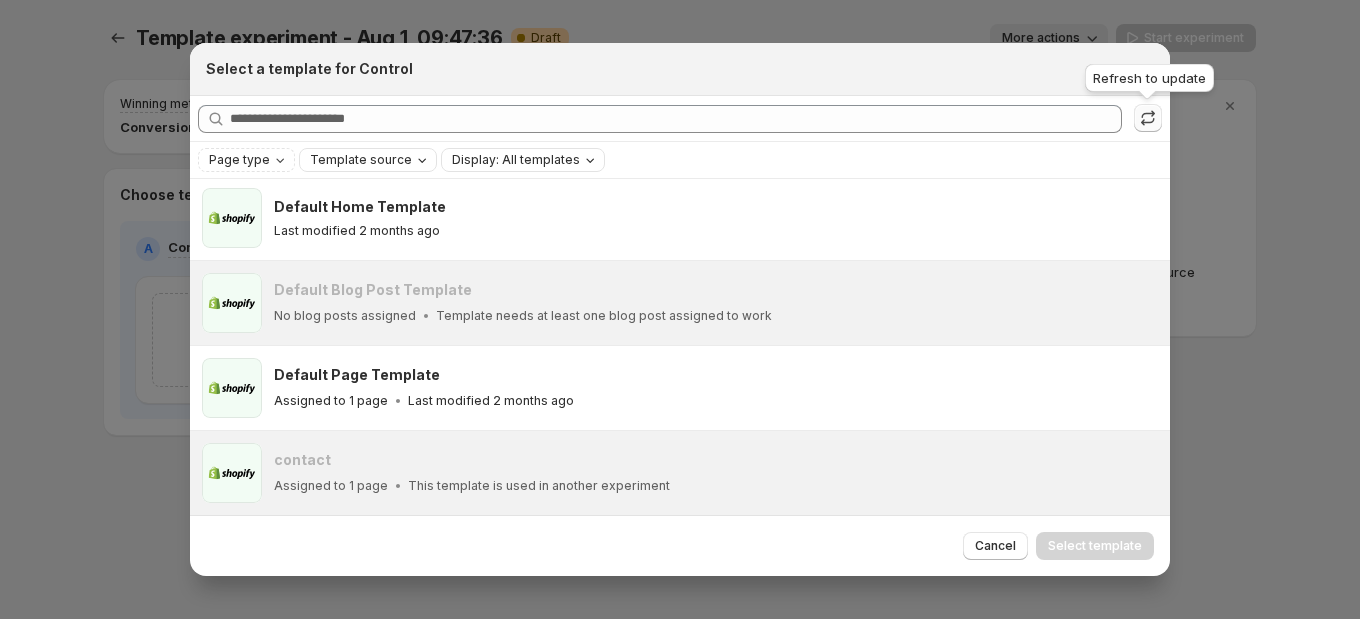 click 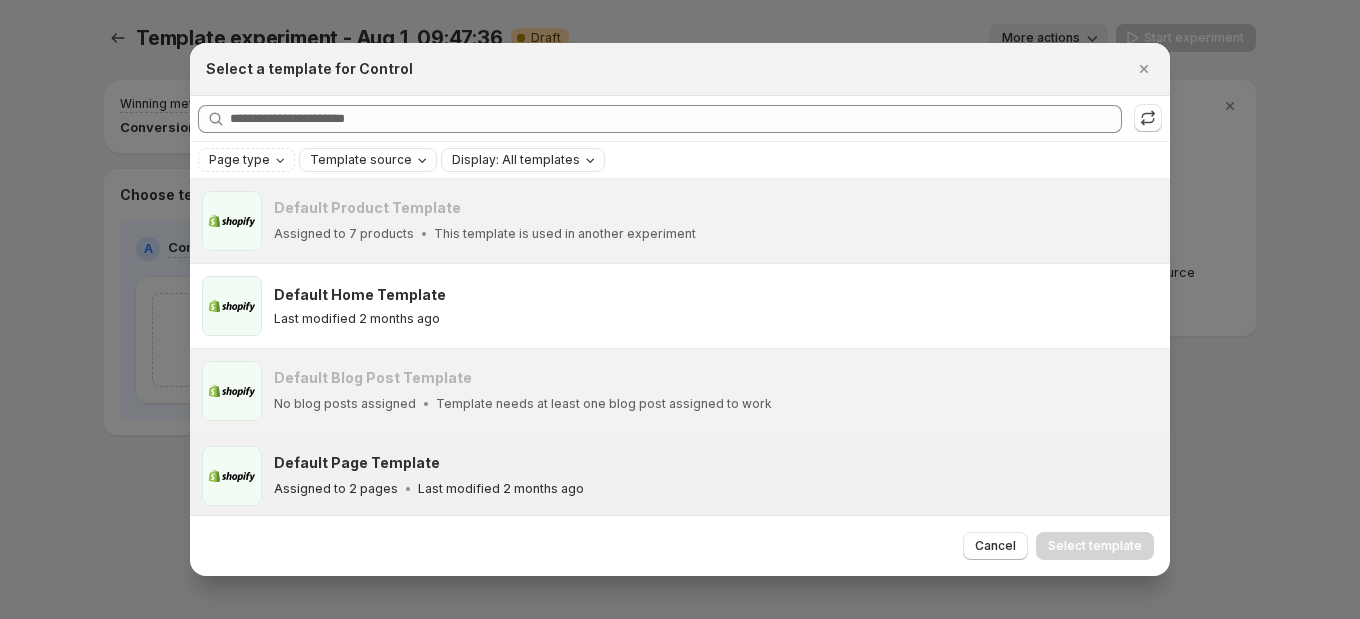 scroll, scrollTop: 0, scrollLeft: 0, axis: both 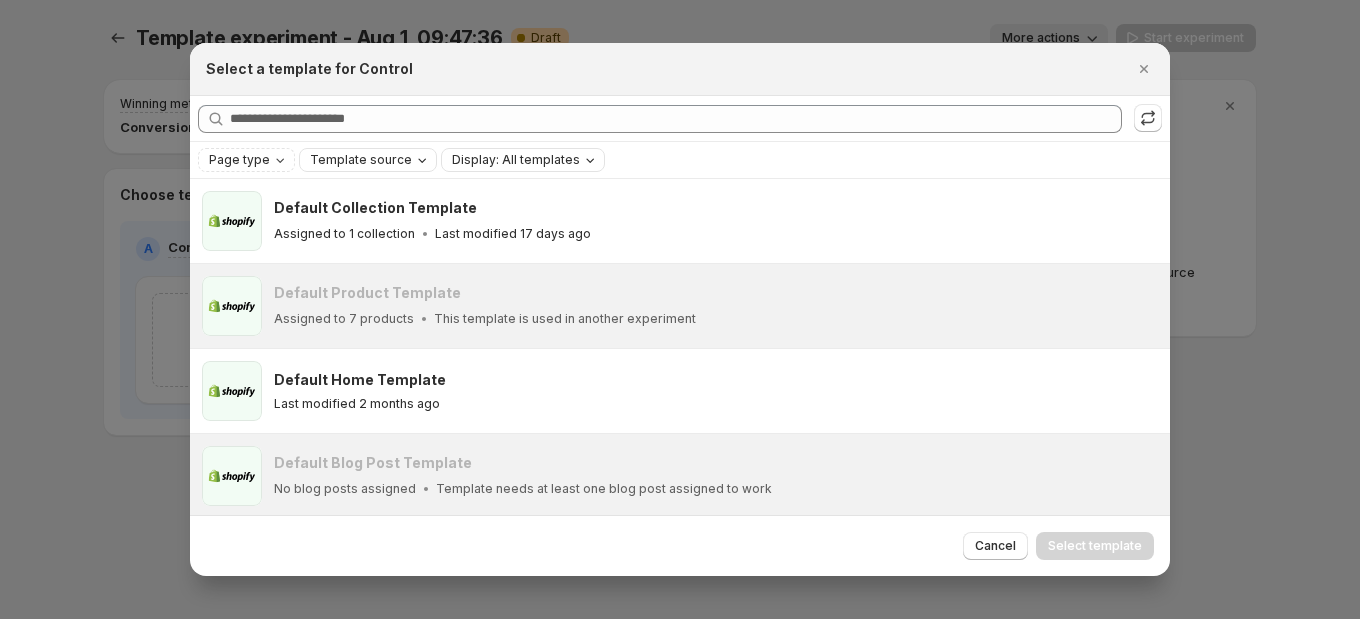 click on "Template source" at bounding box center (361, 160) 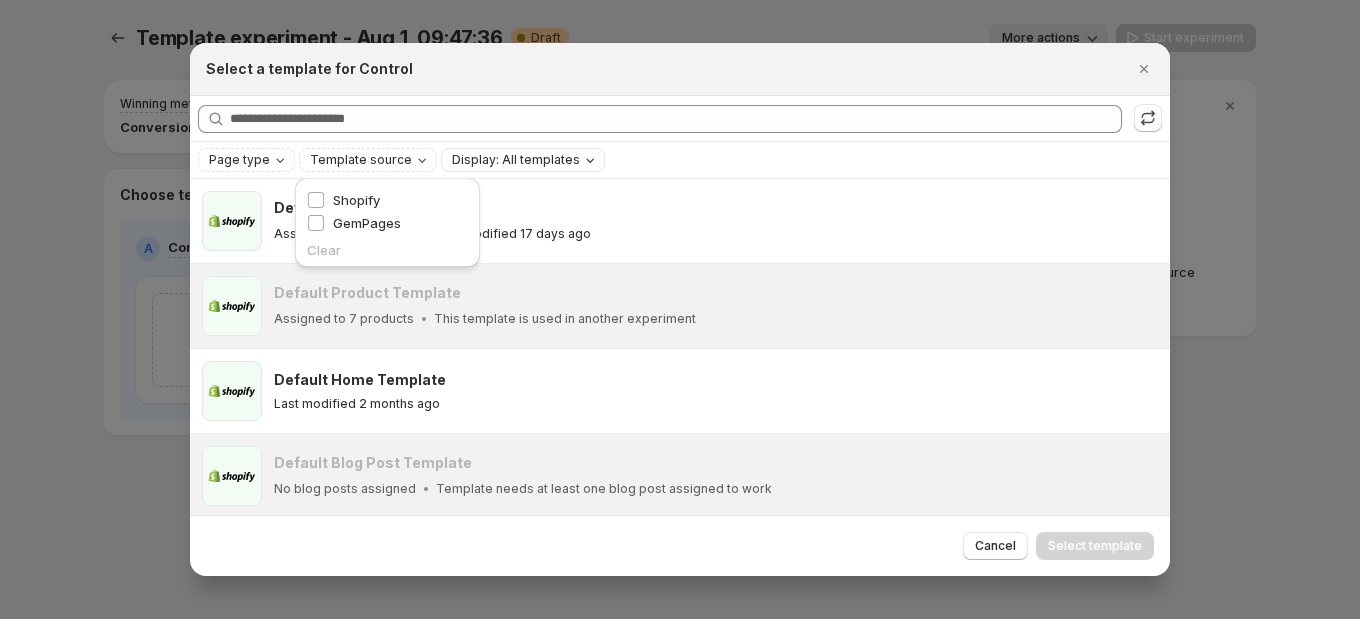 click on "Display: All templates" at bounding box center [516, 160] 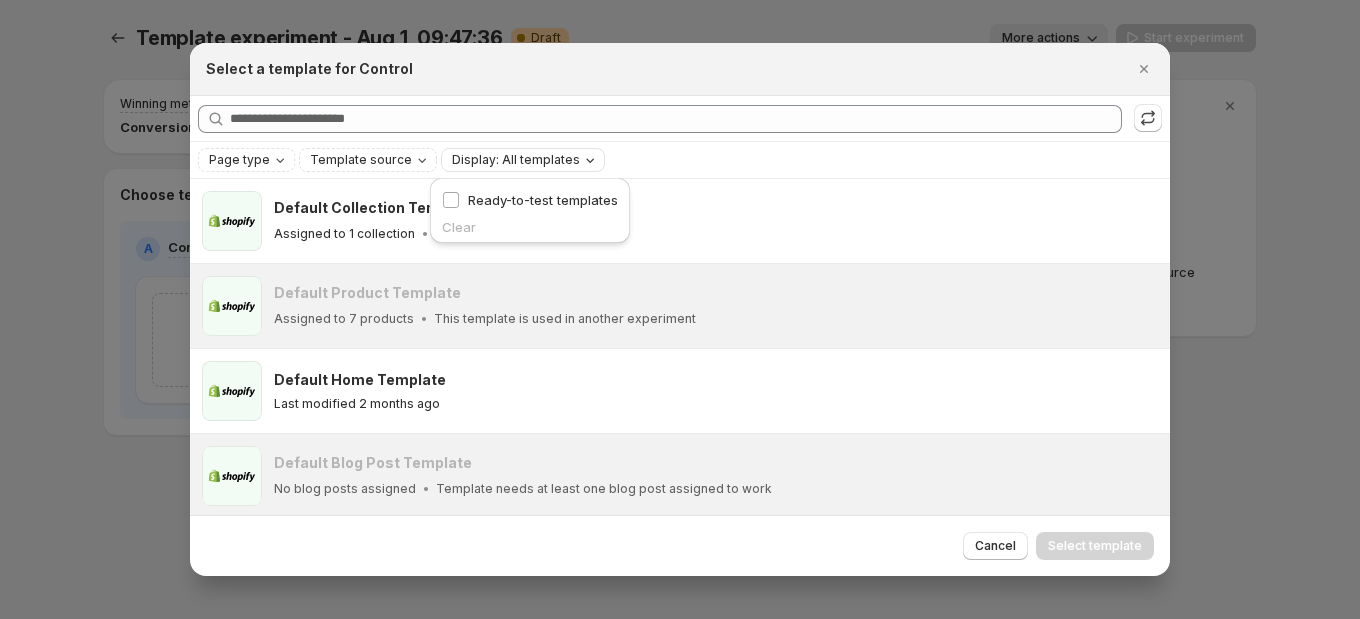 click on "Display: All templates" at bounding box center [516, 160] 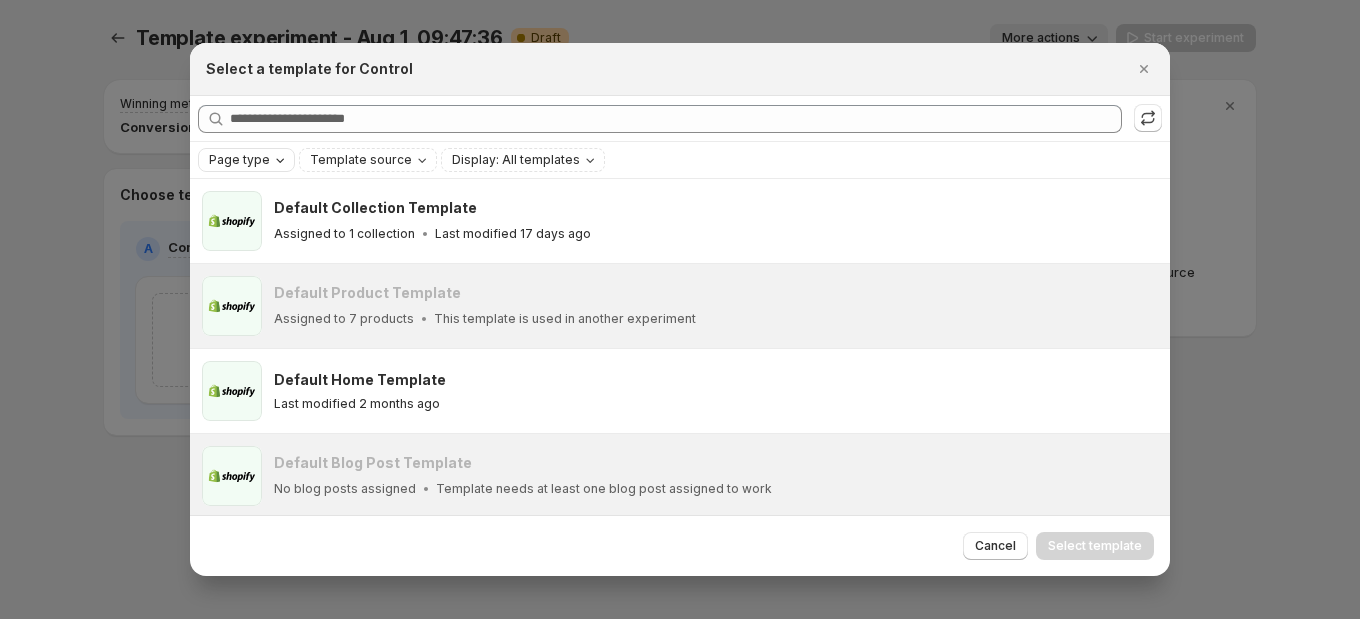 click on "Page type" at bounding box center [239, 160] 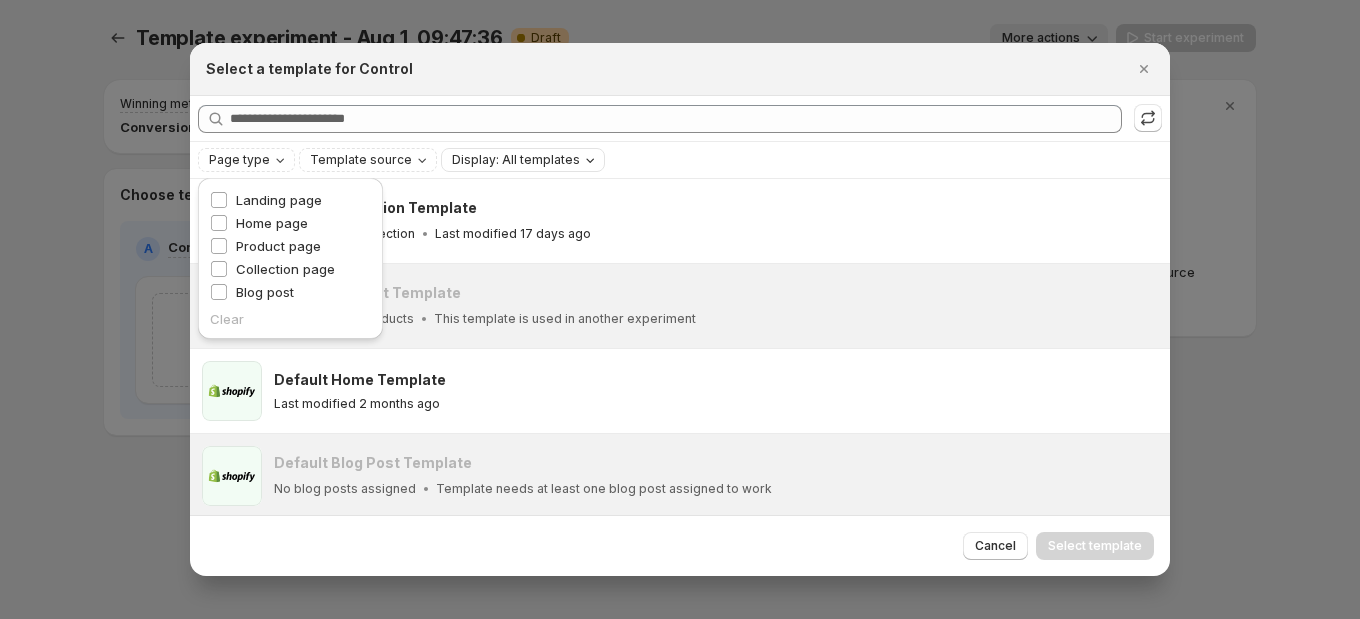 click on "Display: All templates" at bounding box center (525, 160) 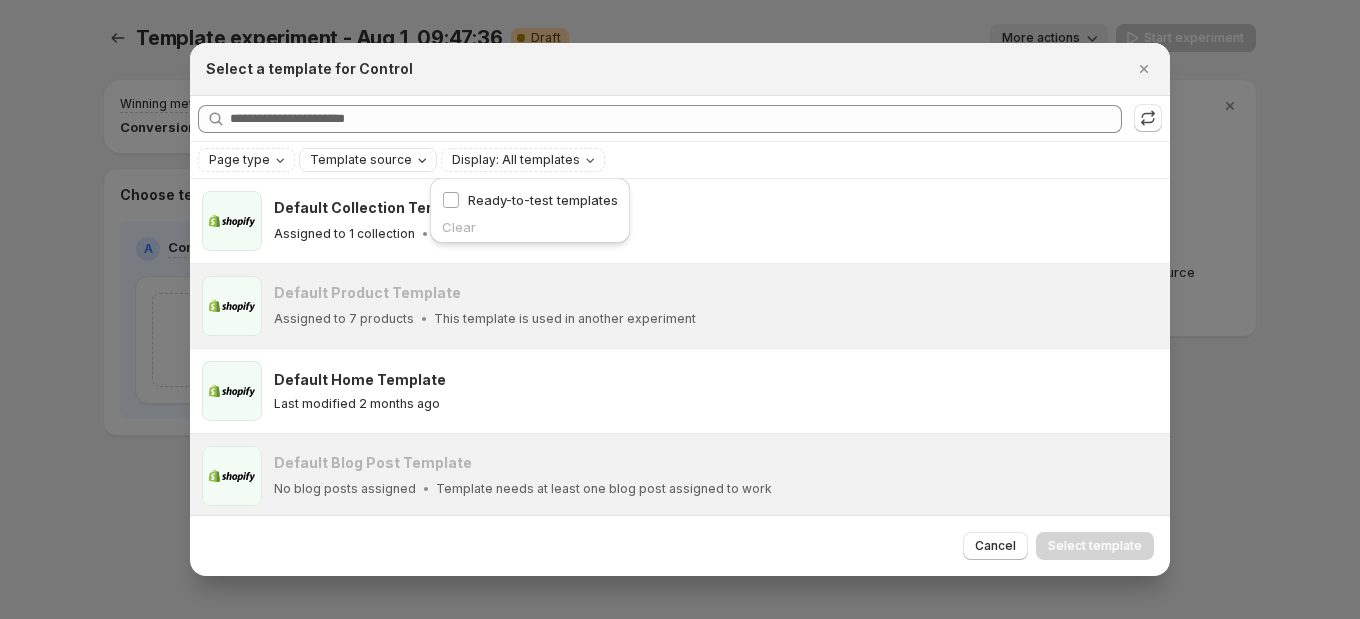 click on "Template source" at bounding box center (361, 160) 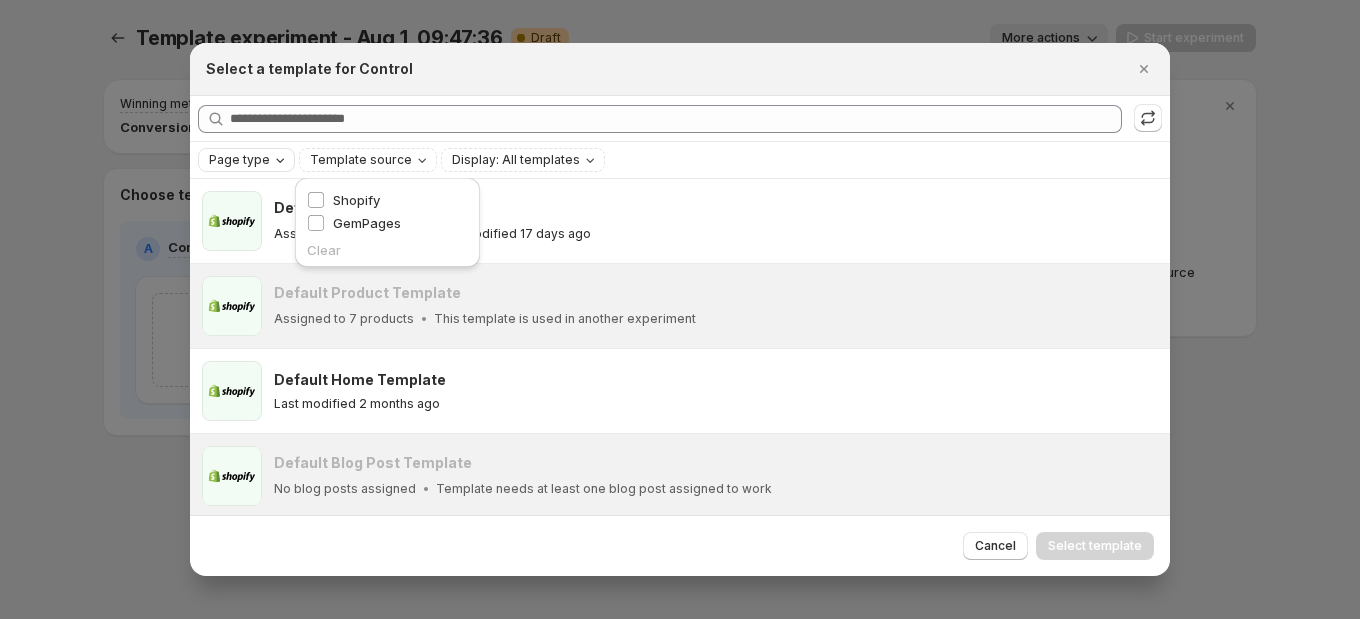click on "Page type" at bounding box center [248, 160] 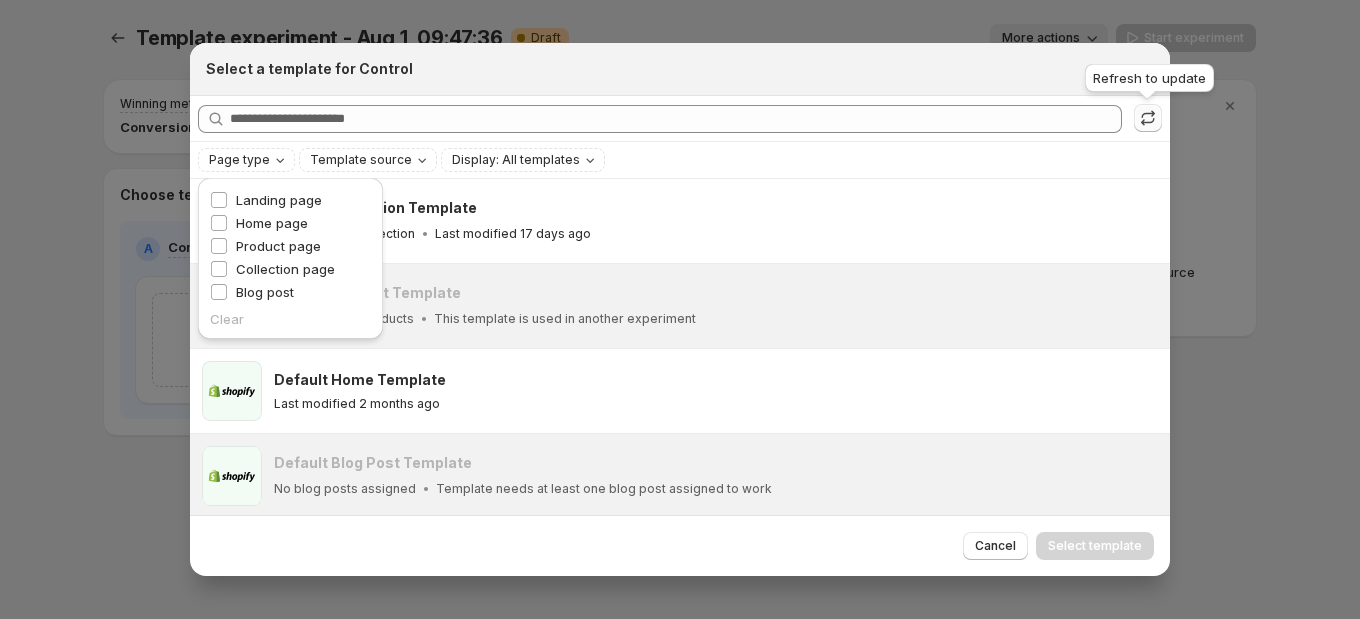 click 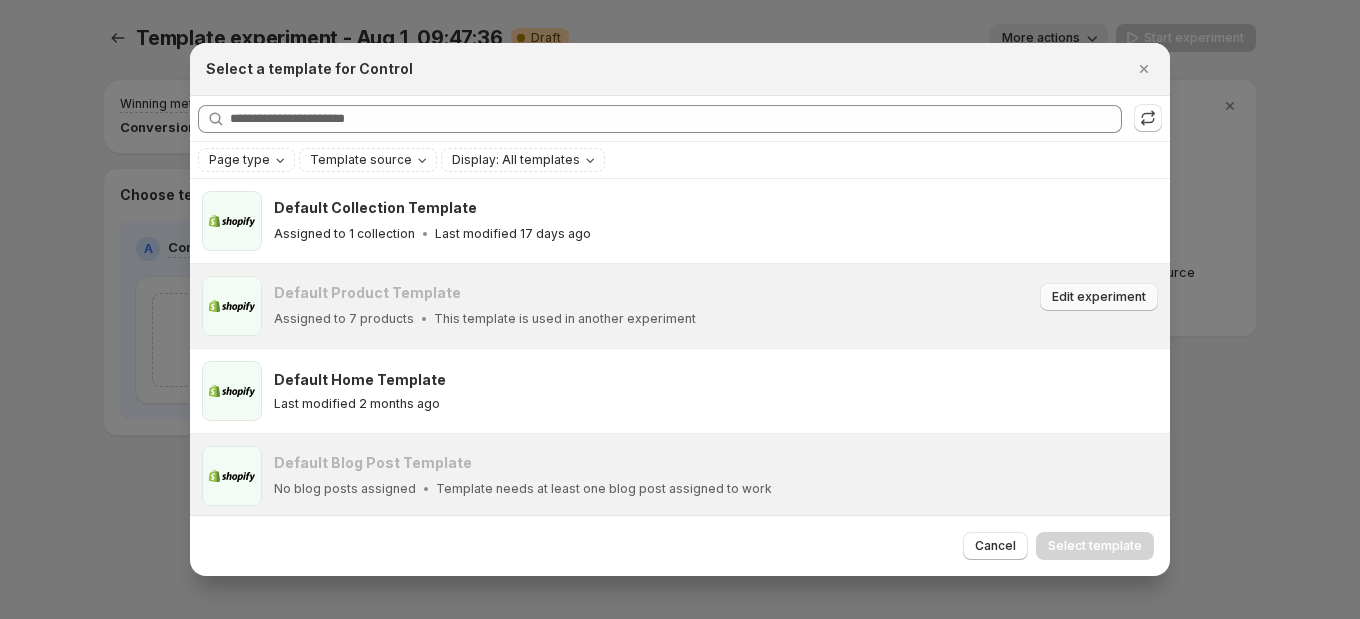 click on "Edit experiment" at bounding box center (1099, 297) 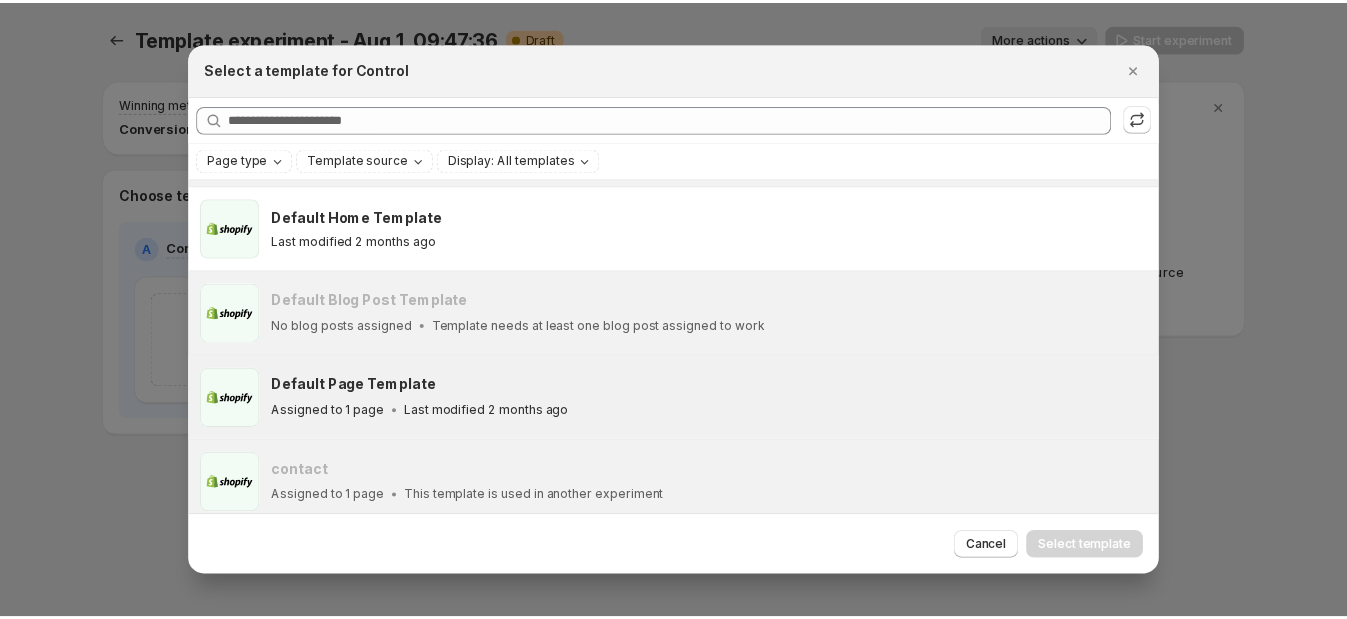 scroll, scrollTop: 173, scrollLeft: 0, axis: vertical 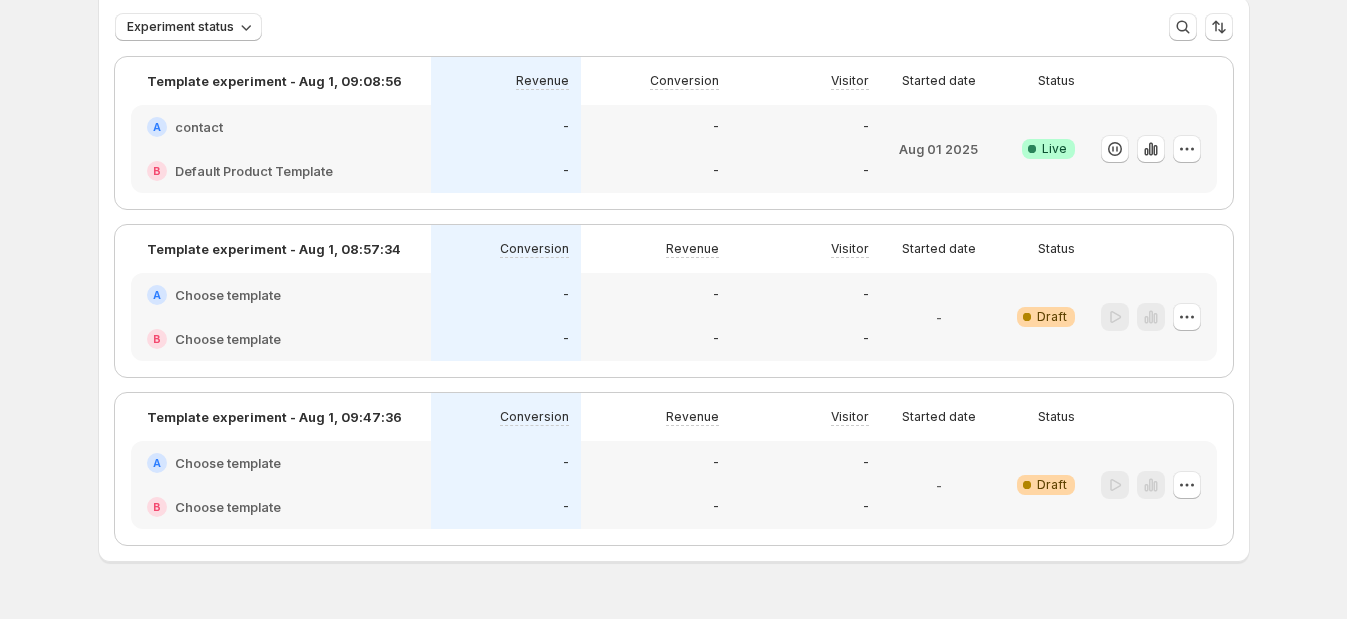 click on "A Choose template" at bounding box center (281, 295) 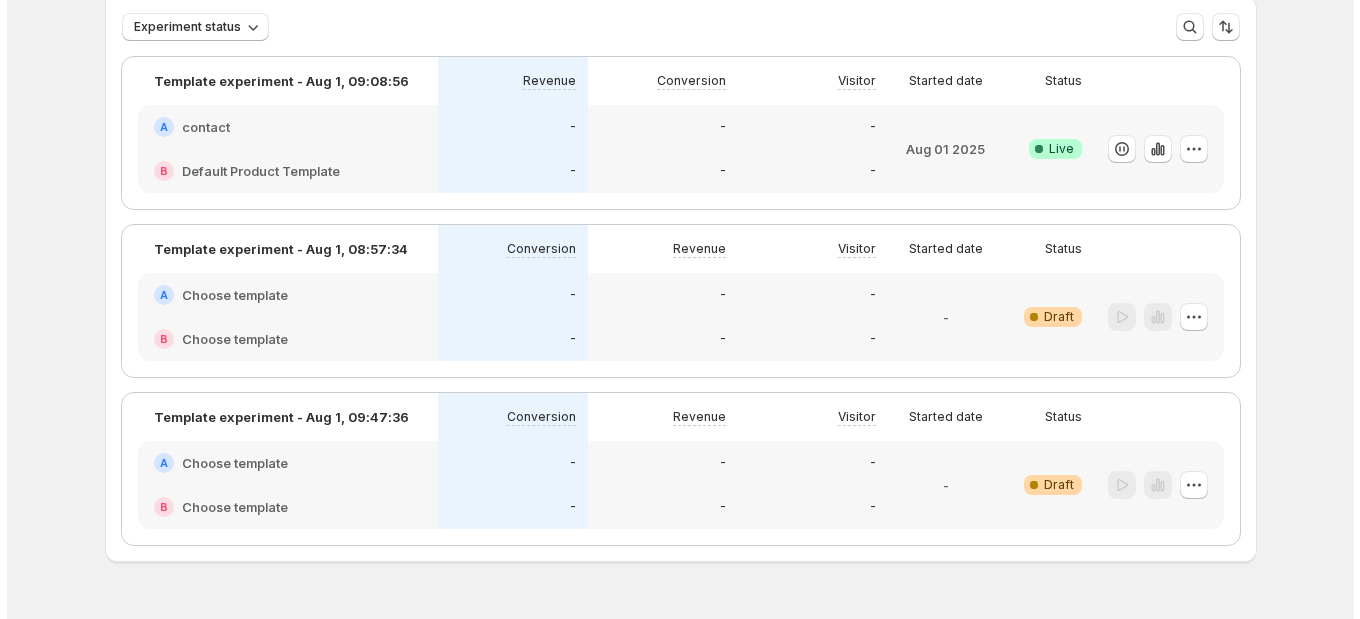 scroll, scrollTop: 0, scrollLeft: 0, axis: both 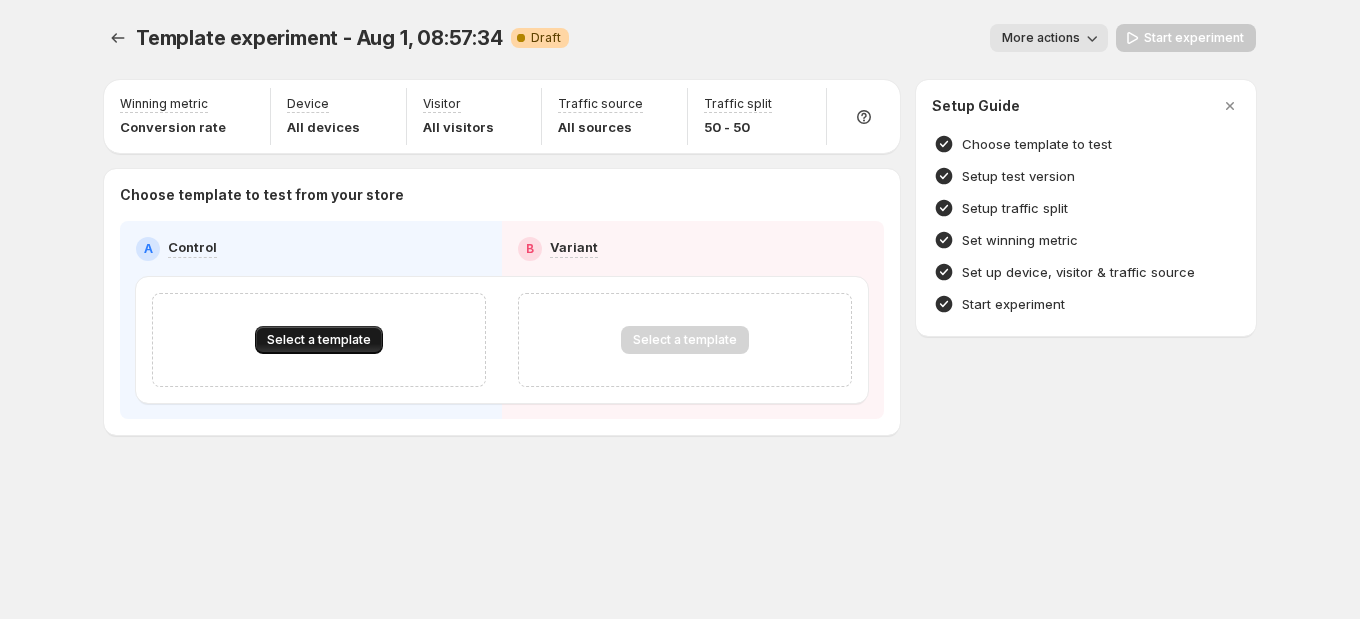 click on "Select a template" at bounding box center [319, 340] 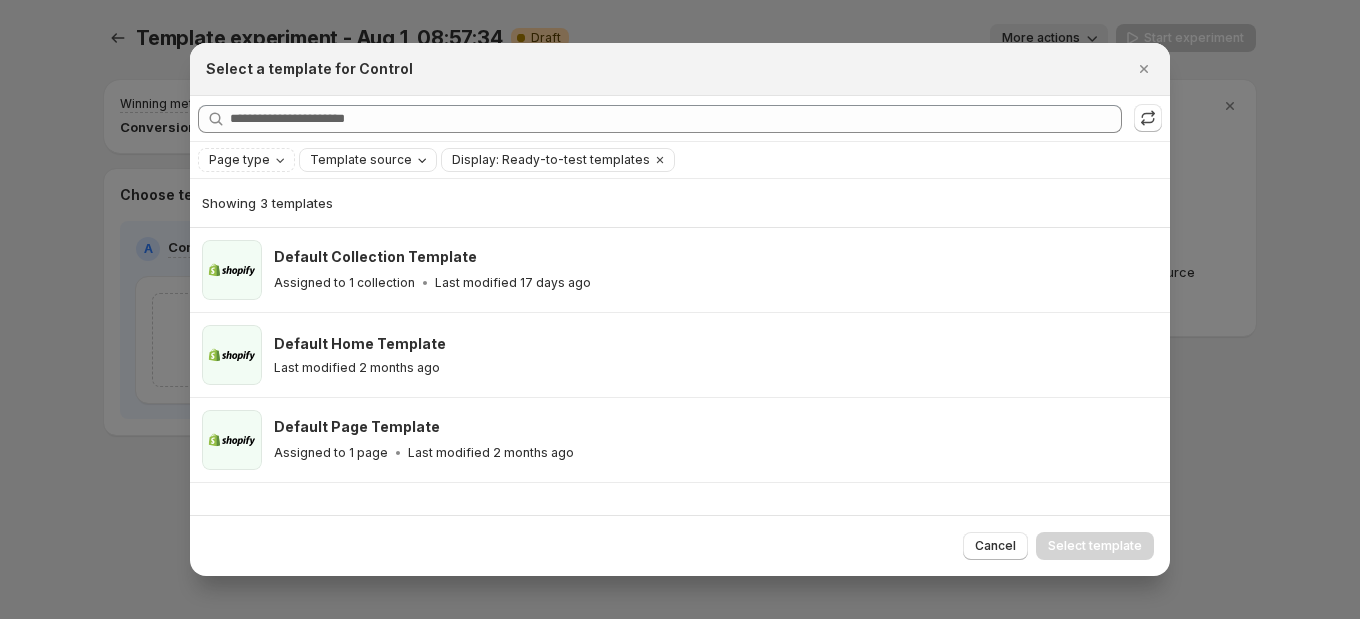 click on "Template source" at bounding box center (361, 160) 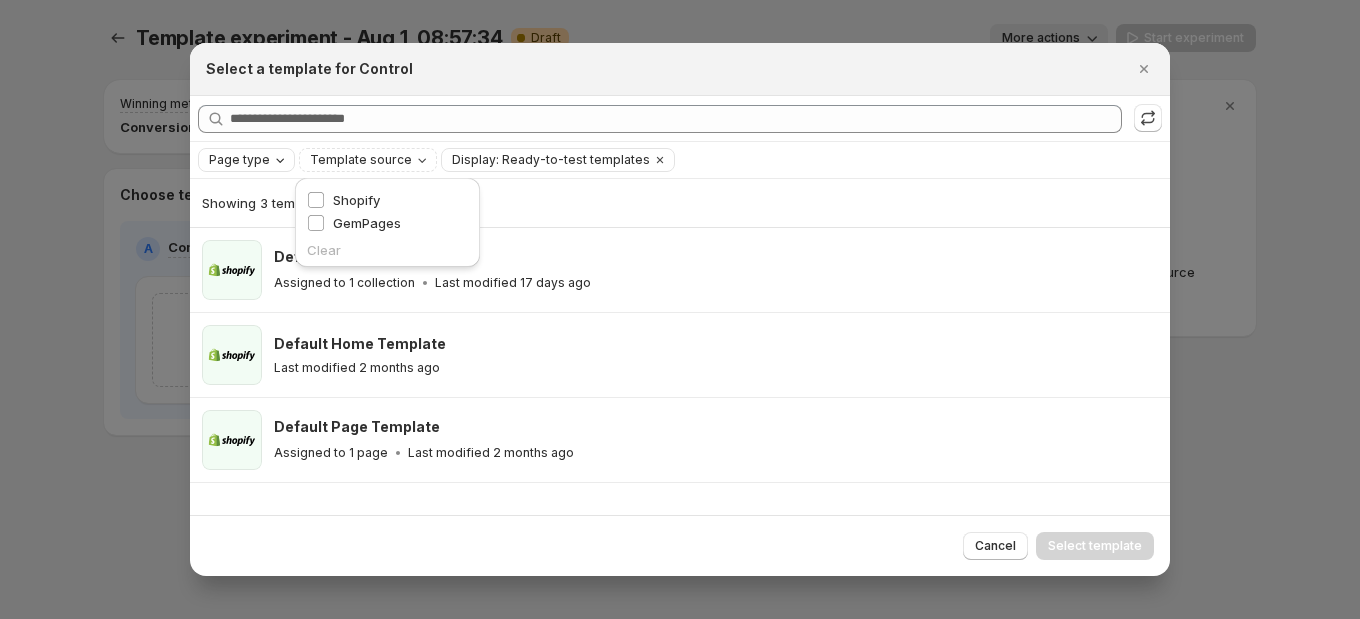 click on "Page type" at bounding box center [248, 160] 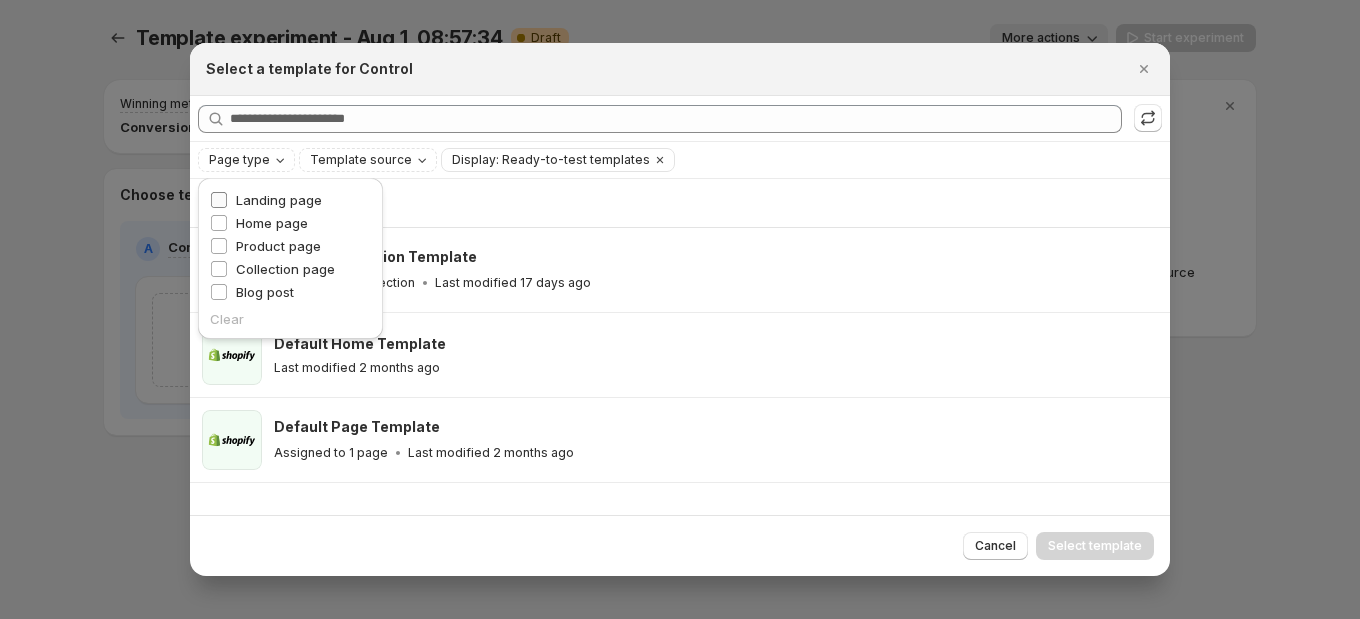 click on "Landing page" at bounding box center [279, 200] 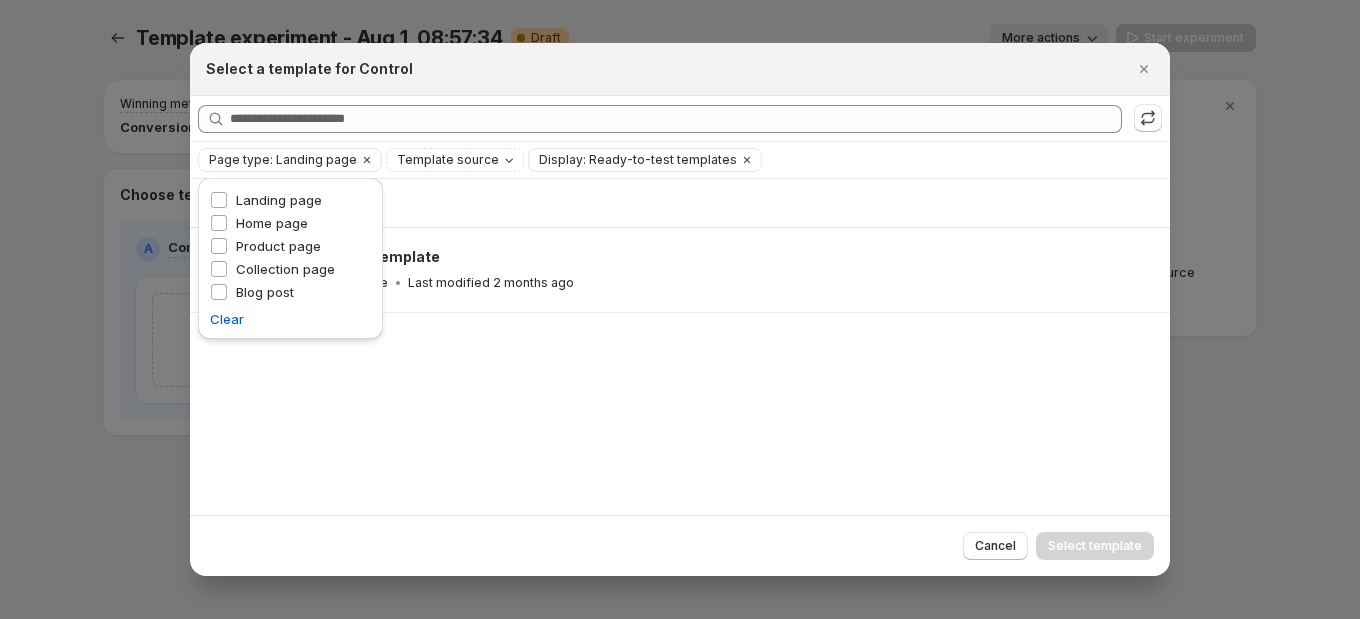 click on "Showing 1 template Default Page Template Assigned to 1 page Last modified 2 months ago" at bounding box center [680, 346] 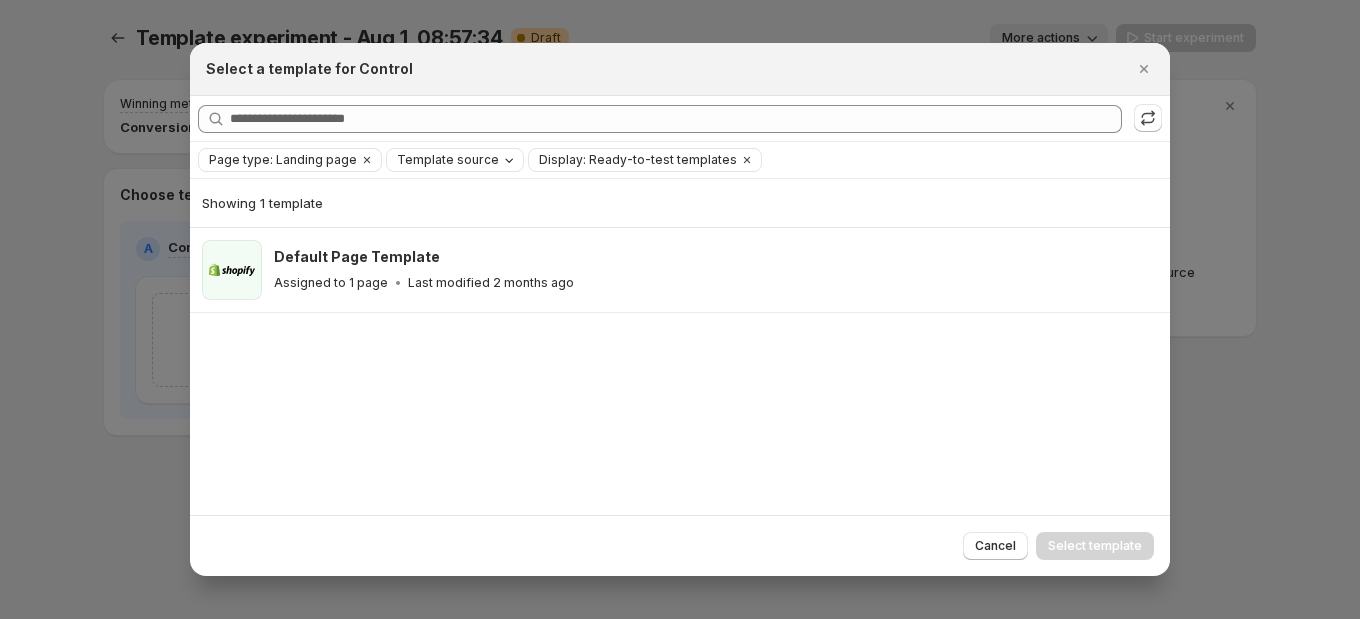 click on "Template source" at bounding box center (448, 160) 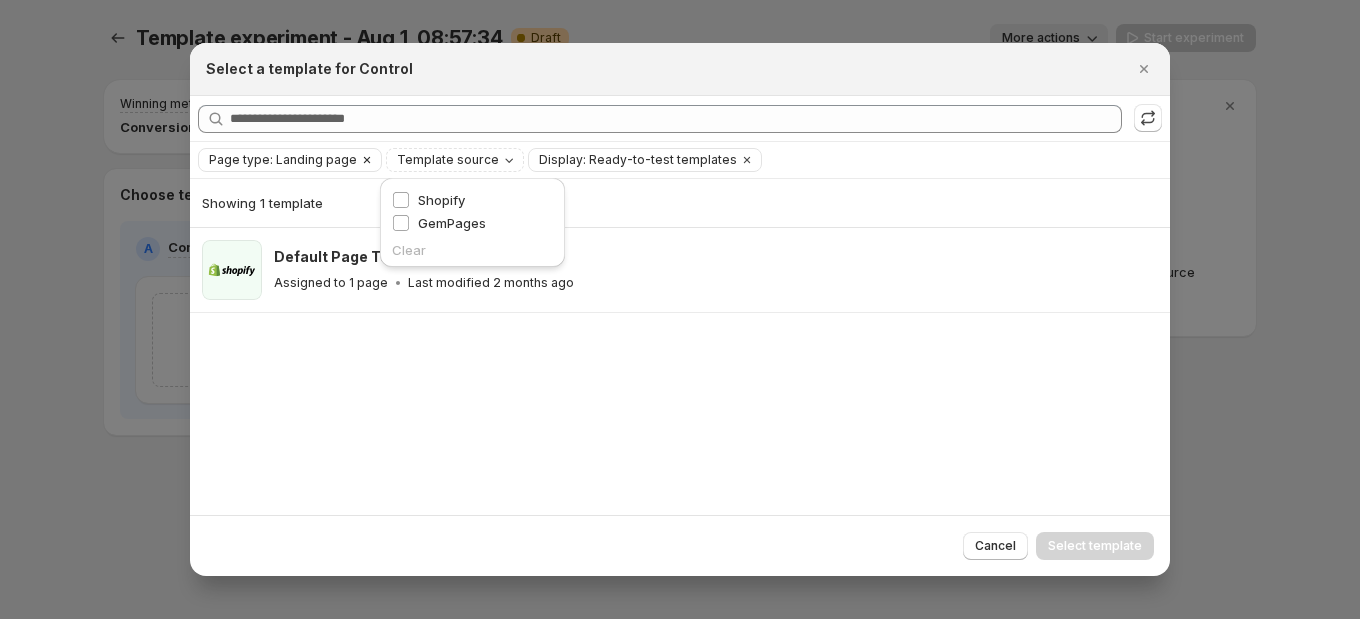click 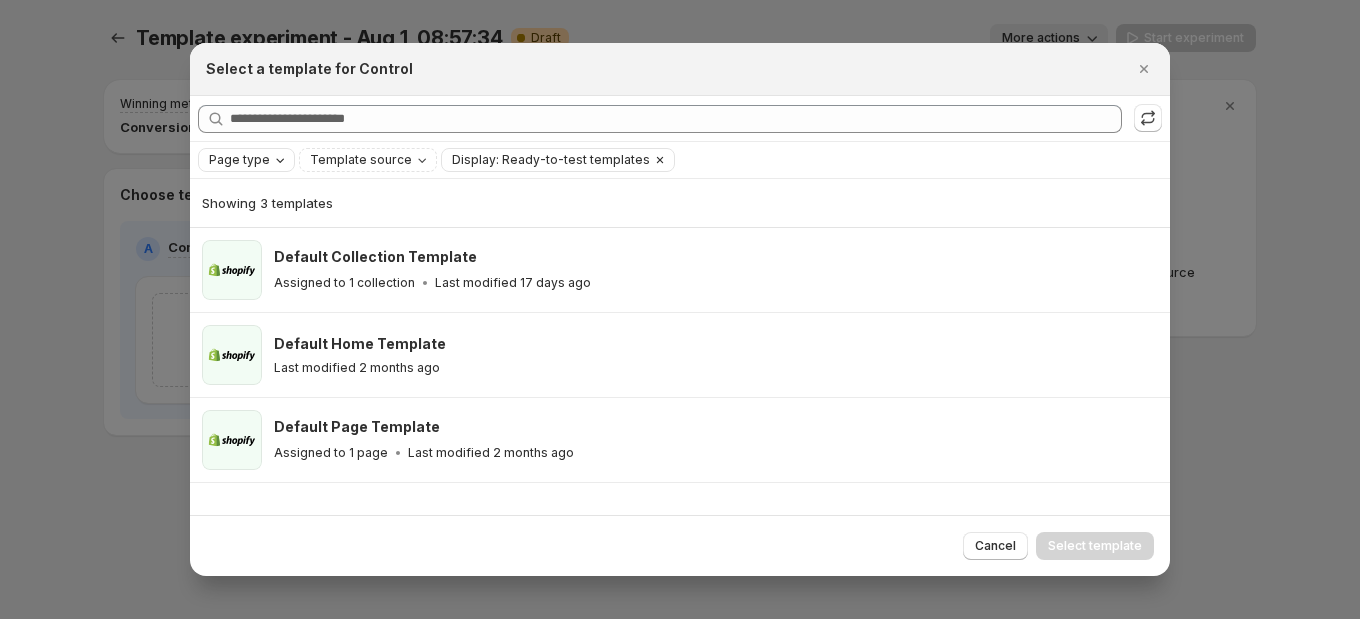 click 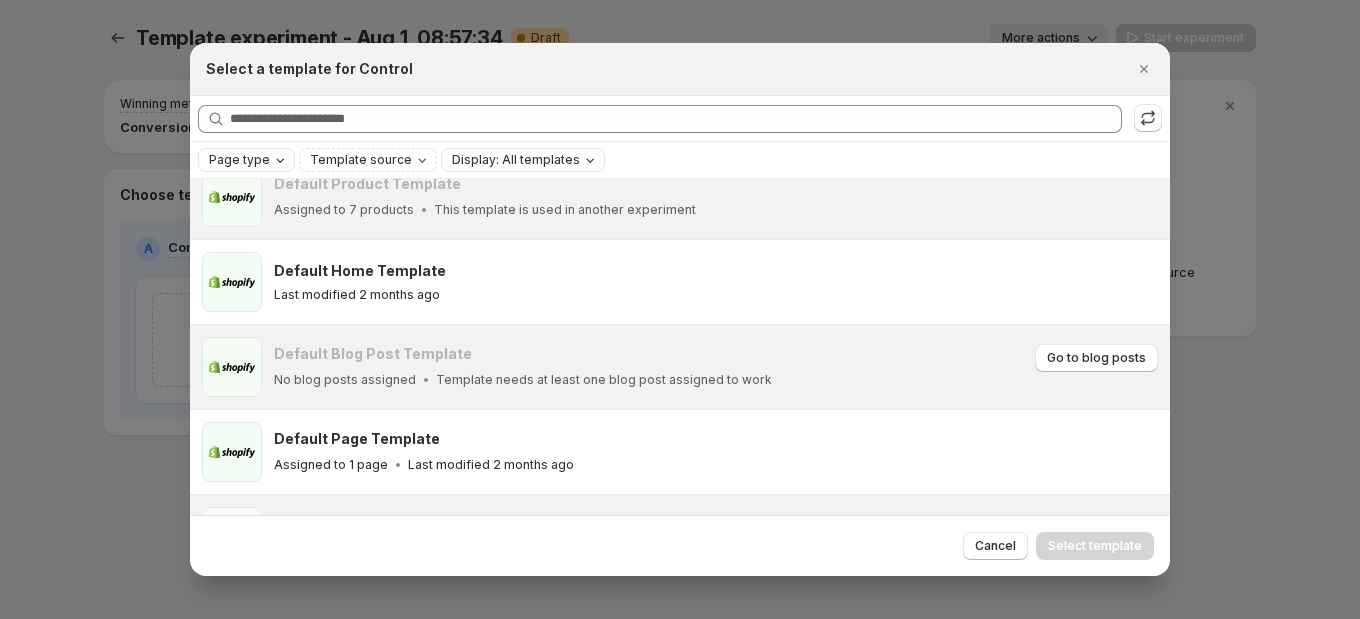 scroll, scrollTop: 173, scrollLeft: 0, axis: vertical 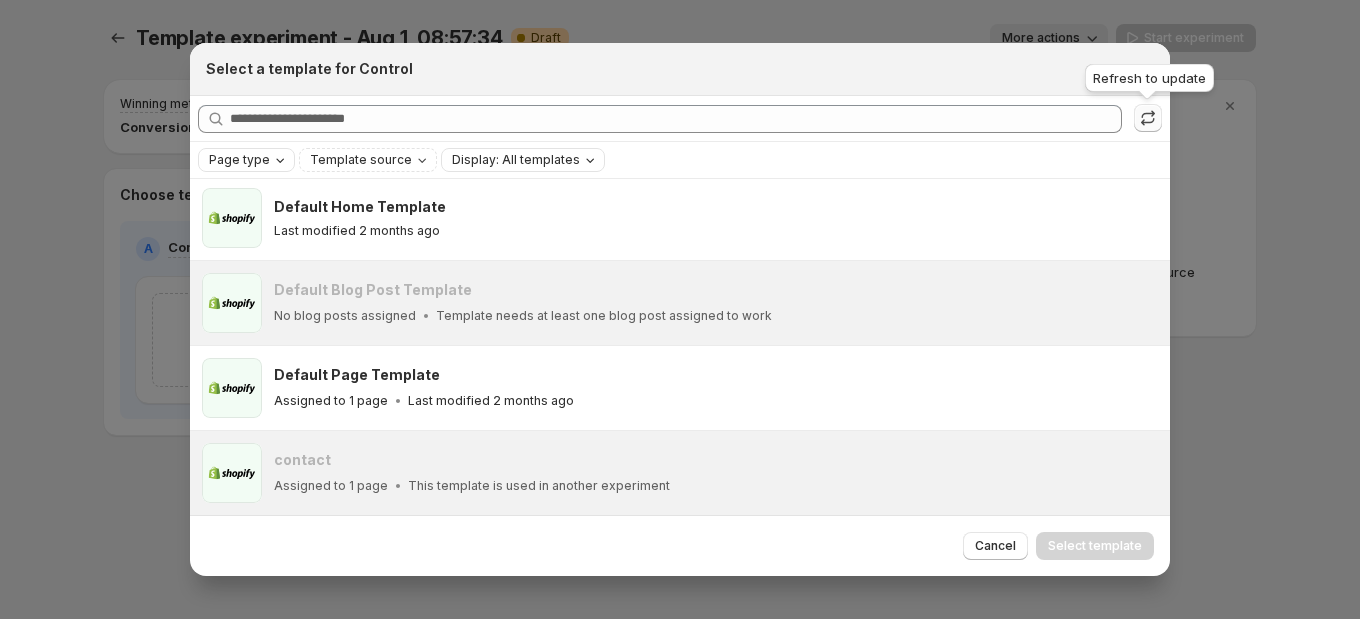 click 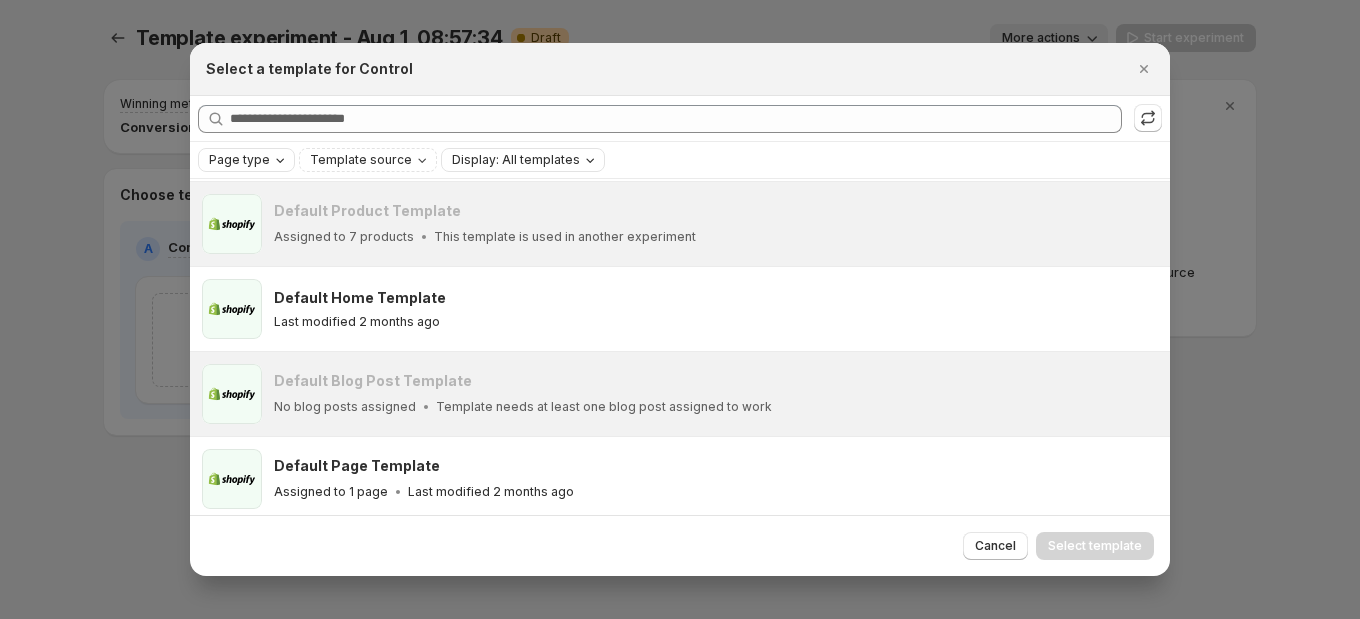 scroll, scrollTop: 173, scrollLeft: 0, axis: vertical 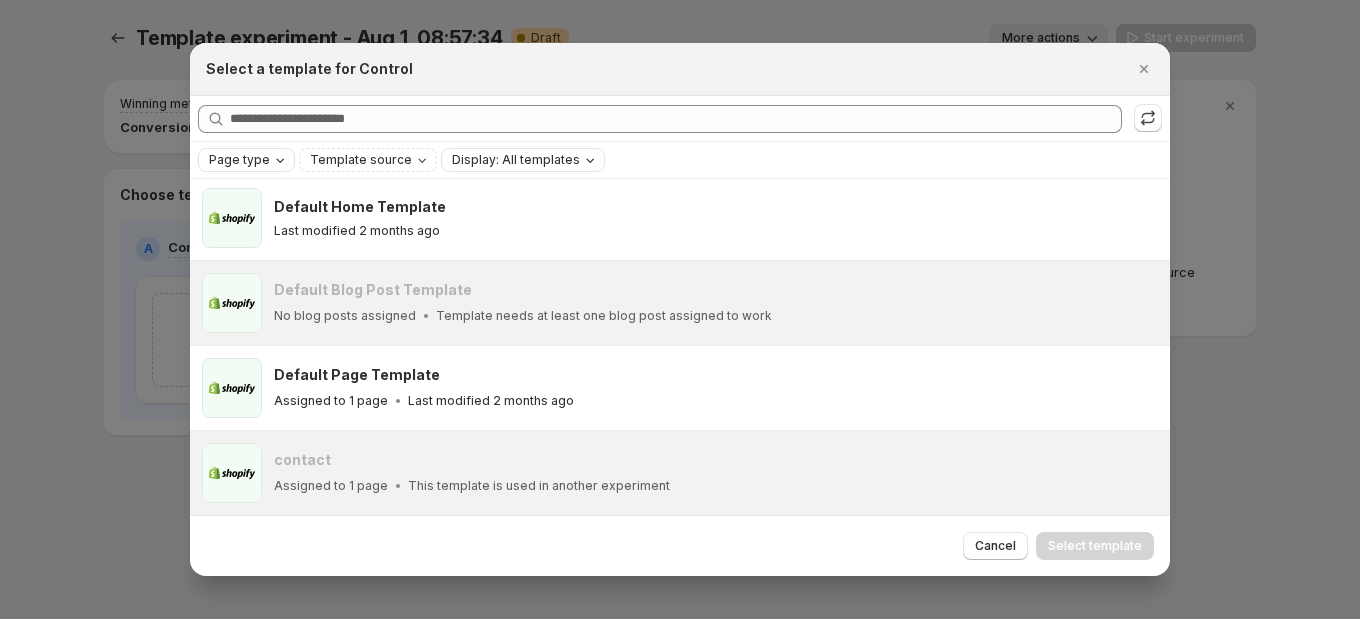 click on "Select a template for Control" at bounding box center [680, 69] 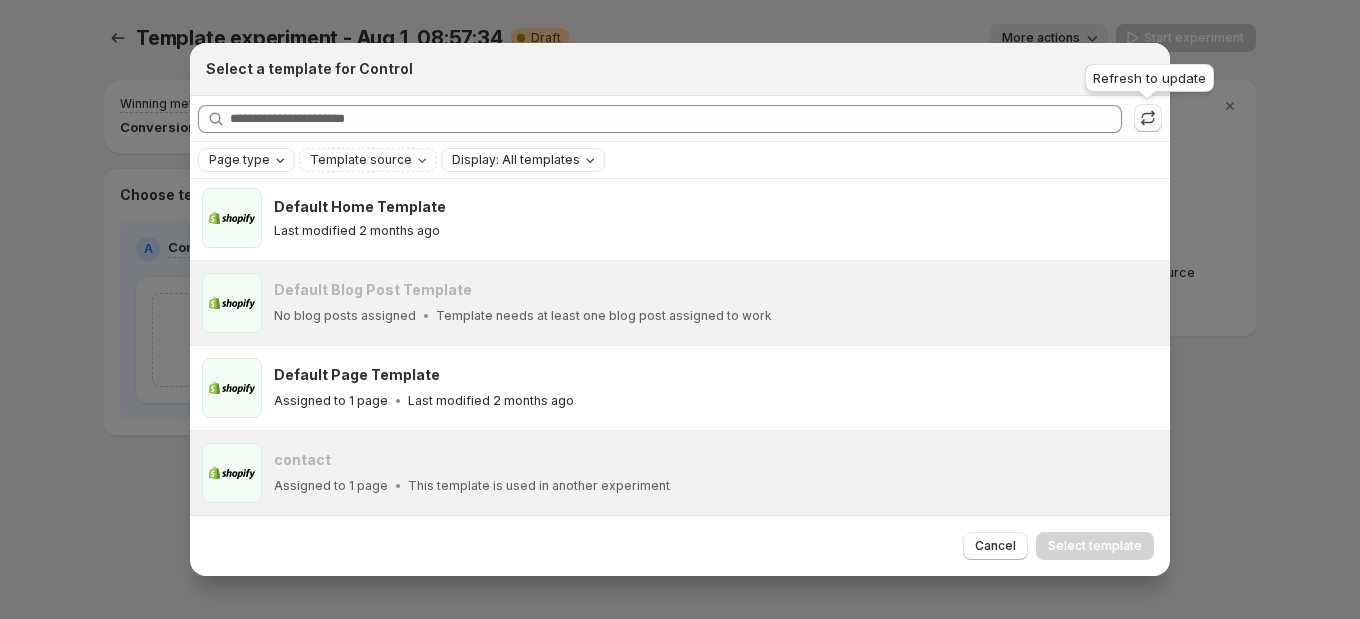 click 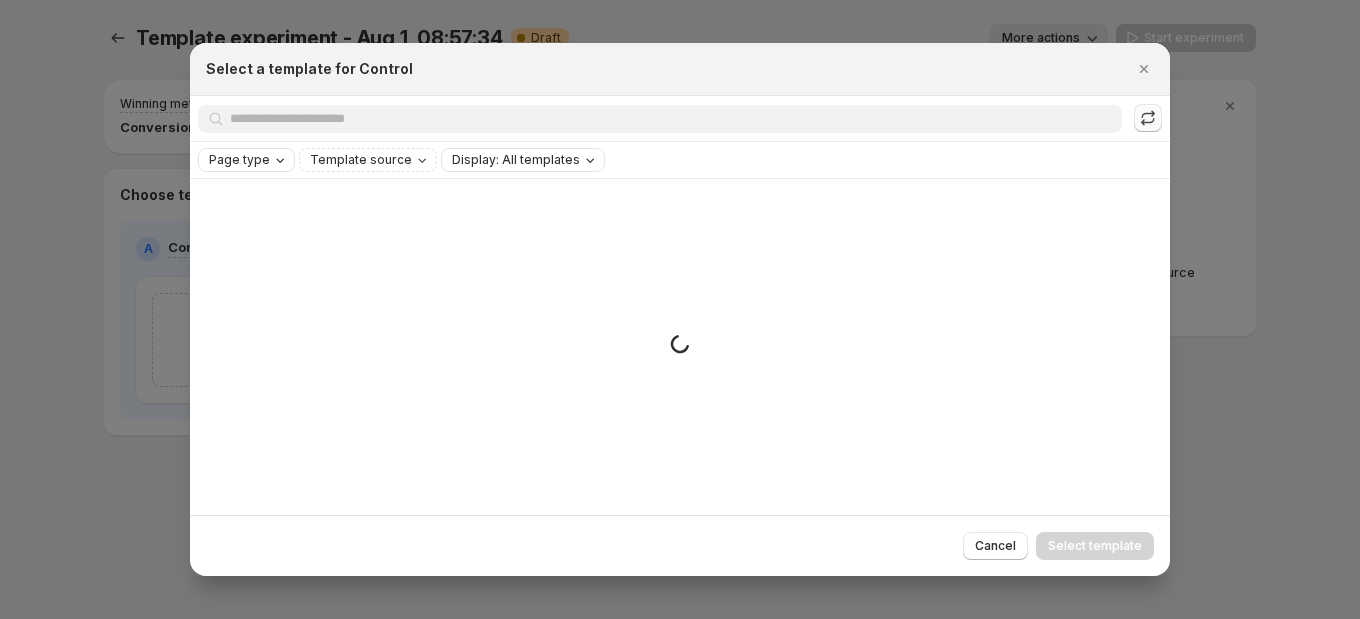 scroll, scrollTop: 0, scrollLeft: 0, axis: both 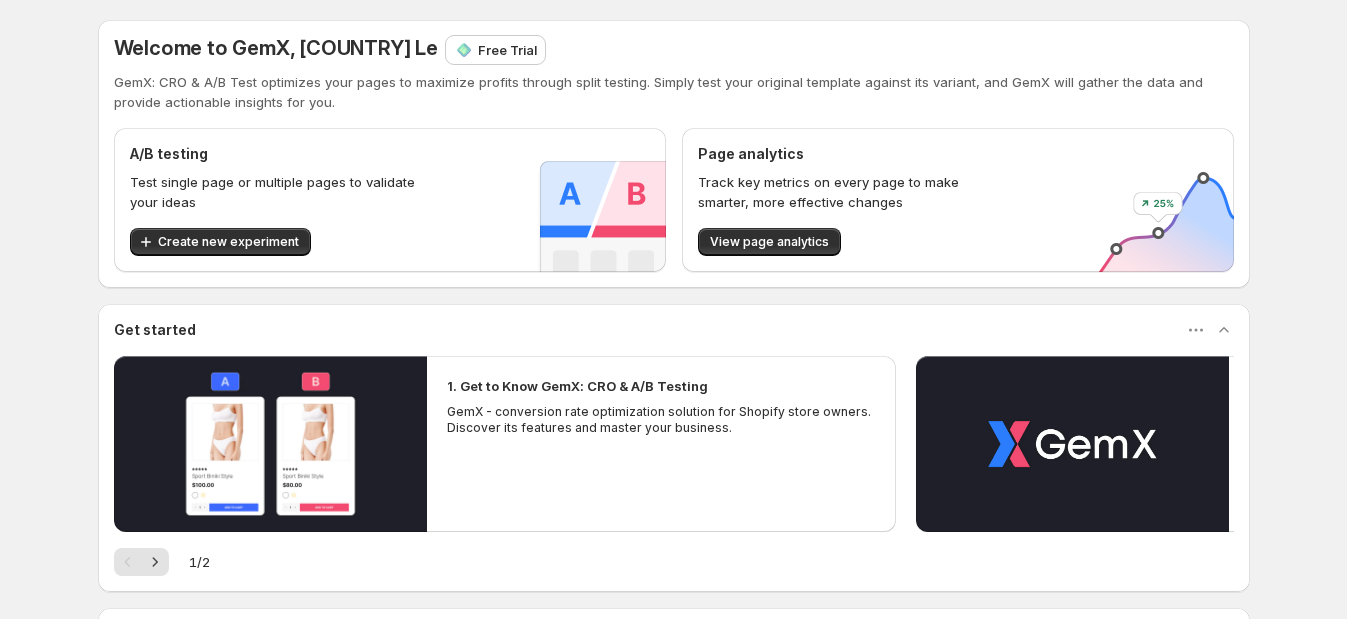 drag, startPoint x: 681, startPoint y: 9, endPoint x: 686, endPoint y: 49, distance: 40.311287 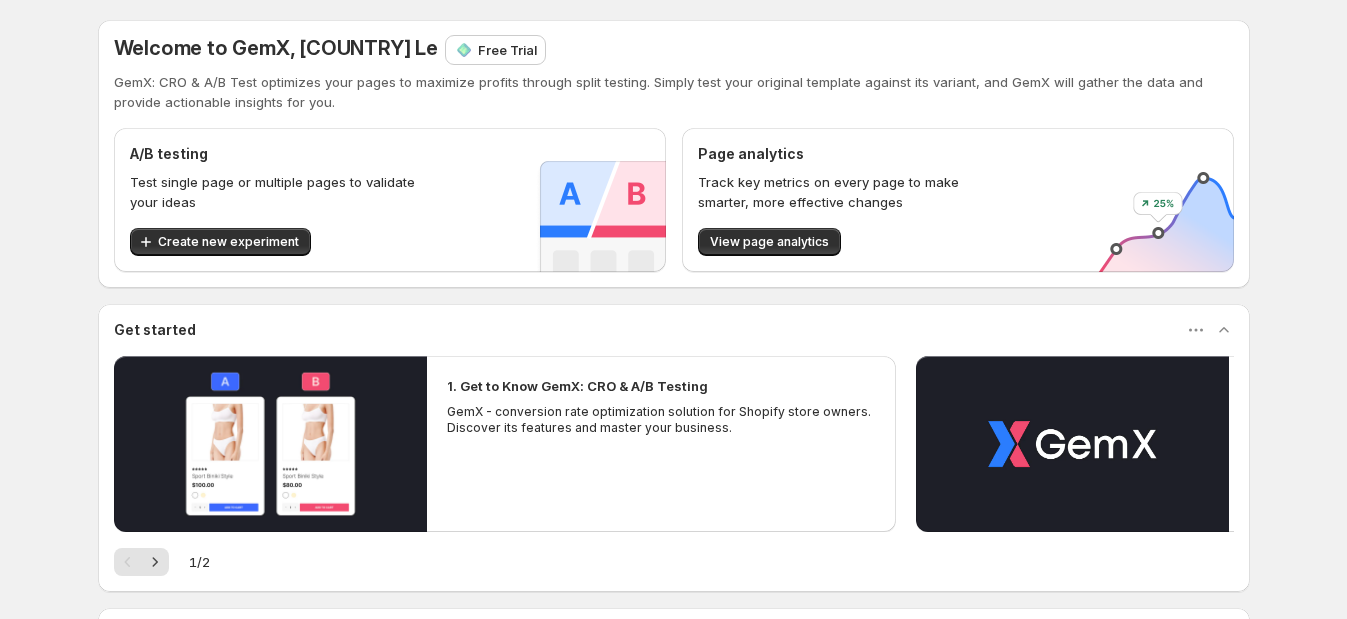 click on "Welcome to GemX, [COUNTRY] Le Free Trial GemX: CRO & A/B Test optimizes your pages to maximize profits through split testing. Simply test your original template against its variant, and GemX will gather the data and provide actionable insights for you. A/B testing Test single page or multiple pages to validate your ideas Create new experiment Page analytics Track key metrics on every page to make smarter, more effective changes View page analytics Get started 1. Get to Know GemX: CRO & A/B Testing GemX - conversion rate optimization solution for Shopify store owners. Discover its features and master your business. 2. Explore GemX: CRO & A/B Testing Use Cases Explore GemX: CRO & A/B testing Use Cases to boost conversion rates and drive growth. 1 / 2 Your live experiments Template Multi-page Product price More views Template Multi-page Product price More views Template experiment - Aug 1, 09:08:56 Revenue Conversion Visitor Started date Status A contact B Default Product Template - - - - - - Aug 01 2025 Live" at bounding box center [674, 510] 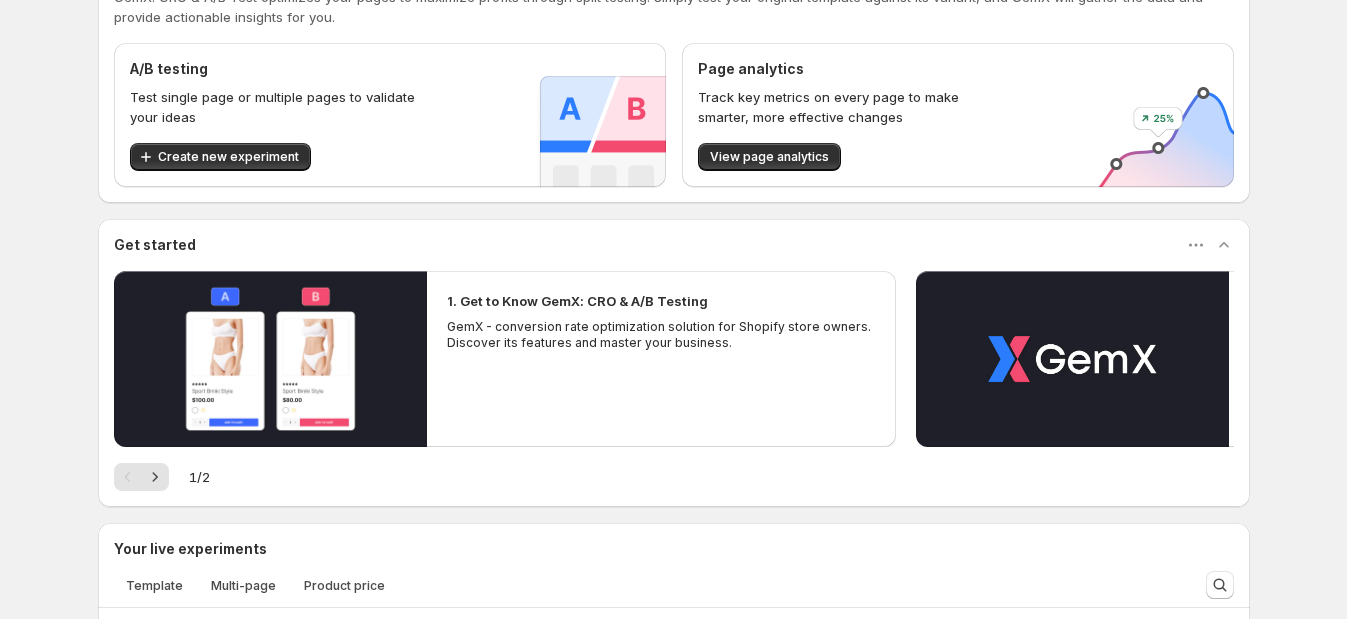 scroll, scrollTop: 124, scrollLeft: 0, axis: vertical 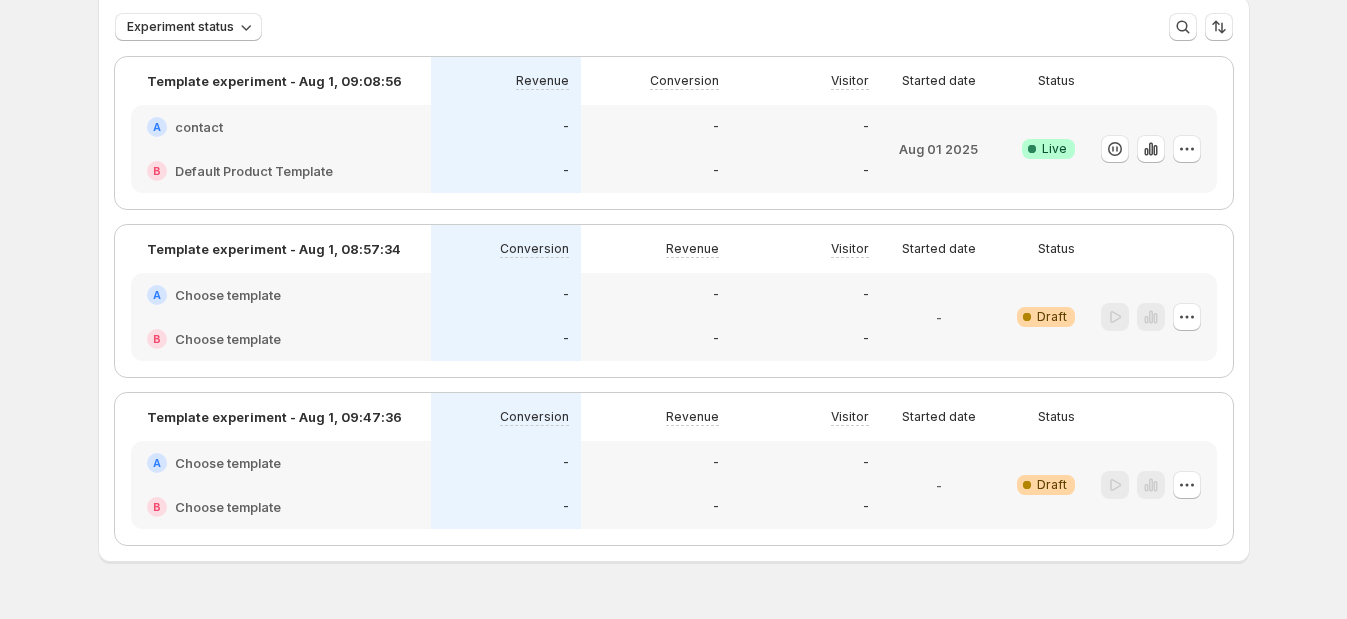 click on "-" at bounding box center [506, 295] 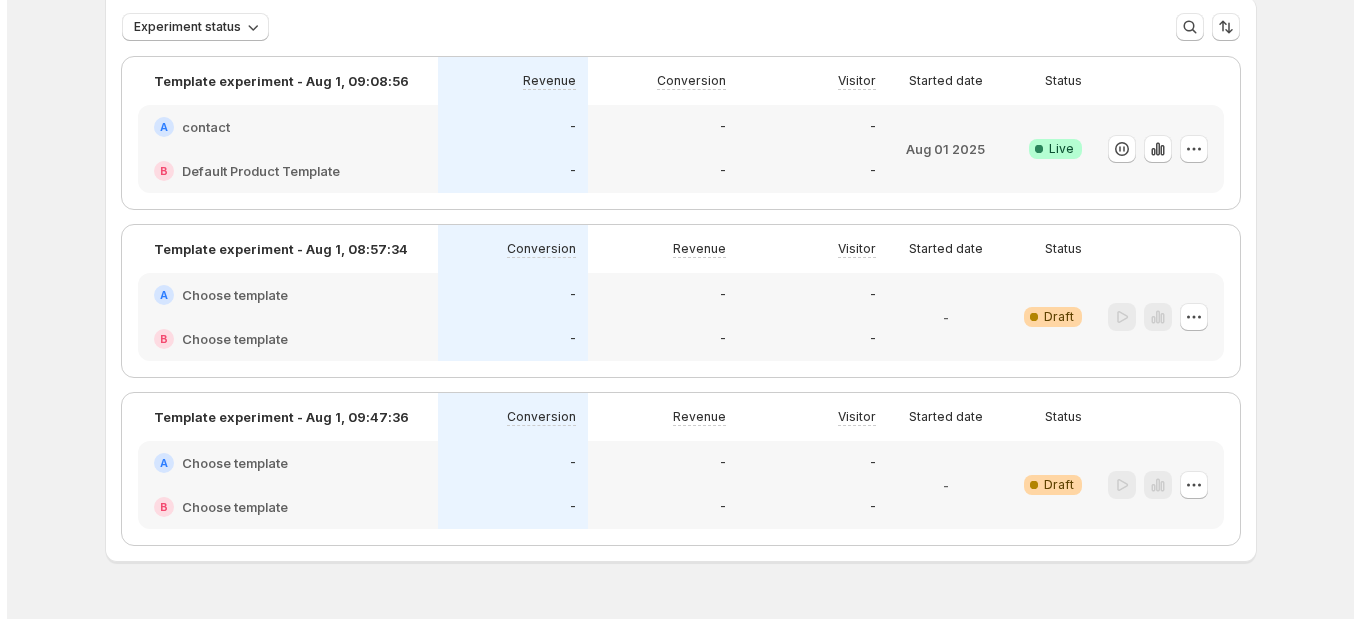 scroll, scrollTop: 0, scrollLeft: 0, axis: both 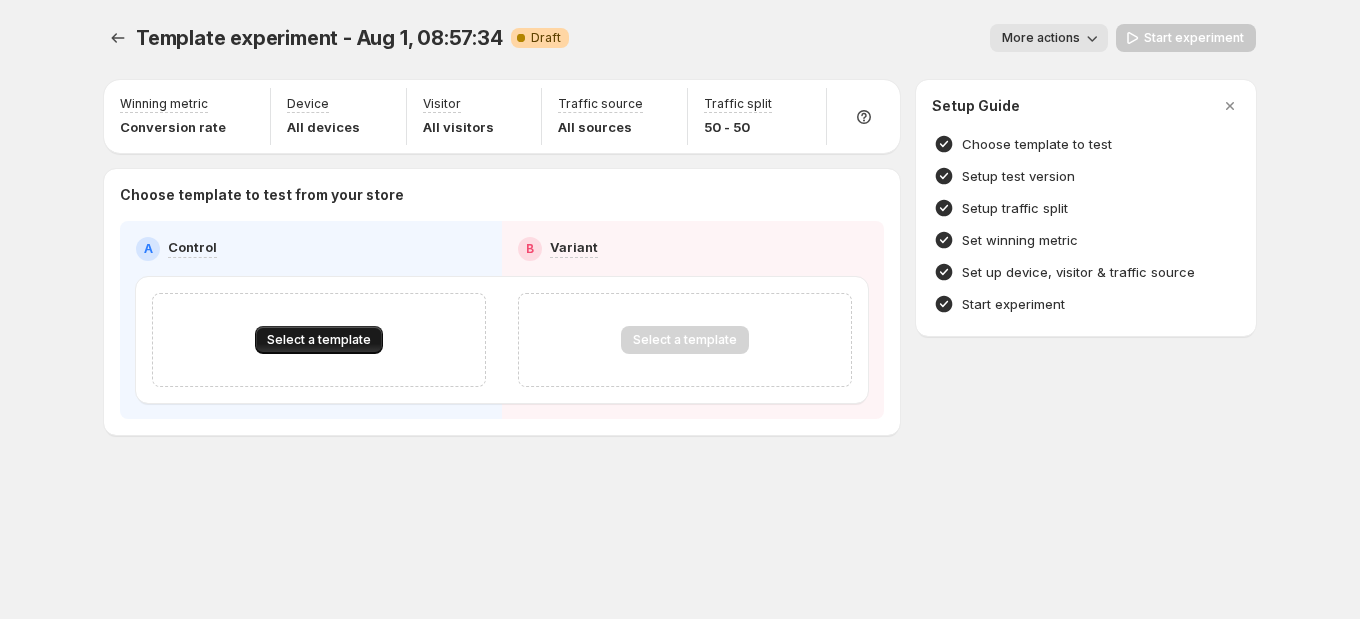click on "Select a template" at bounding box center (319, 340) 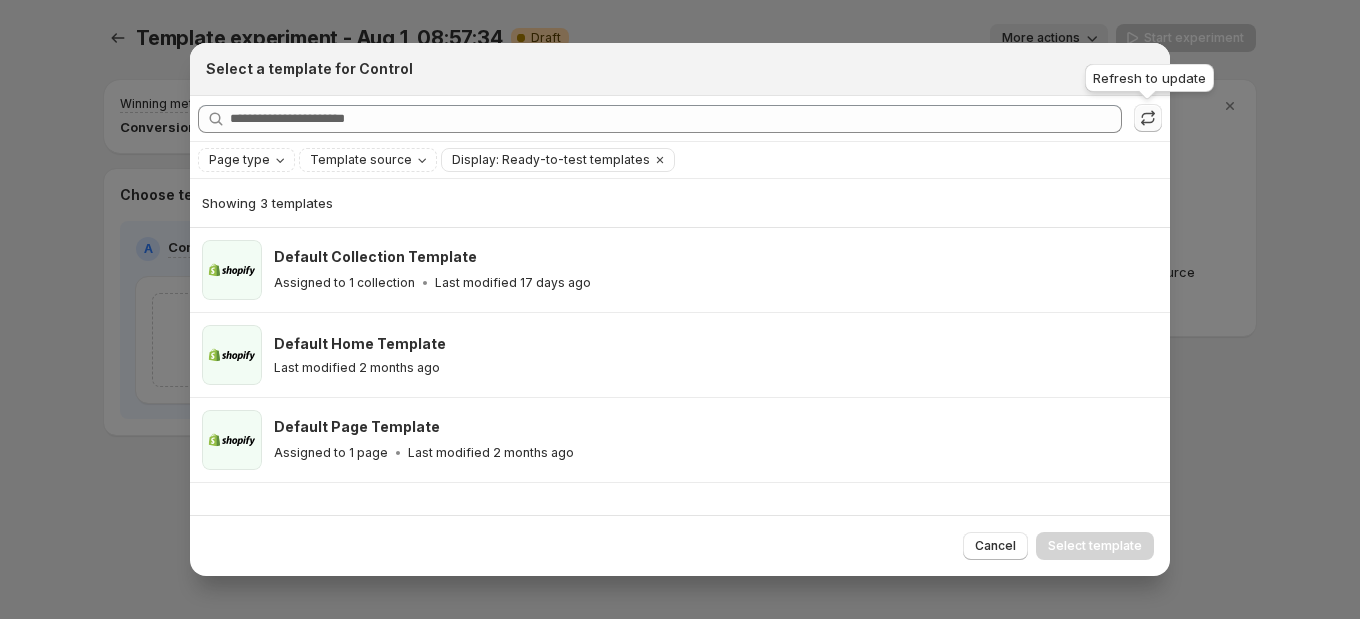 click at bounding box center (1148, 118) 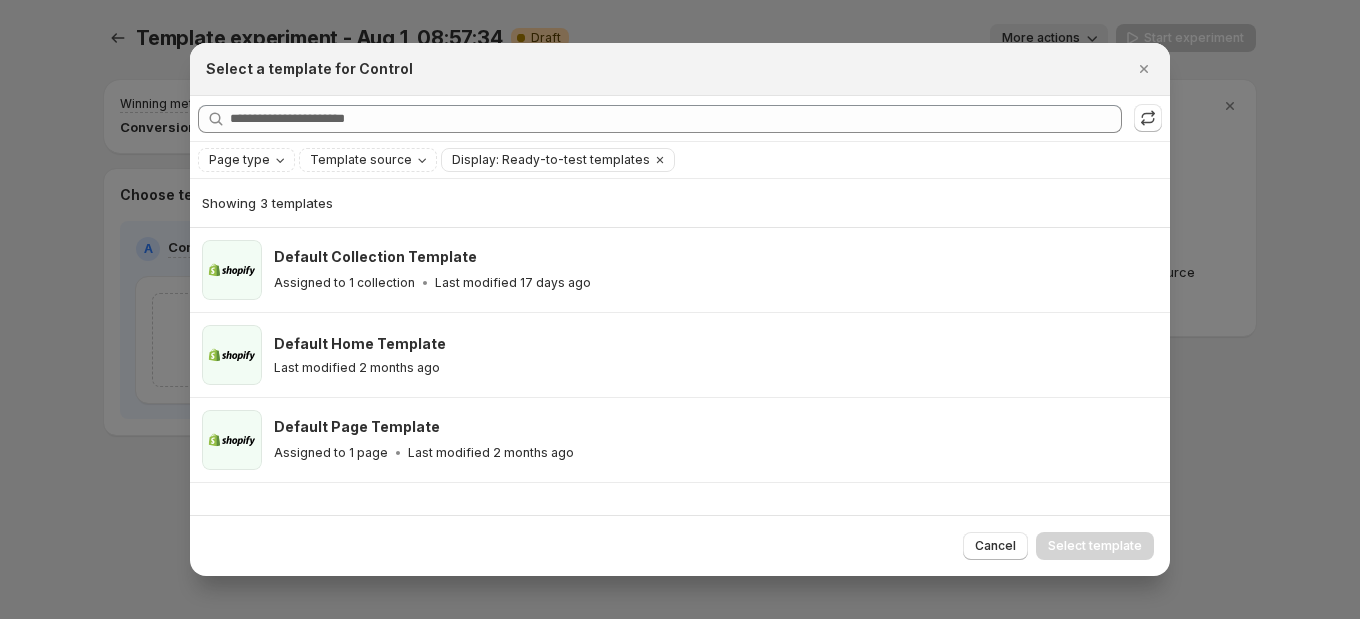click at bounding box center [680, 309] 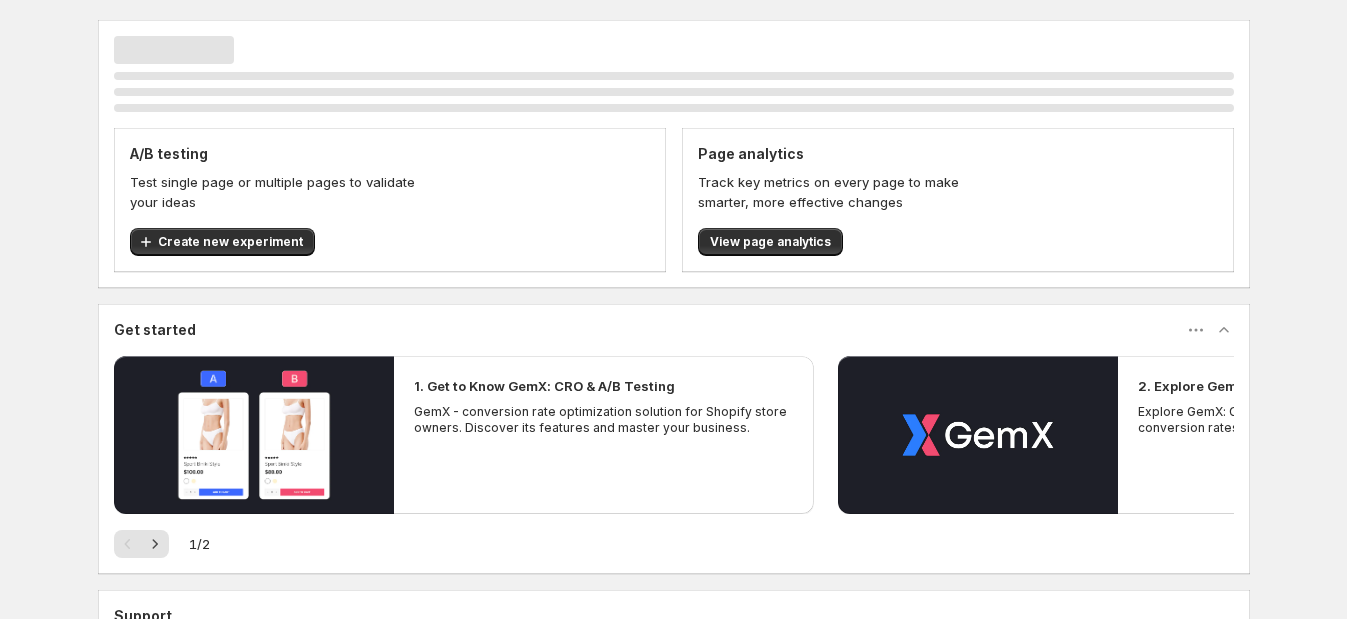 scroll, scrollTop: 0, scrollLeft: 0, axis: both 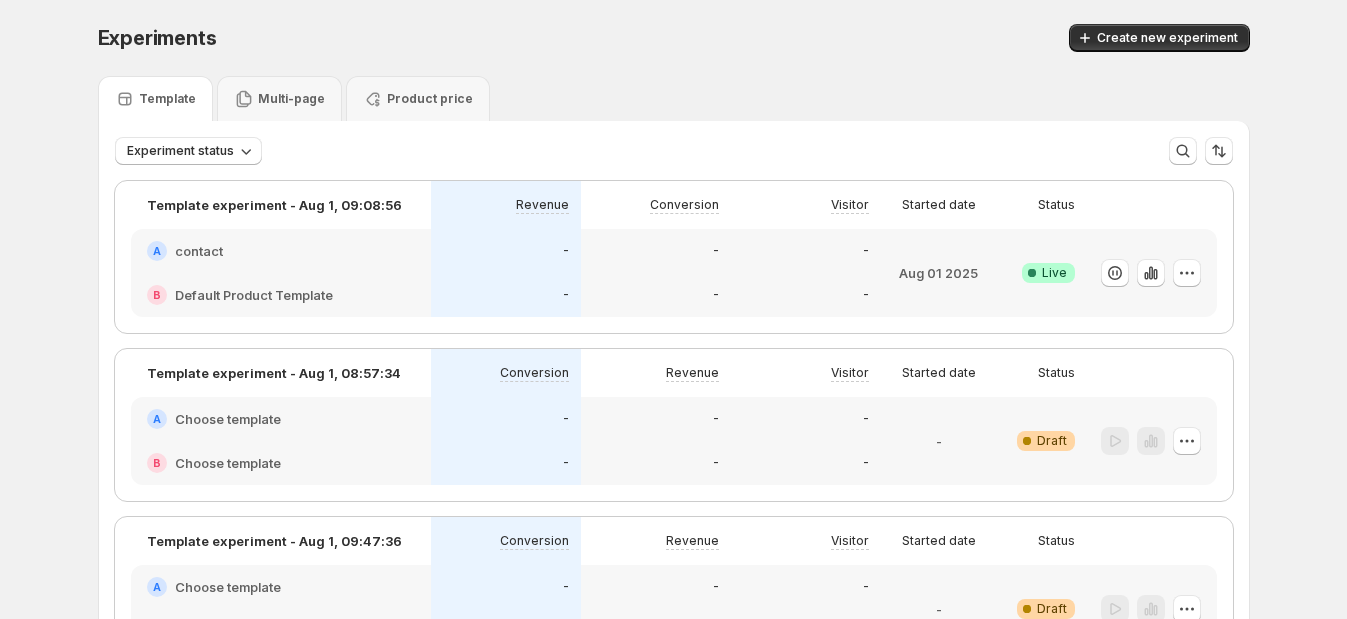 click on "A contact" at bounding box center (281, 251) 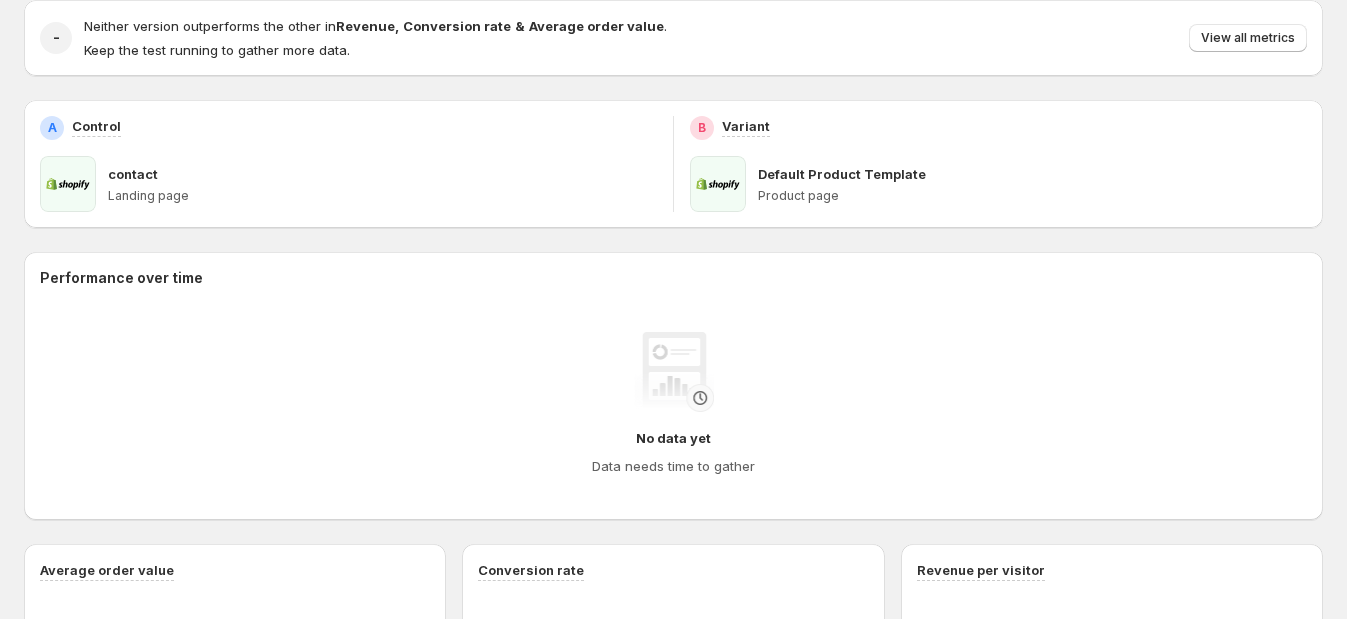 scroll, scrollTop: 249, scrollLeft: 0, axis: vertical 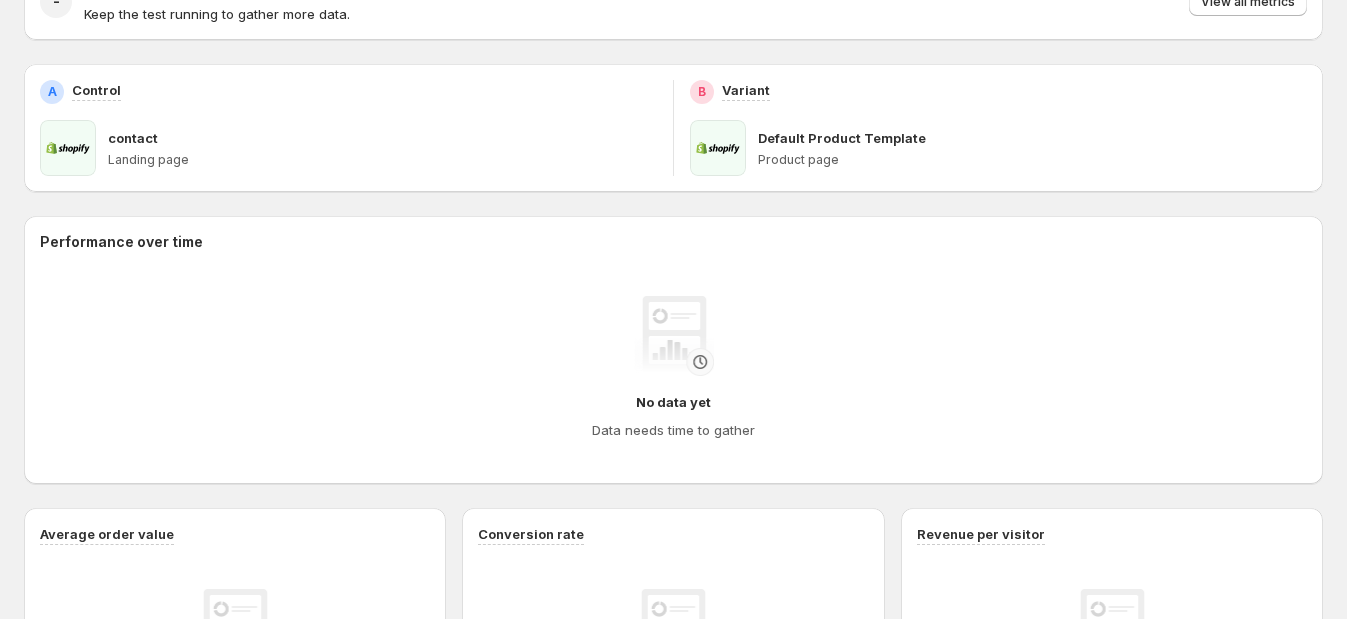 click on "Landing page" at bounding box center (382, 160) 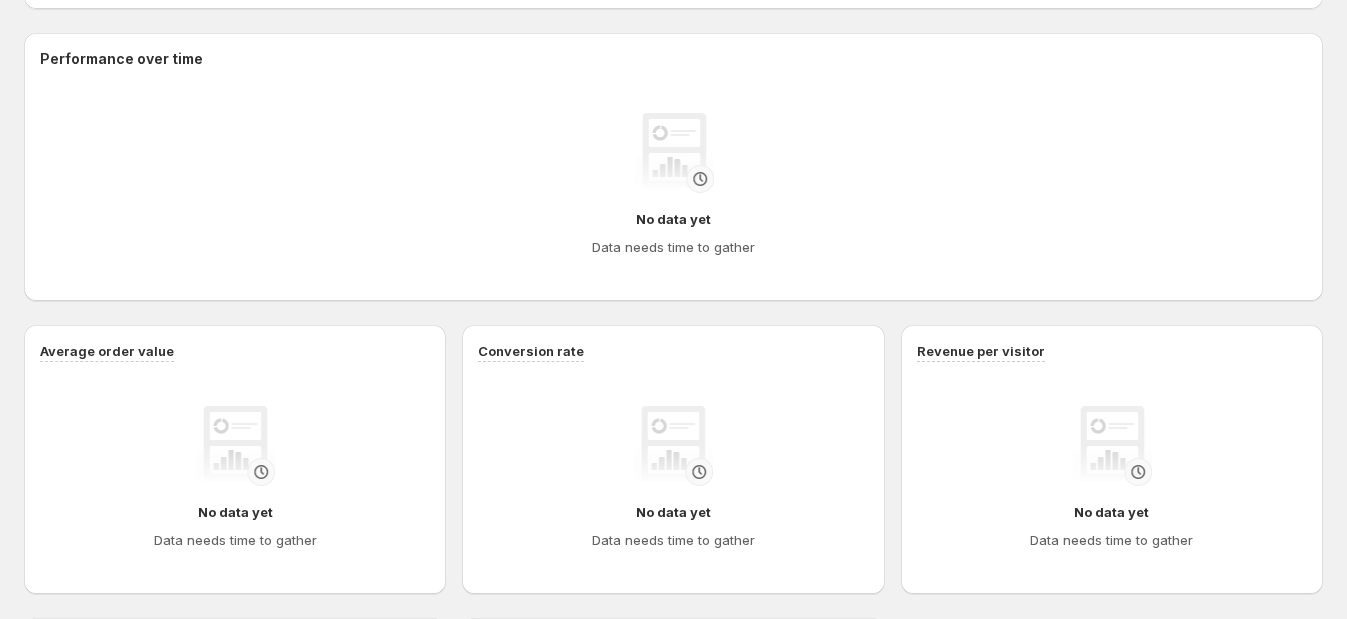 scroll, scrollTop: 308, scrollLeft: 0, axis: vertical 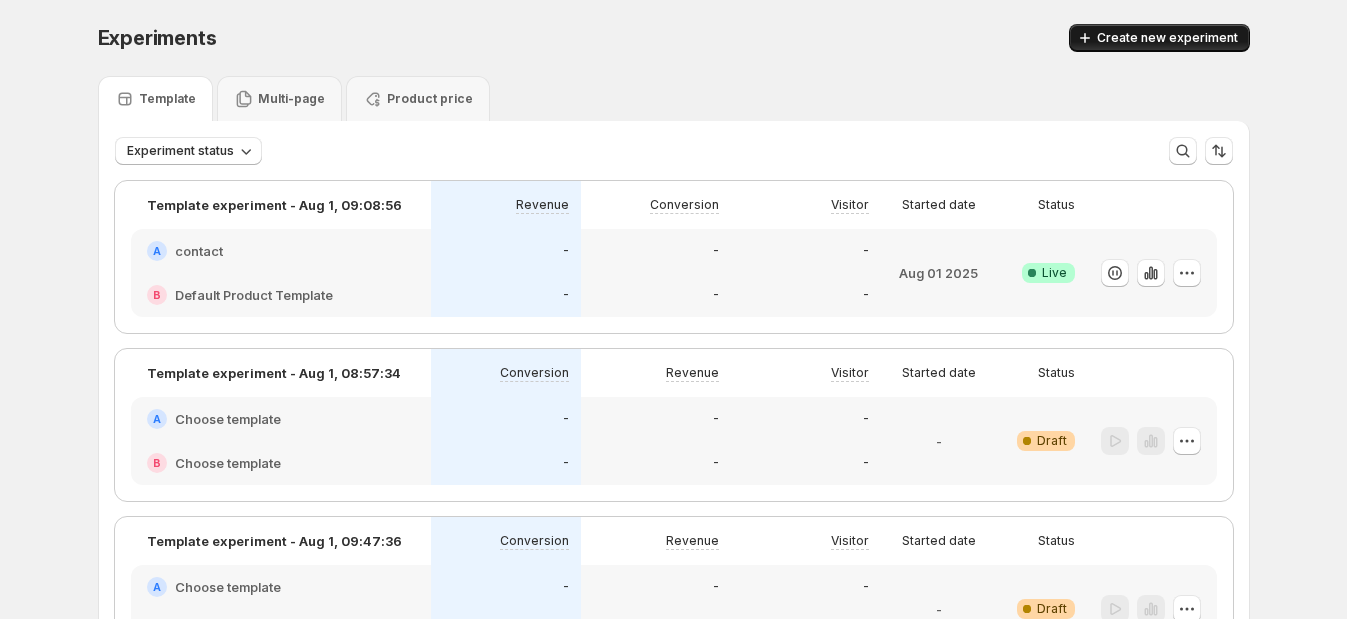 click on "Create new experiment" at bounding box center (1167, 38) 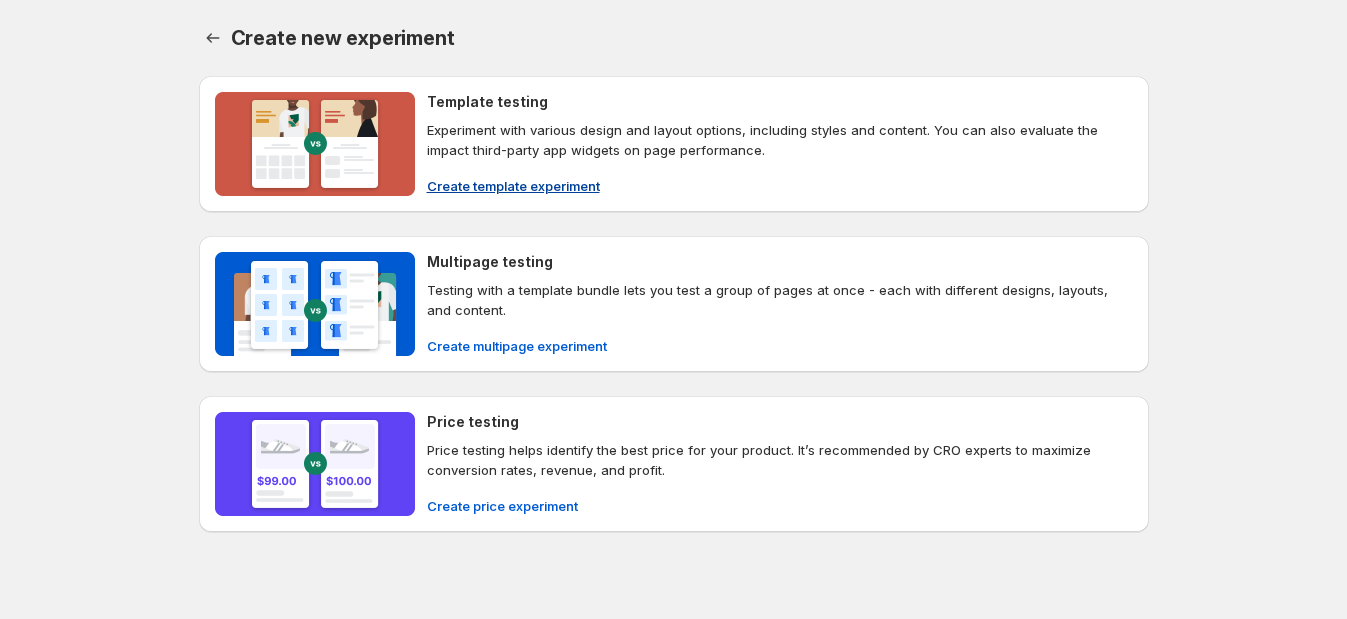 click on "Template testing" at bounding box center (487, 102) 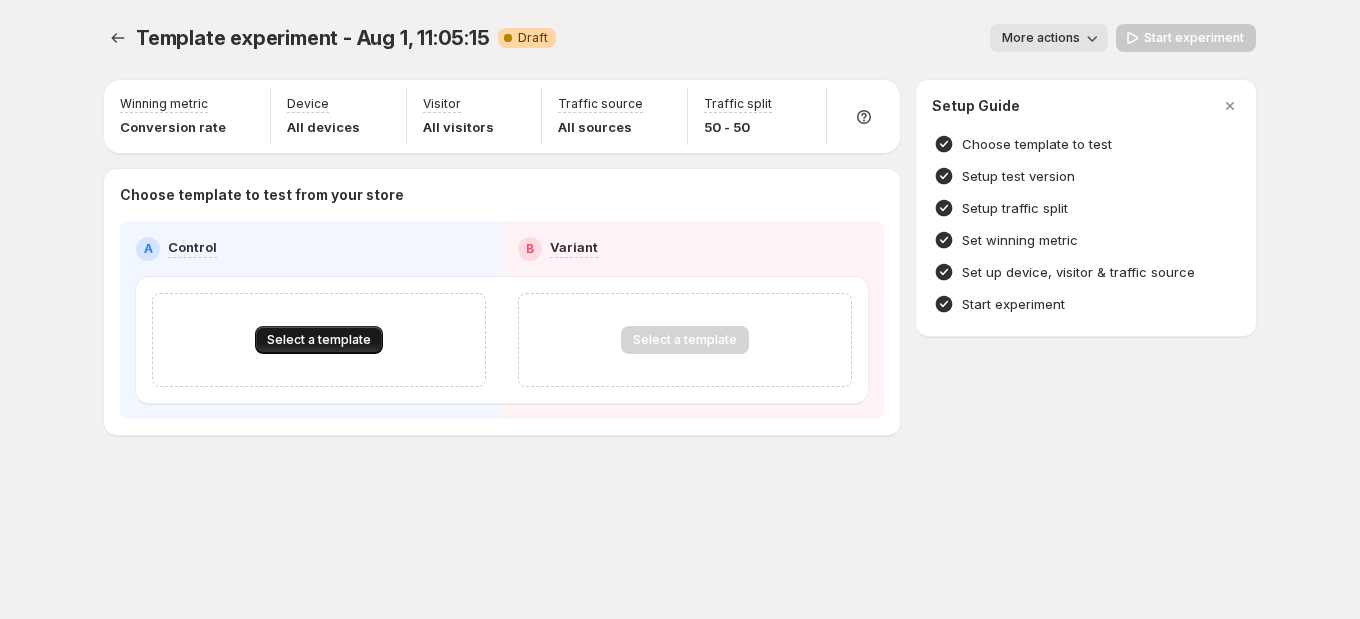click on "Select a template" at bounding box center [319, 340] 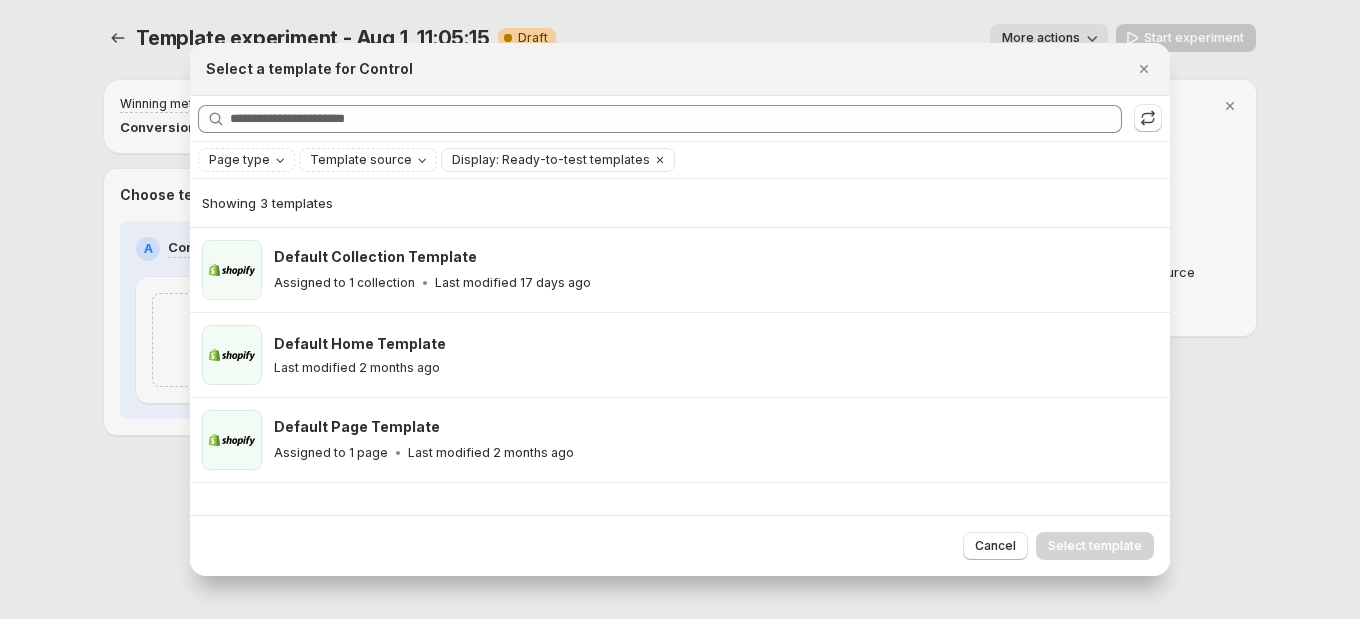 click on "Select a template for Control" at bounding box center (662, 69) 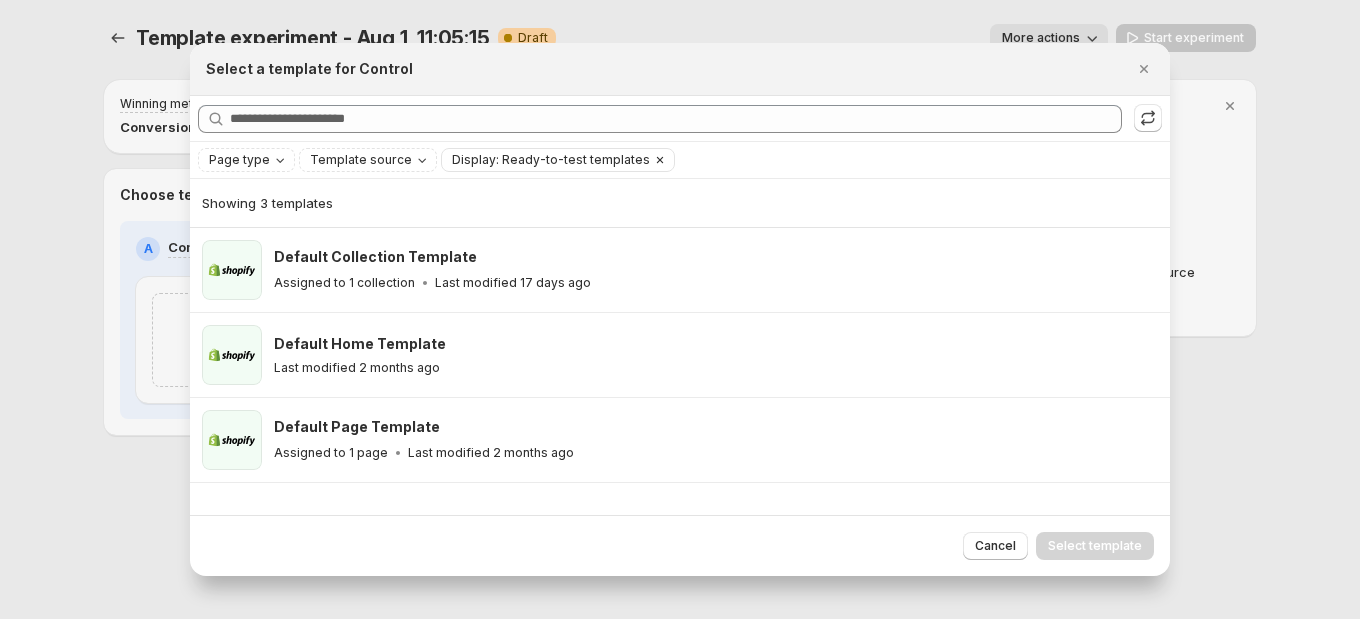 click 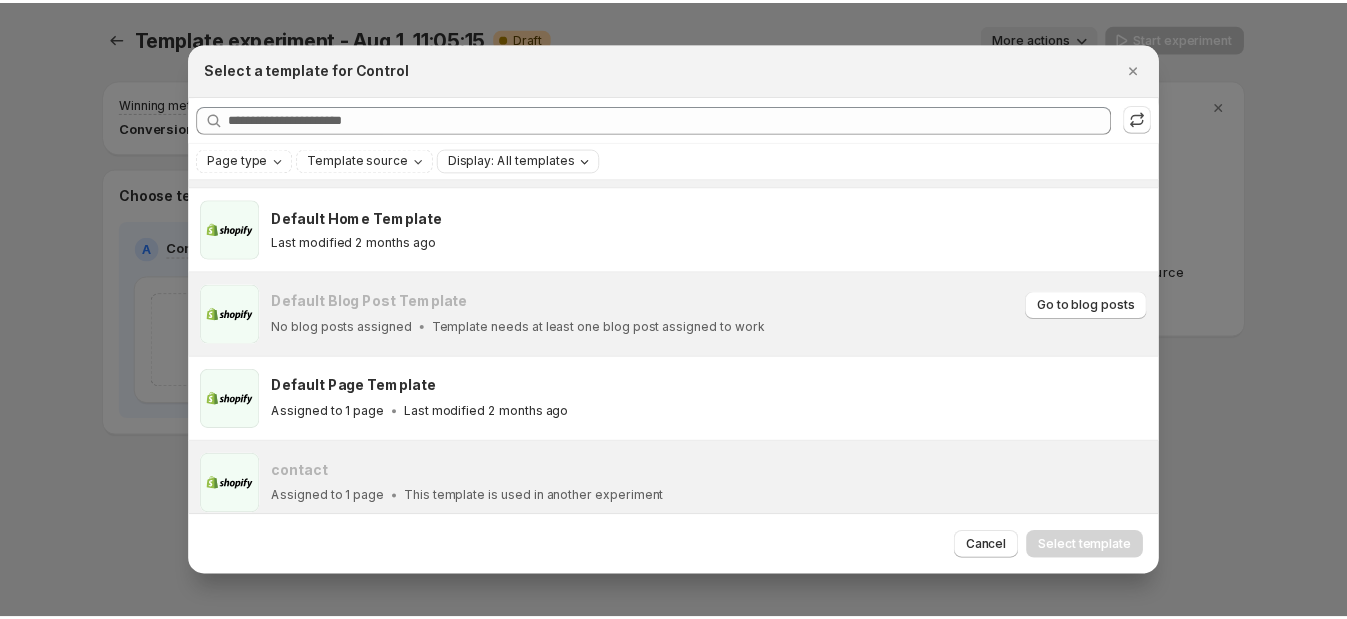 scroll, scrollTop: 173, scrollLeft: 0, axis: vertical 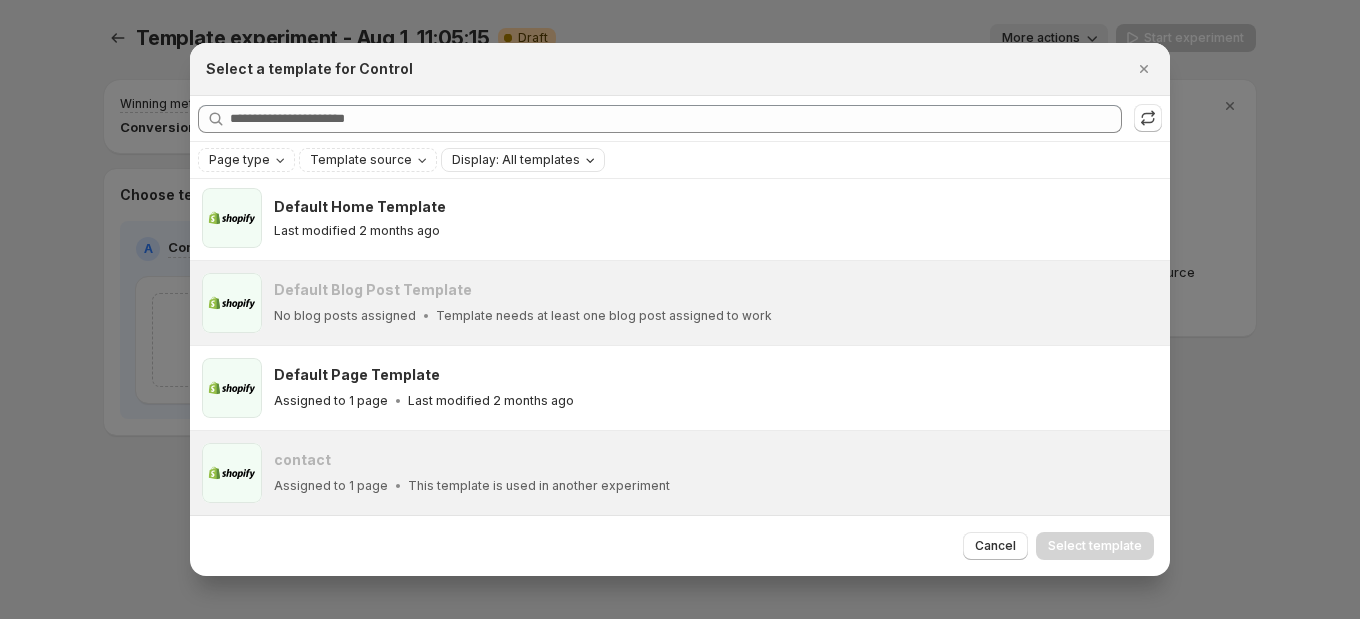 click at bounding box center [680, 309] 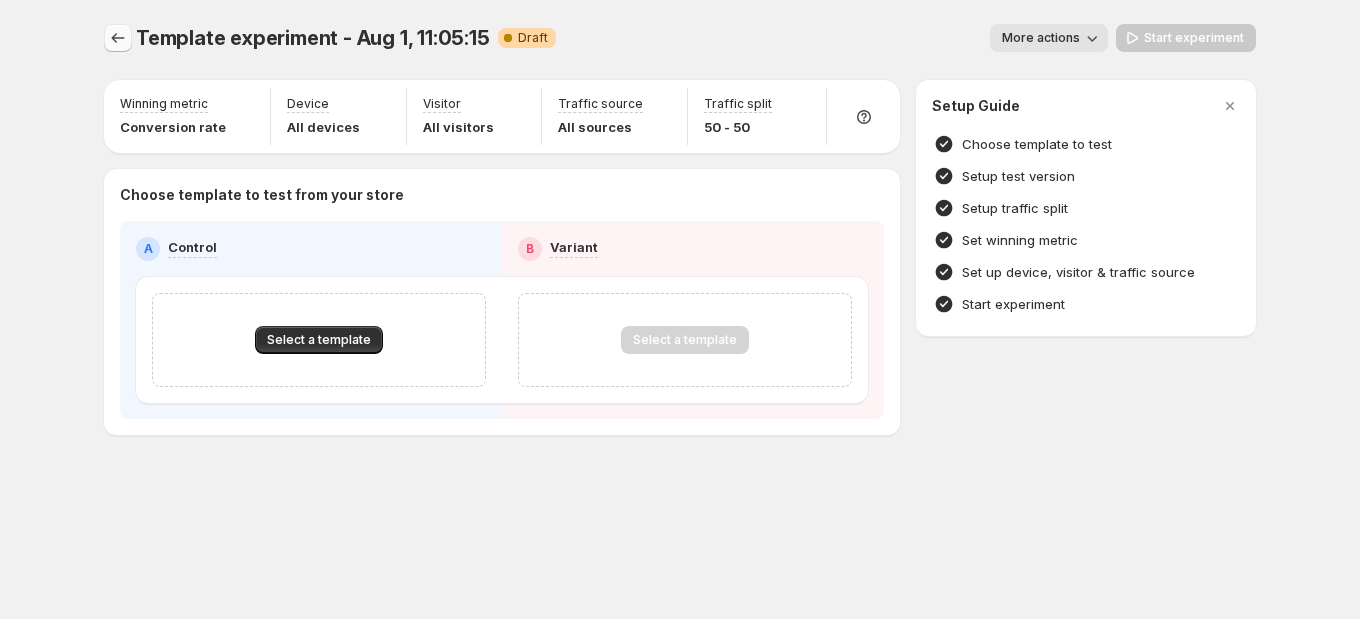 click 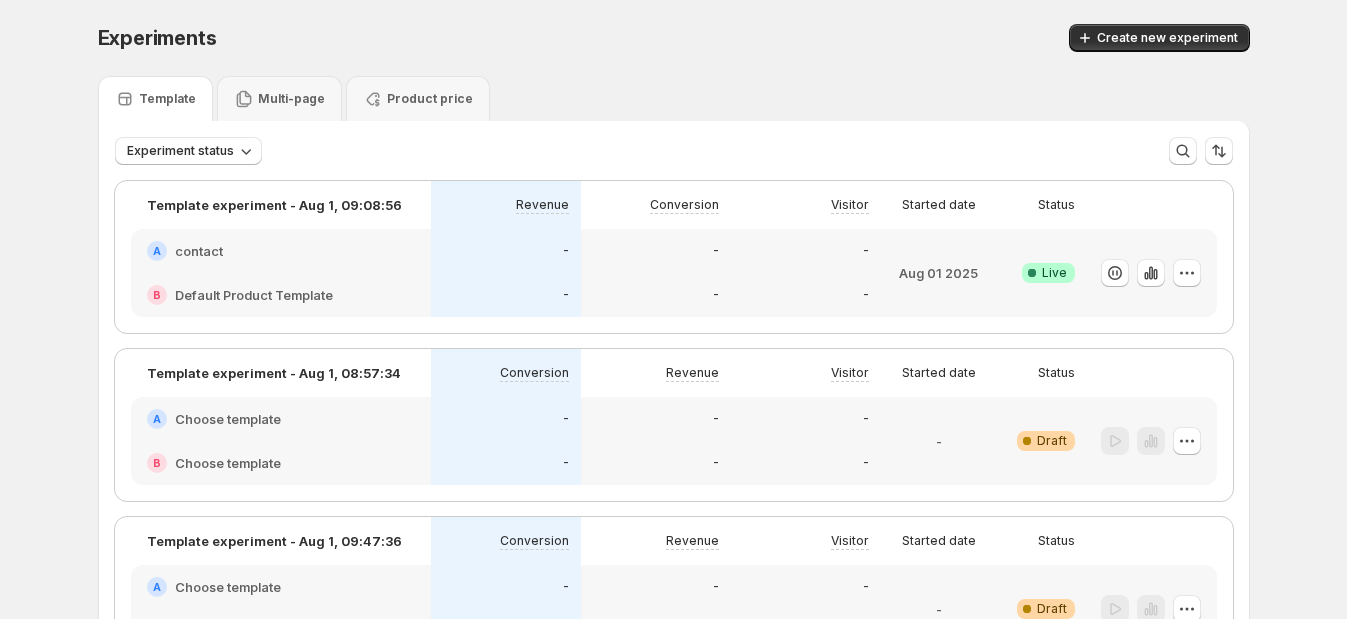 scroll, scrollTop: 249, scrollLeft: 0, axis: vertical 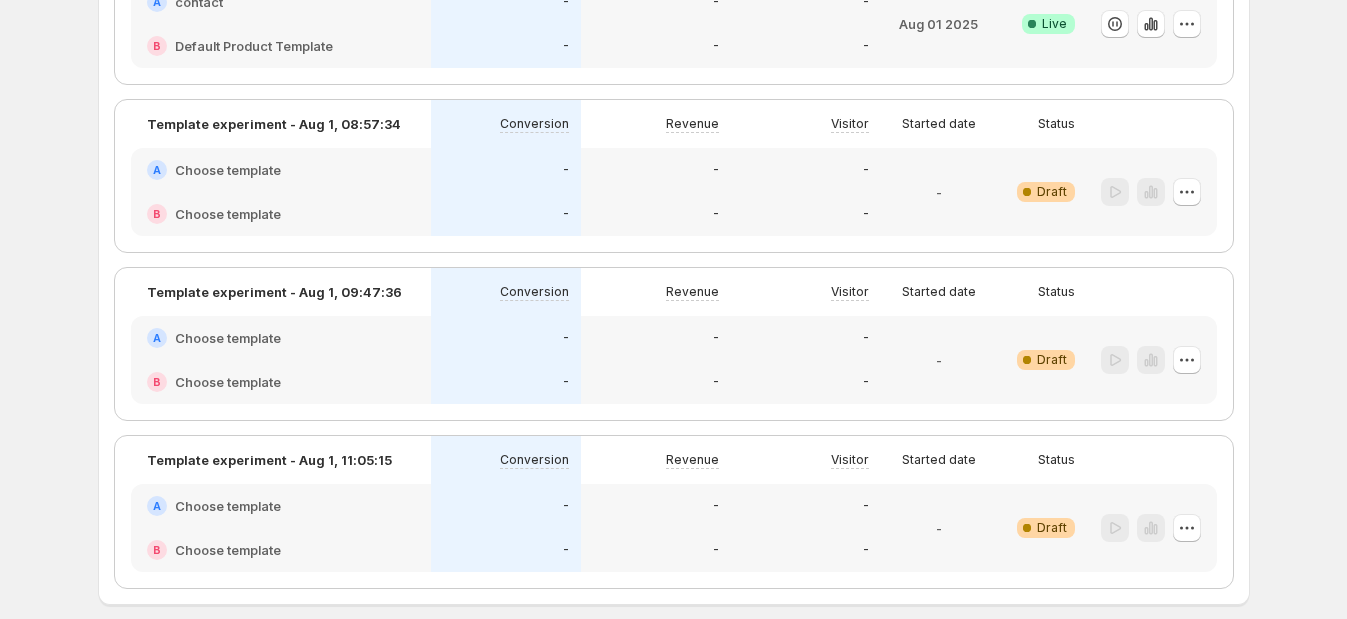 click on "-" at bounding box center (506, 170) 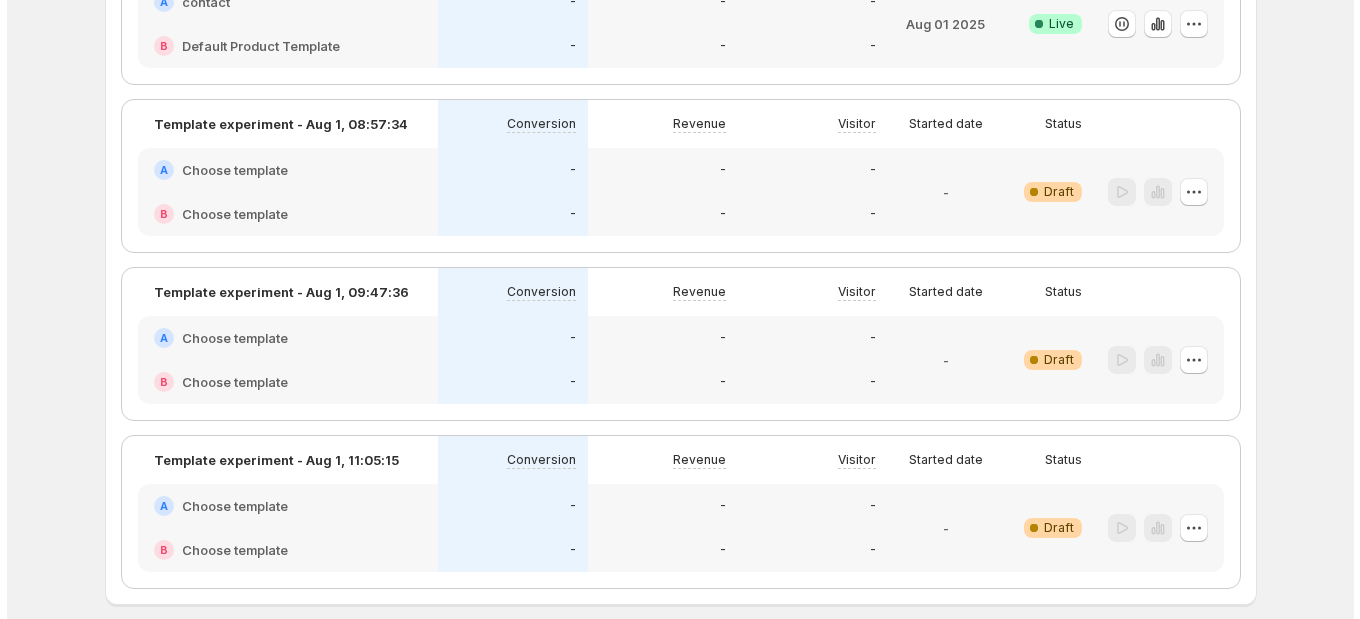 scroll, scrollTop: 0, scrollLeft: 0, axis: both 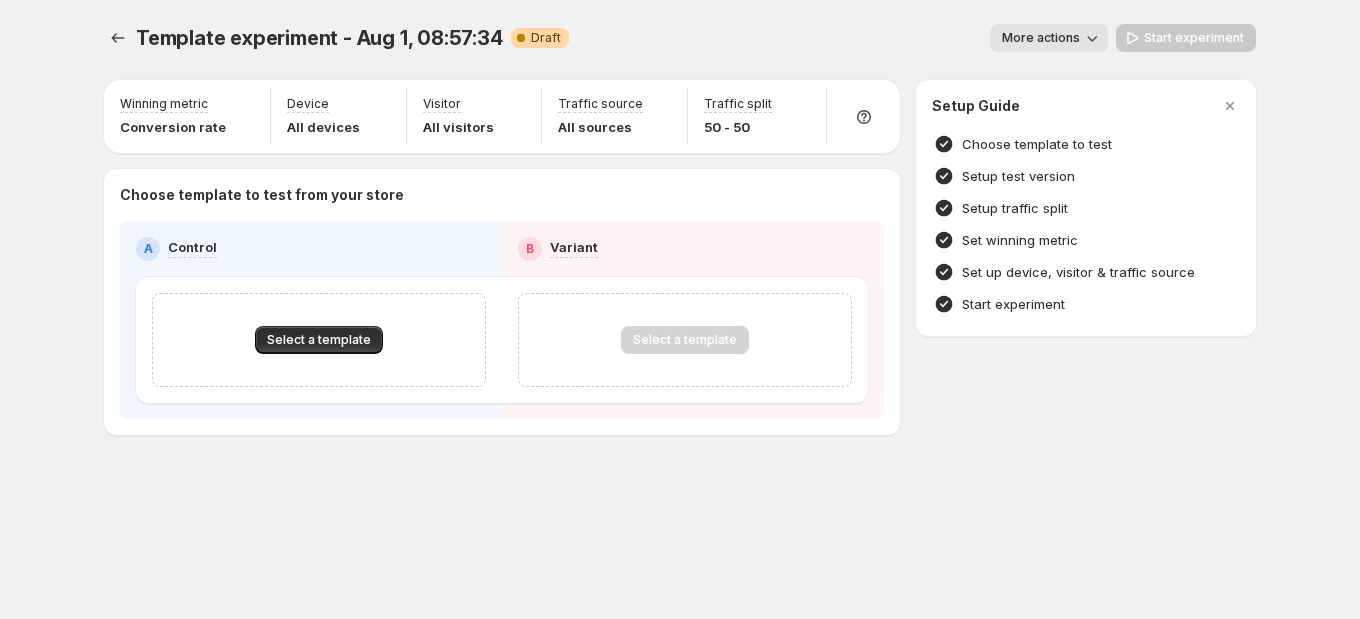 click on "Template experiment - Aug 1, 08:57:34. This page is ready Template experiment - Aug 1, 08:57:34 Warning Complete Draft More actions More actions More actions Start experiment Winning metric Conversion rate Device All devices Visitor All visitors Traffic source All sources Traffic split 50 - 50 Choose template to test from your store A Control B Variant Select a template Select a template Setup Guide Choose template to test Setup test version Setup traffic split Set winning metric Set up device, visitor & traffic source Start experiment" at bounding box center (680, 309) 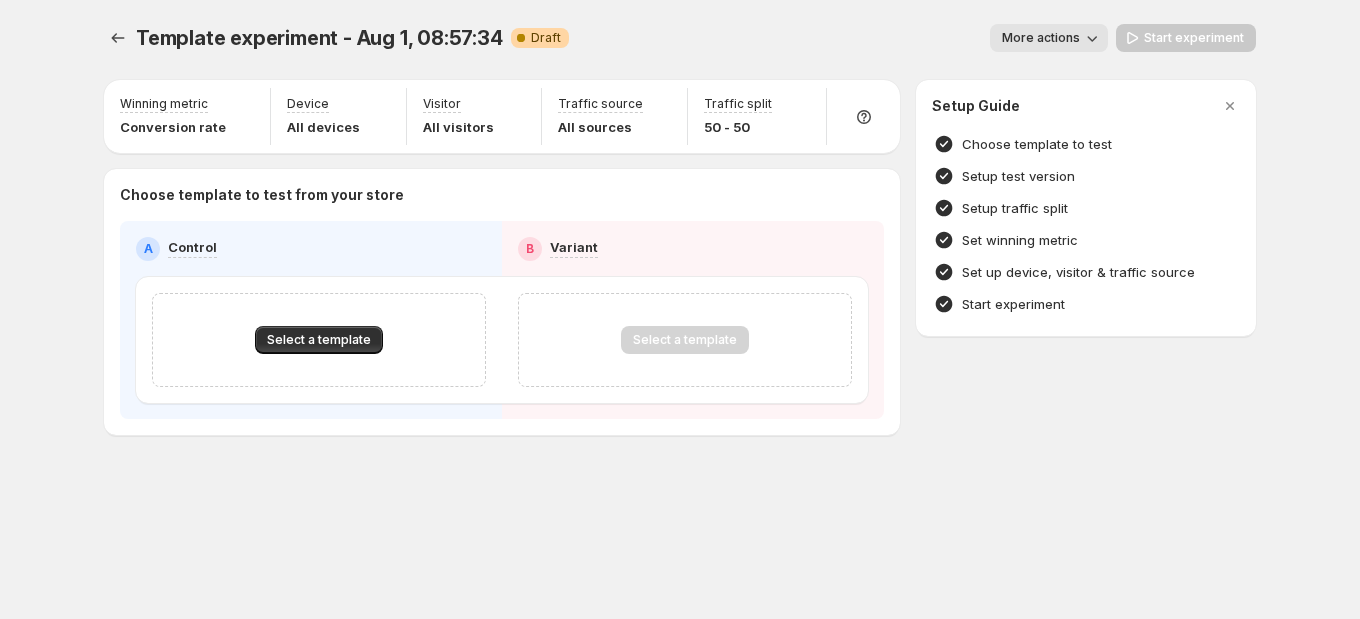 drag, startPoint x: 1280, startPoint y: 399, endPoint x: 1323, endPoint y: 362, distance: 56.727417 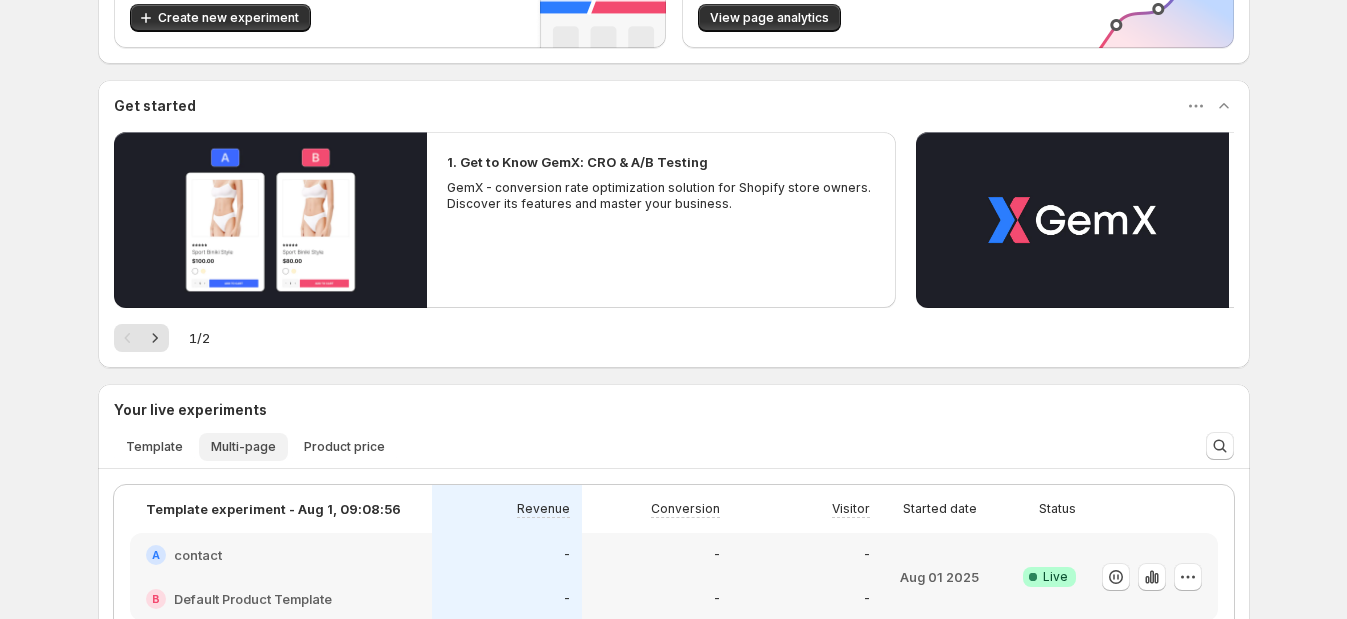 scroll, scrollTop: 509, scrollLeft: 0, axis: vertical 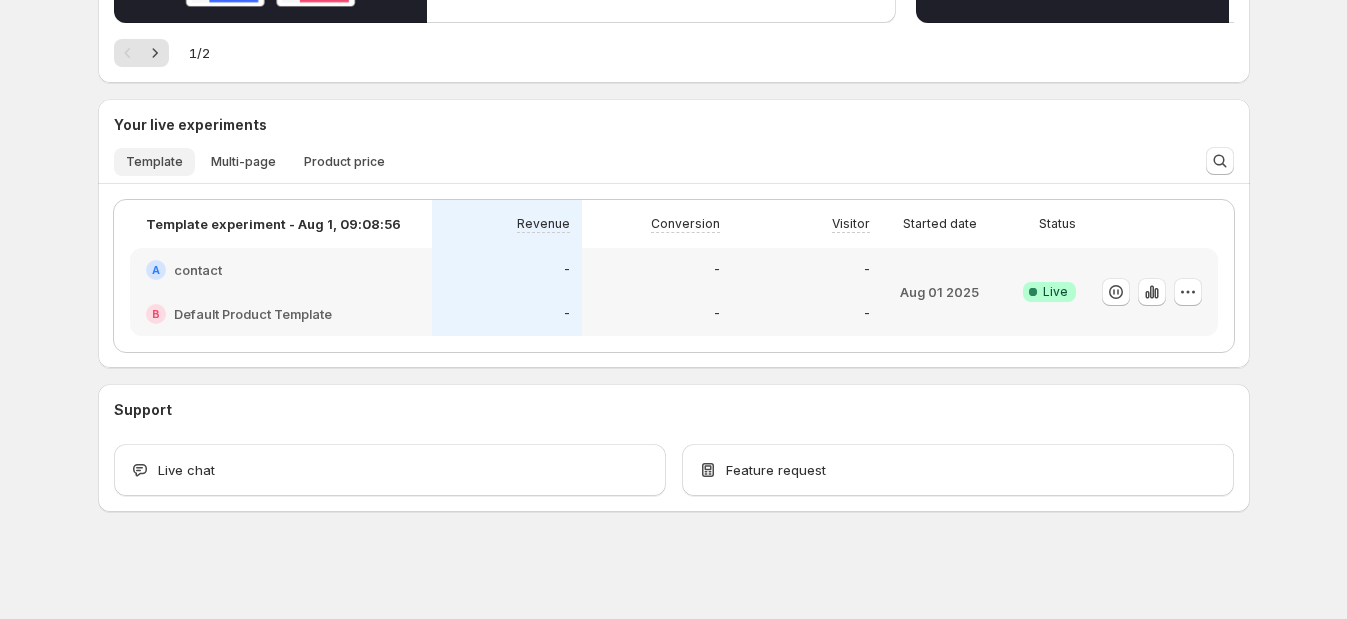 click on "Template" at bounding box center [154, 162] 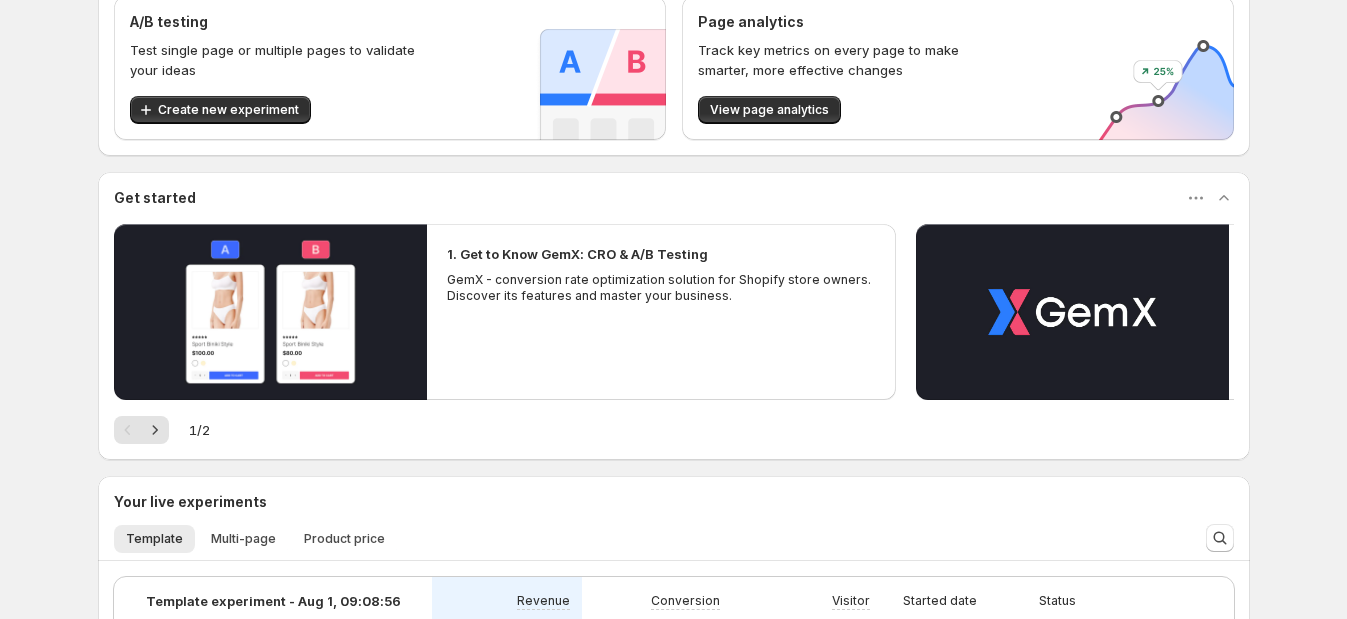 scroll, scrollTop: 0, scrollLeft: 0, axis: both 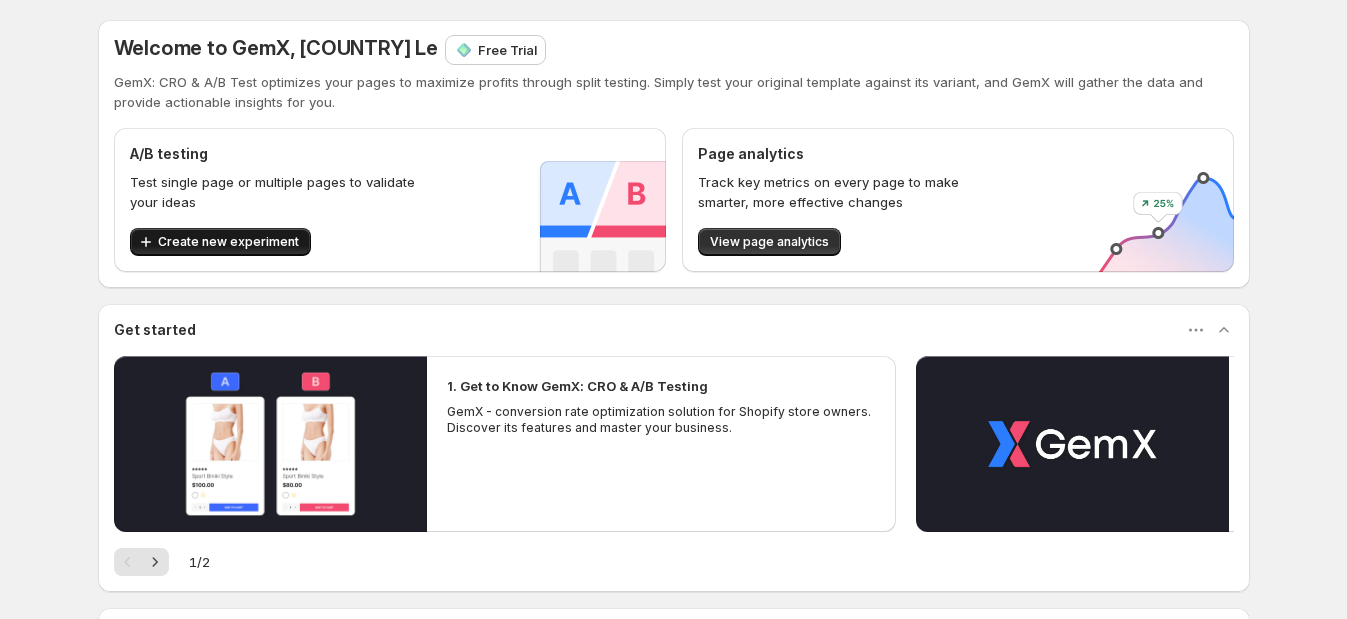 click on "Create new experiment" at bounding box center (220, 242) 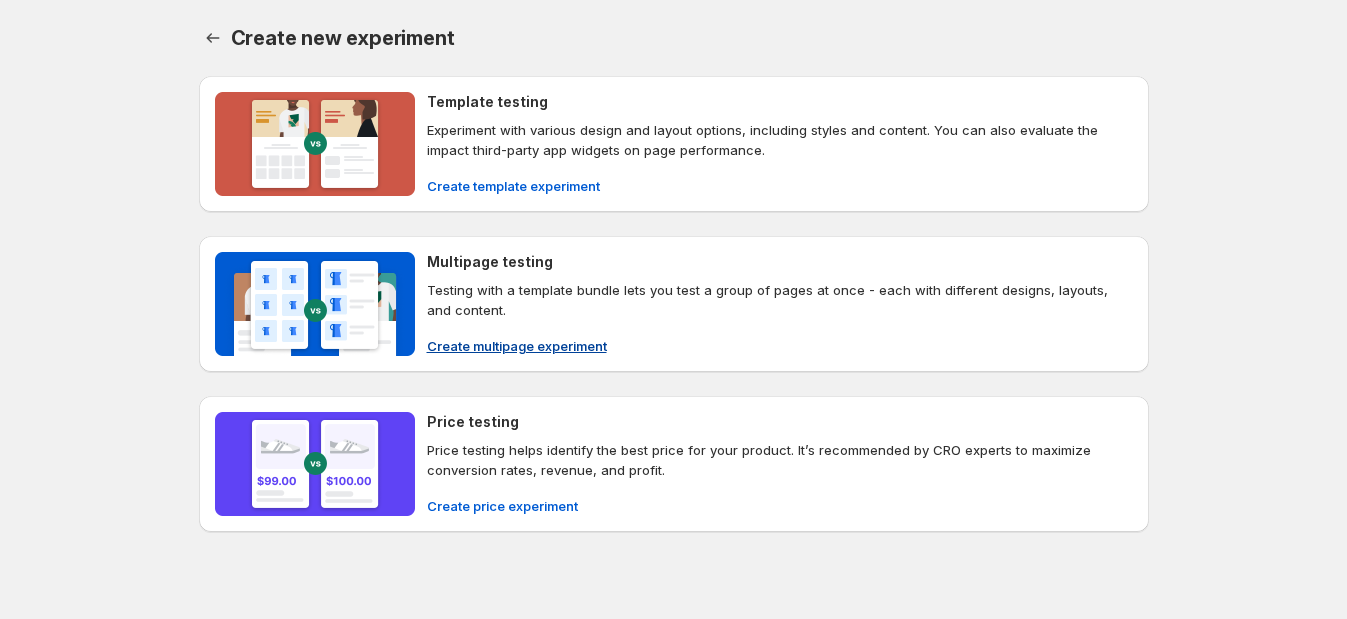 scroll, scrollTop: 20, scrollLeft: 0, axis: vertical 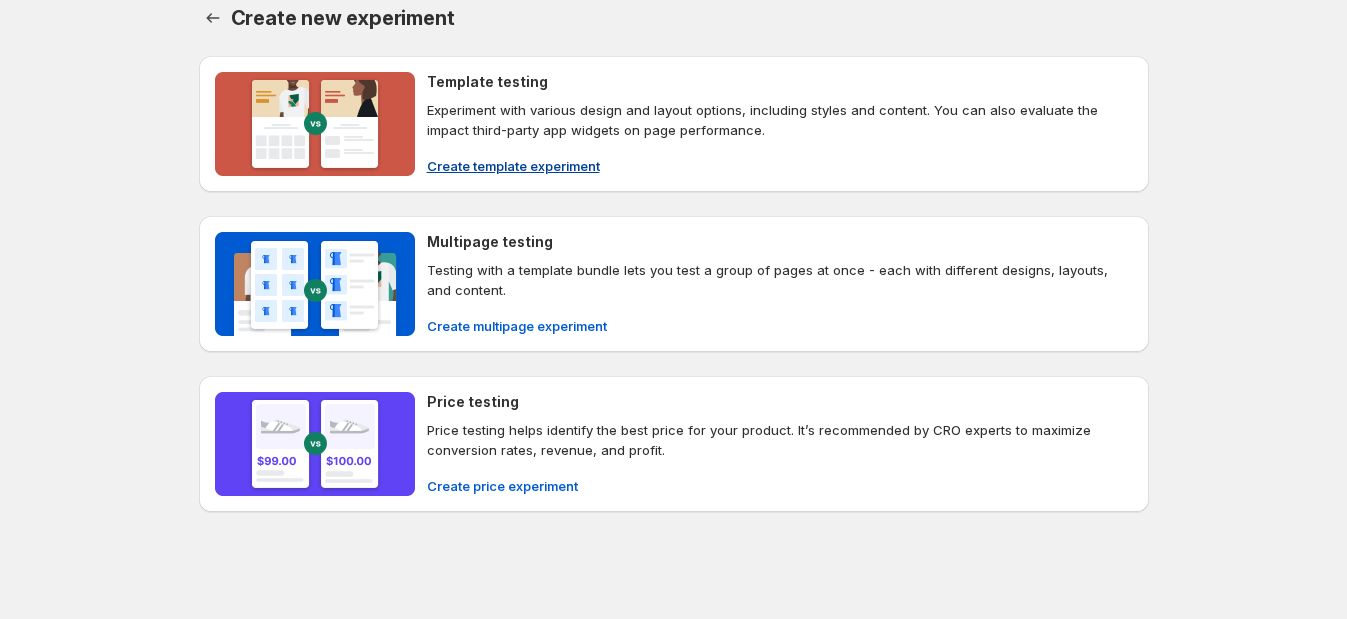 click on "Create template experiment" at bounding box center (513, 166) 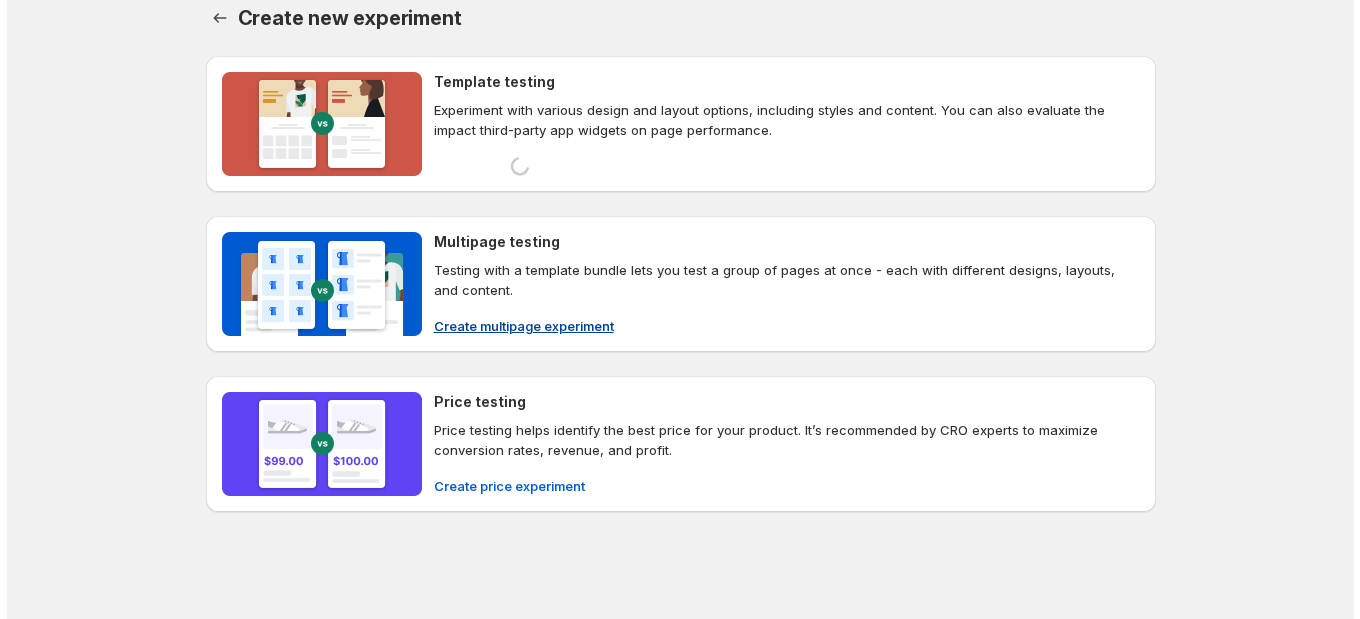 scroll, scrollTop: 0, scrollLeft: 0, axis: both 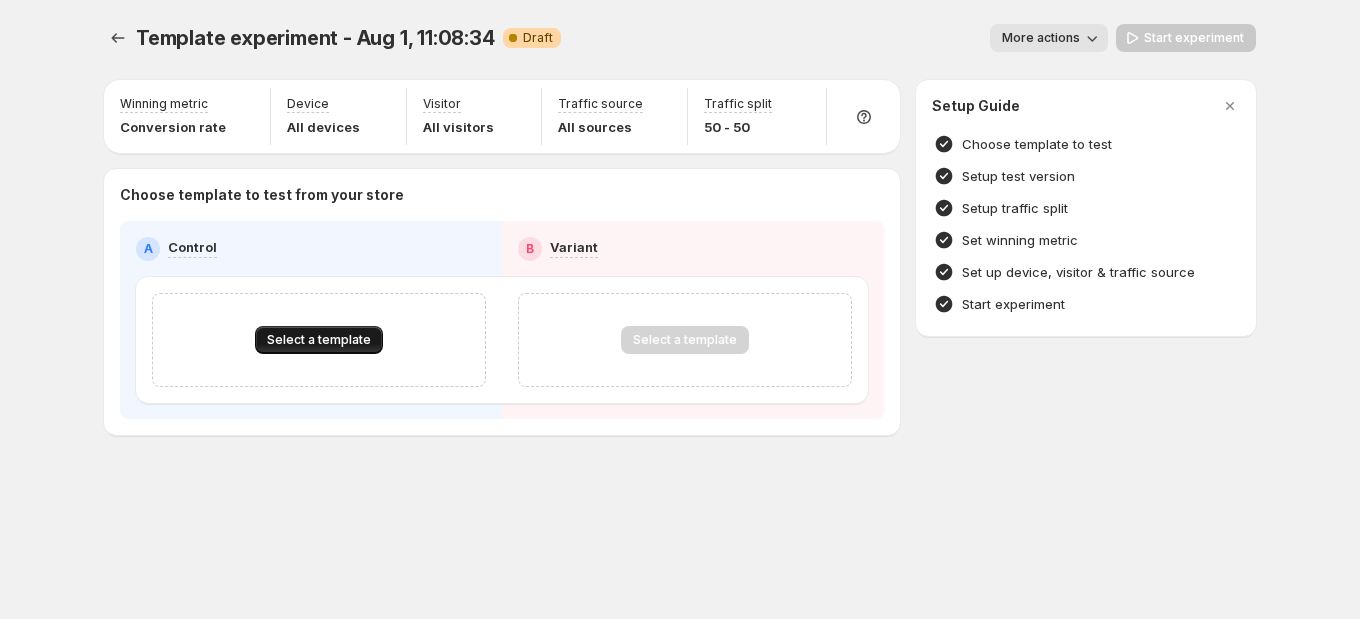 click on "Select a template" at bounding box center [319, 340] 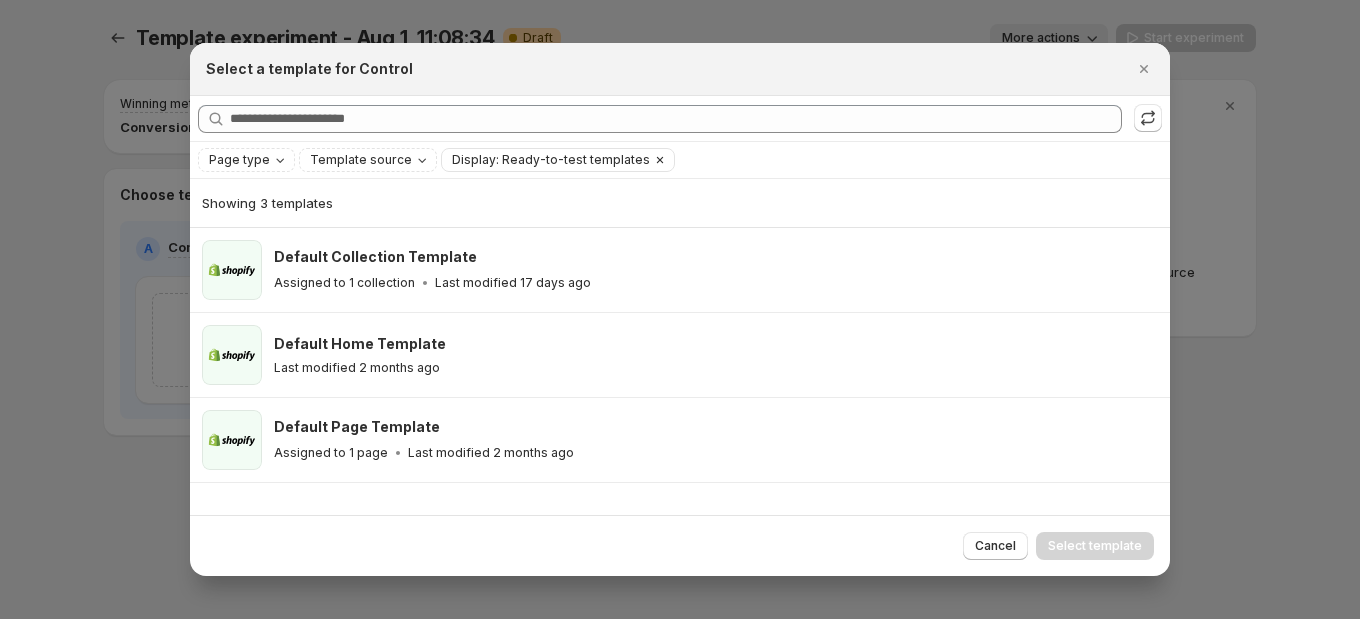 click 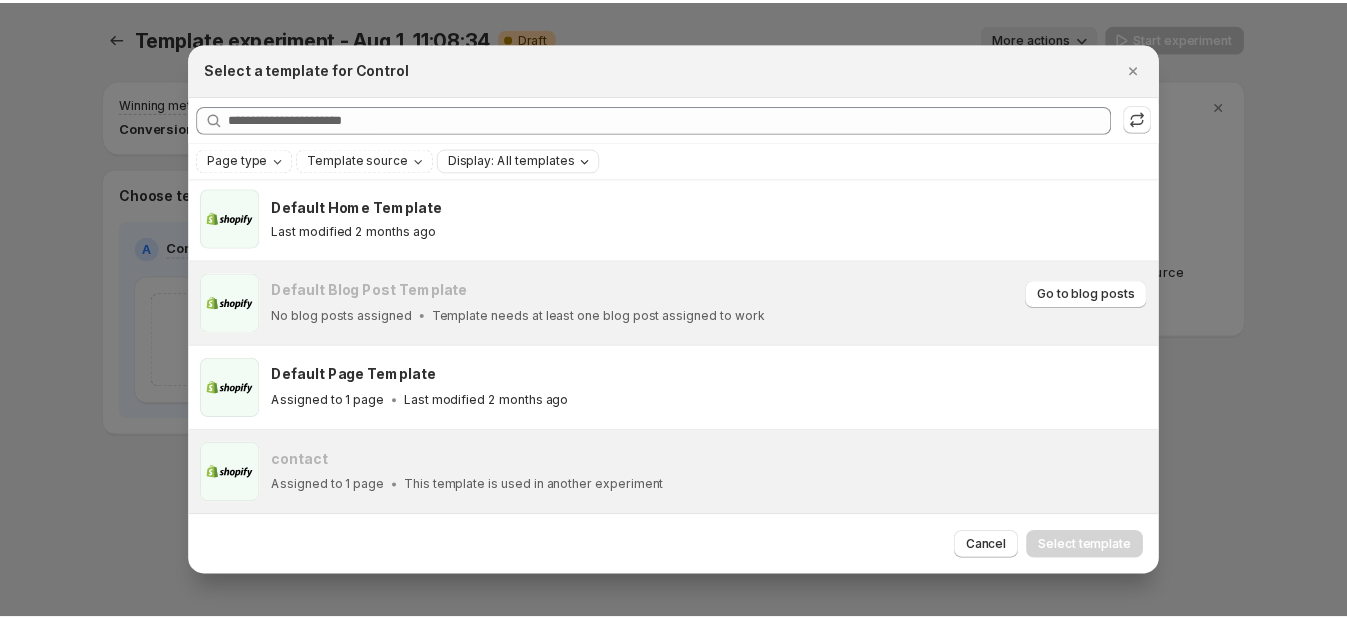 scroll, scrollTop: 0, scrollLeft: 0, axis: both 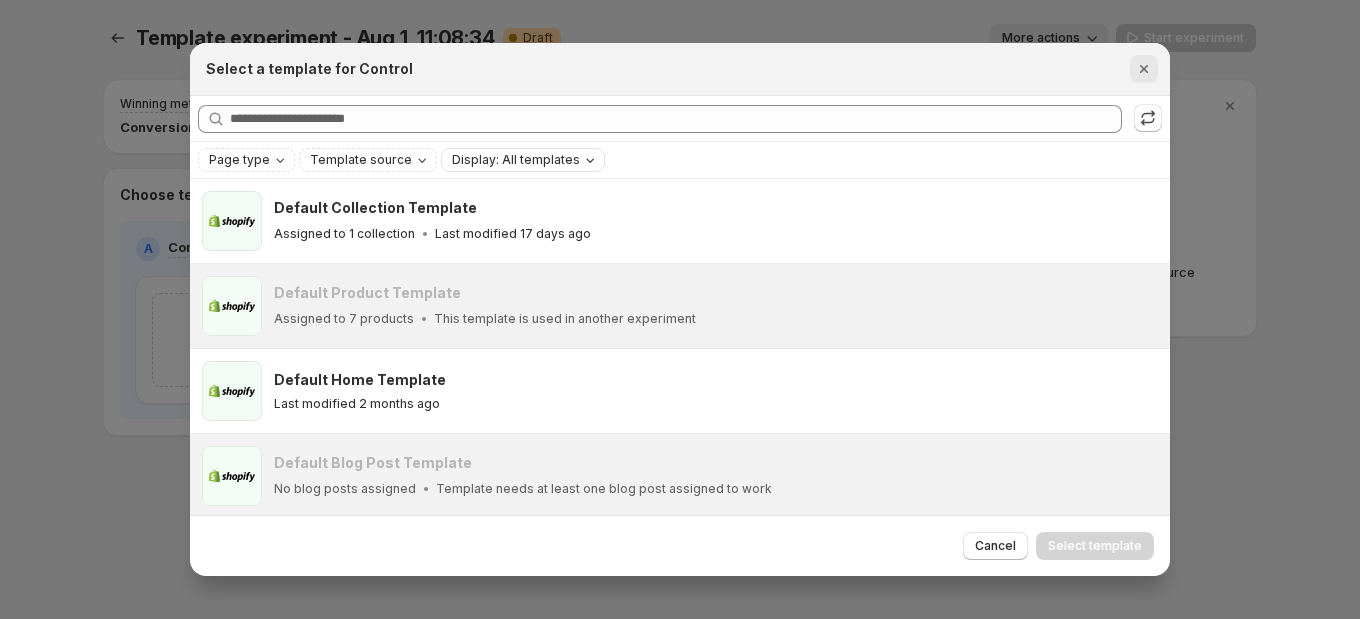 click 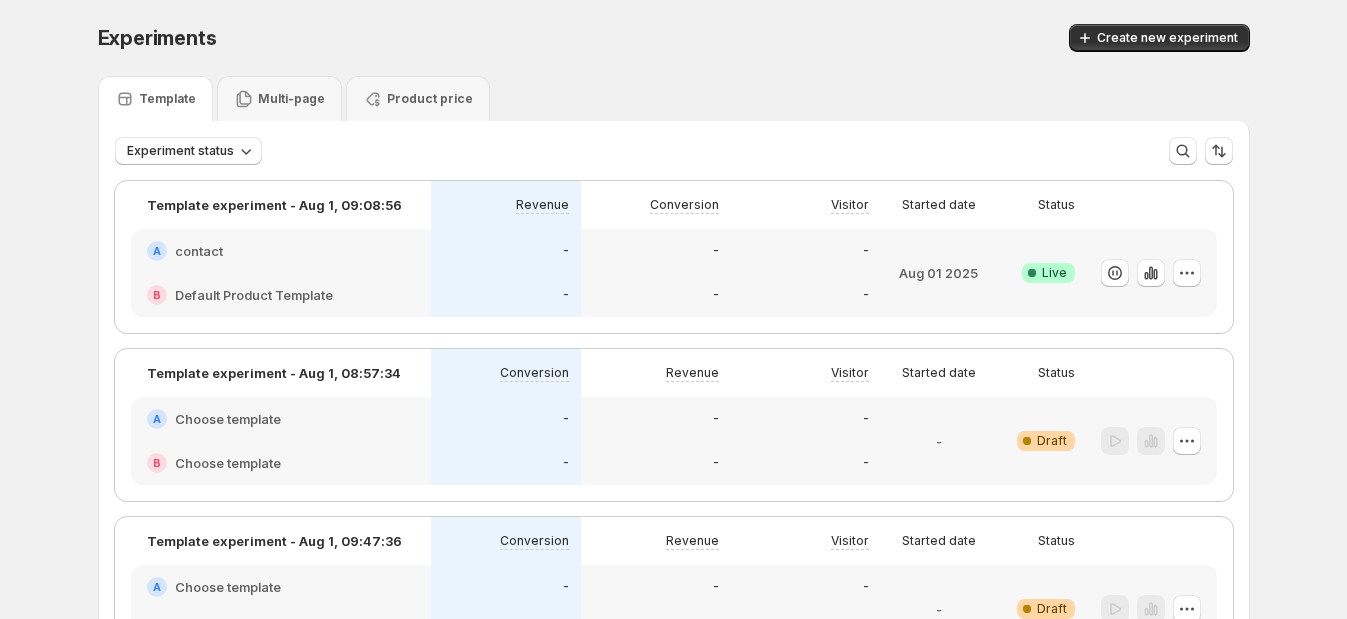 scroll, scrollTop: 0, scrollLeft: 0, axis: both 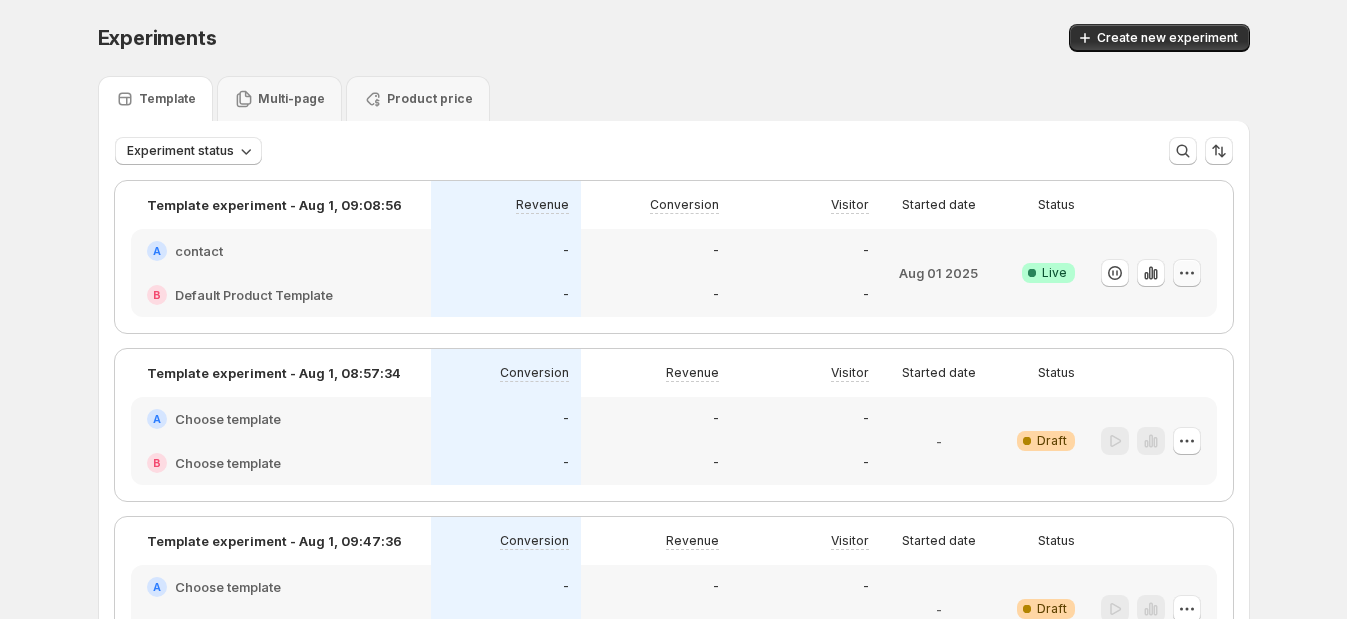 click 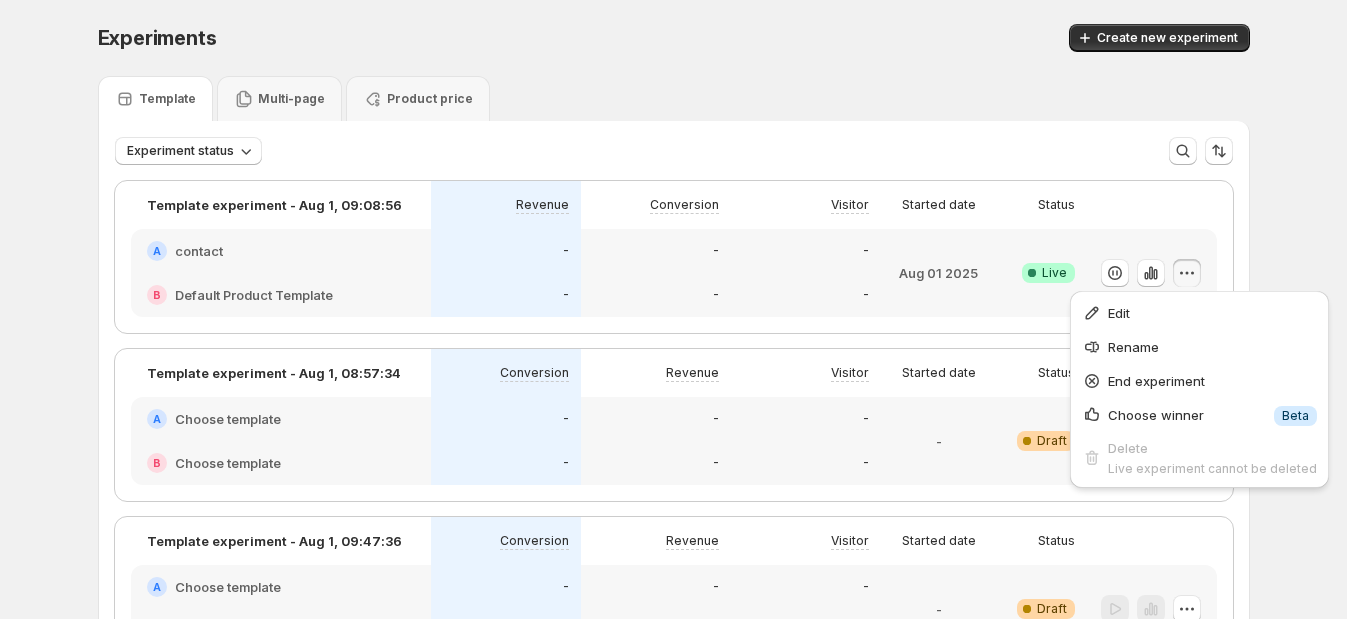 click on "-" at bounding box center [656, 295] 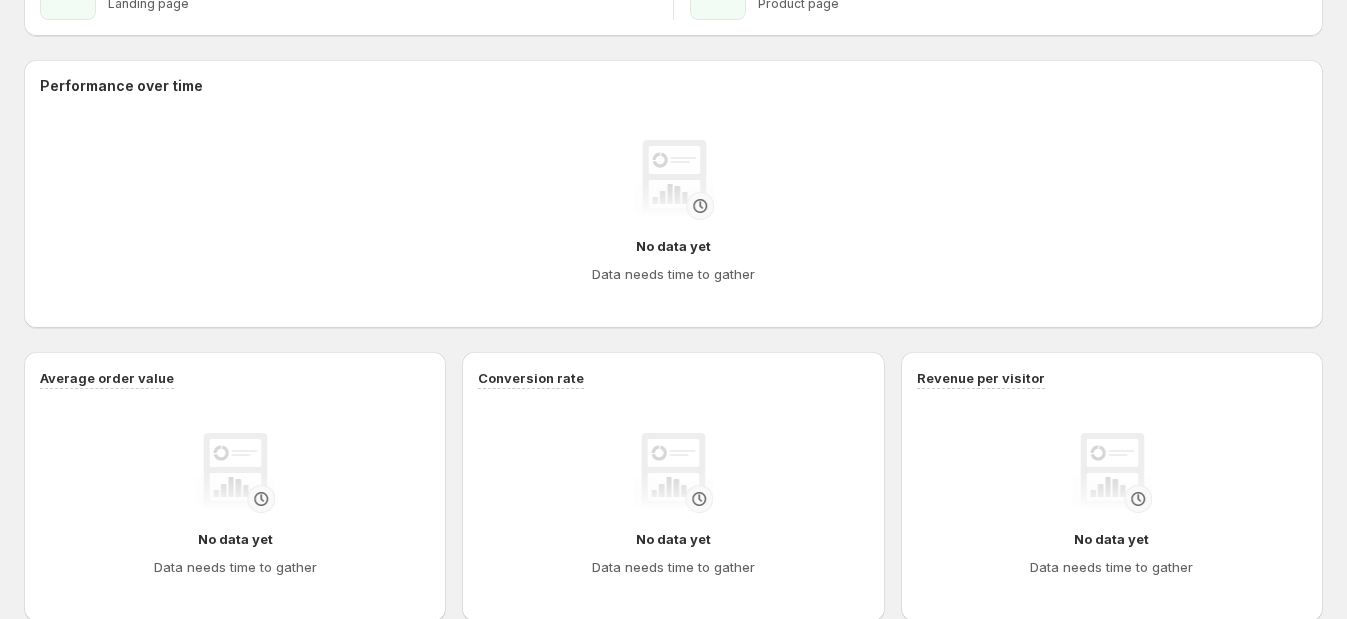scroll, scrollTop: 249, scrollLeft: 0, axis: vertical 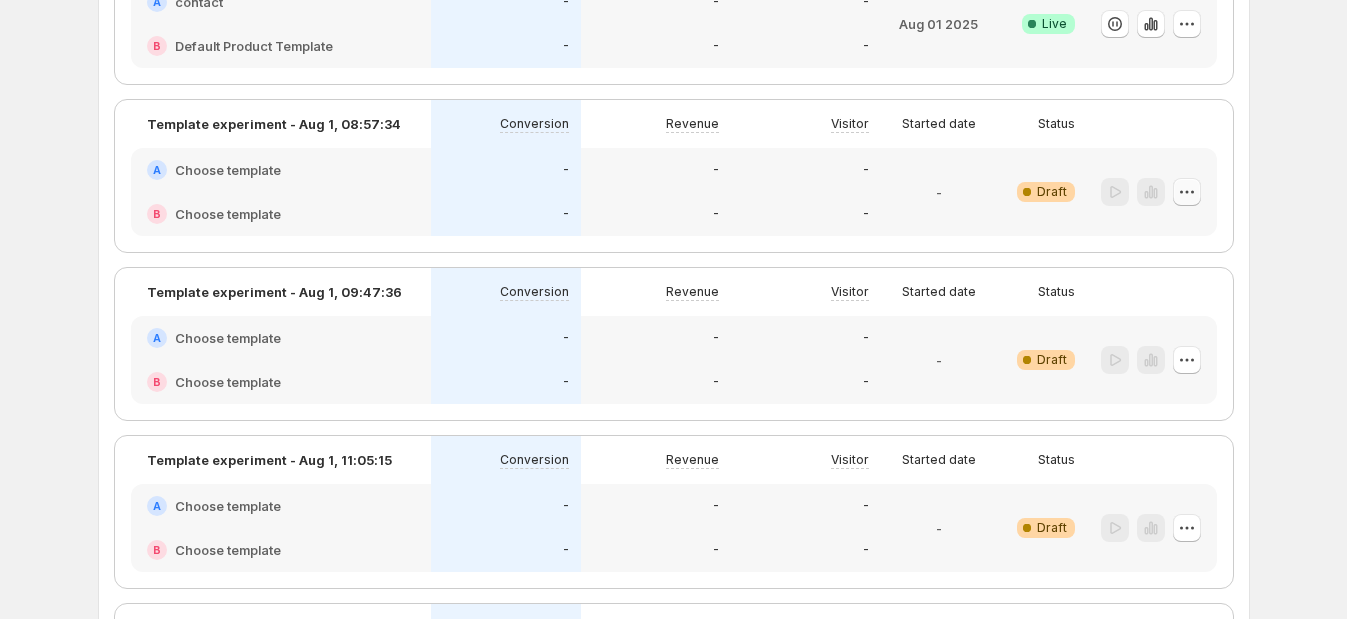 click 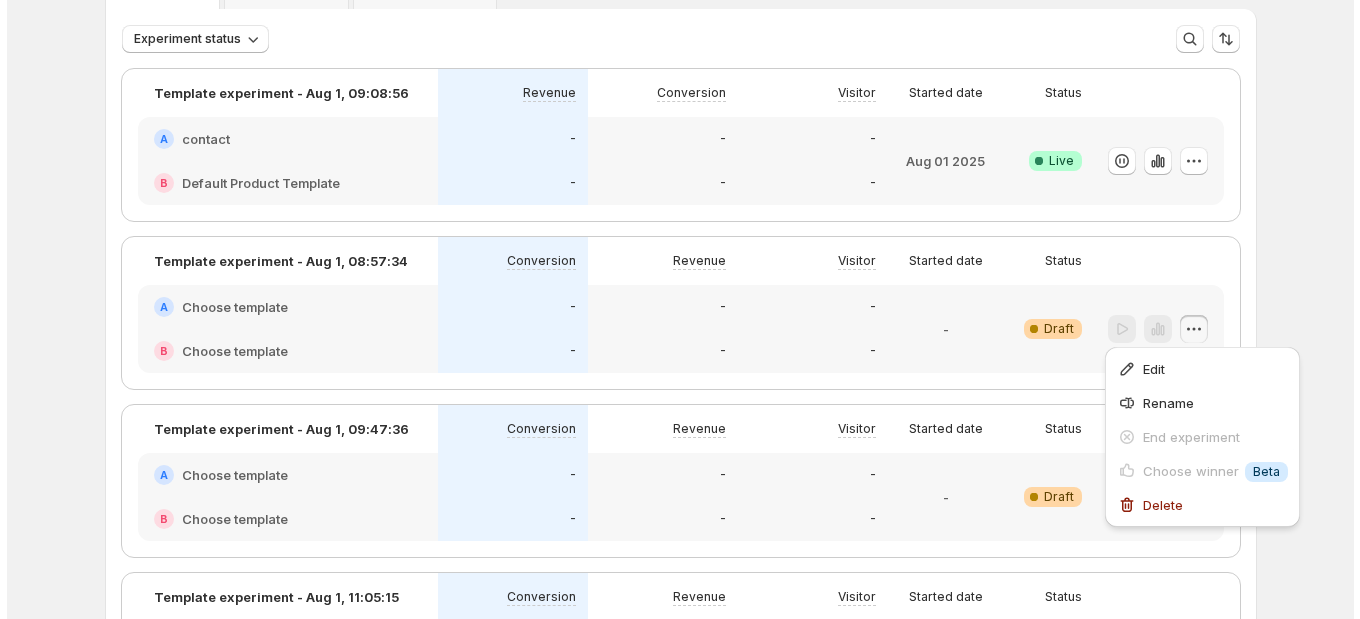 scroll, scrollTop: 0, scrollLeft: 0, axis: both 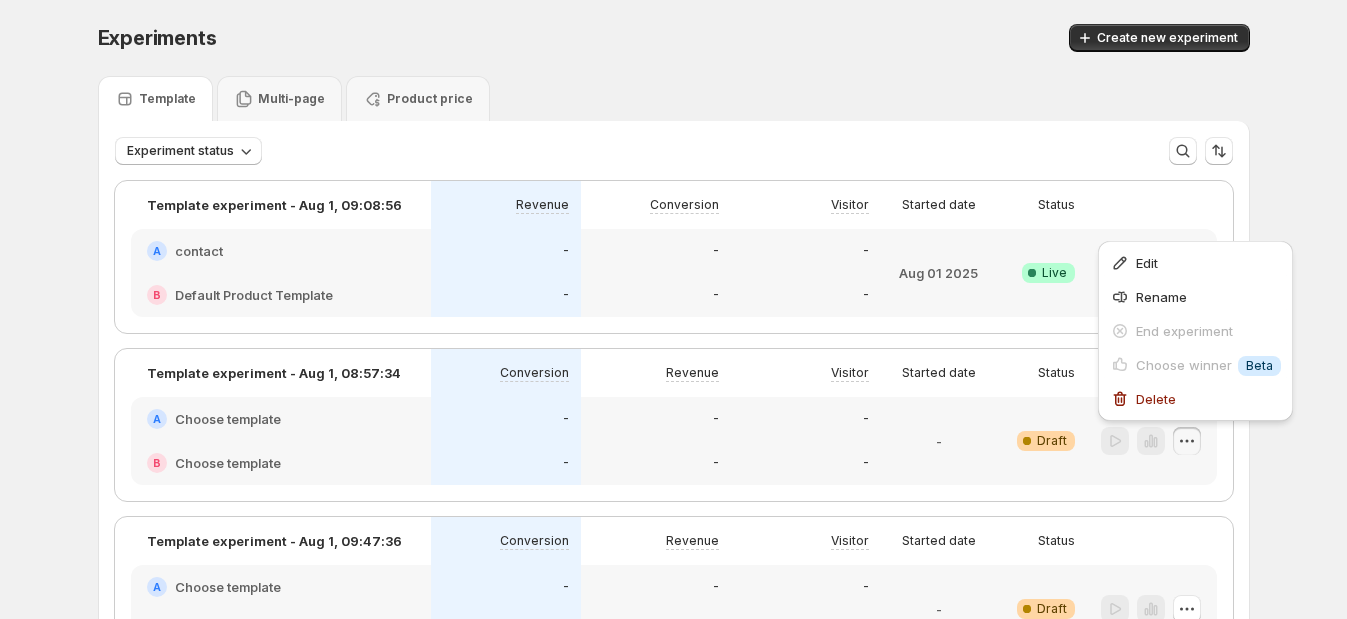 click on "Experiments. This page is ready Experiments Create new experiment Template Multi-page Product price Experiment status More views More views Create new view Template experiment - Aug 1, 09:08:56 Revenue Conversion Visitor Started date Status A contact B Default Product Template - - - - - - Aug 01 2025 Success Complete Live Template experiment - Aug 1, 08:57:34 Conversion Revenue Visitor Started date Status A Choose template B Choose template - - - - - - - Warning Complete Draft Template experiment - Aug 1, 09:47:36 Conversion Revenue Visitor Started date Status A Choose template B Choose template - - - - - - - Warning Complete Draft Template experiment - Aug 1, 11:05:15 Conversion Revenue Visitor Started date Status A Choose template B Choose template - - - - - - - Warning Complete Draft Template experiment - Aug 1, 11:08:34 Conversion Revenue Visitor Started date Status A Choose template B Choose template - - - - - - - Warning Complete Draft" at bounding box center [674, 565] 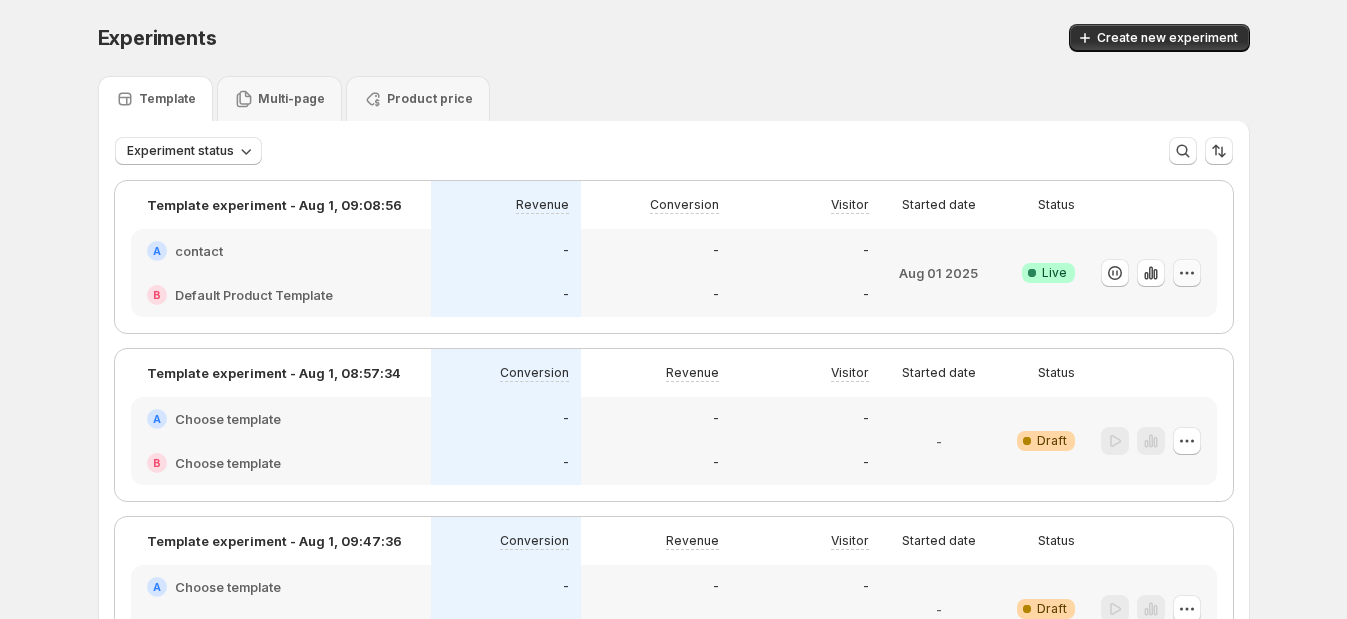 click 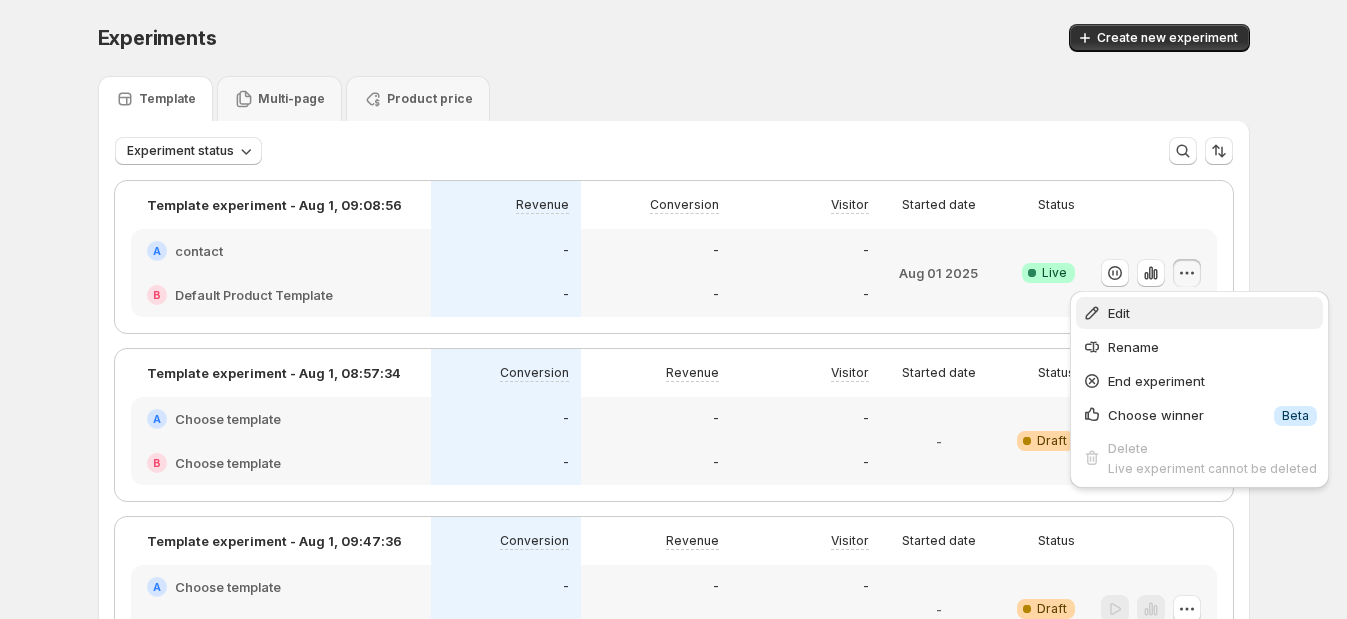 click on "Edit" at bounding box center (1199, 313) 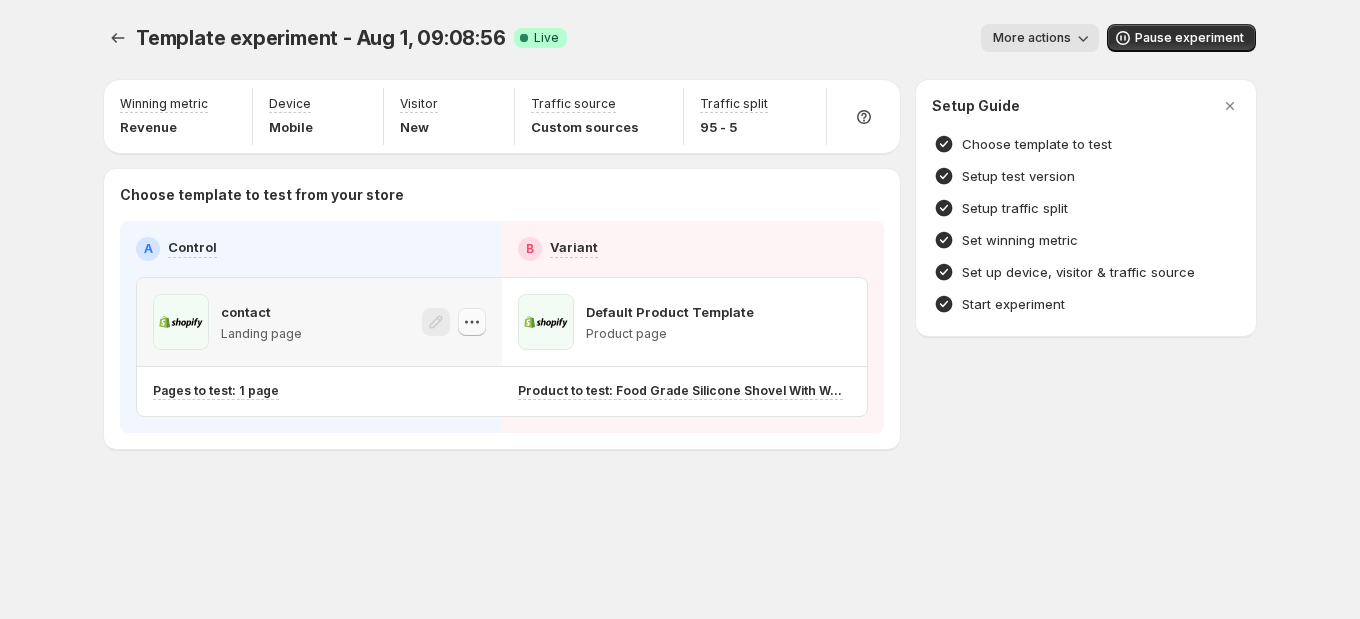 click at bounding box center [472, 322] 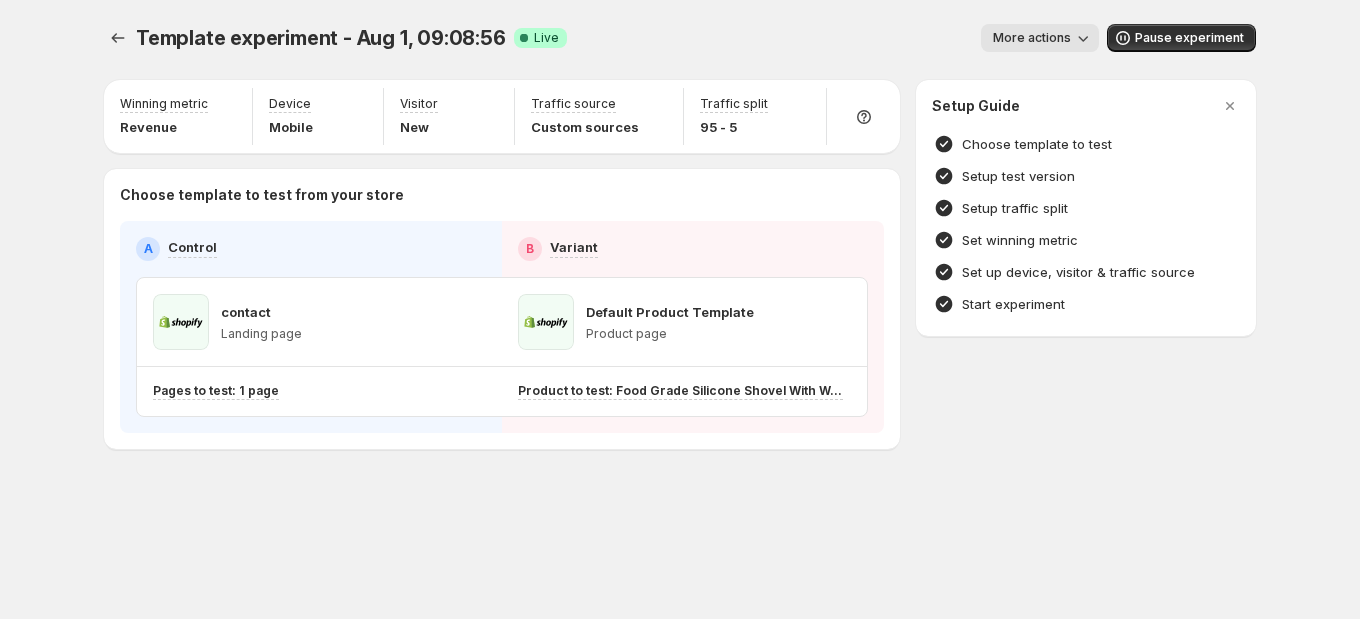 click on "Setup Guide Choose template to test Setup test version Setup traffic split Set winning metric Set up device, visitor & traffic source Start experiment" at bounding box center (1086, 337) 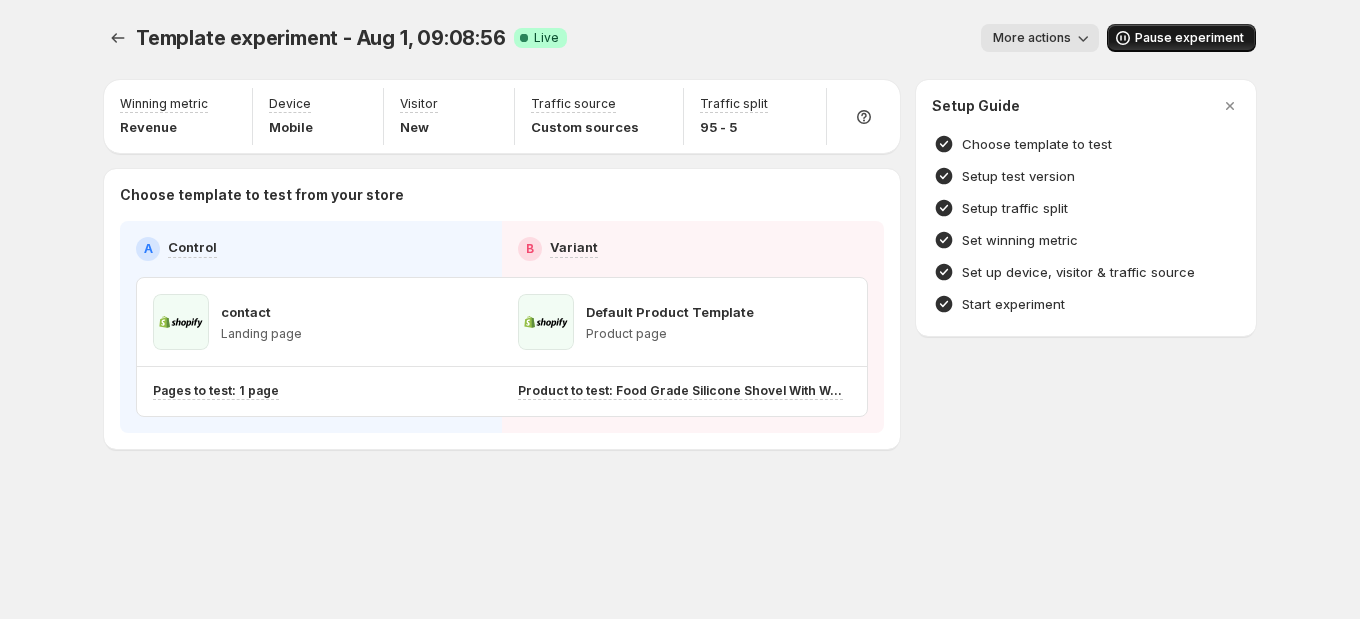 click on "Pause experiment" at bounding box center [1189, 38] 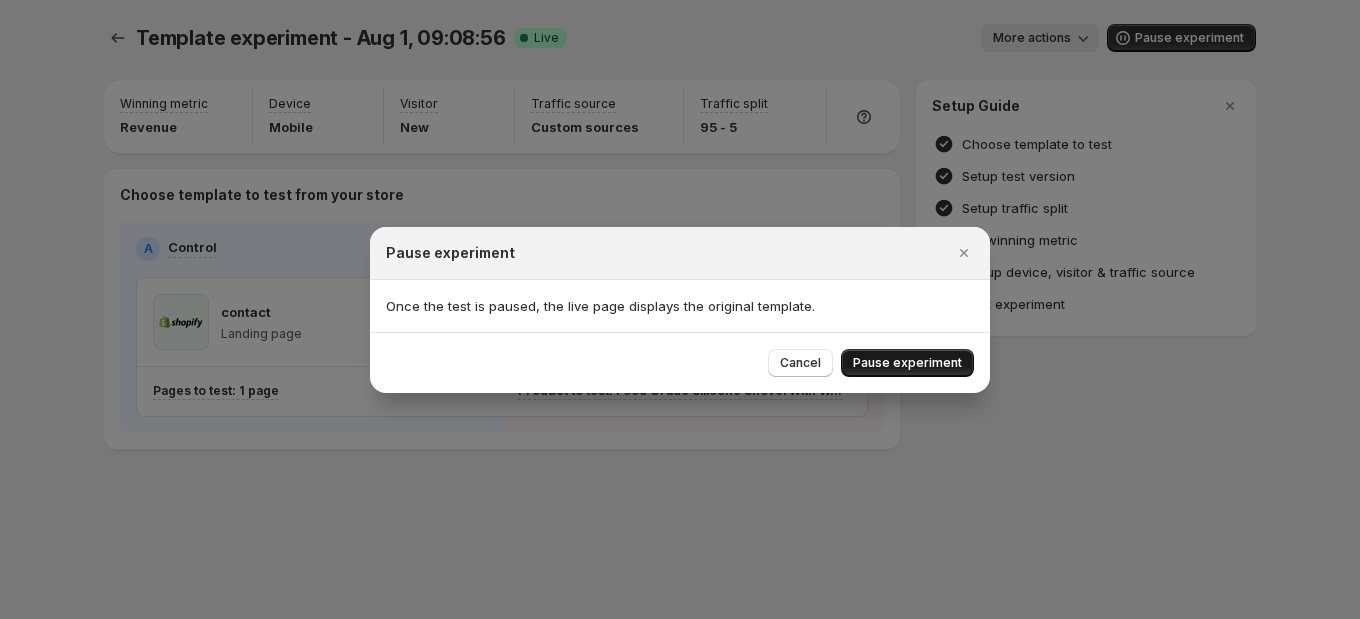 click on "Pause experiment" at bounding box center [907, 363] 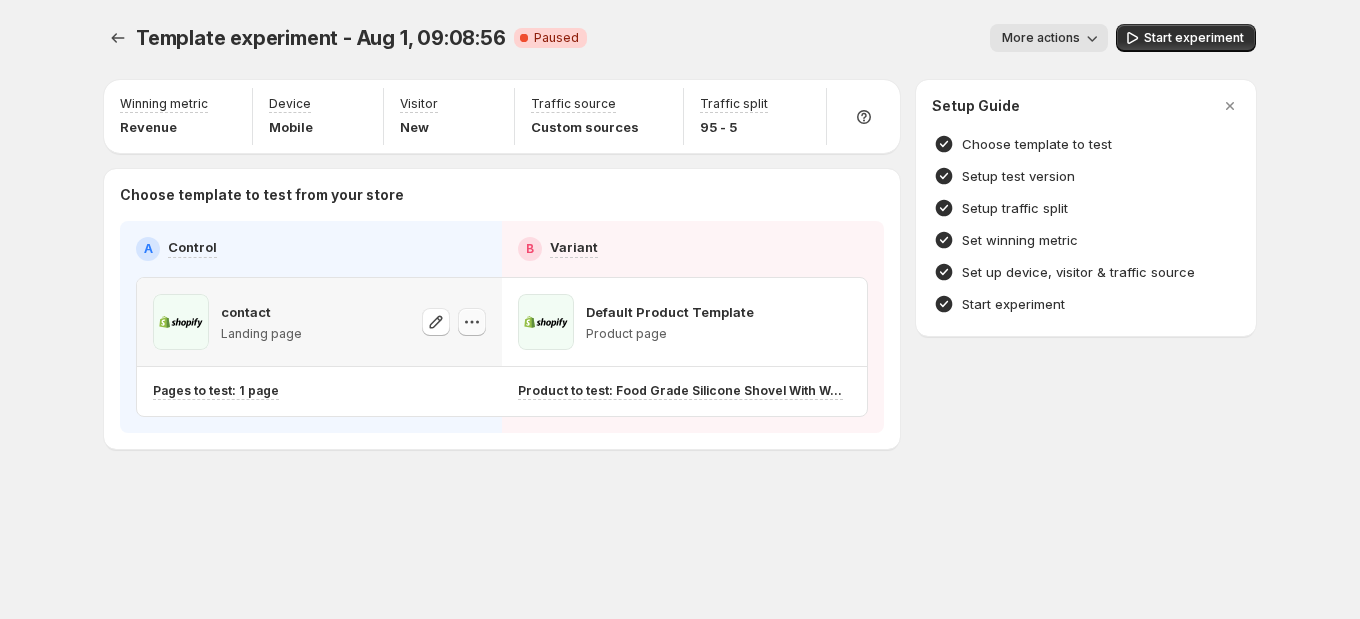 click 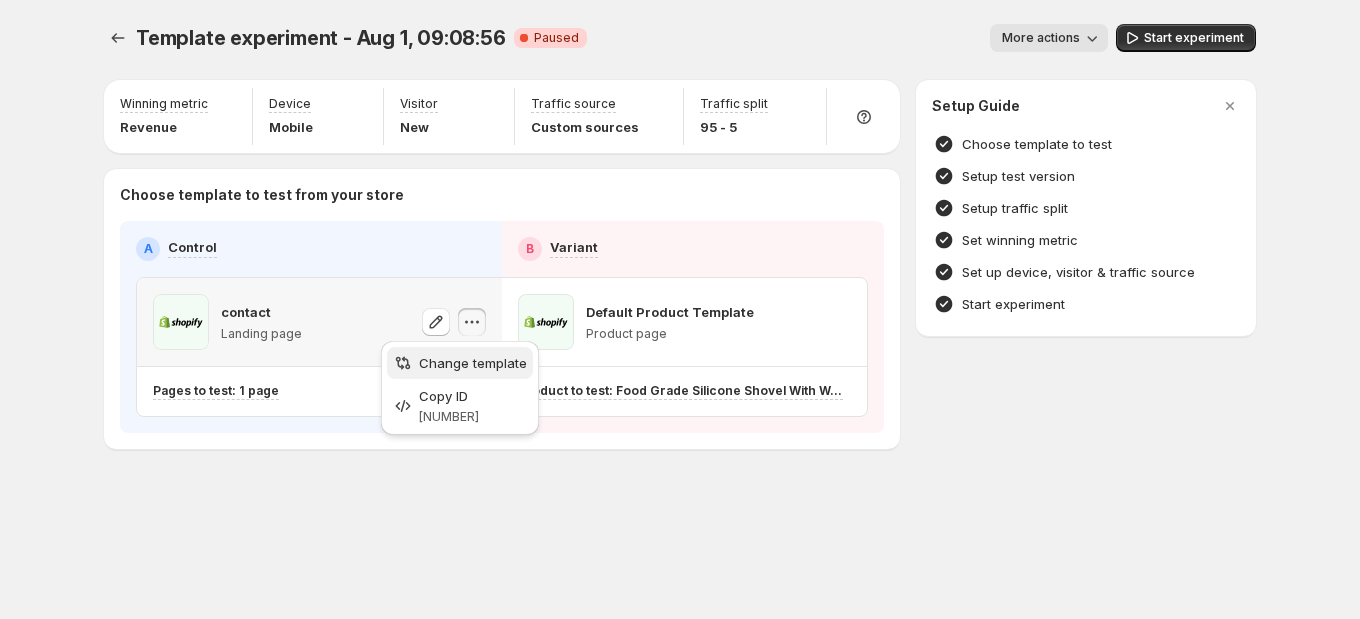 click on "Change template" at bounding box center (460, 363) 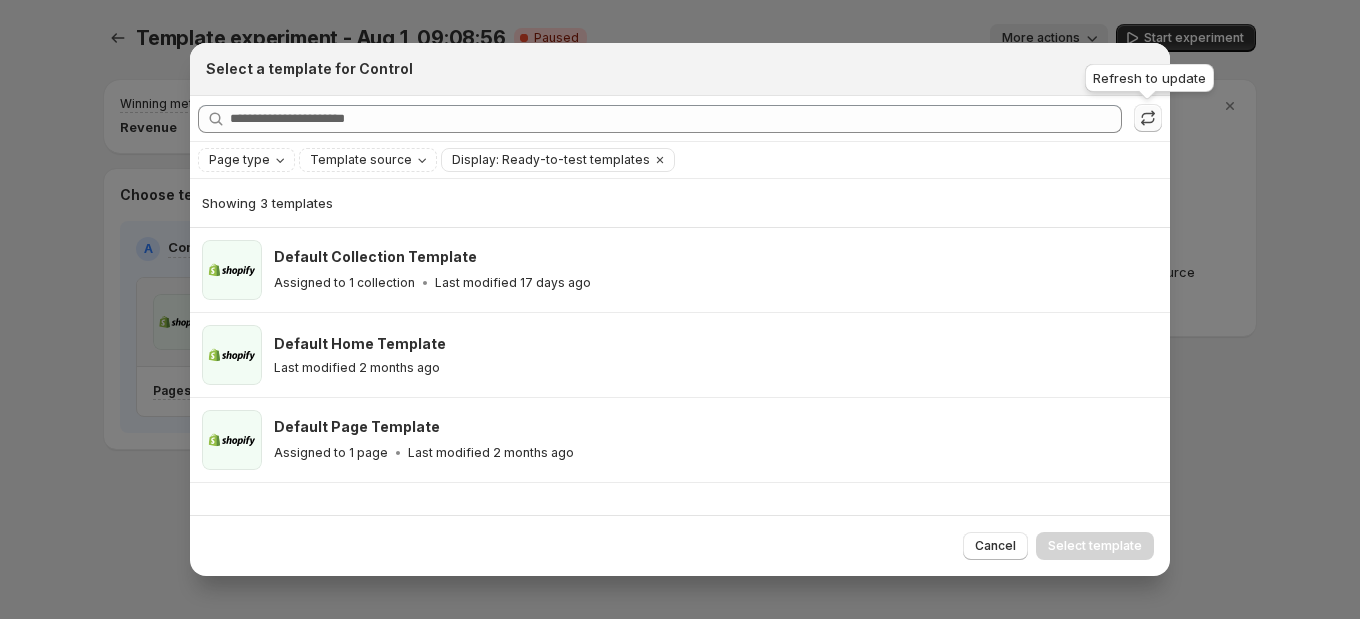 click 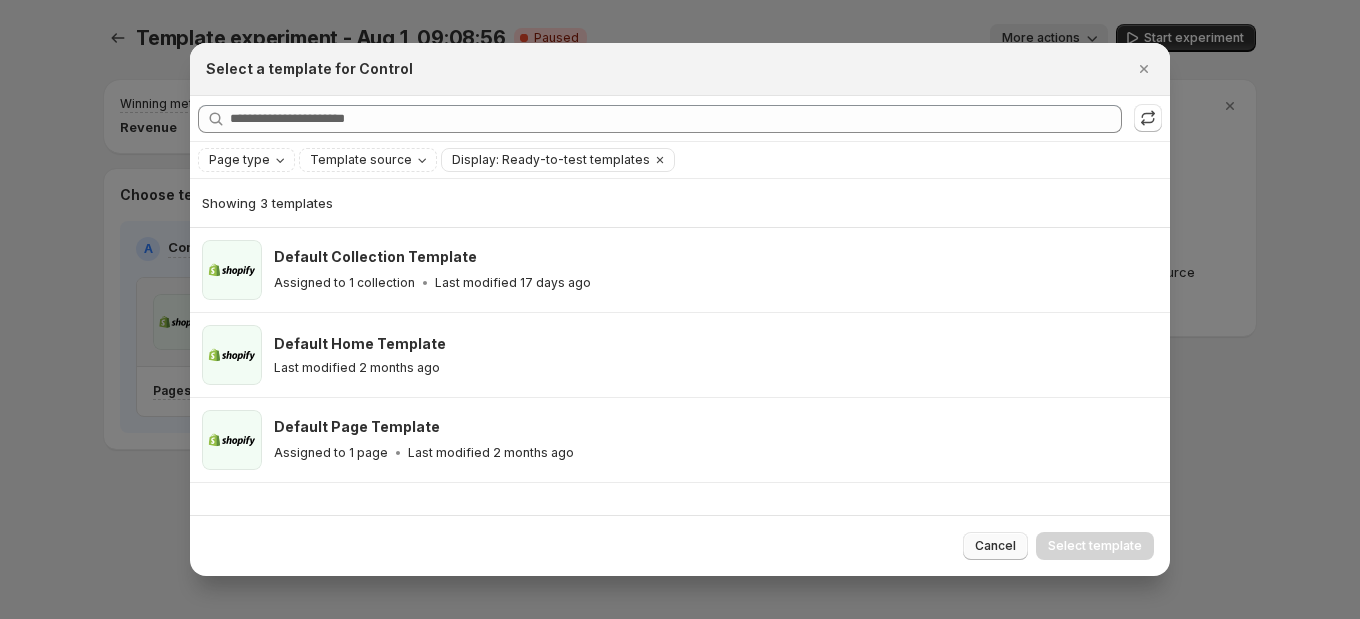 click on "Cancel" at bounding box center [995, 546] 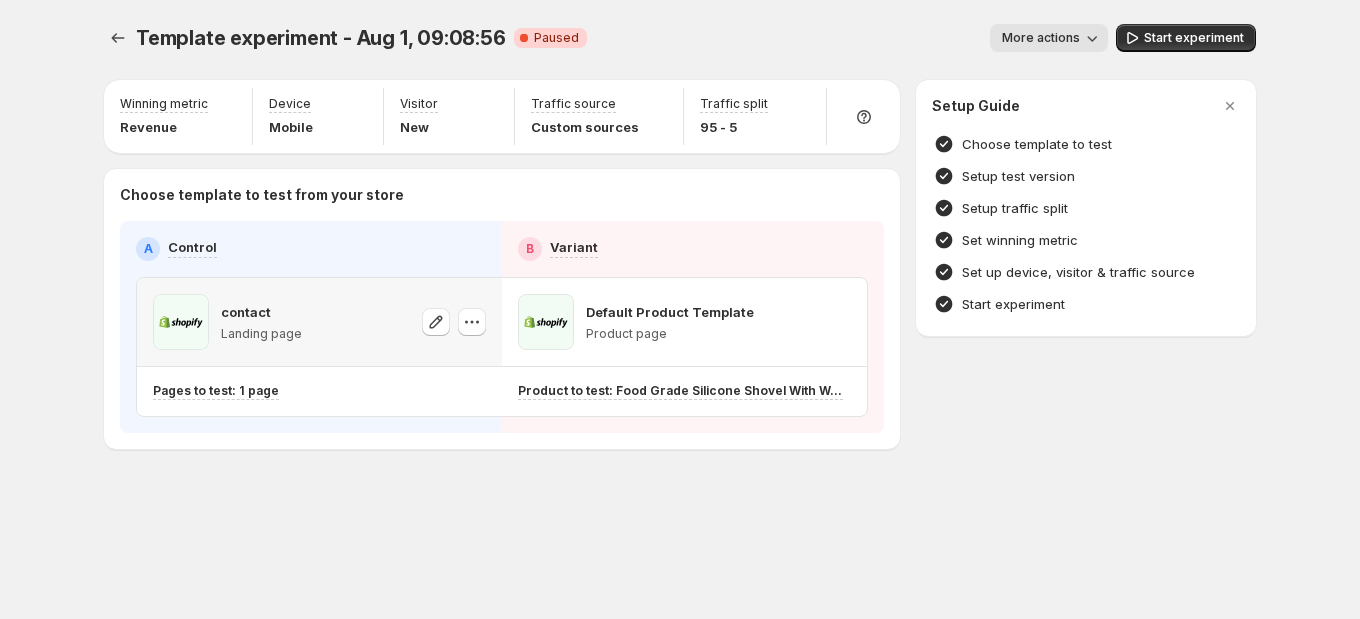 click at bounding box center (472, 322) 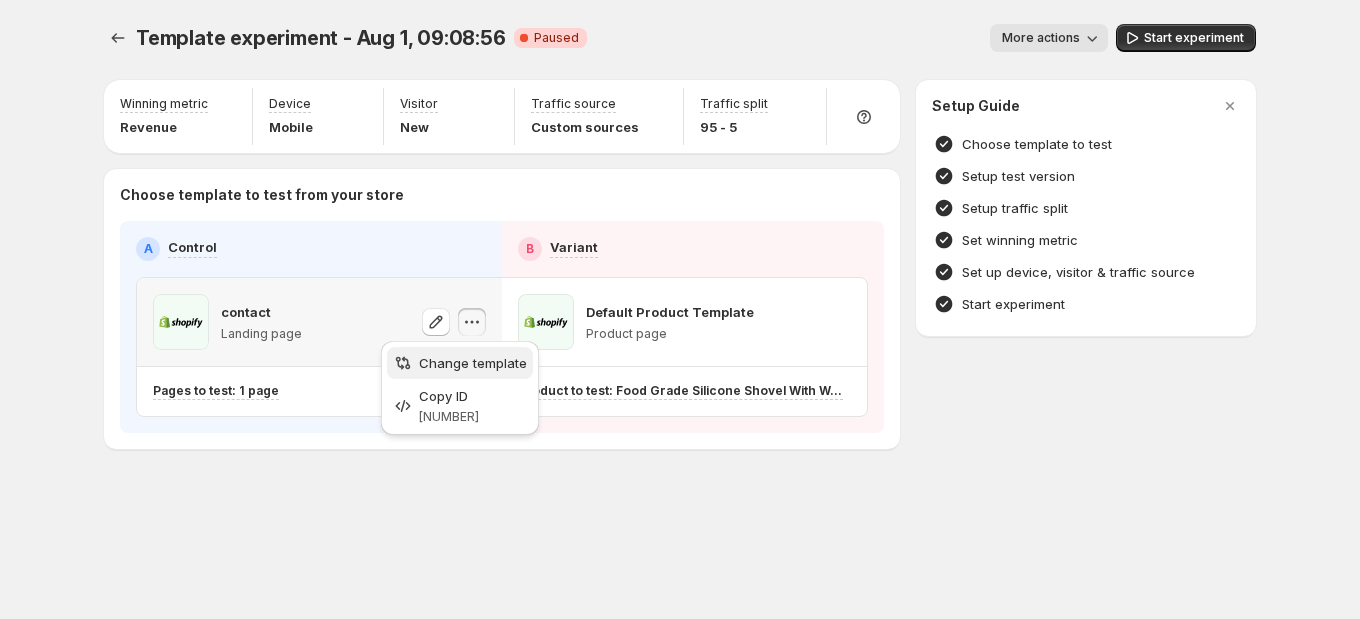 click on "Change template" at bounding box center [473, 363] 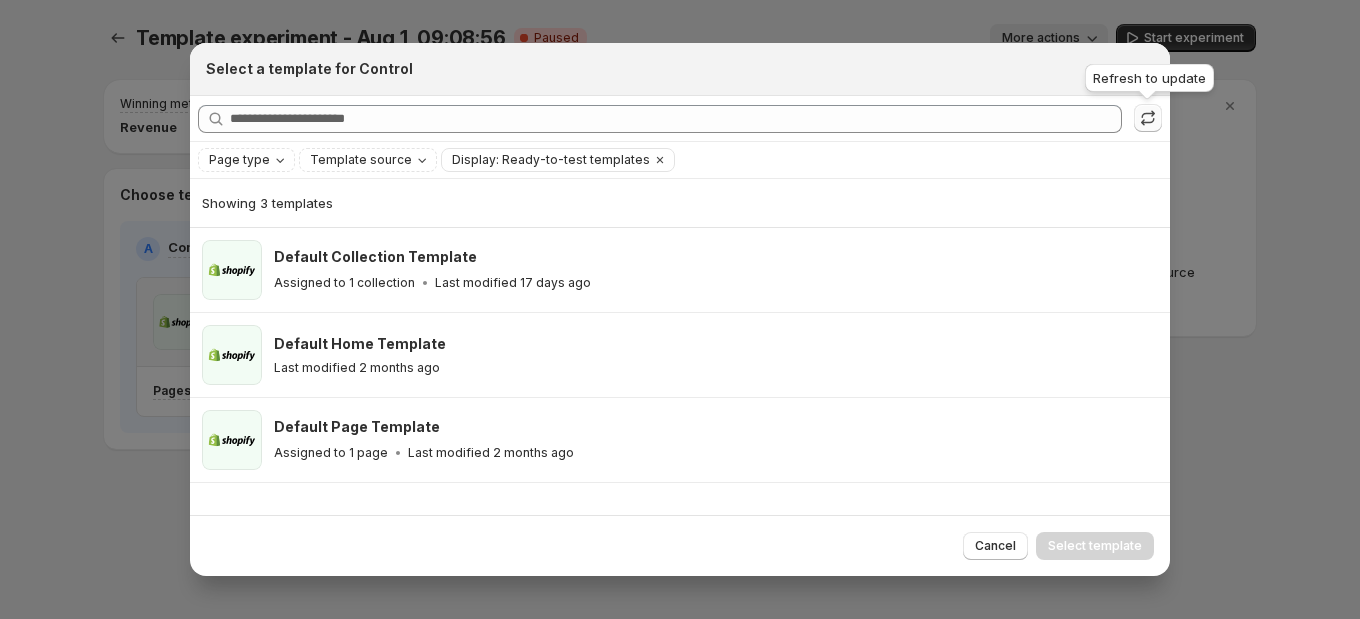 click 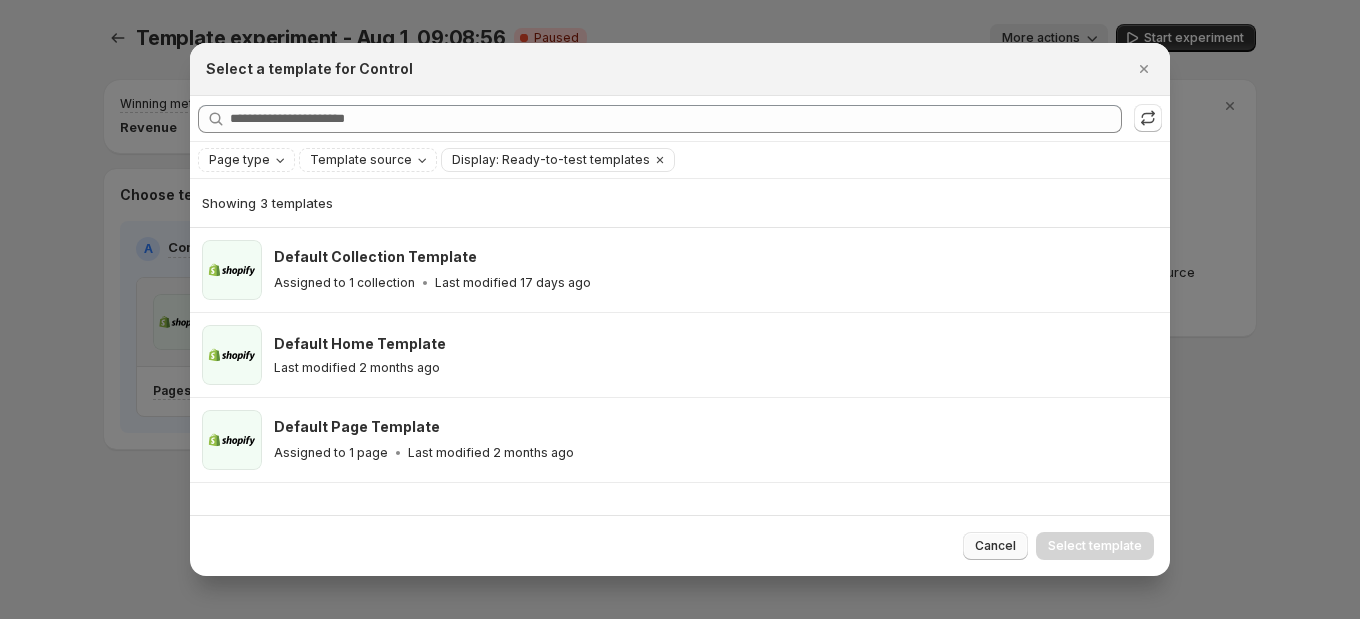 click on "Cancel" at bounding box center [995, 546] 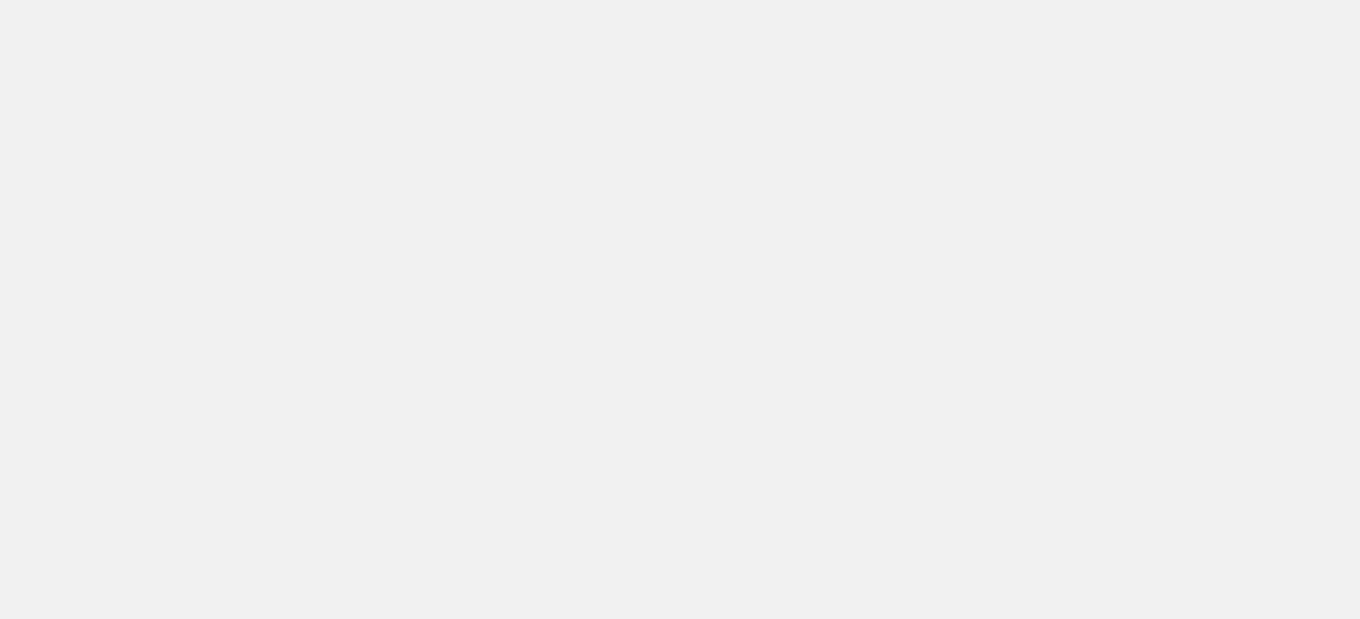 scroll, scrollTop: 0, scrollLeft: 0, axis: both 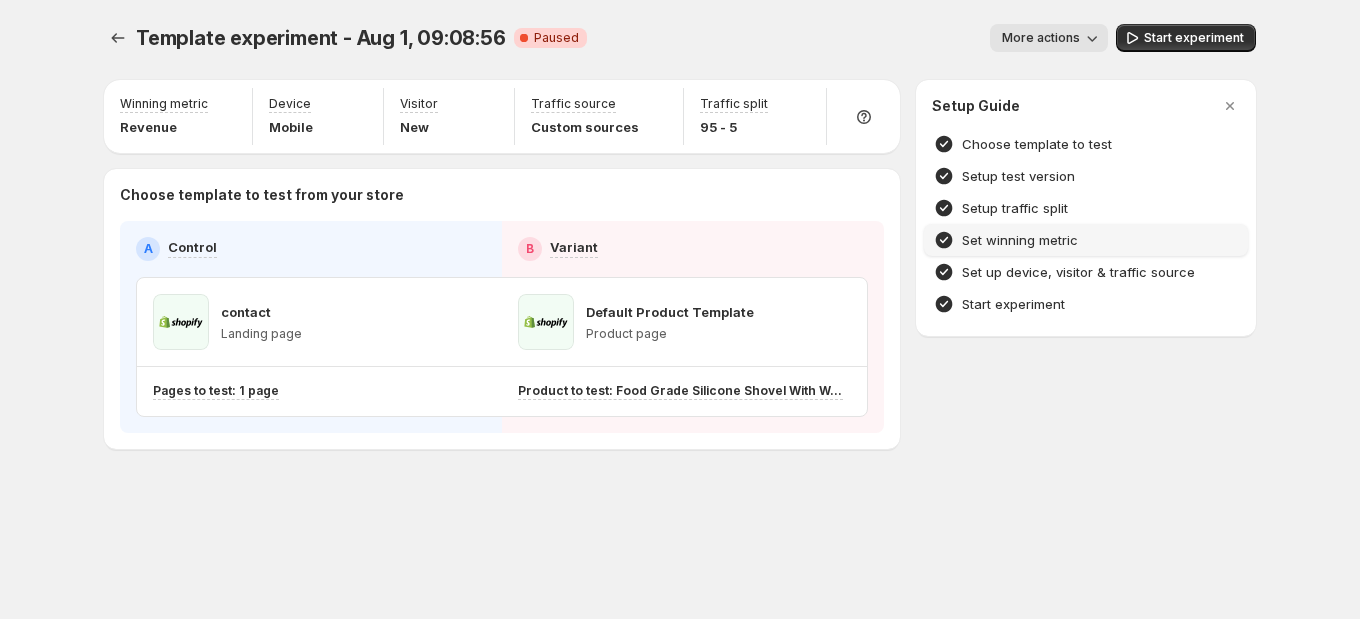 click on "Set winning metric" at bounding box center (1020, 240) 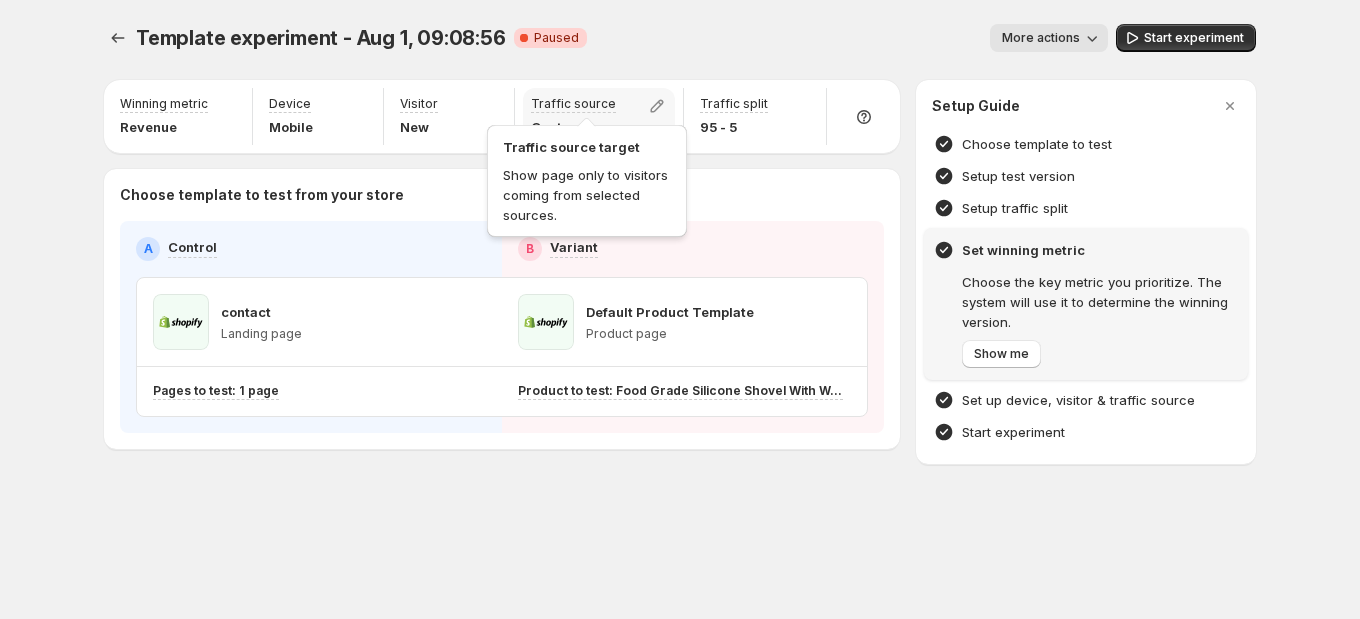 click on "Traffic source target Show page only to visitors coming from selected sources." at bounding box center (587, 177) 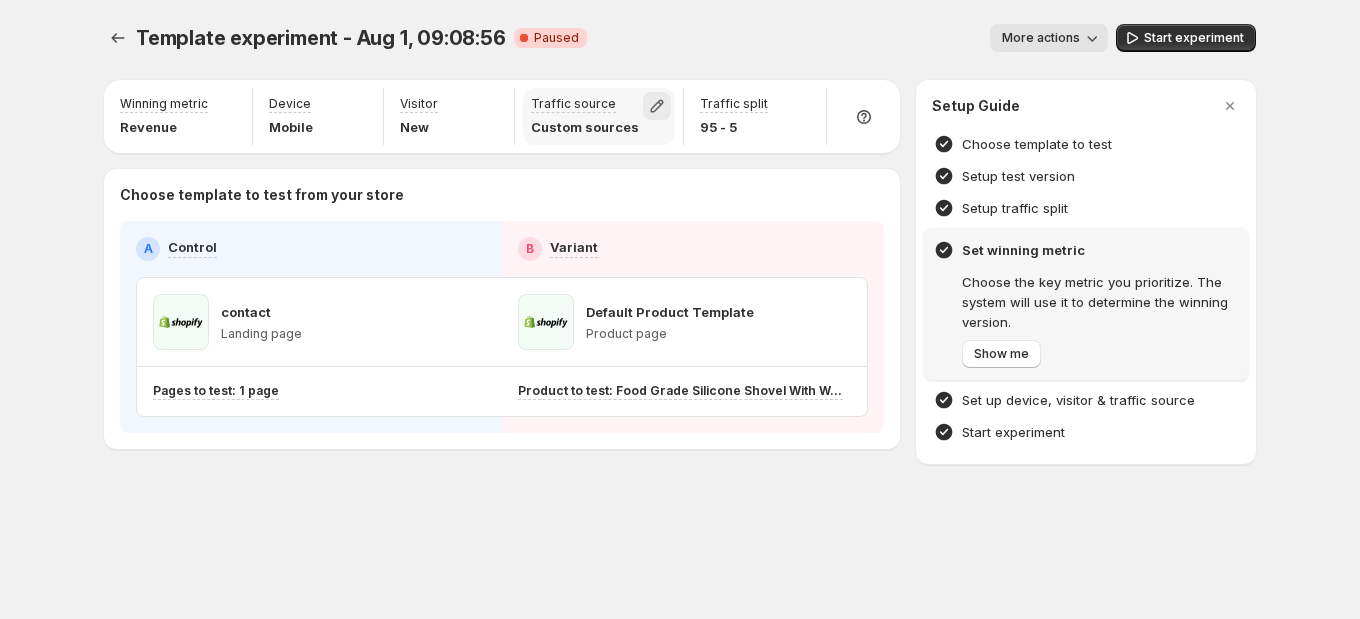 click 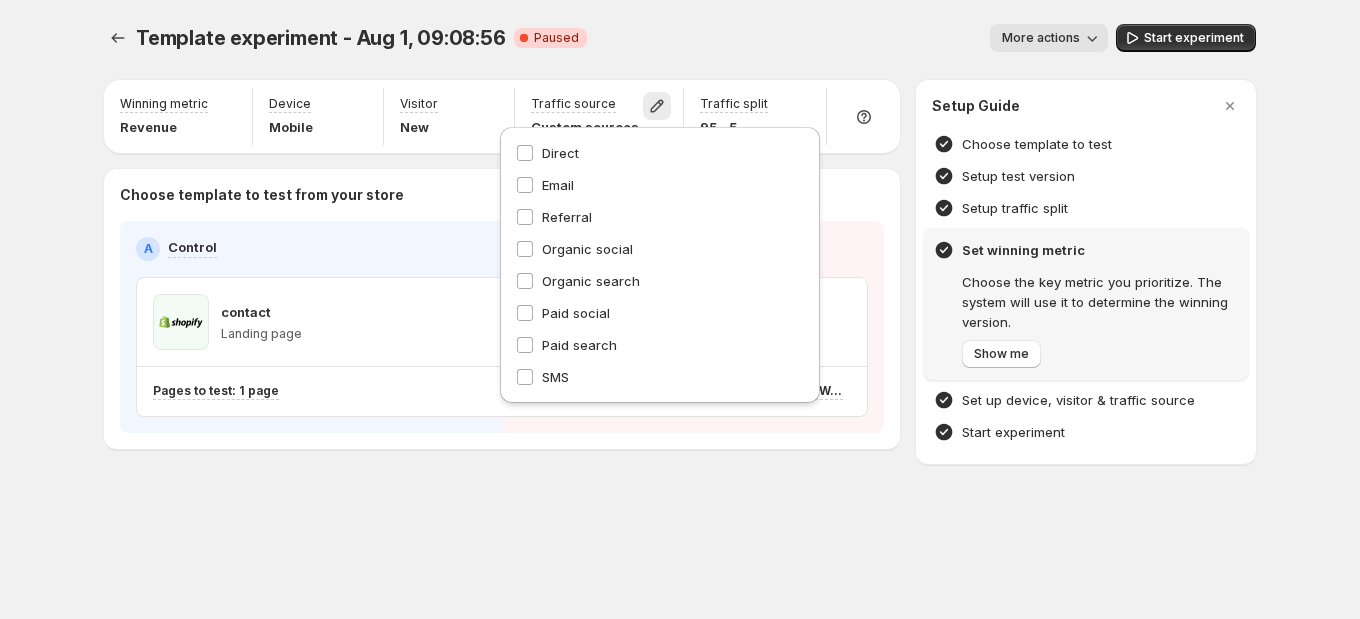 click on "More actions" at bounding box center [855, 38] 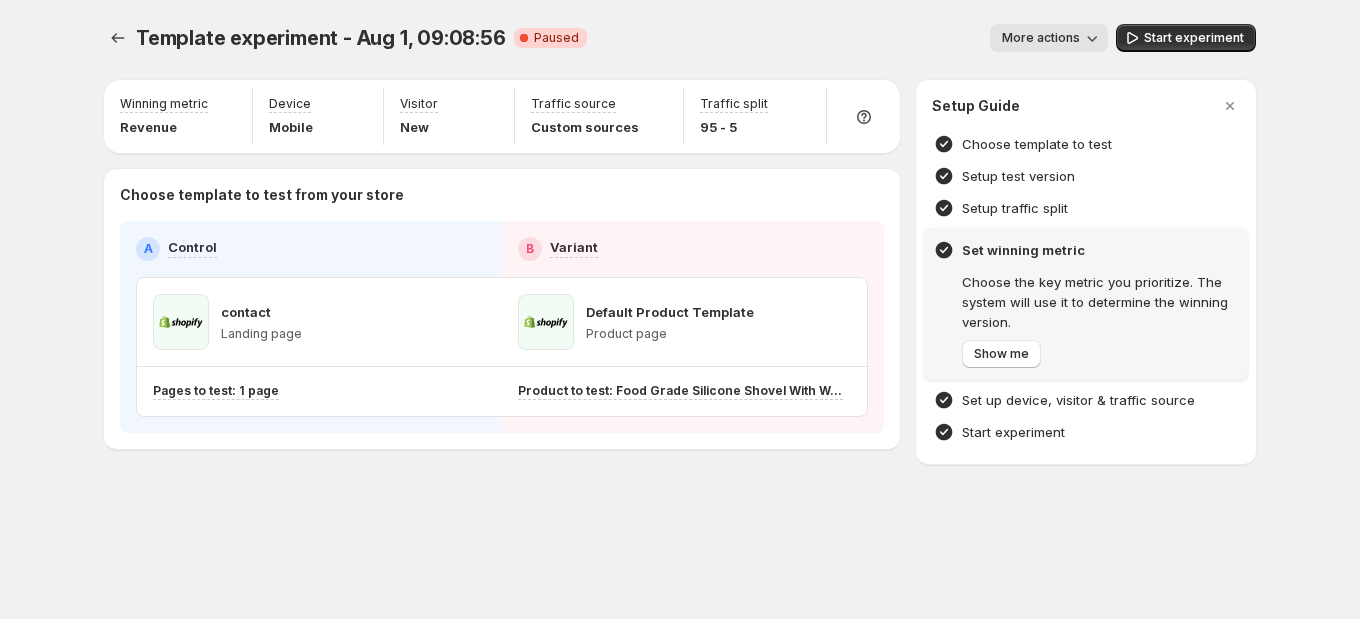 drag, startPoint x: 1295, startPoint y: 201, endPoint x: 1268, endPoint y: 224, distance: 35.468296 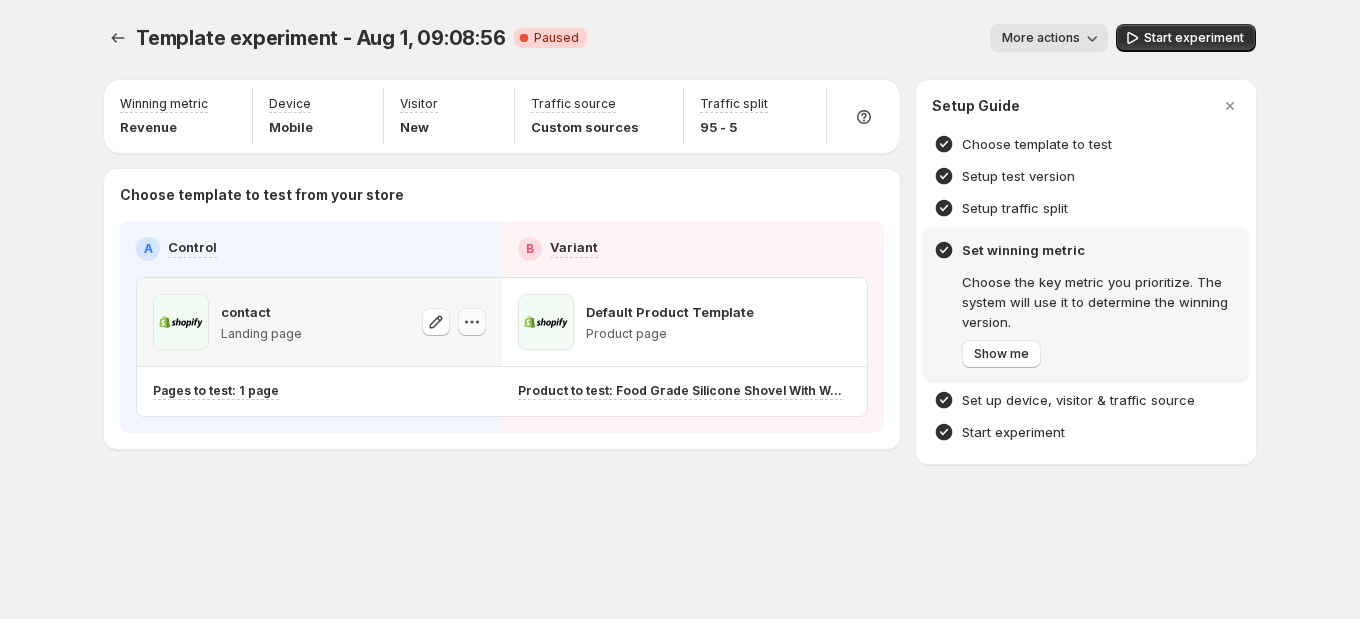 click 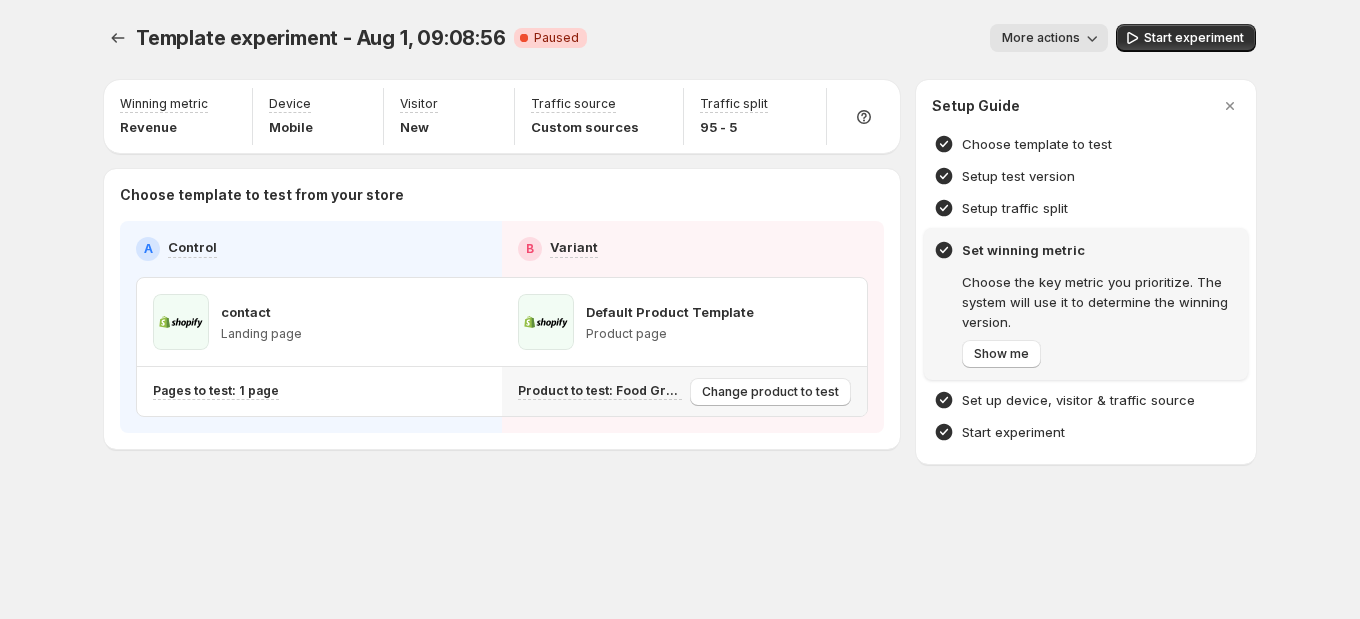 click on "Product to test: Food Grade Silicone Shovel With Wooden Handle Change product to test" at bounding box center [684, 391] 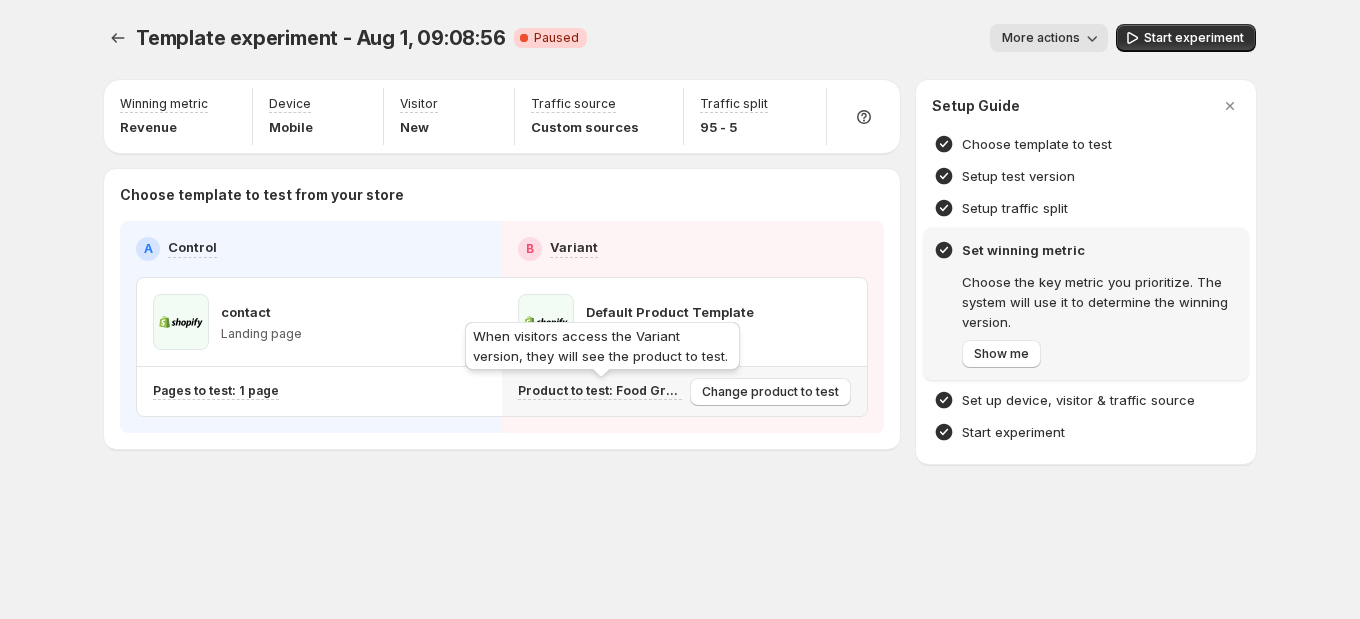 click on "Product to test: Food Grade Silicone Shovel With Wooden Handle" at bounding box center [600, 391] 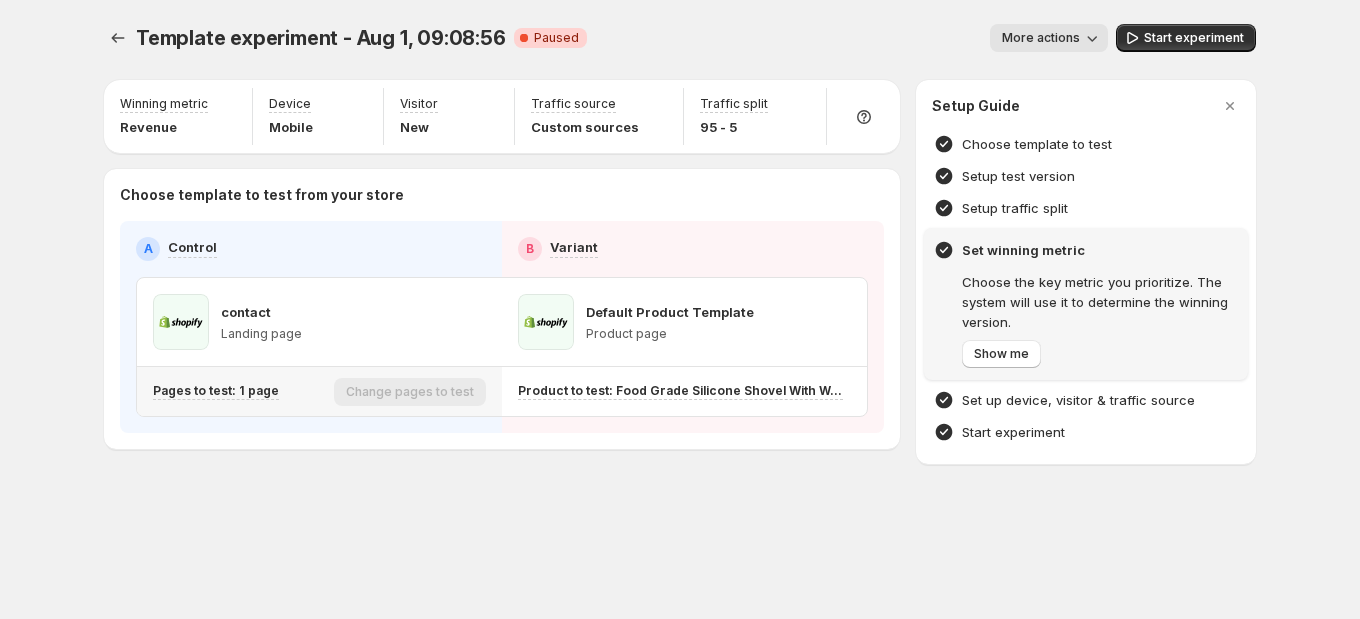 click on "Pages to test: 1 page" at bounding box center (239, 391) 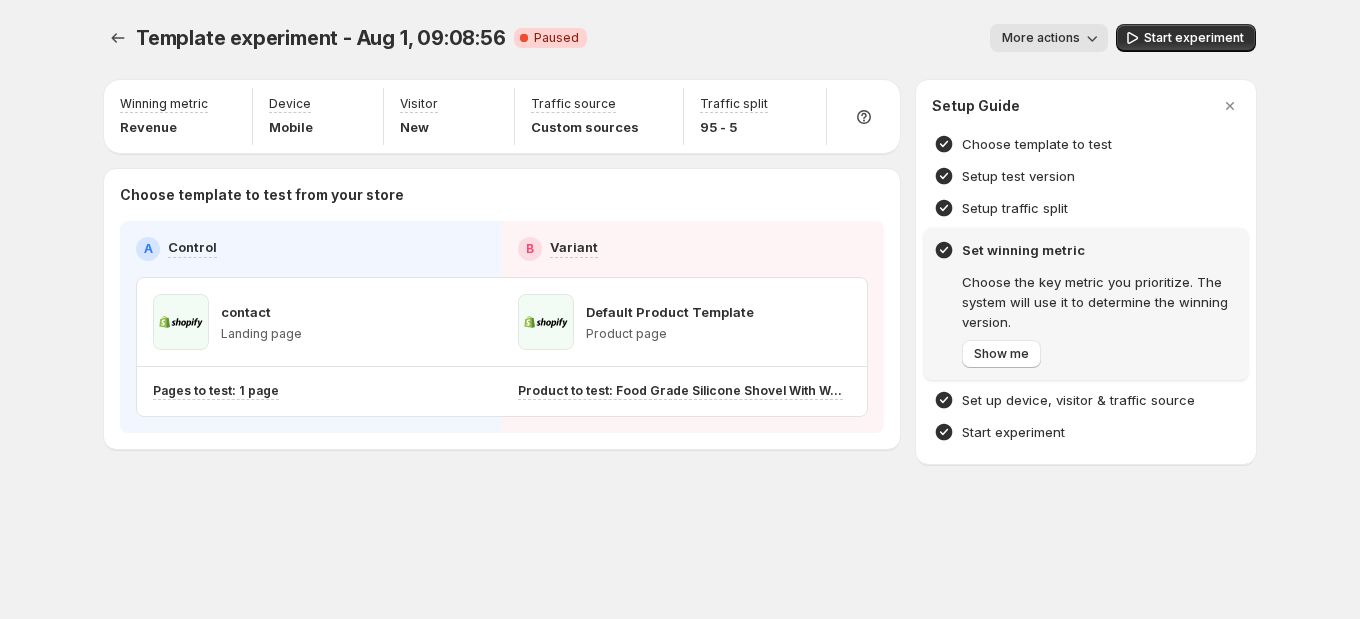 click on "More actions" at bounding box center (1049, 38) 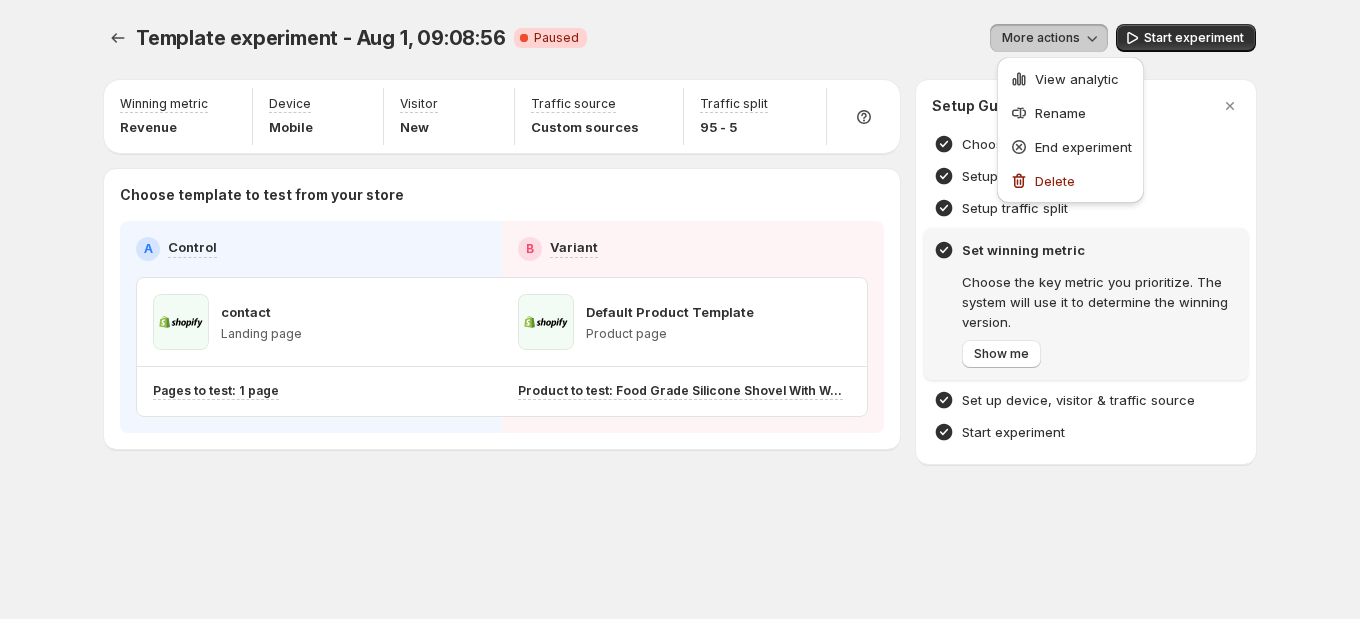 click on "More actions" at bounding box center [855, 38] 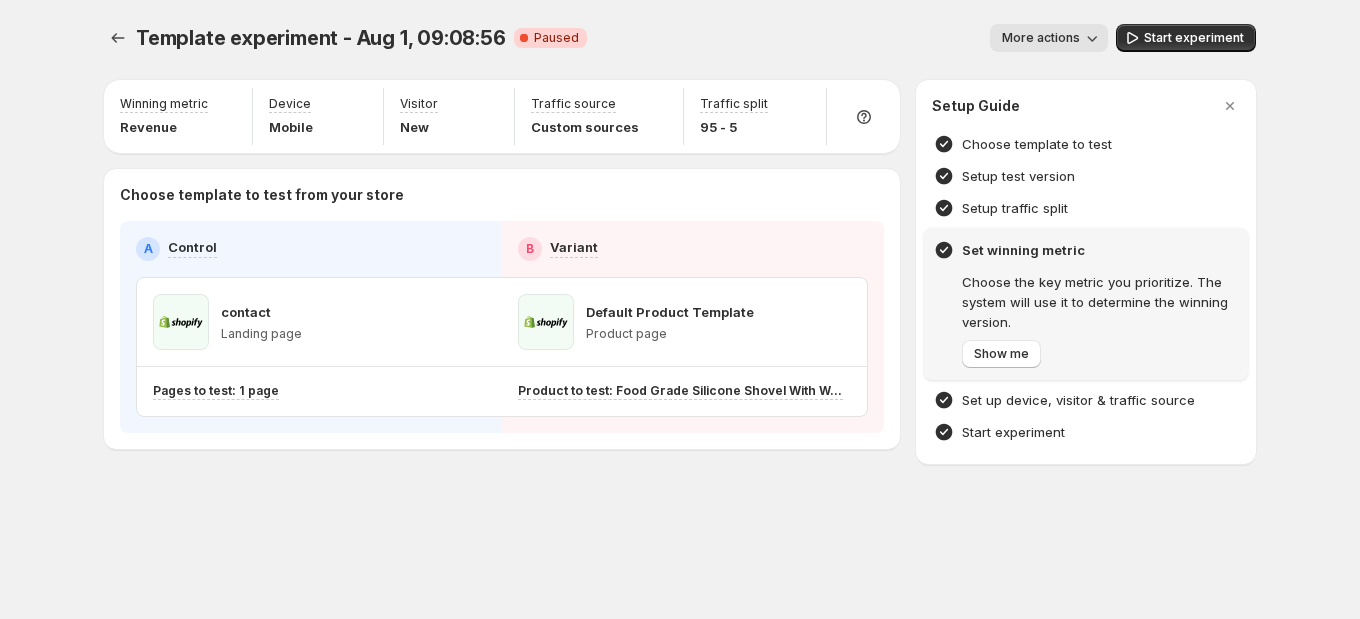 click on "More actions" at bounding box center (1041, 38) 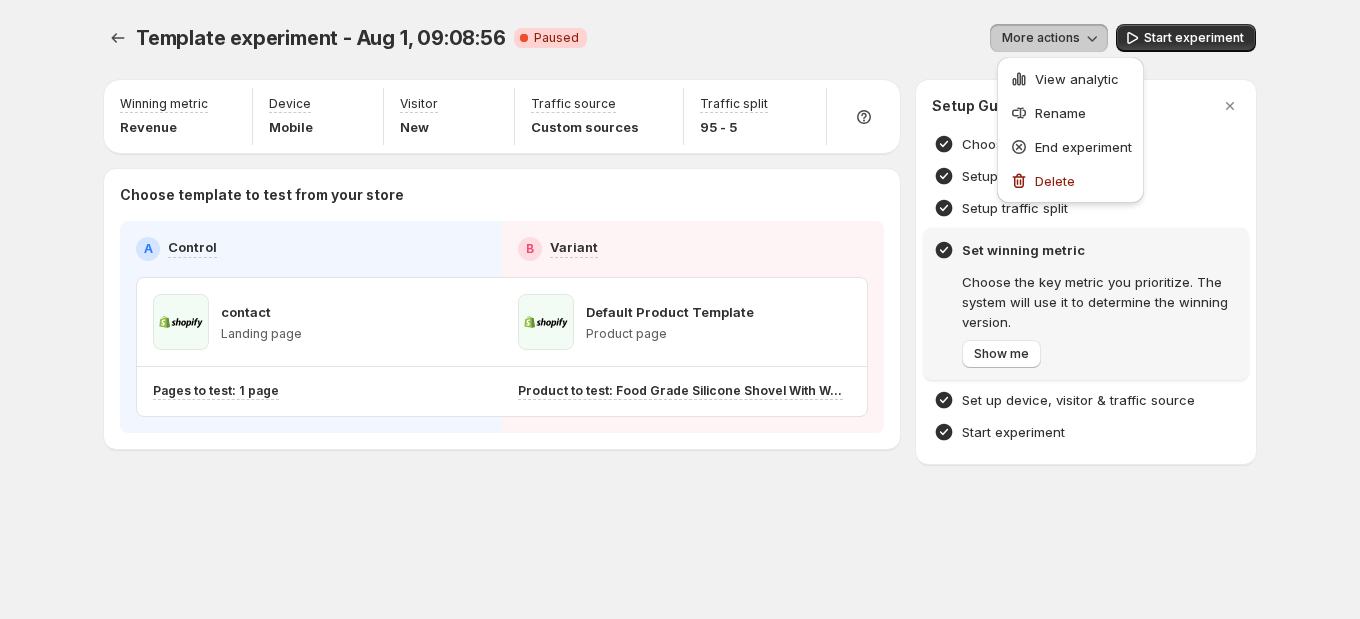 click on "More actions" at bounding box center (855, 38) 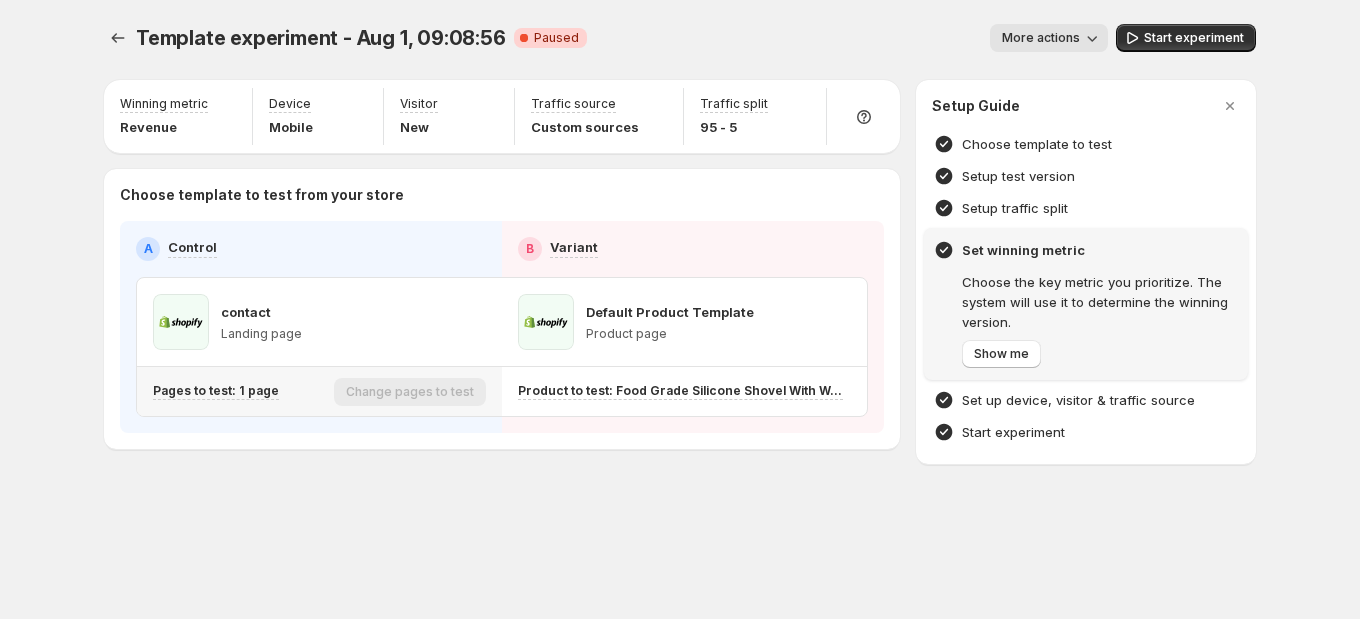 click on "Pages to test: 1 page" at bounding box center (239, 391) 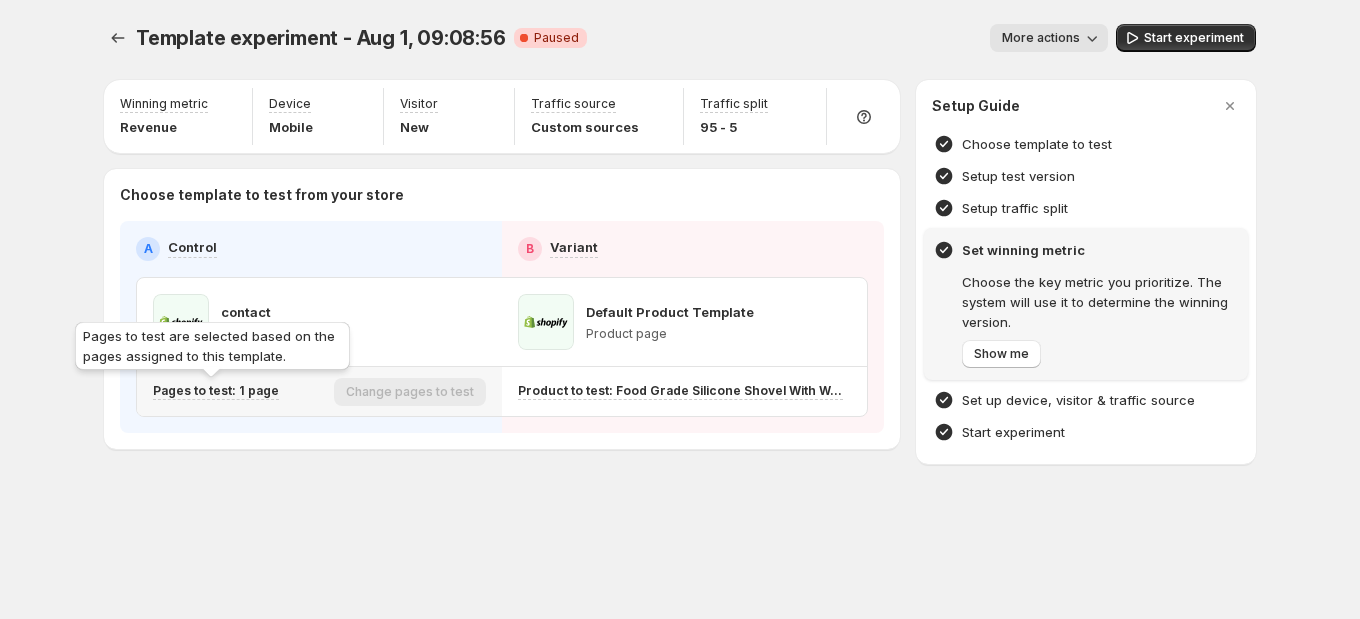 click on "Pages to test: 1 page" at bounding box center (216, 391) 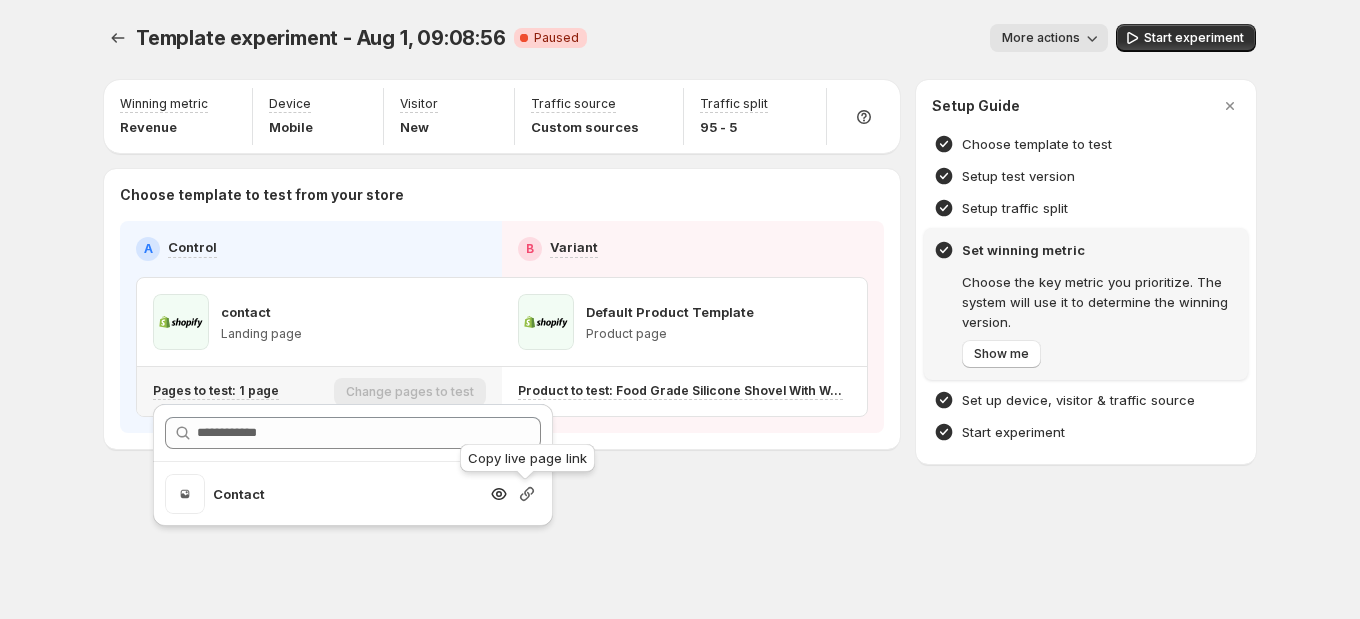 click 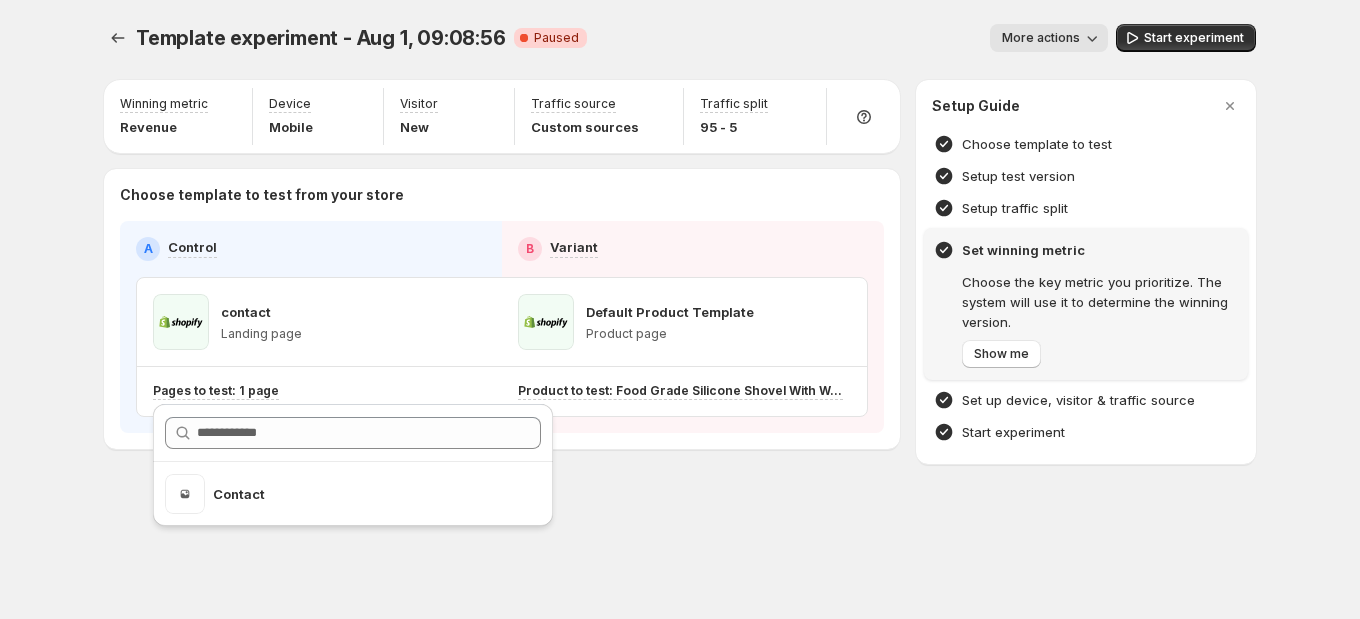 click on "Template experiment - Aug 1, 09:08:56. This page is ready Template experiment - Aug 1, 09:08:56 Critical Complete Paused More actions More actions More actions Start experiment Winning metric Revenue Device Mobile Visitor New Traffic source Custom sources Traffic split 95 - 5 Choose template to test from your store A Control B Variant contact Landing page Default Product Template Product page Pages to test: 1 page Product to test: Food Grade Silicone Shovel With Wooden Handle Setup Guide Choose template to test Setup test version Setup traffic split Set winning metric Choose the key metric you prioritize. The system will use it to determine the winning version. Show me Set up device, visitor & traffic source Start experiment" at bounding box center [680, 278] 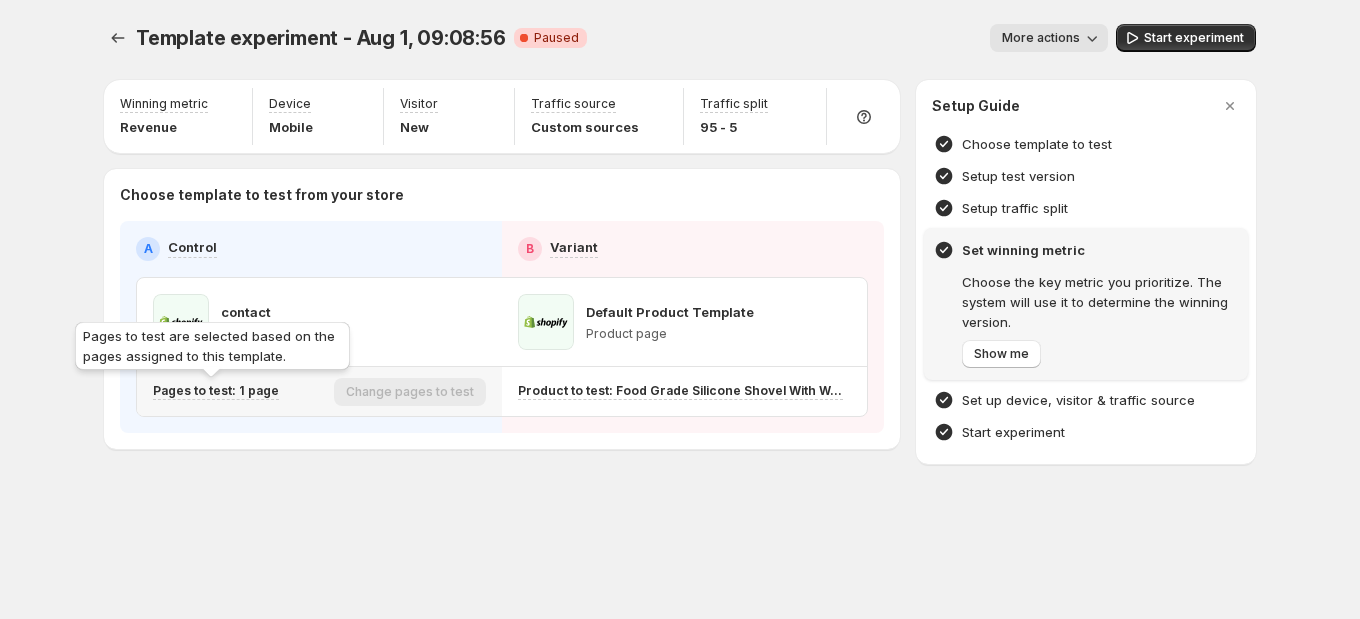 click on "Pages to test: 1 page" at bounding box center [216, 391] 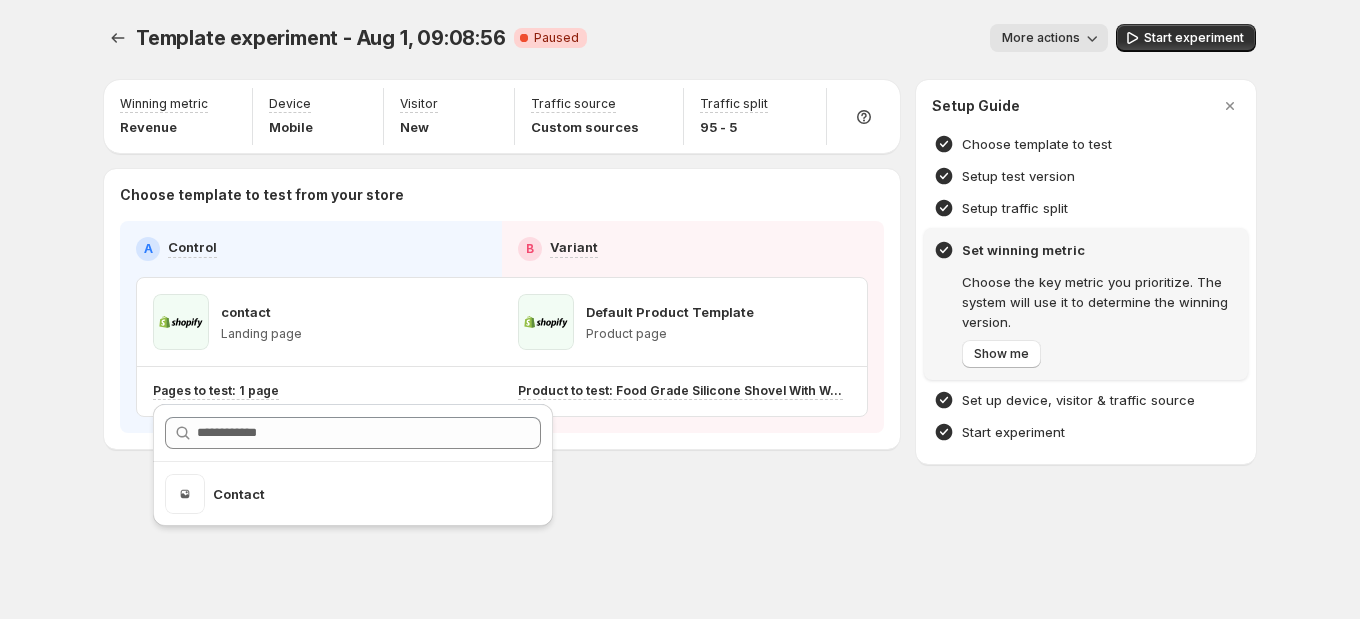 drag, startPoint x: 1280, startPoint y: 130, endPoint x: 1345, endPoint y: 124, distance: 65.27634 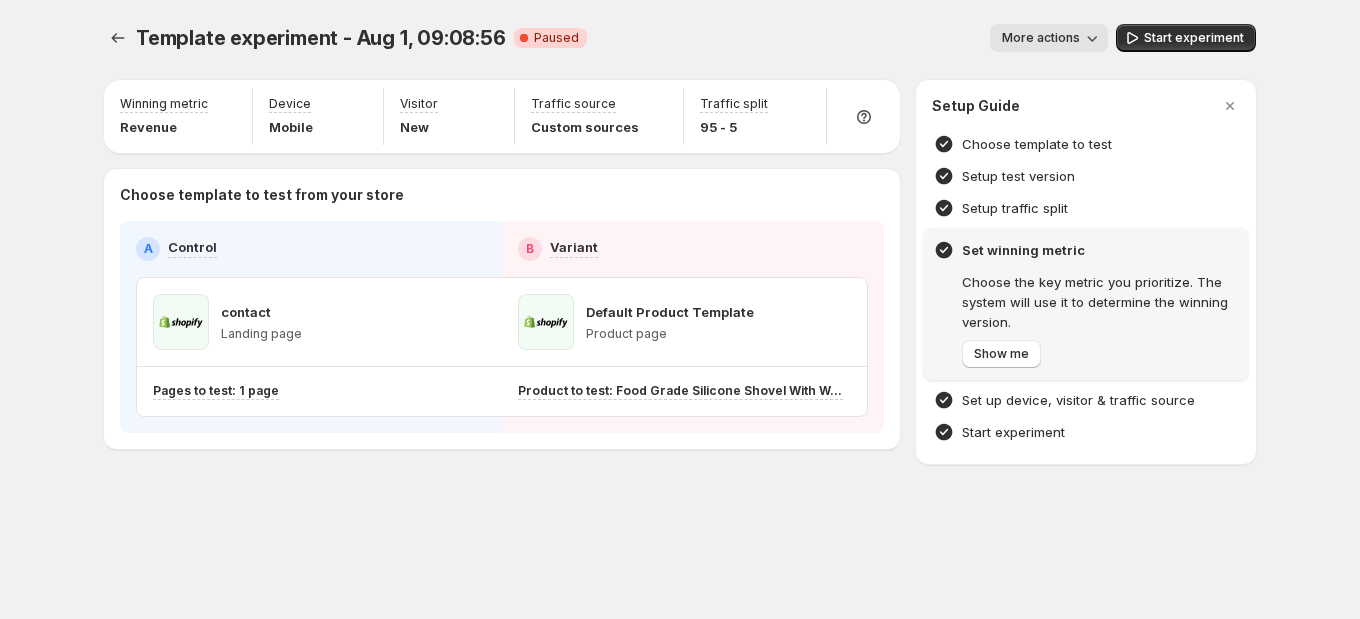 click on "Template experiment - Aug 1, 09:08:56. This page is ready Template experiment - Aug 1, 09:08:56 Critical Complete Paused More actions More actions More actions Start experiment Winning metric Revenue Device Mobile Visitor New Traffic source Custom sources Traffic split 95 - 5 Choose template to test from your store A Control B Variant contact Landing page Default Product Template Product page Pages to test: 1 page Product to test: Food Grade Silicone Shovel With Wooden Handle Setup Guide Choose template to test Setup test version Setup traffic split Set winning metric Choose the key metric you prioritize. The system will use it to determine the winning version. Show me Set up device, visitor & traffic source Start experiment" at bounding box center [680, 309] 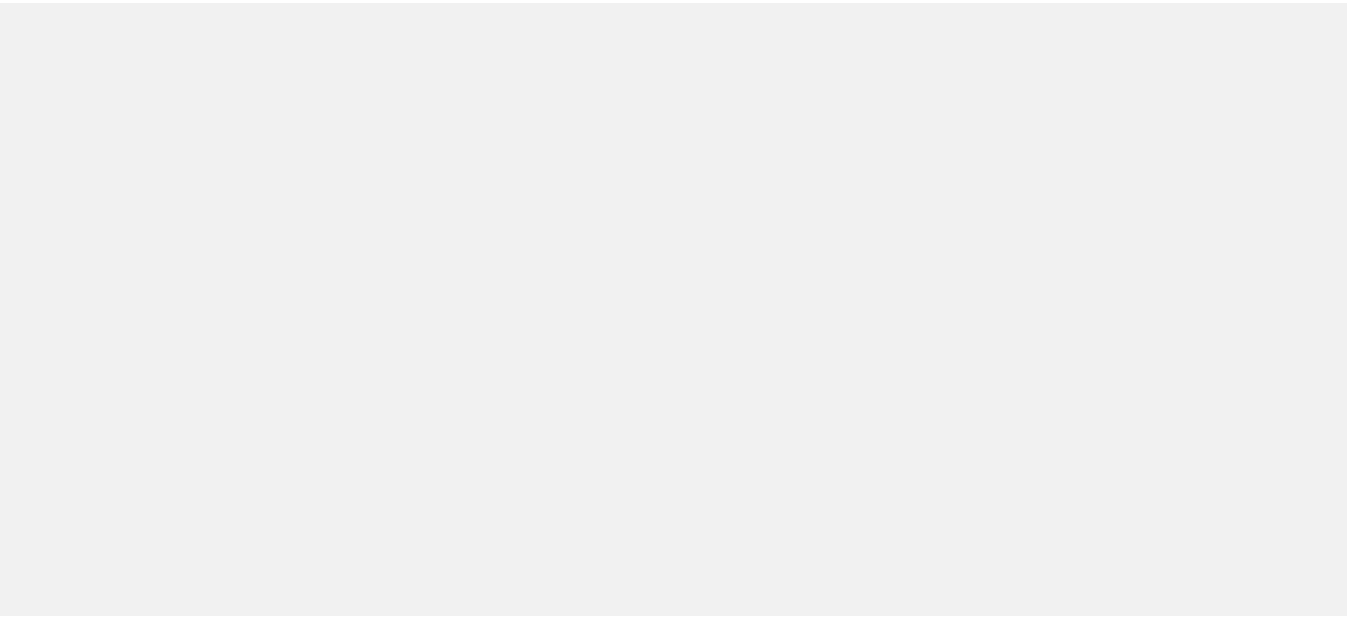 scroll, scrollTop: 0, scrollLeft: 0, axis: both 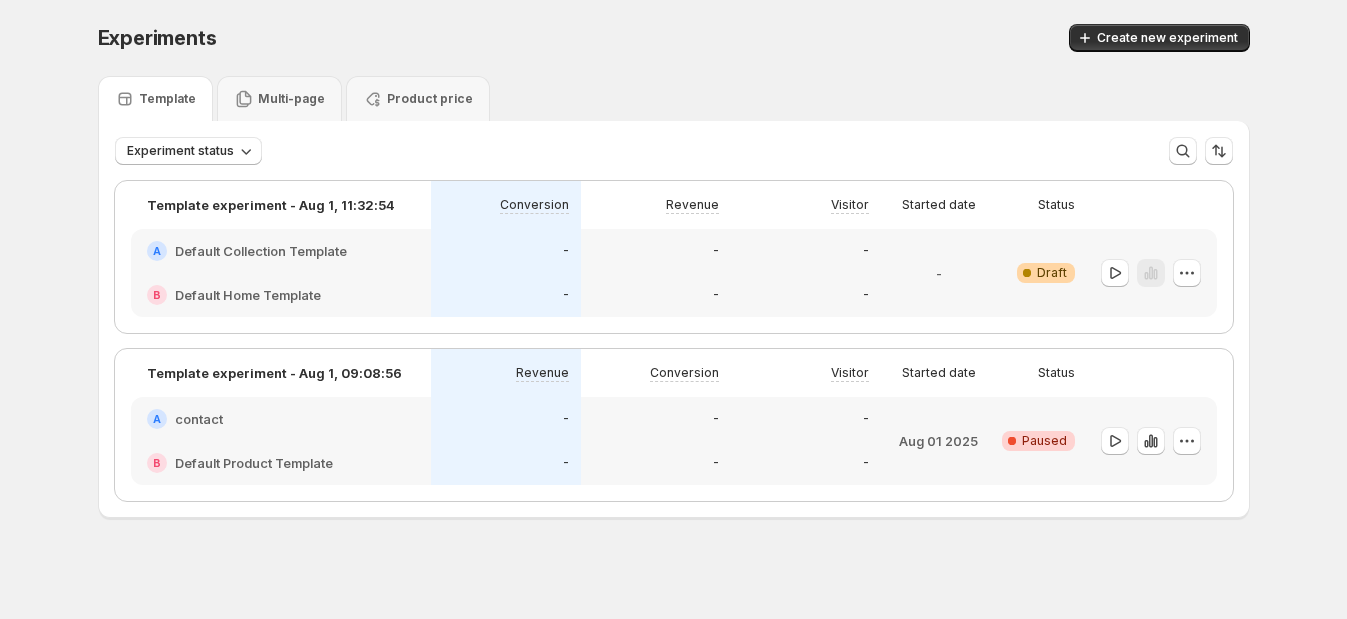 click on "-" at bounding box center [506, 419] 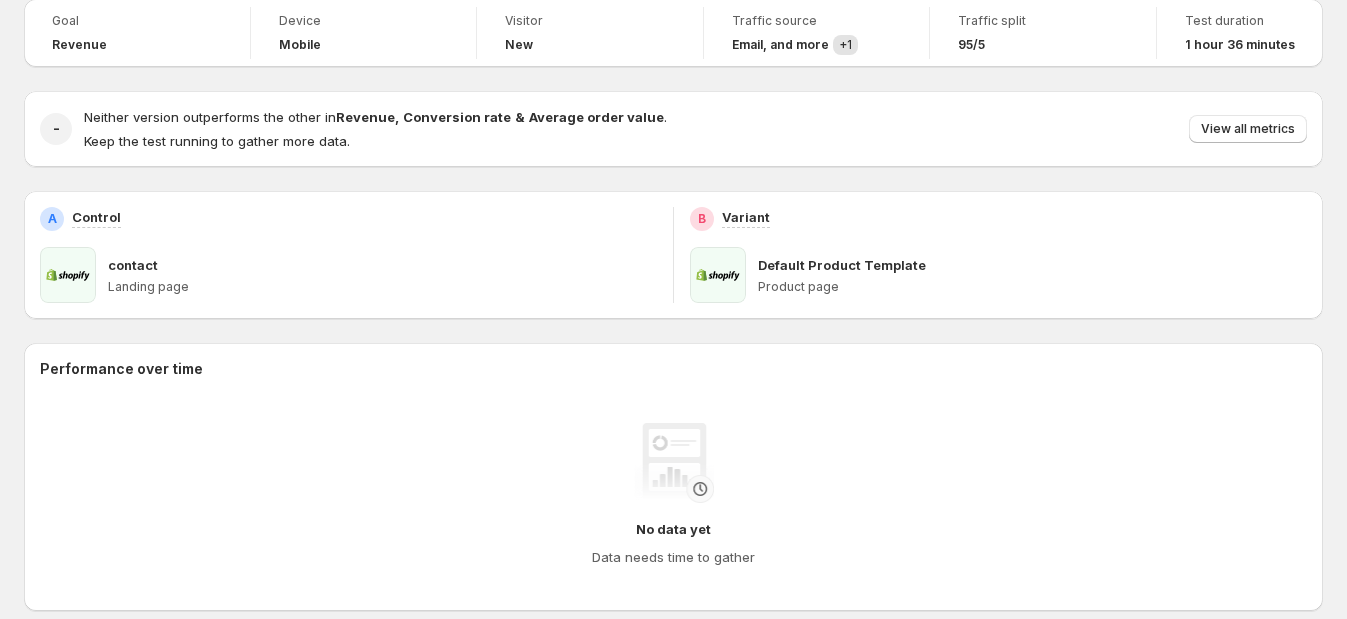 scroll, scrollTop: 124, scrollLeft: 0, axis: vertical 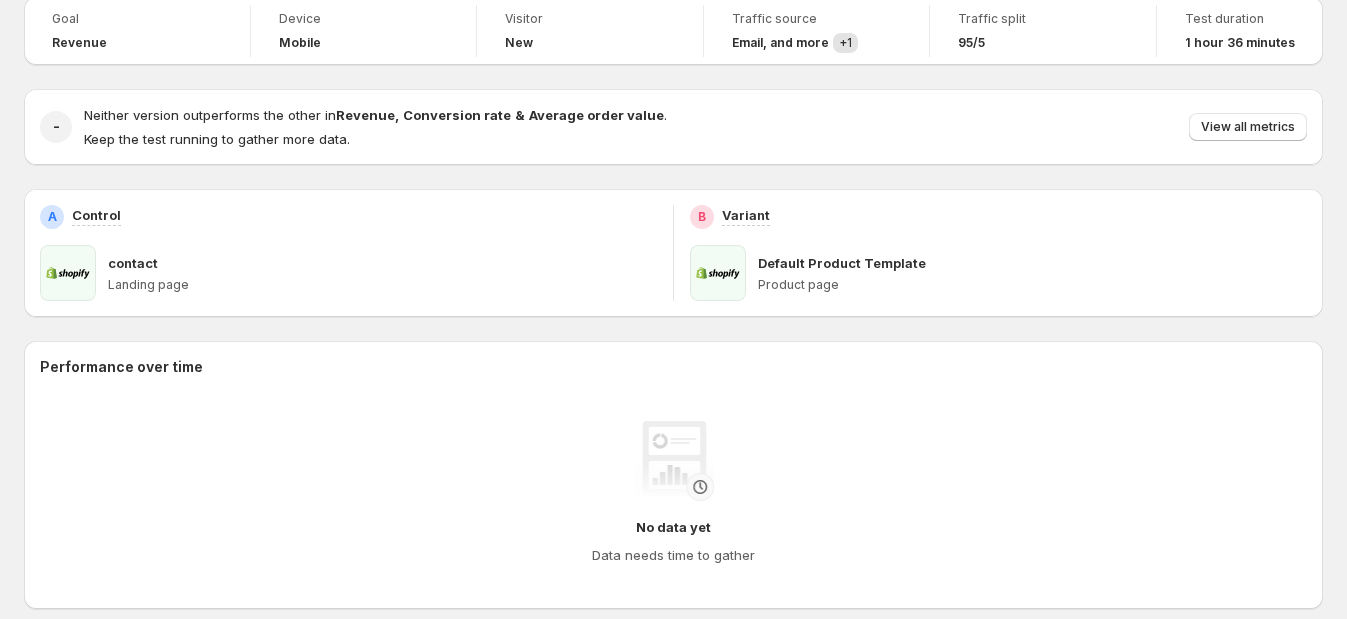 click on "Landing page" at bounding box center [382, 285] 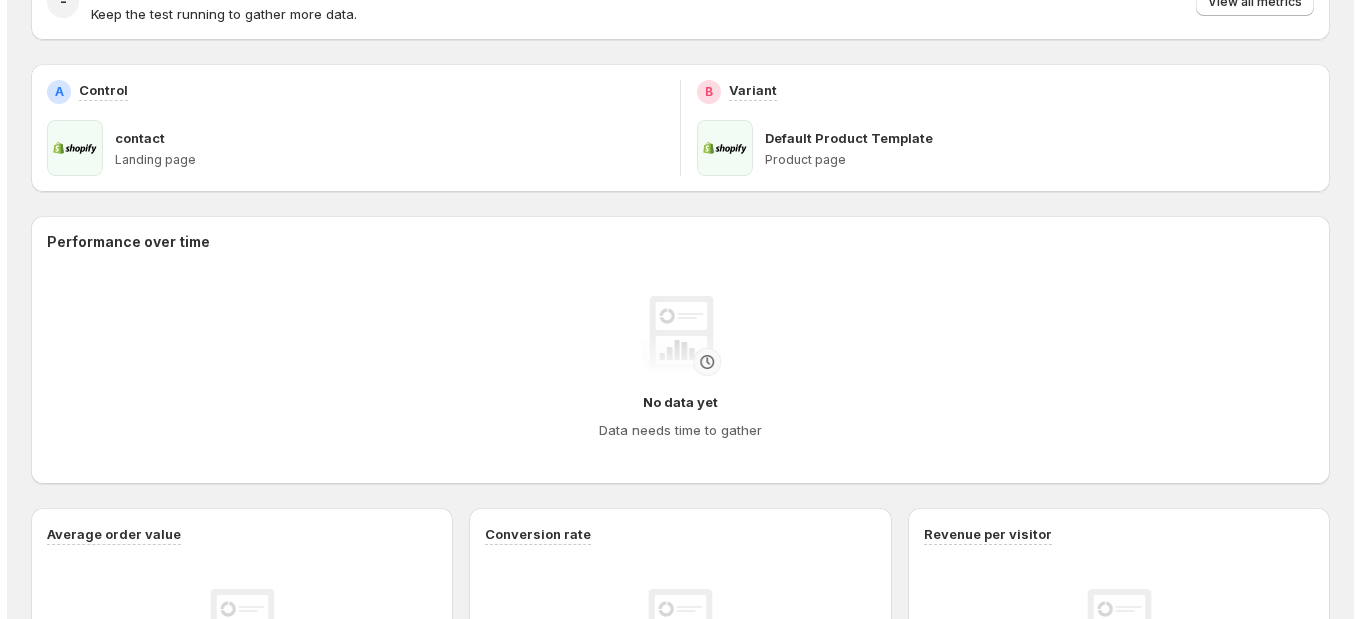 scroll, scrollTop: 0, scrollLeft: 0, axis: both 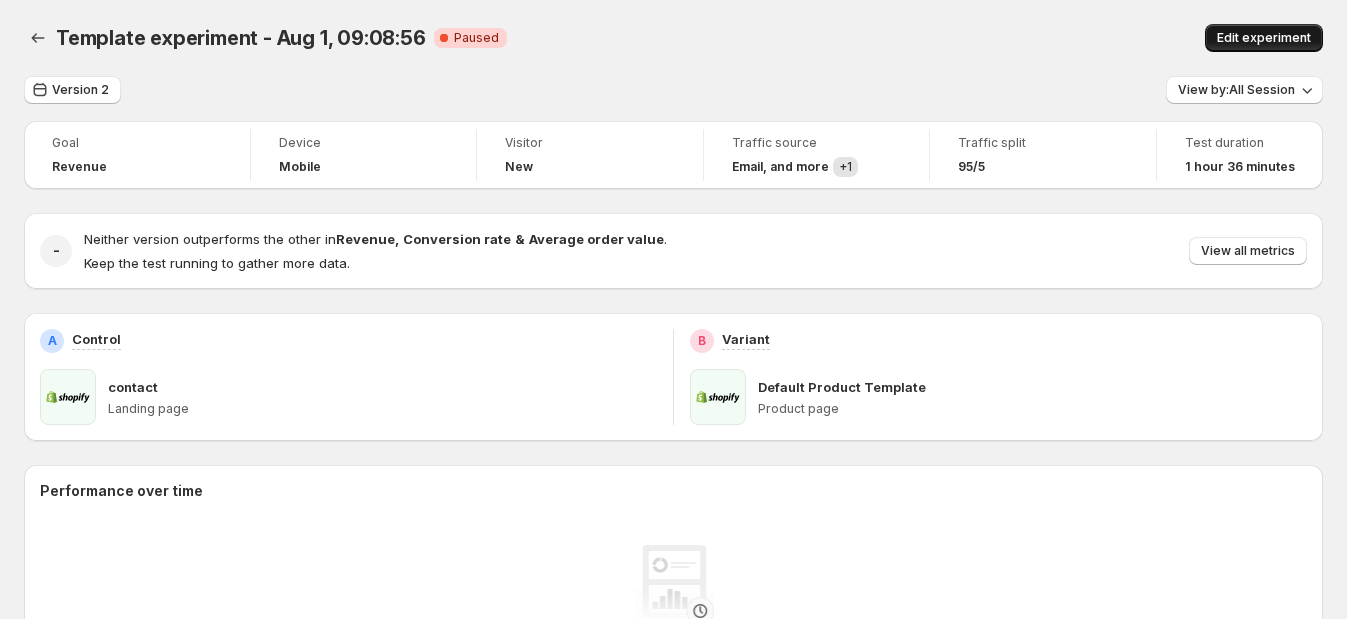 click on "Edit experiment" at bounding box center [1264, 38] 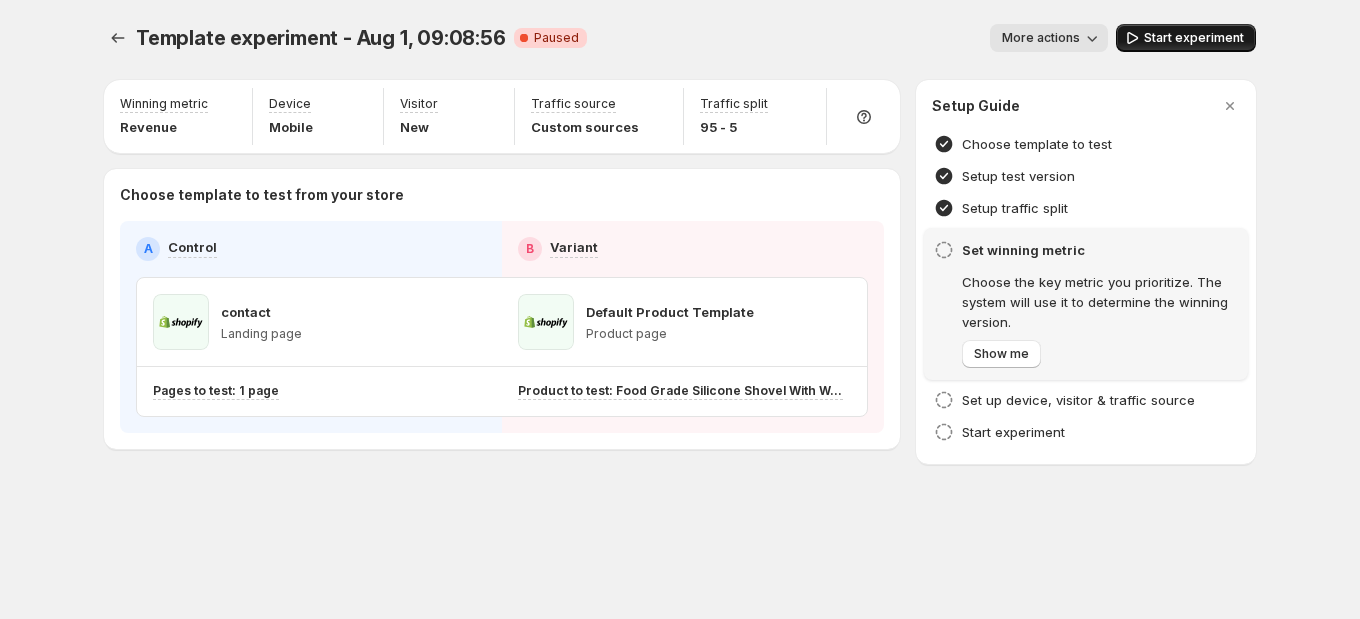 click on "Start experiment" at bounding box center [1194, 38] 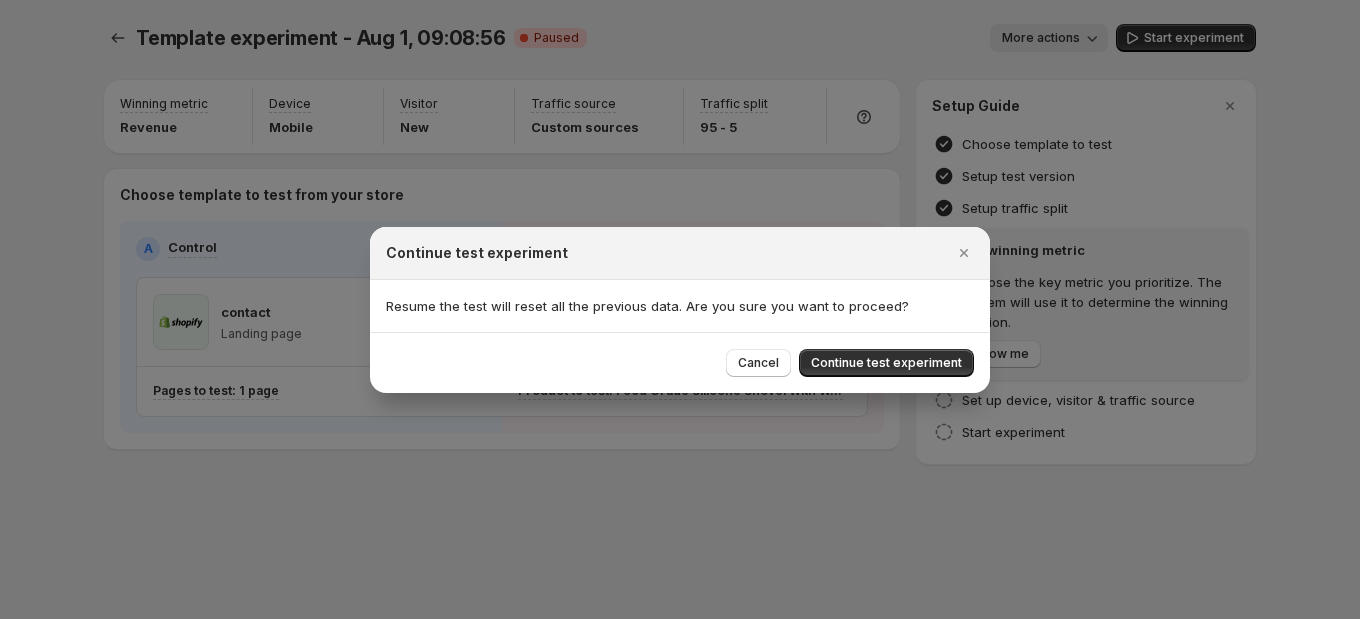 click at bounding box center (680, 309) 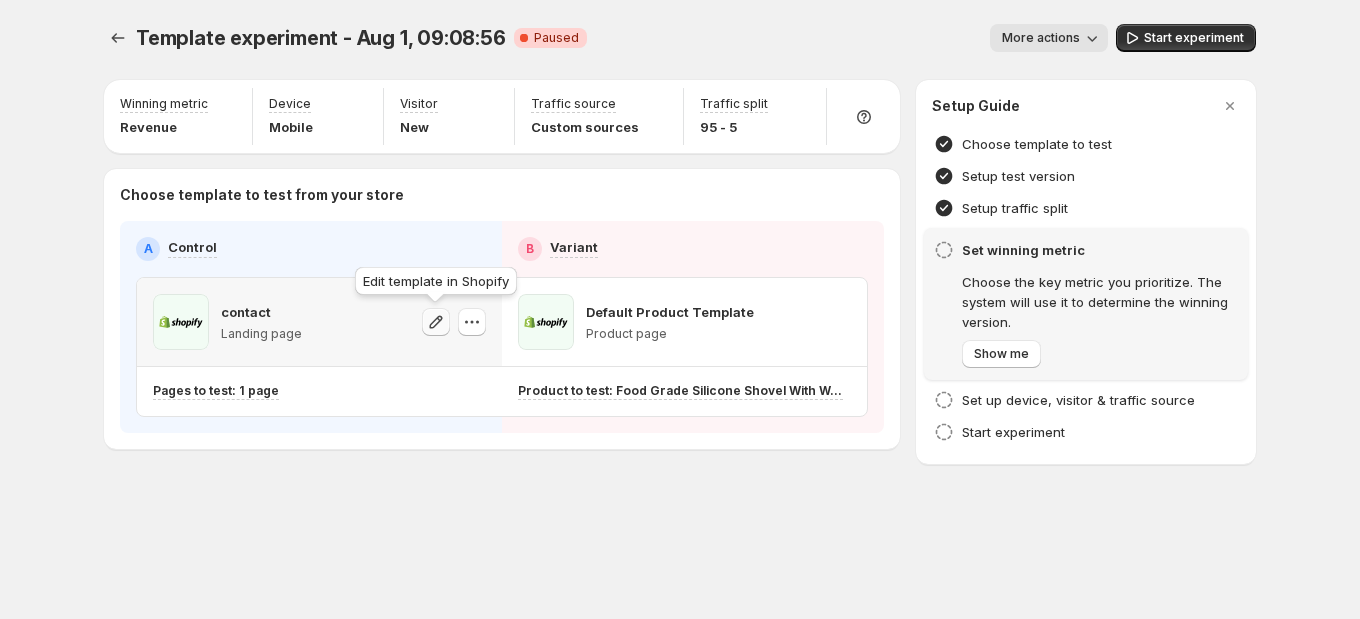 click 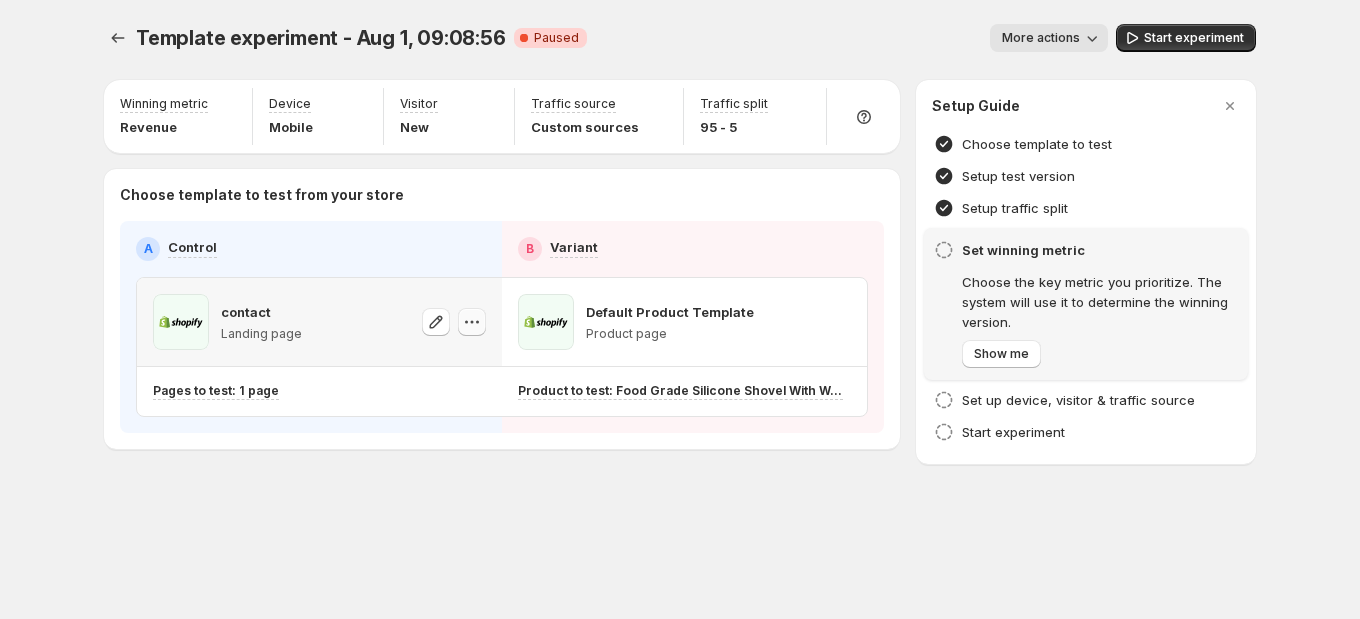 click 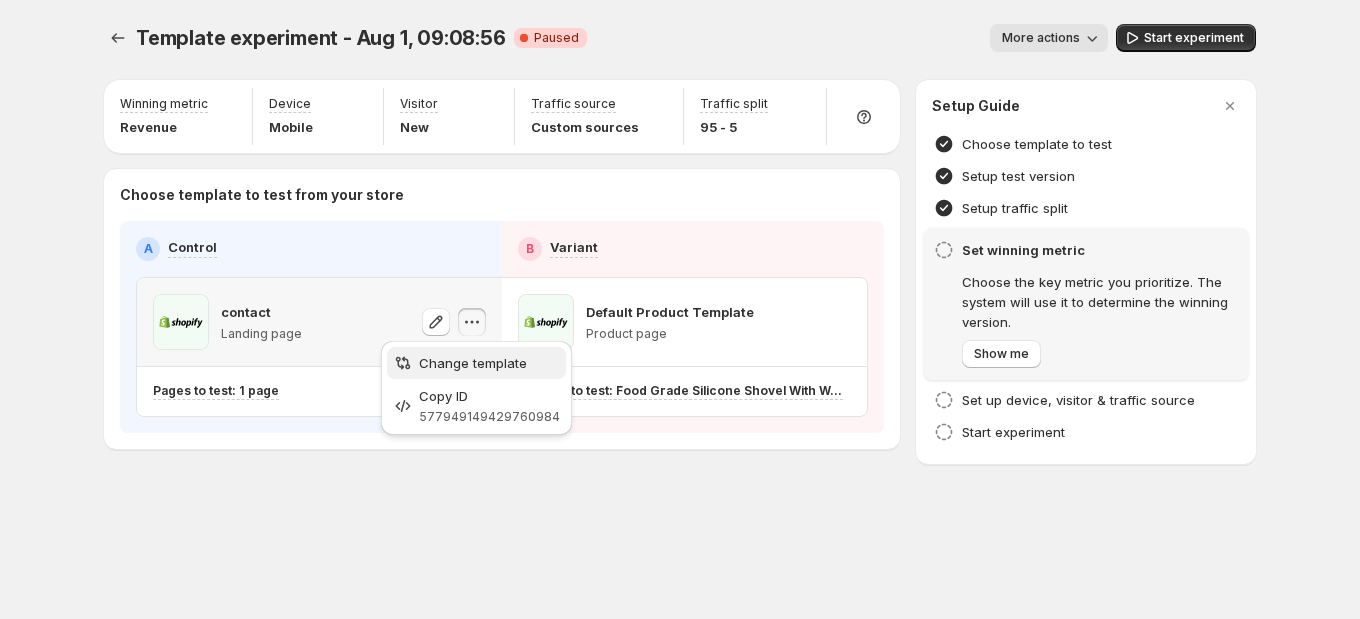 click on "Change template" at bounding box center (473, 363) 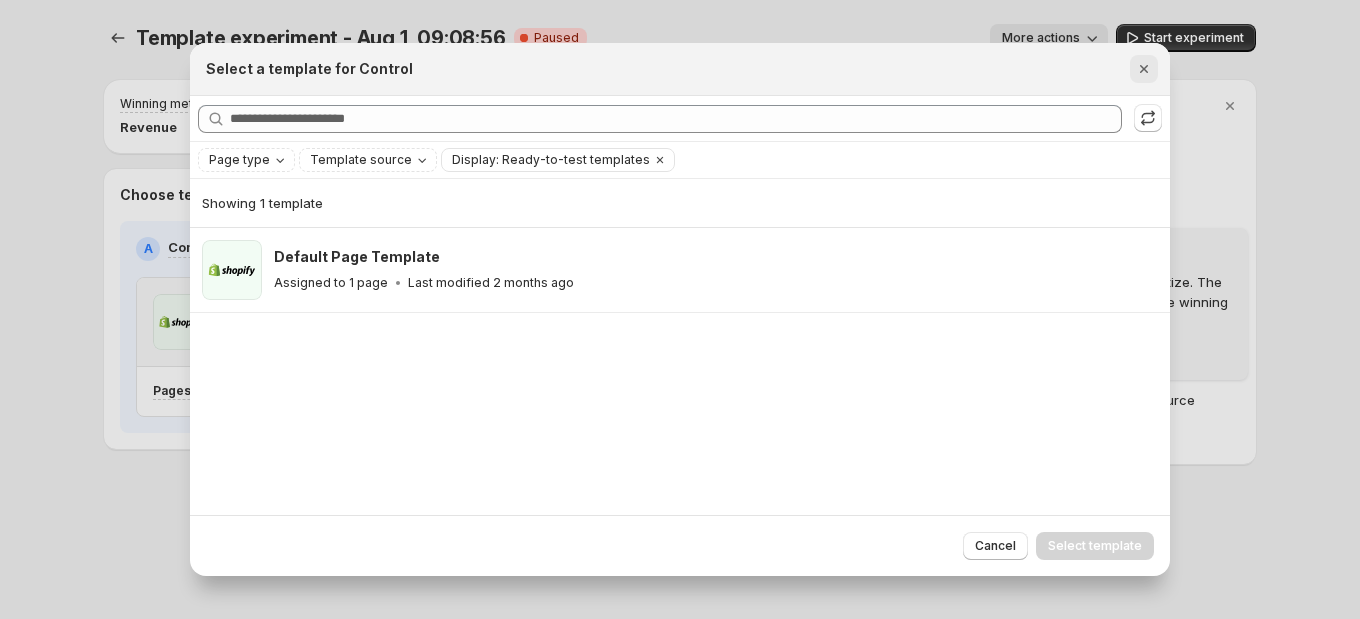click 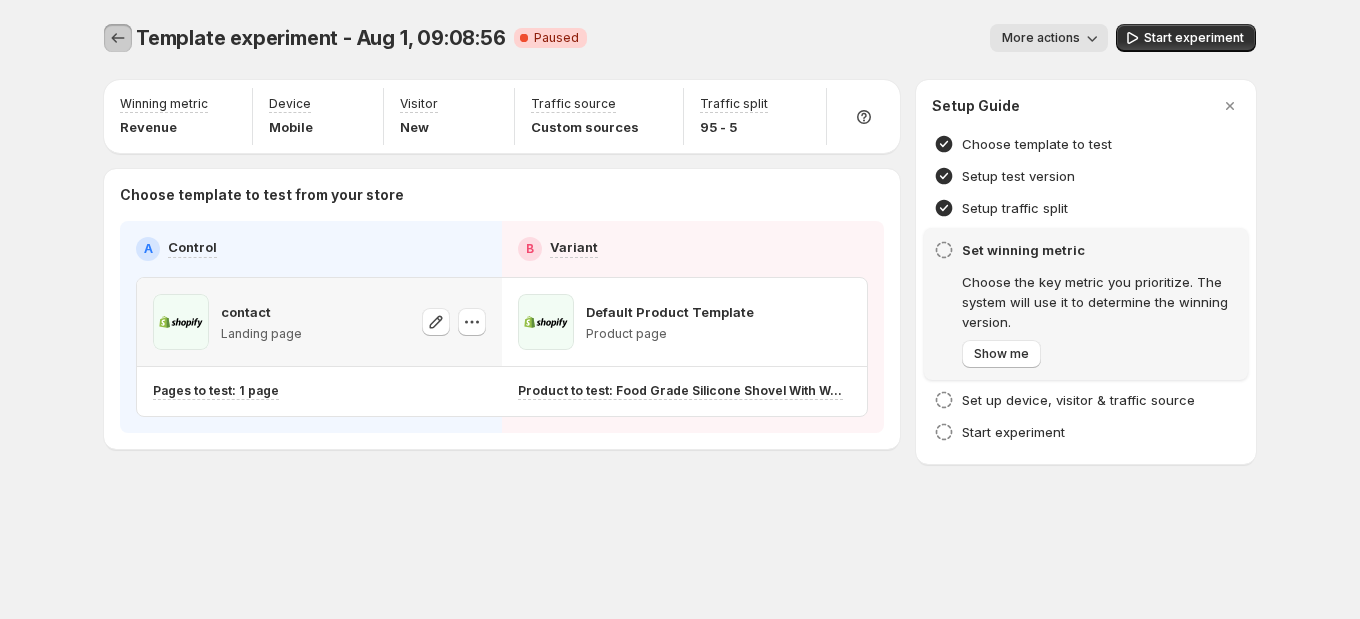 click 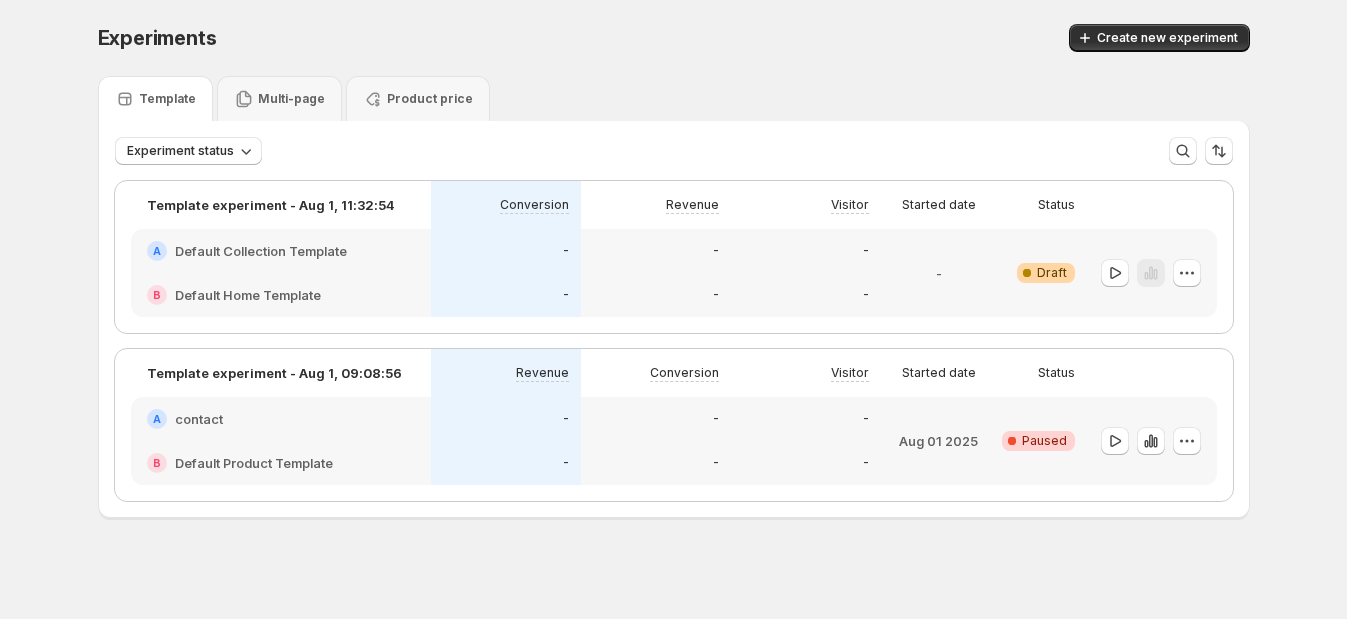 click on "Experiments. This page is ready Experiments Create new experiment" at bounding box center (674, 38) 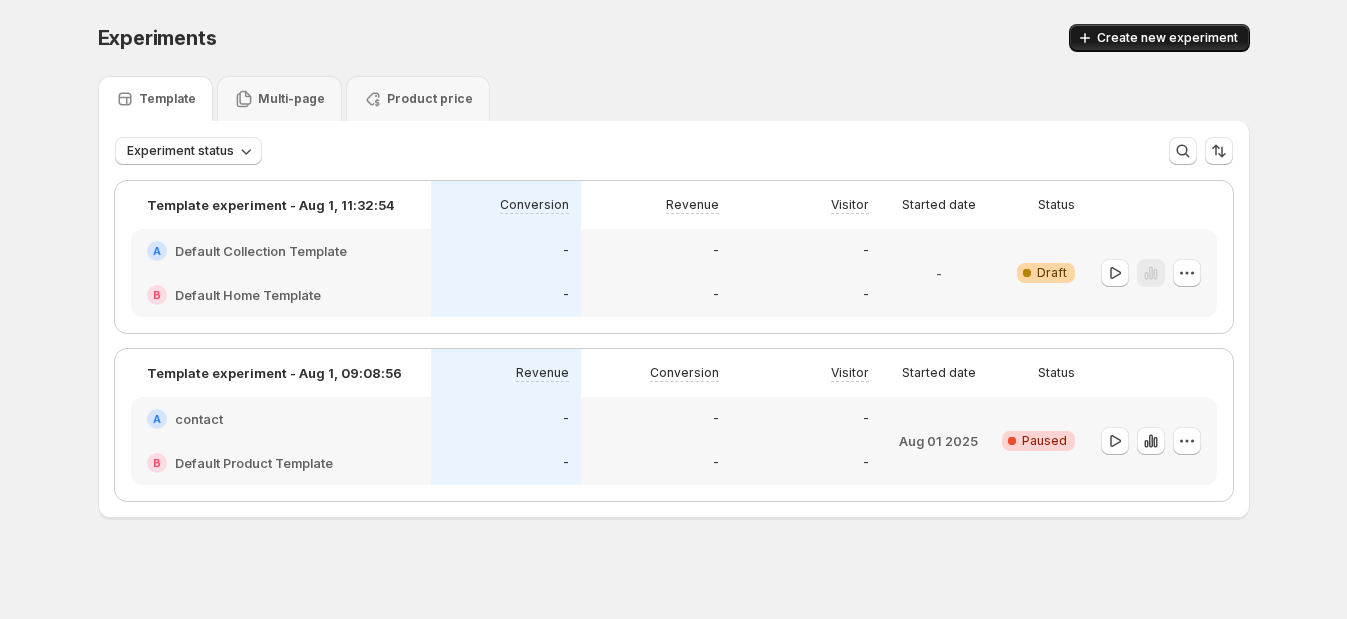 click 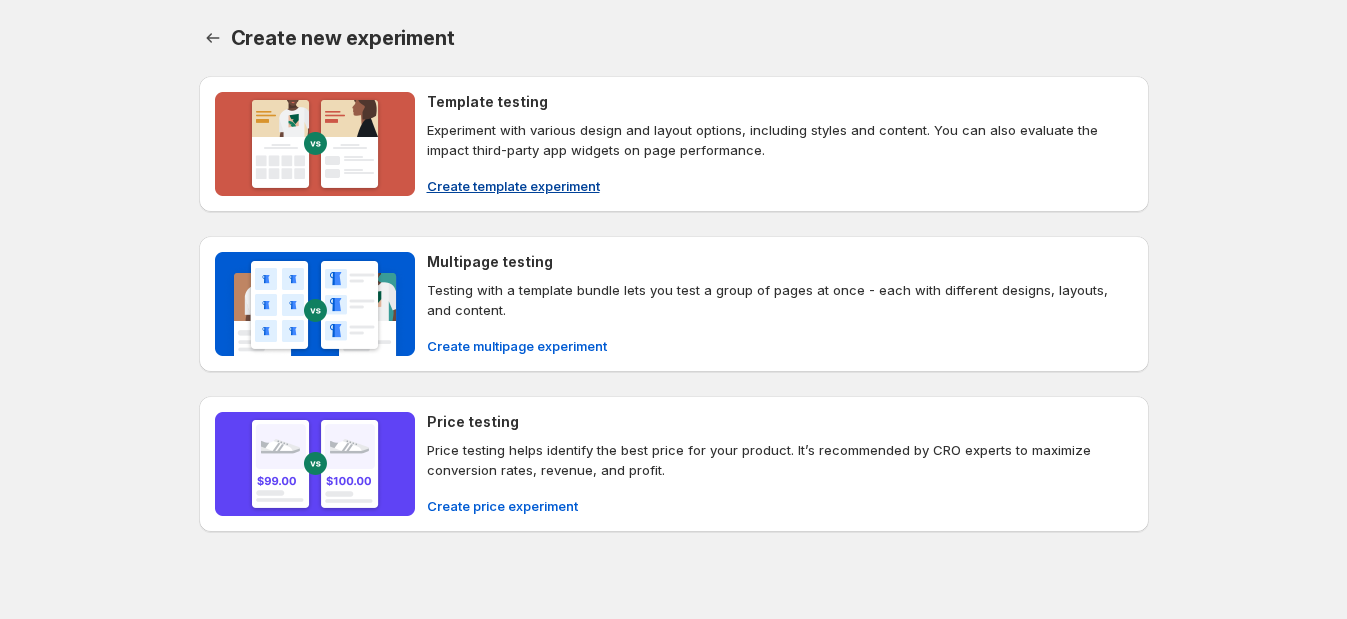 click on "Template testing Experiment with various design and layout options, including styles and content. You can also evaluate the impact third-party app widgets on page performance. Create template experiment" at bounding box center (674, 144) 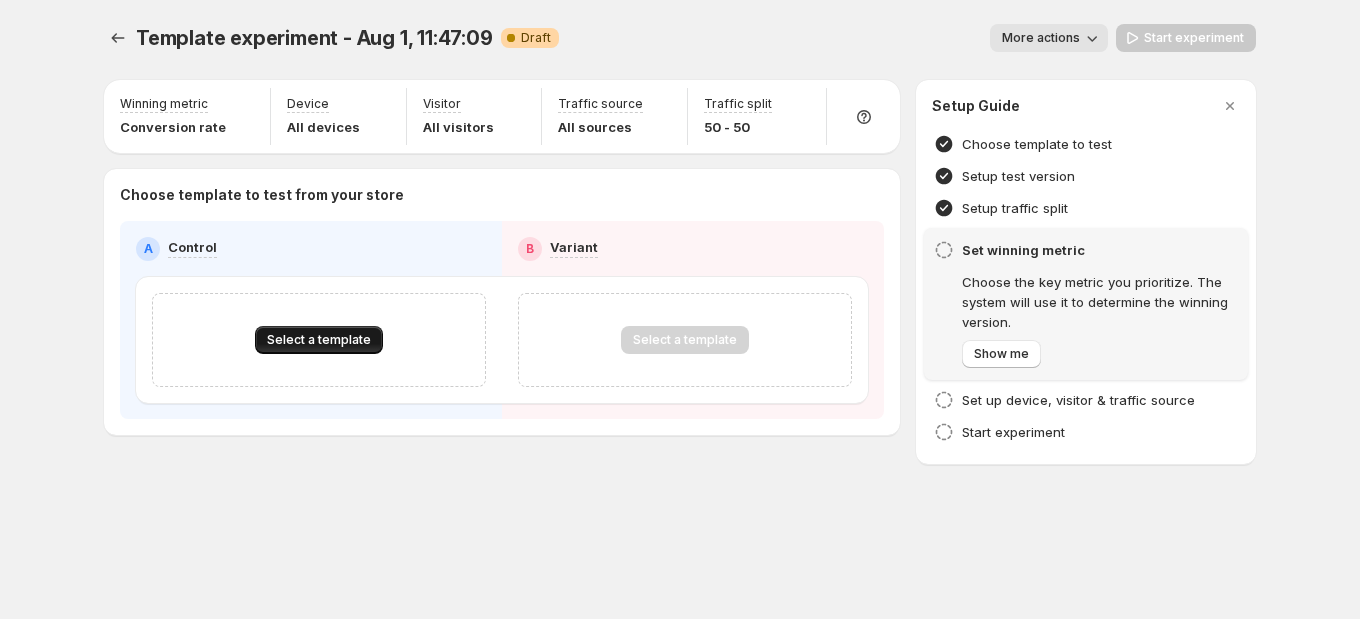 click on "Select a template" at bounding box center (319, 340) 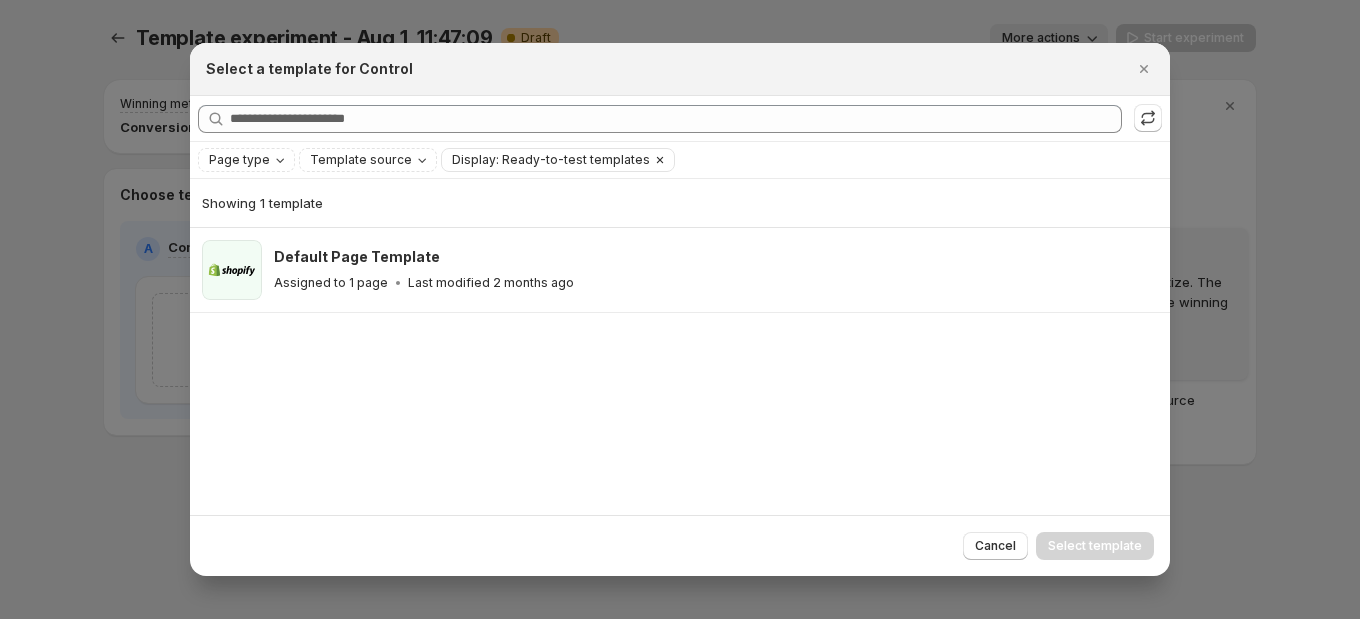 click on "Display: Ready-to-test templates" at bounding box center [551, 160] 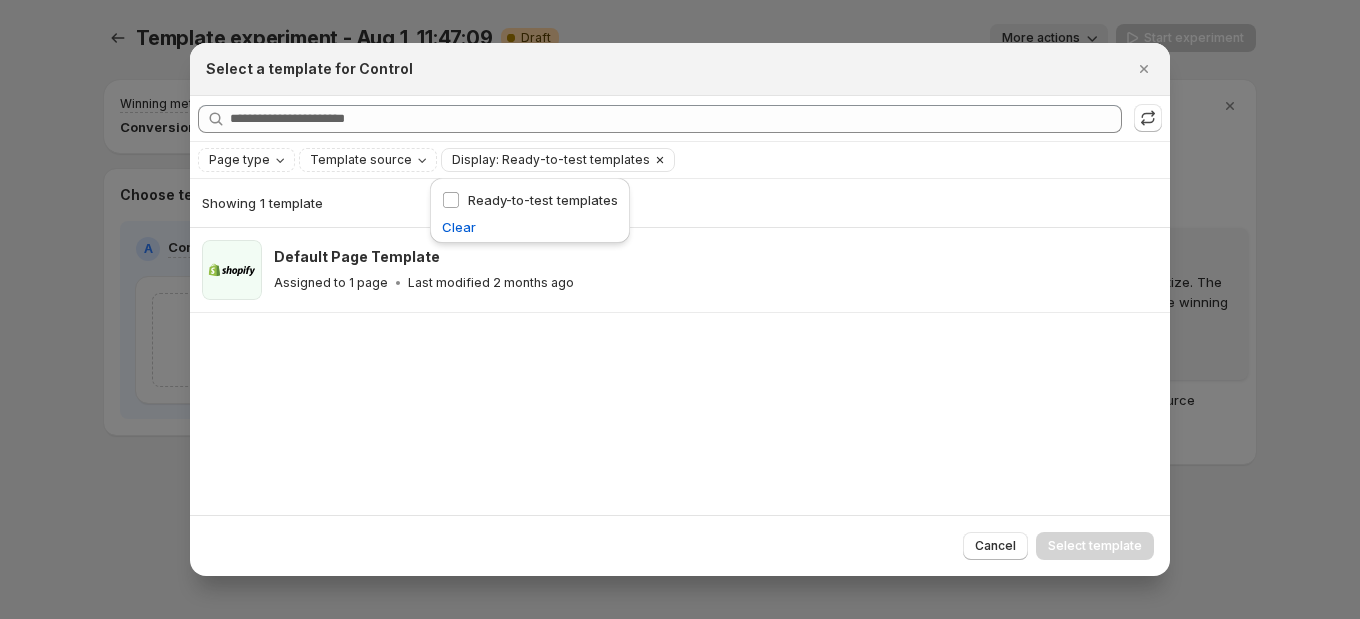 click 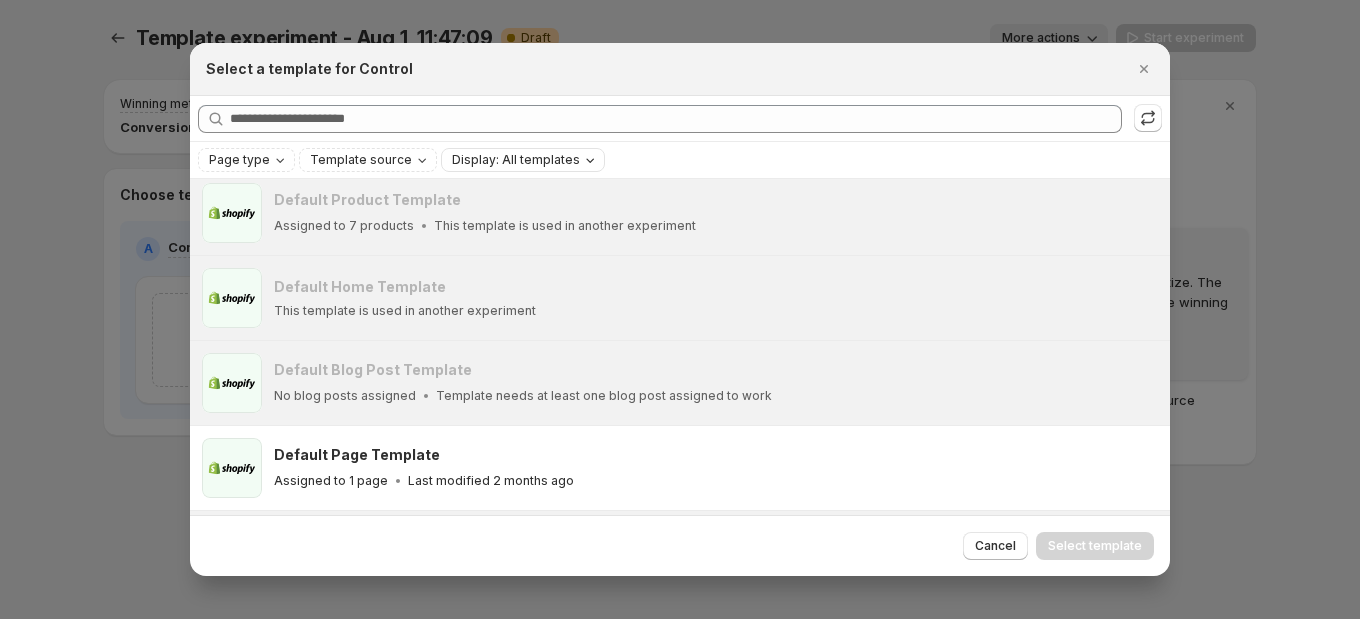 scroll, scrollTop: 0, scrollLeft: 0, axis: both 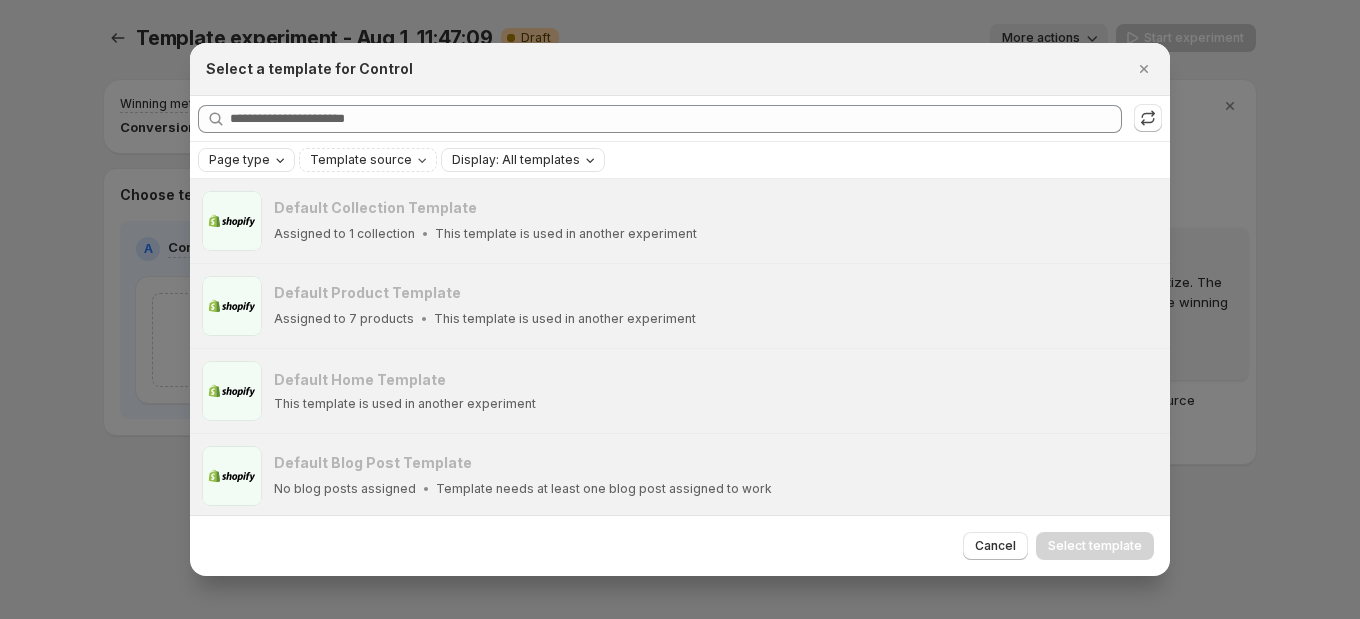 click on "Page type" at bounding box center [246, 160] 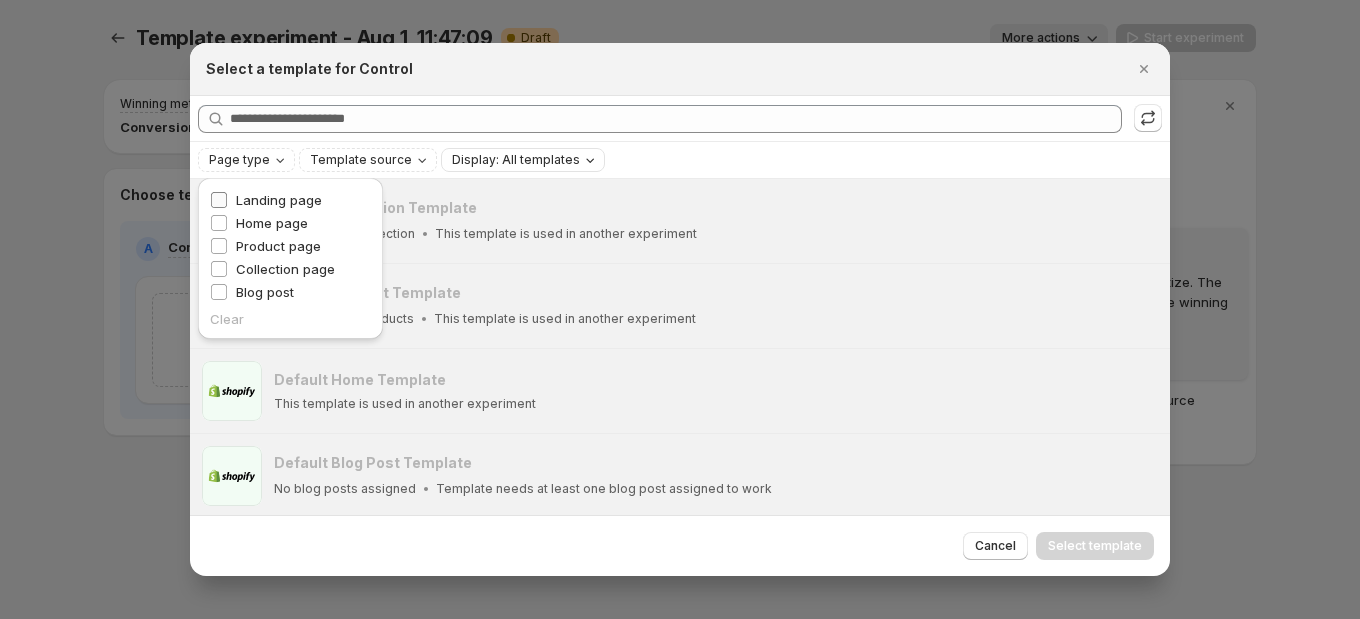 click on "Landing page" at bounding box center (279, 200) 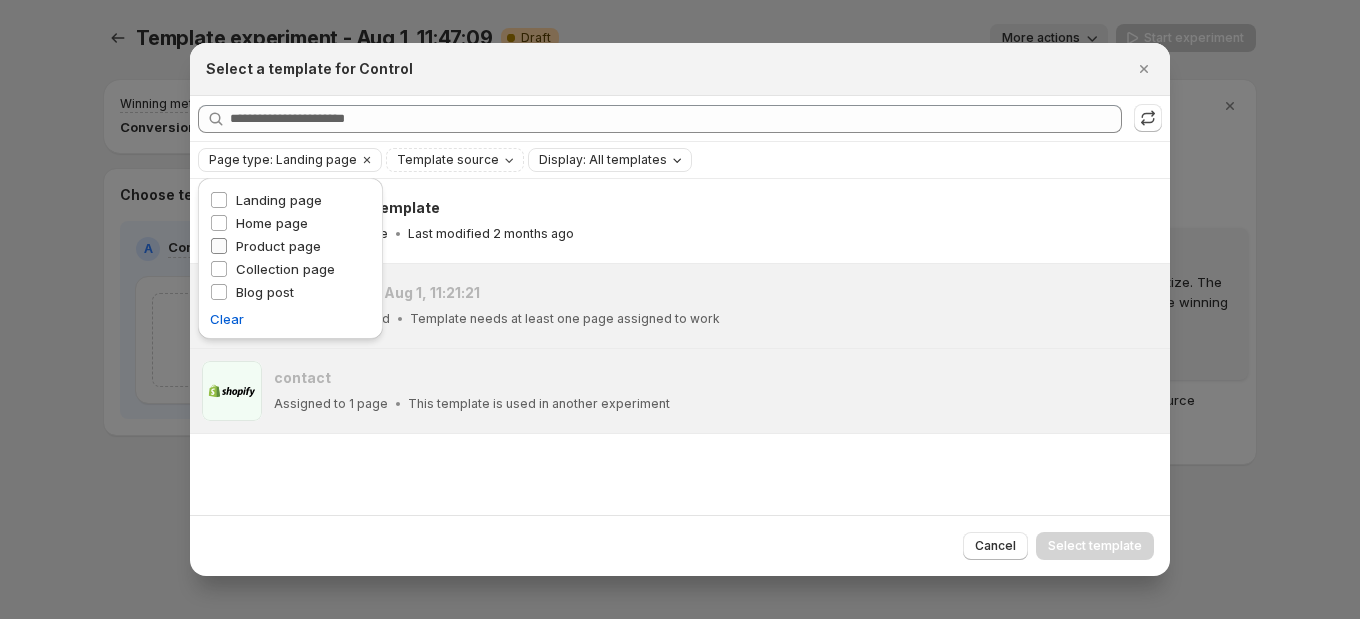 click on "Product page" at bounding box center [278, 246] 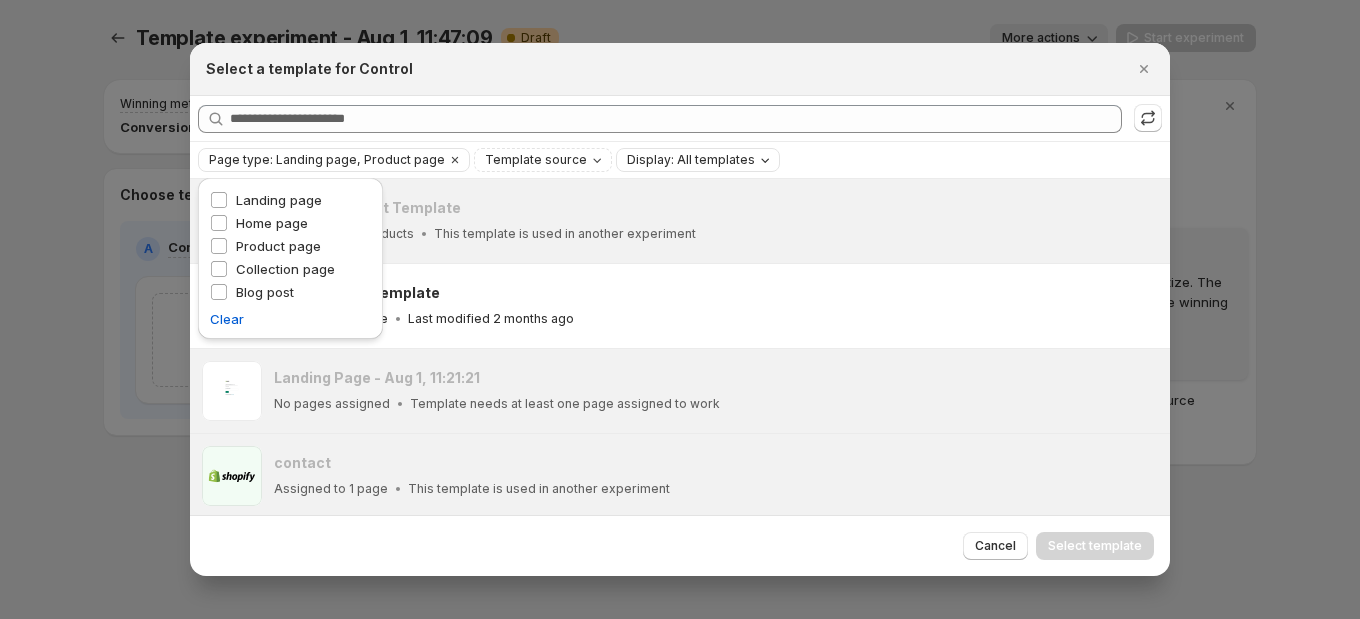 click on "Select a template for Control" at bounding box center (662, 69) 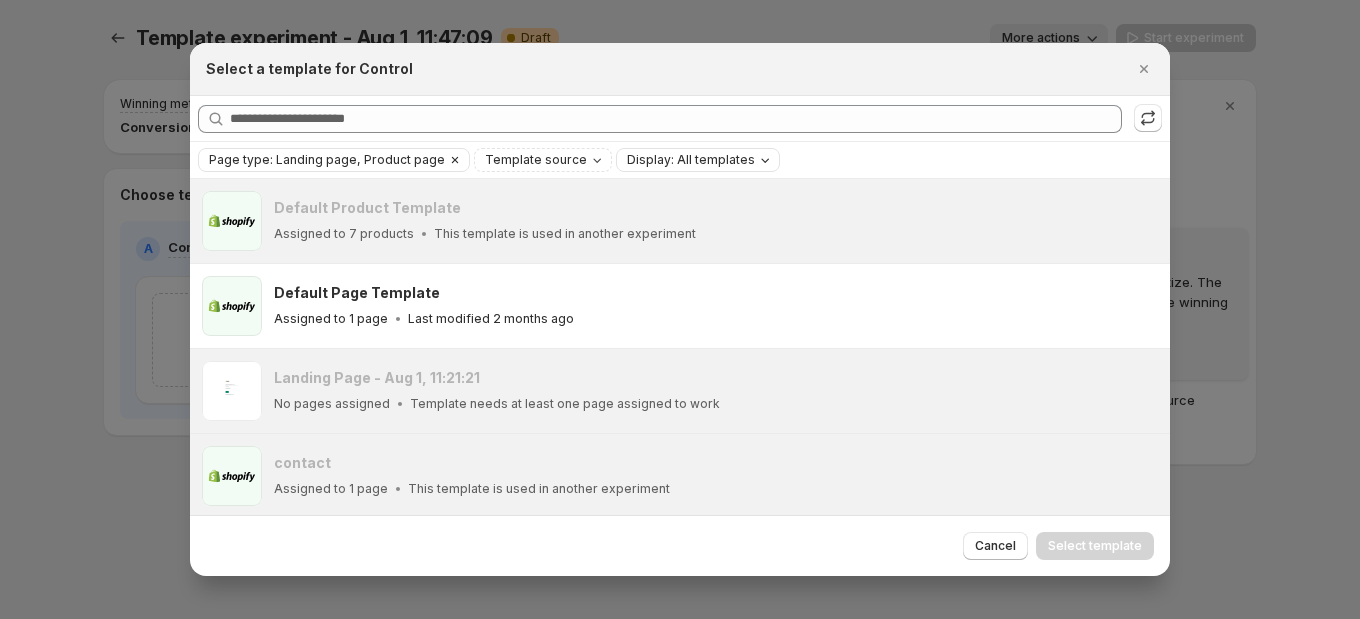 click 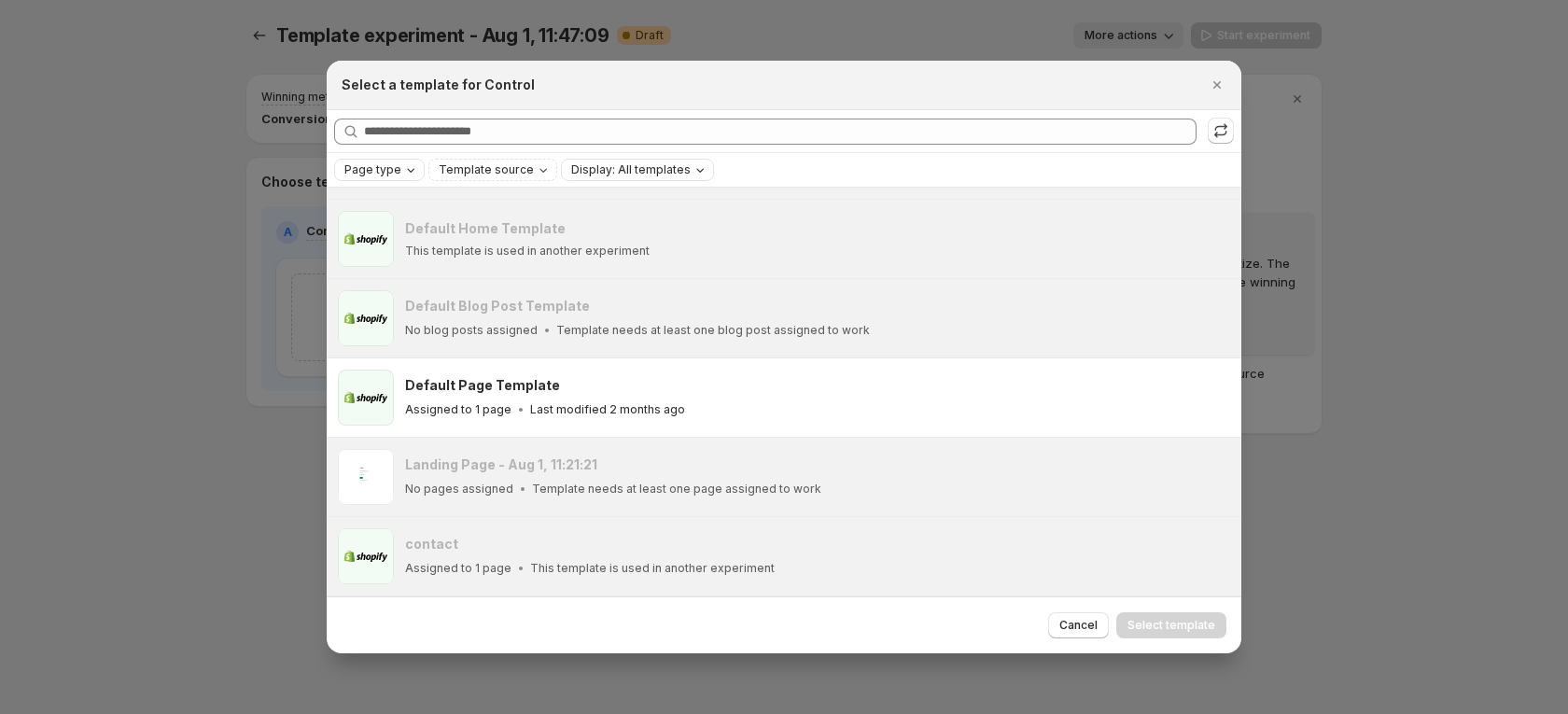 scroll, scrollTop: 147, scrollLeft: 0, axis: vertical 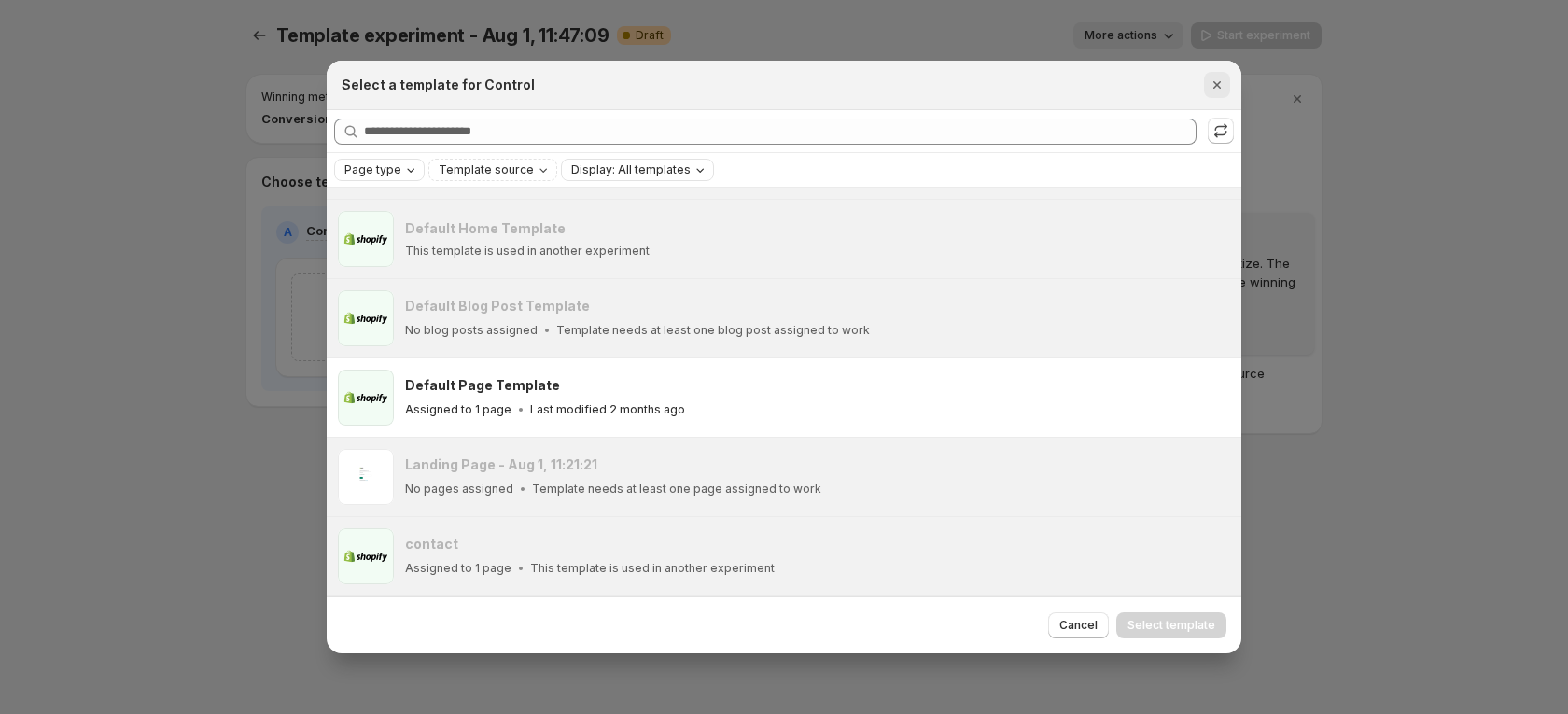 click 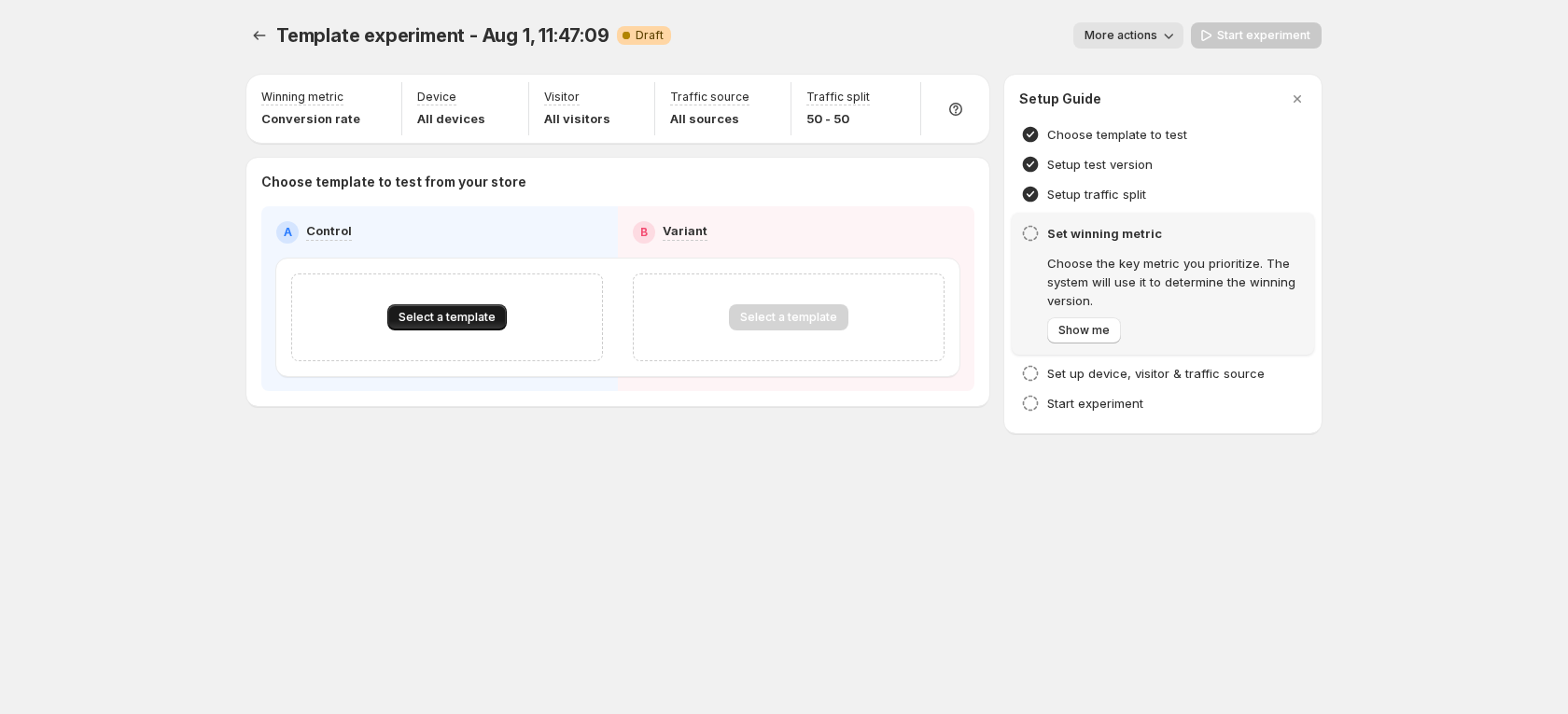 click on "Select a template" at bounding box center [447, 317] 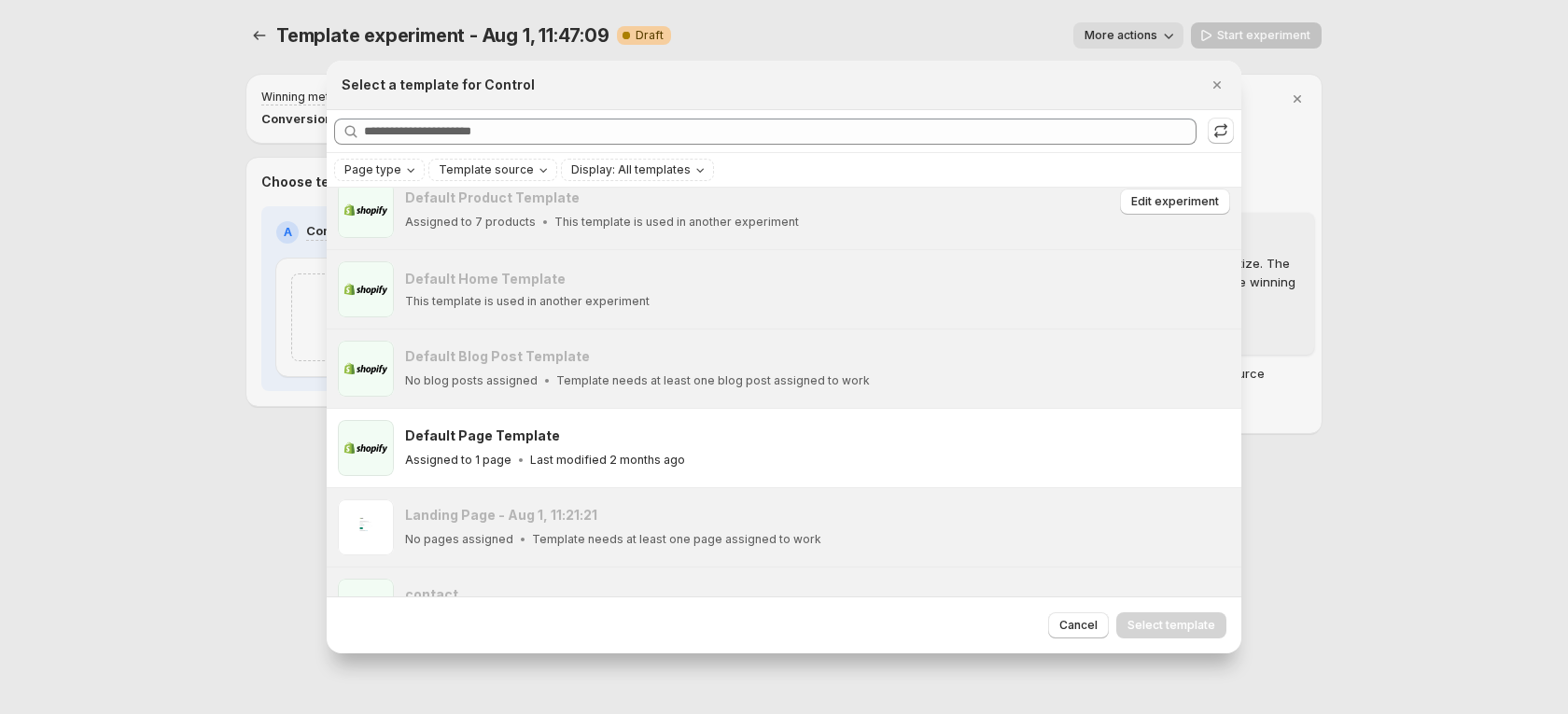 scroll, scrollTop: 147, scrollLeft: 0, axis: vertical 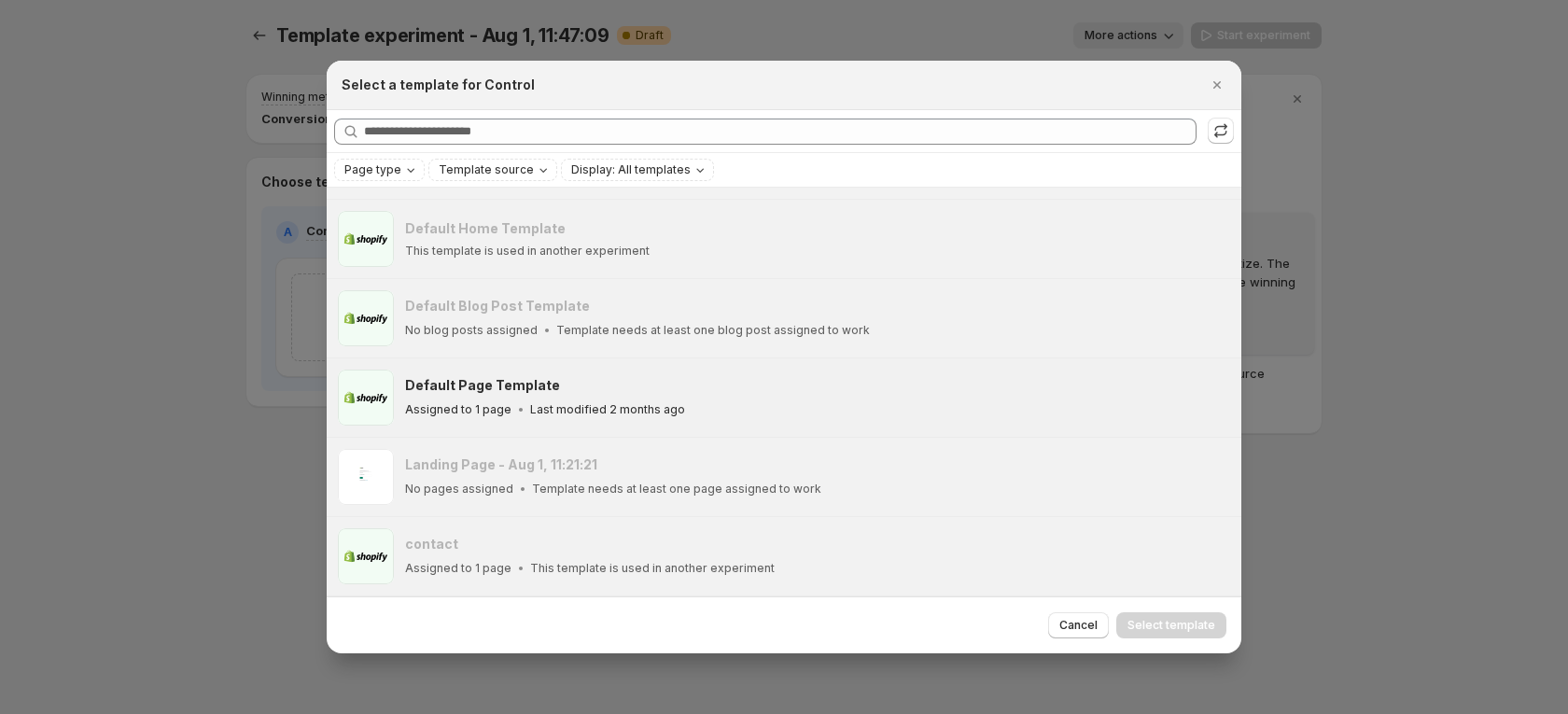 click 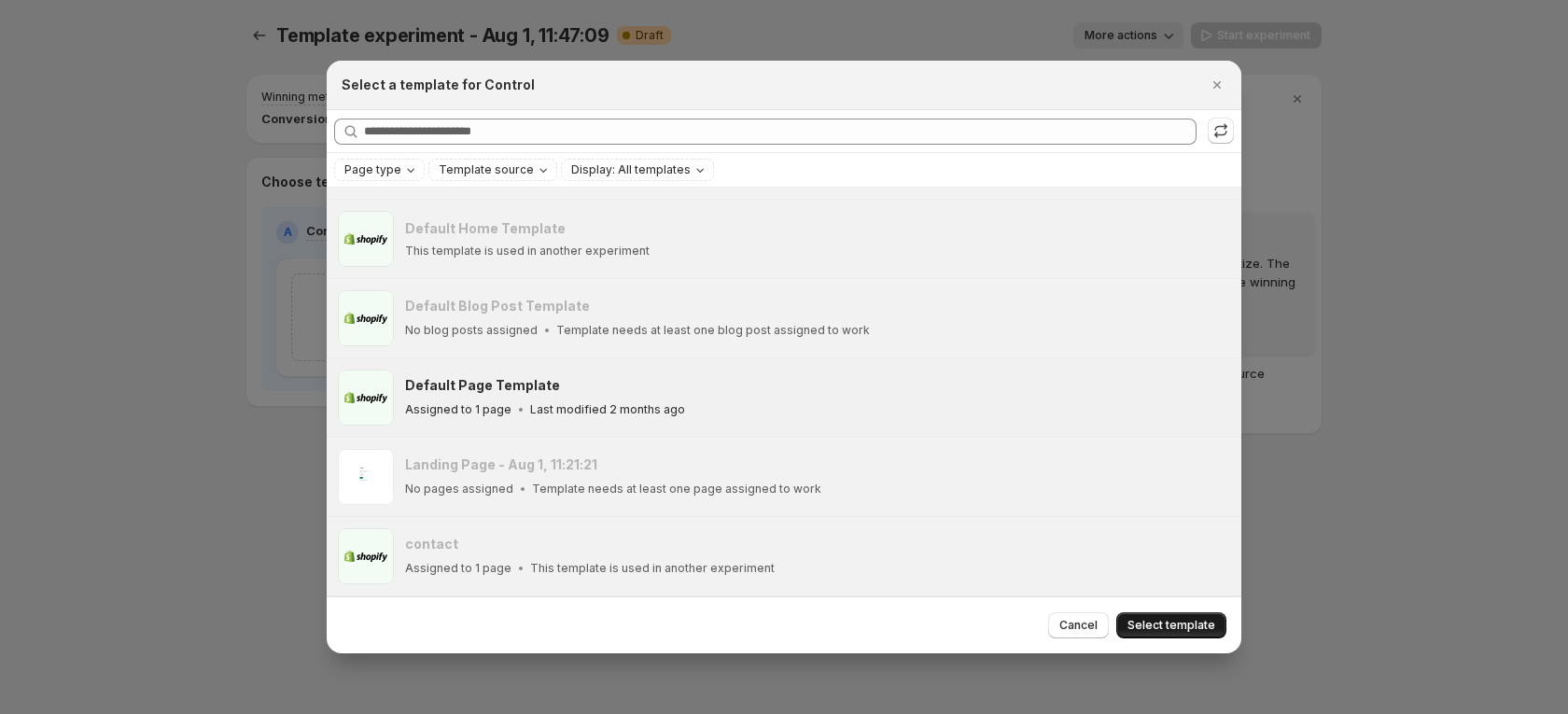 click on "Select template" at bounding box center [1171, 625] 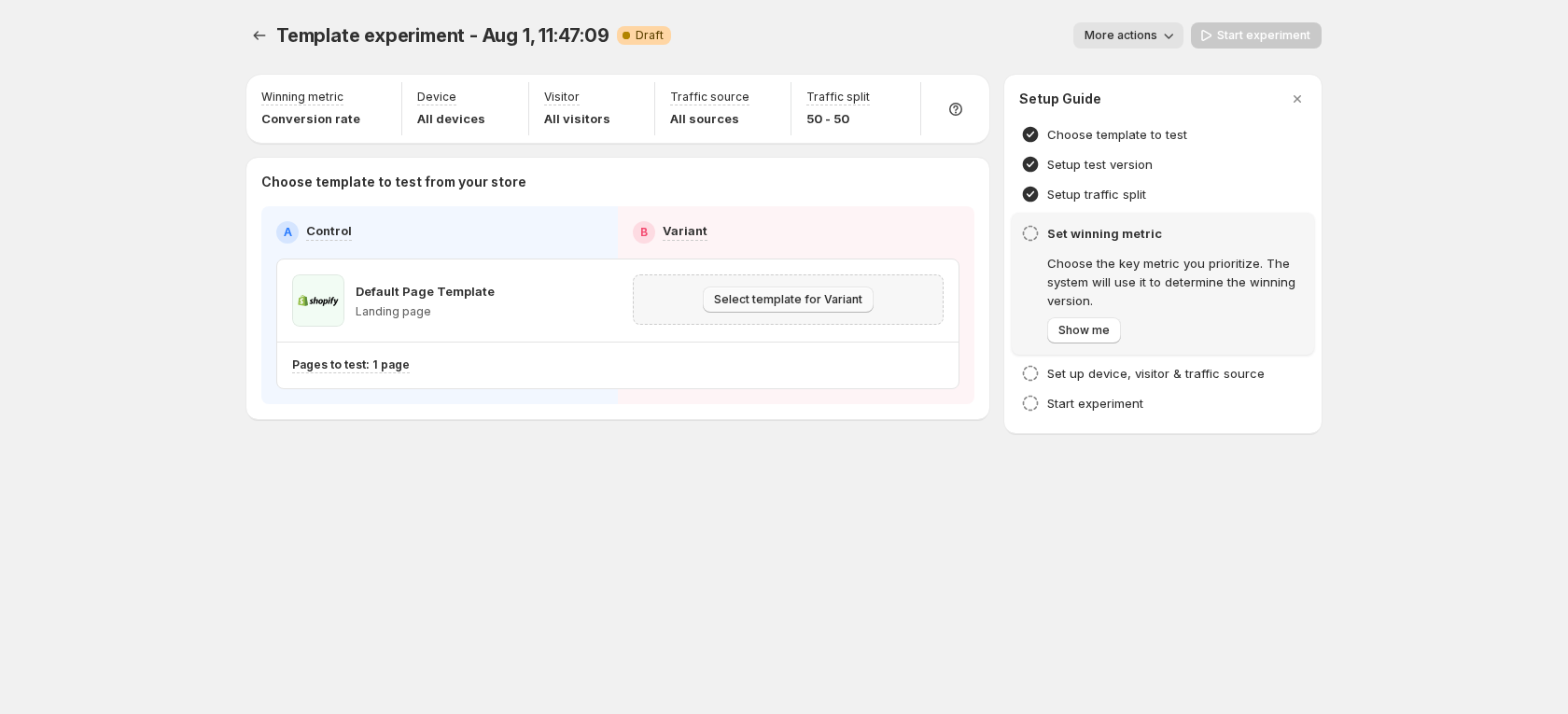 click on "Select template for Variant" at bounding box center [788, 300] 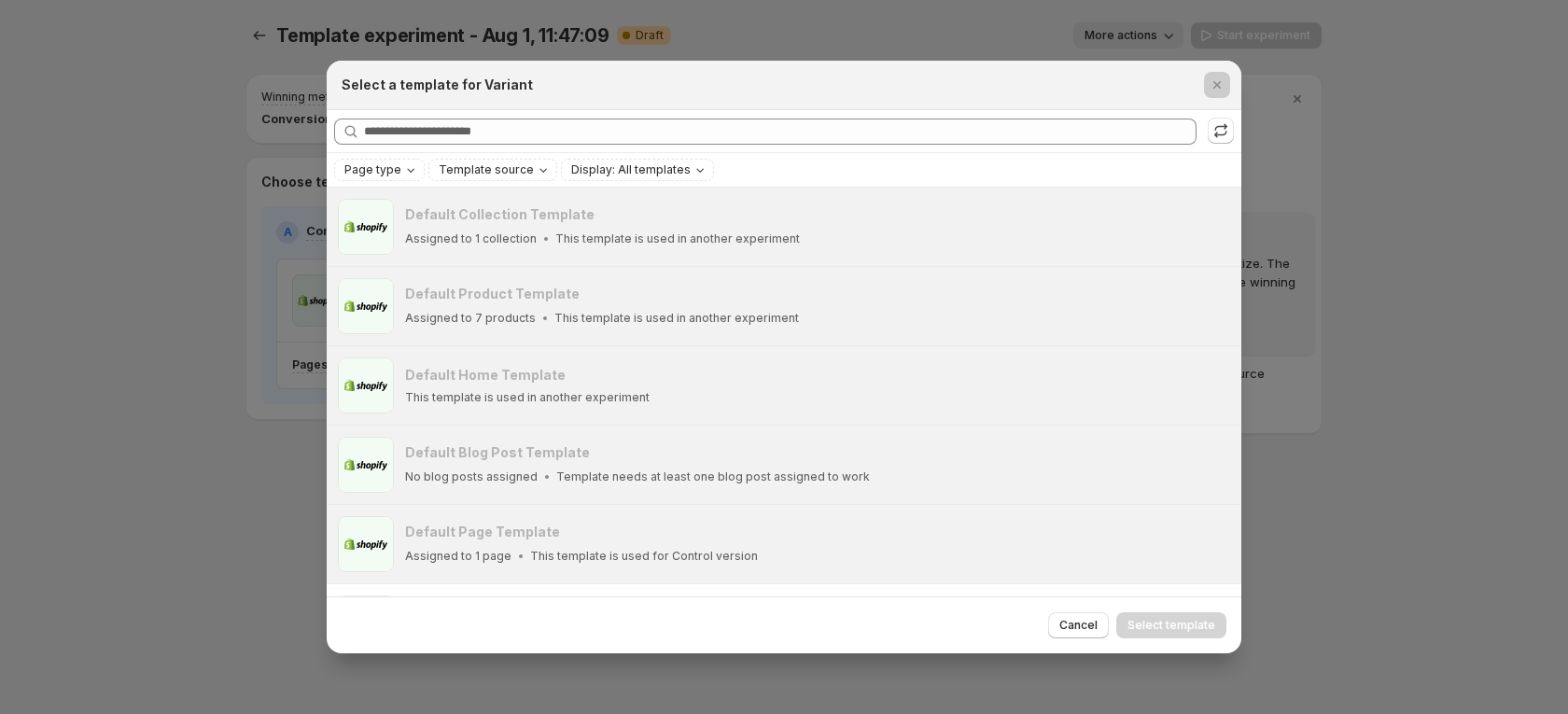 click at bounding box center [784, 357] 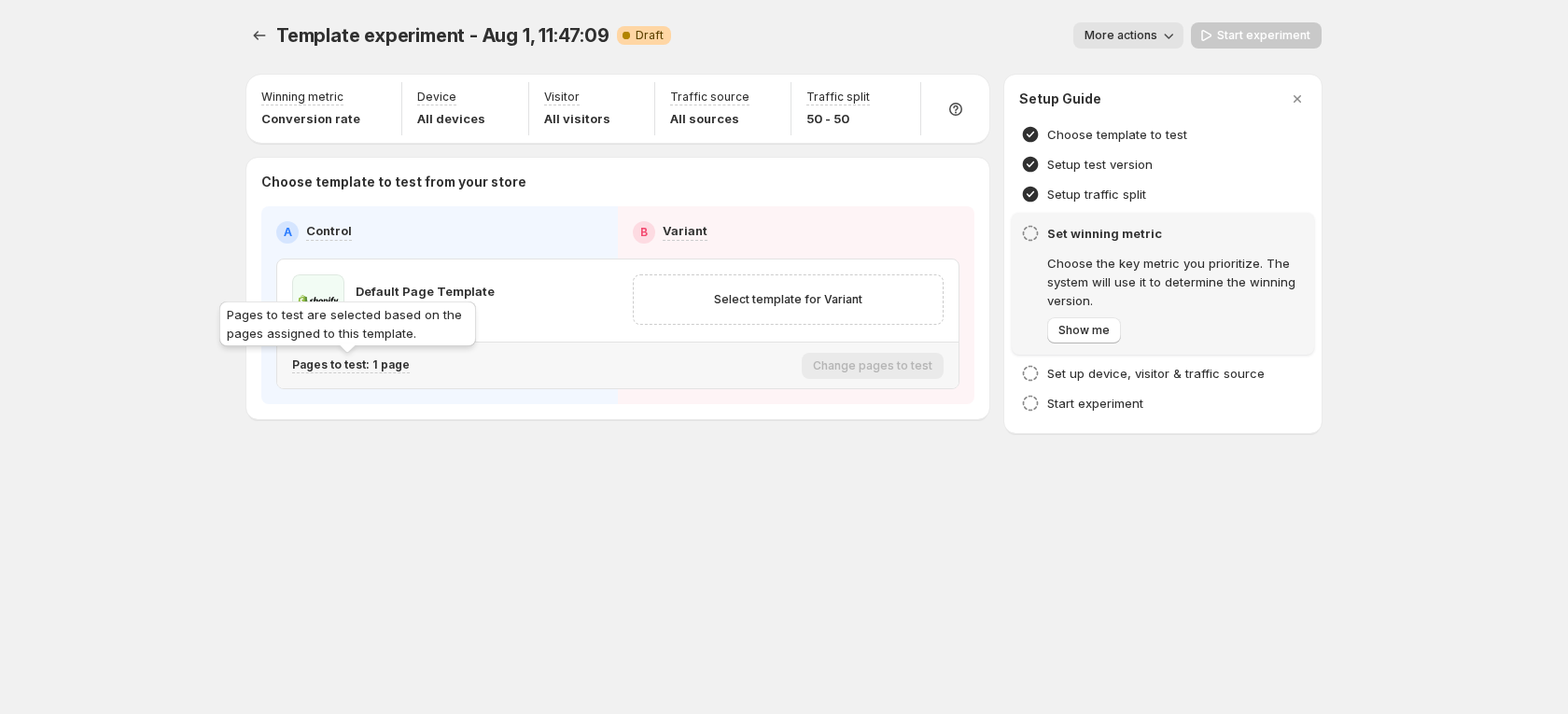 click on "Pages to test: 1 page" at bounding box center (351, 365) 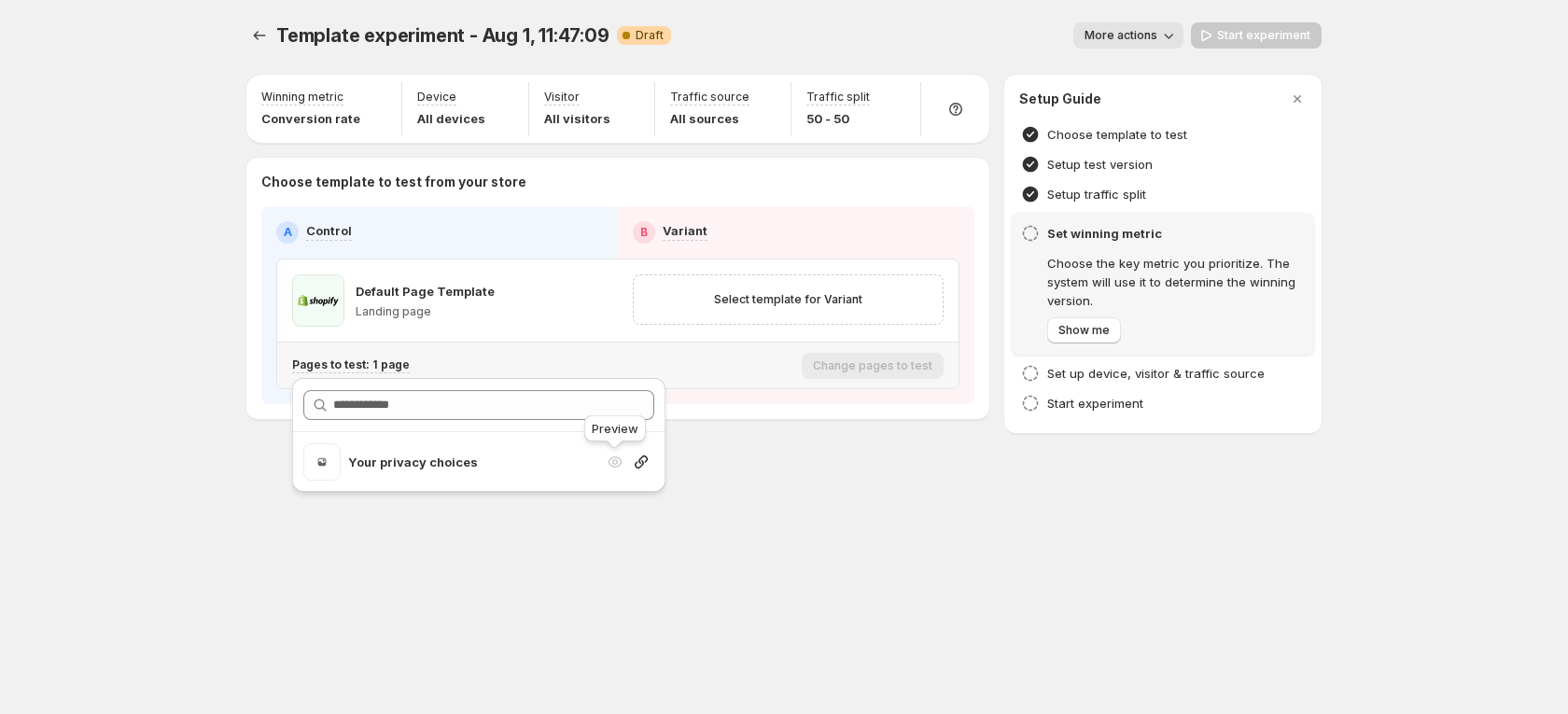 click at bounding box center [615, 462] 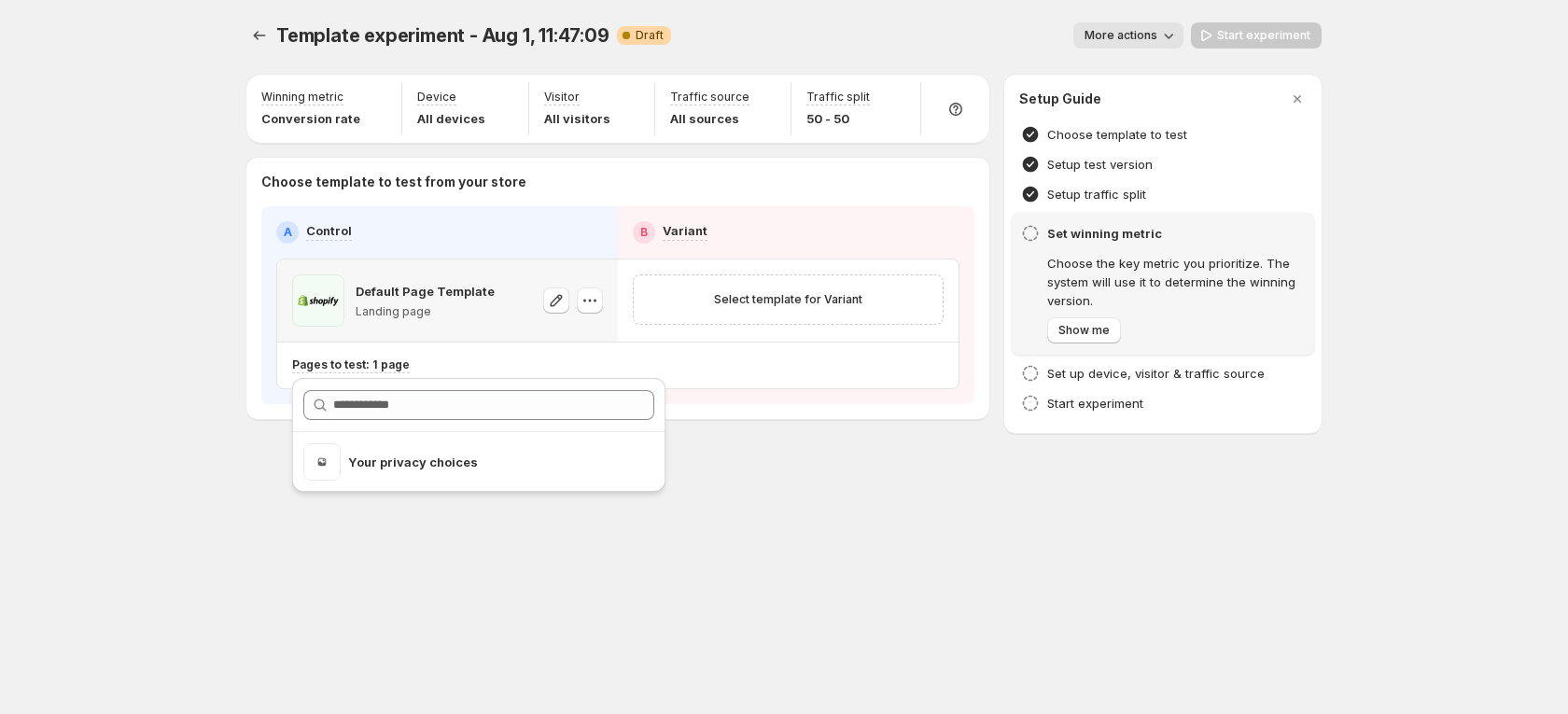 click on "Default Page Template Landing page" at bounding box center [447, 301] 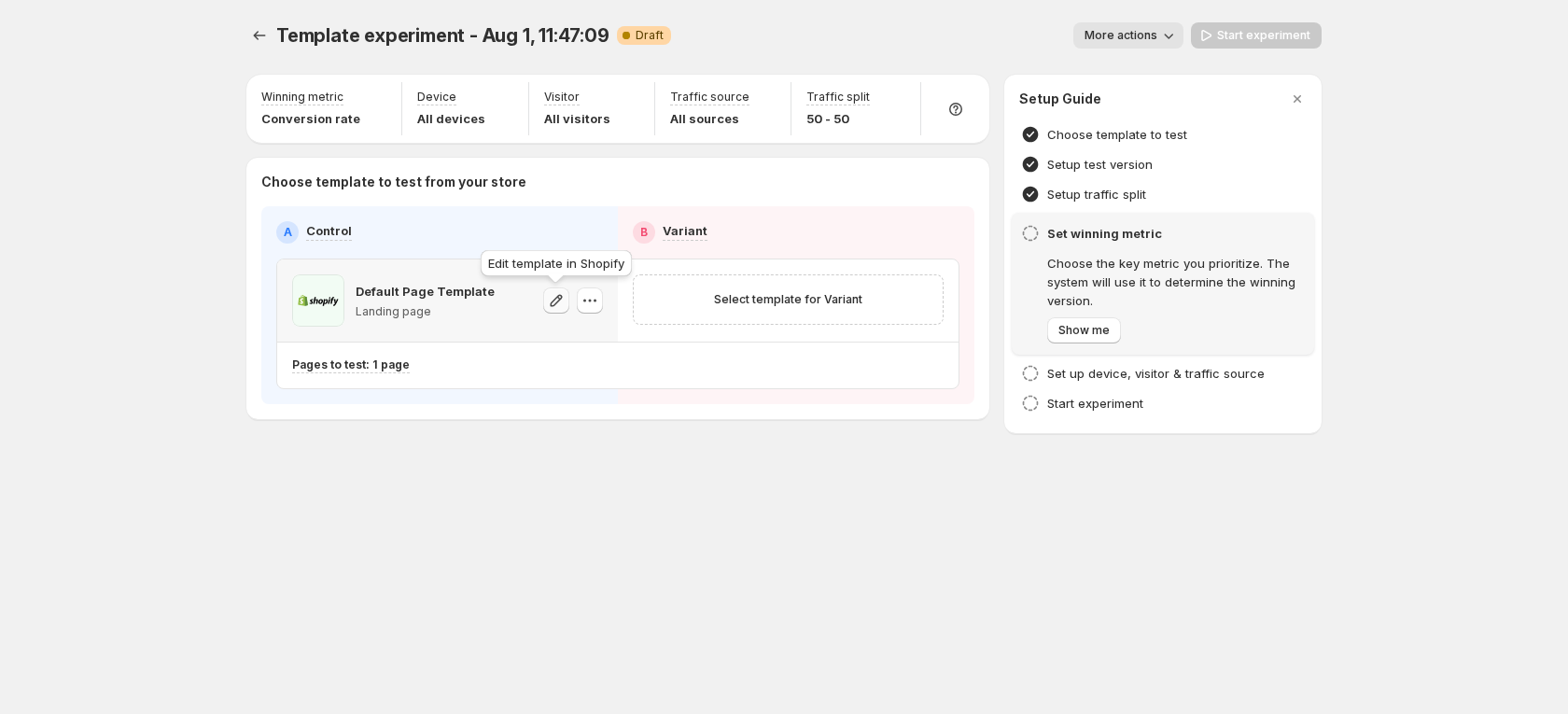 click 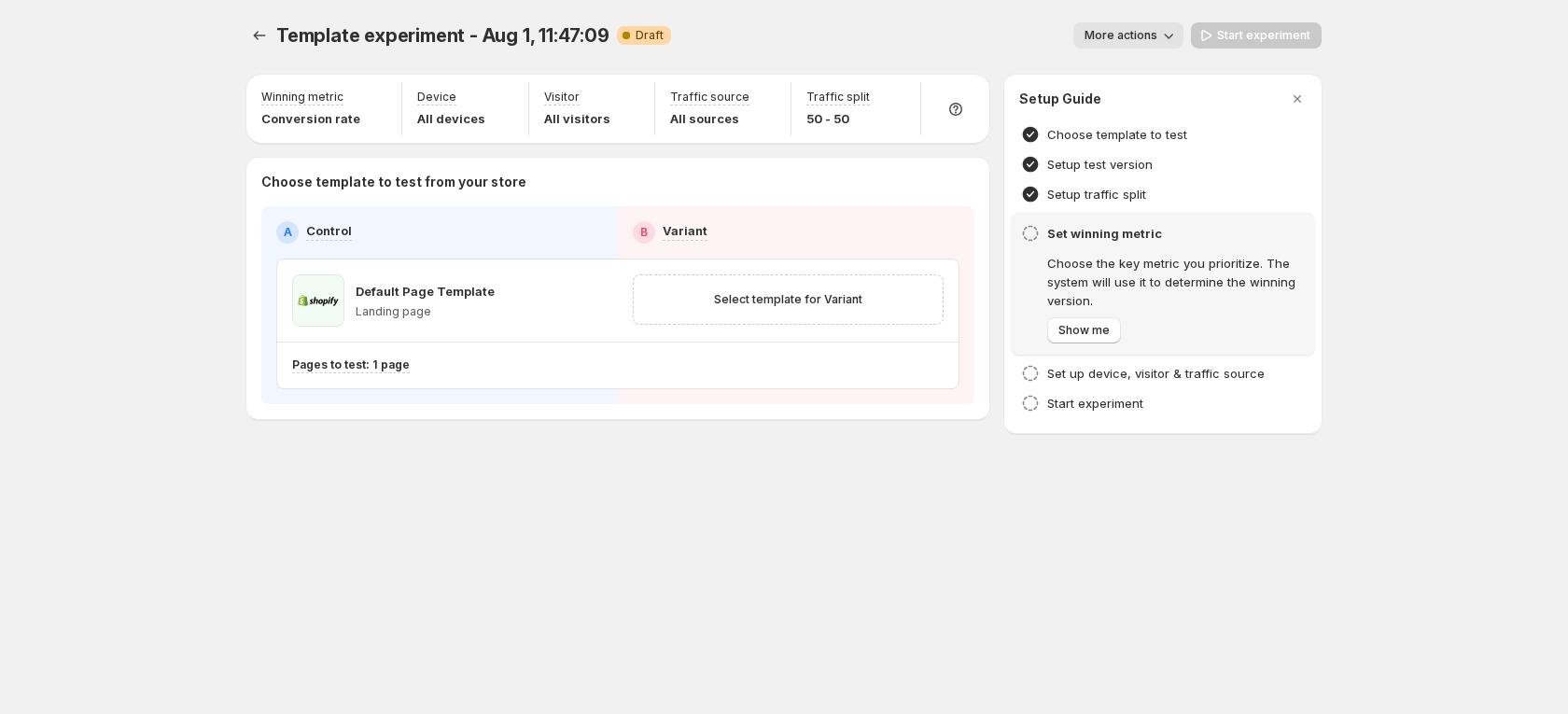 click on "Template experiment - [DATE], [TIME]. This page is ready Template experiment - [DATE], [TIME] Warning Complete Draft More actions More actions More actions Start experiment Winning metric Conversion rate Device All devices Visitor All visitors Traffic source All sources Traffic split 50 - 50 Choose template to test from your store A Control B Variant Default Page Template Landing page Select template for Variant Pages to test: 1 page Setup Guide Choose template to test Setup test version Setup traffic split Set winning metric Choose the key metric you prioritize. The system will use it to determine the winning version. Show me Set up device, visitor & traffic source Start experiment" at bounding box center (784, 357) 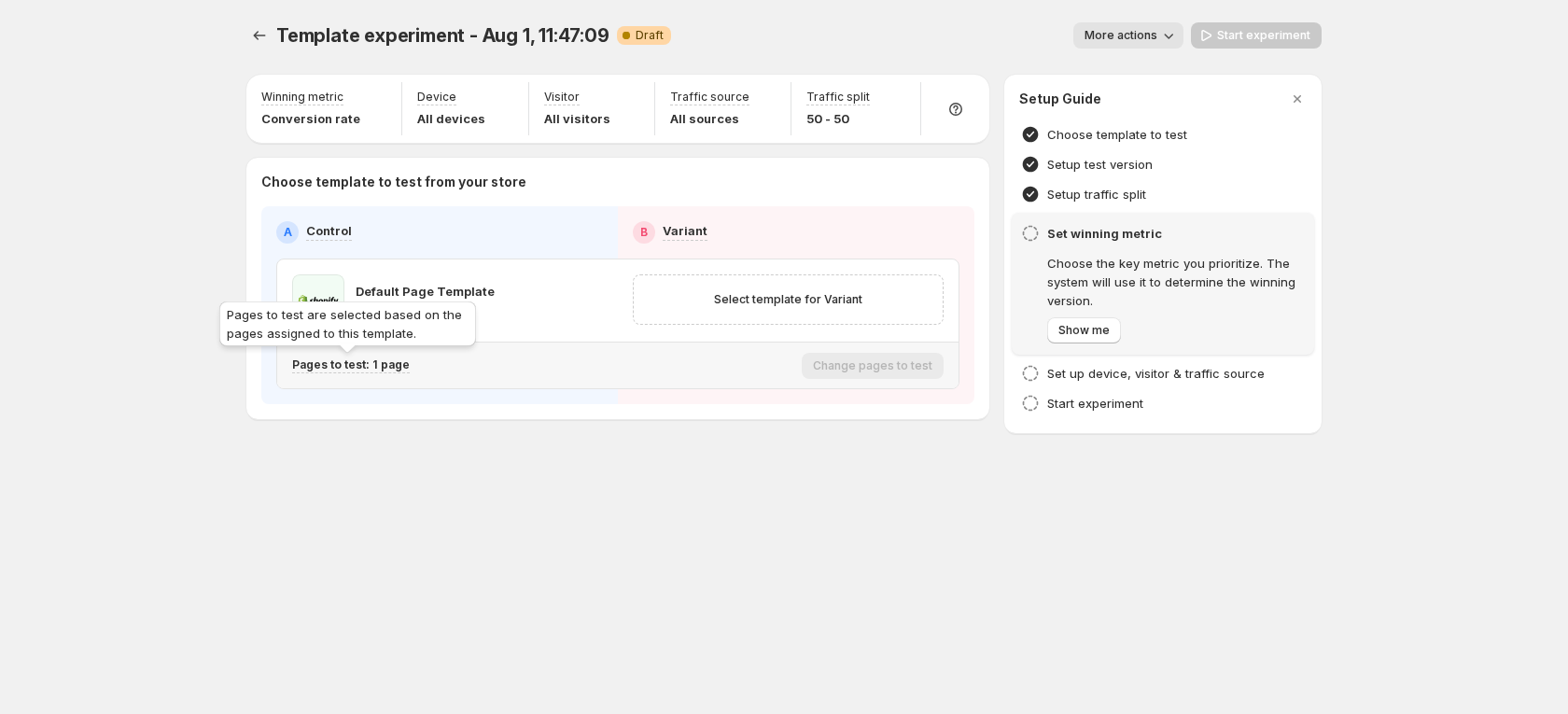 click on "Pages to test: 1 page" at bounding box center [351, 365] 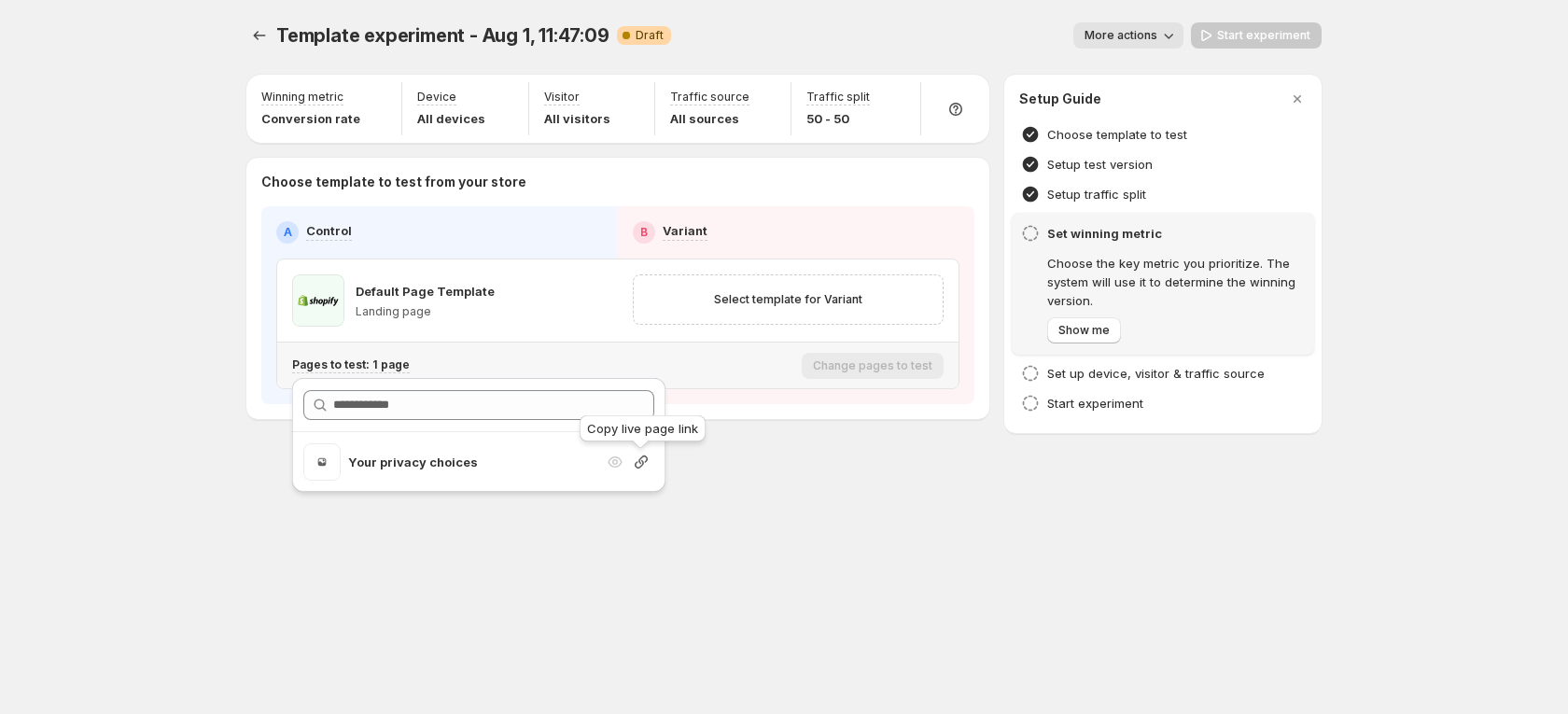 click 